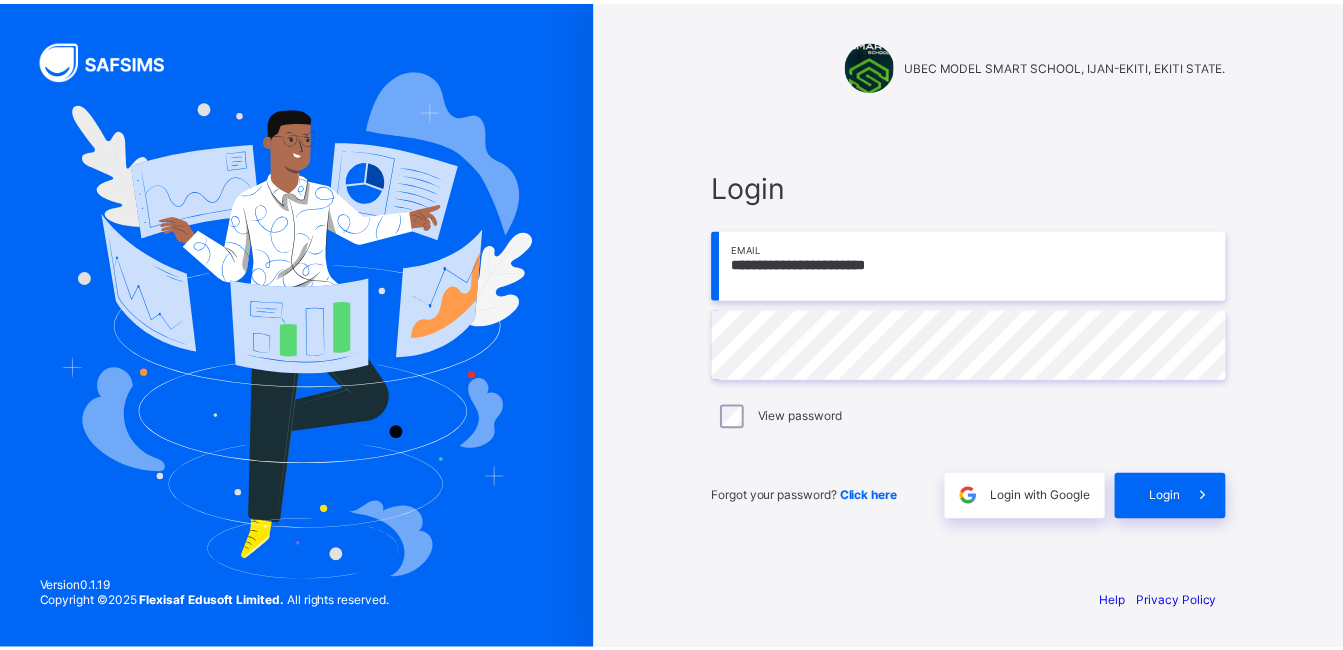 scroll, scrollTop: 0, scrollLeft: 0, axis: both 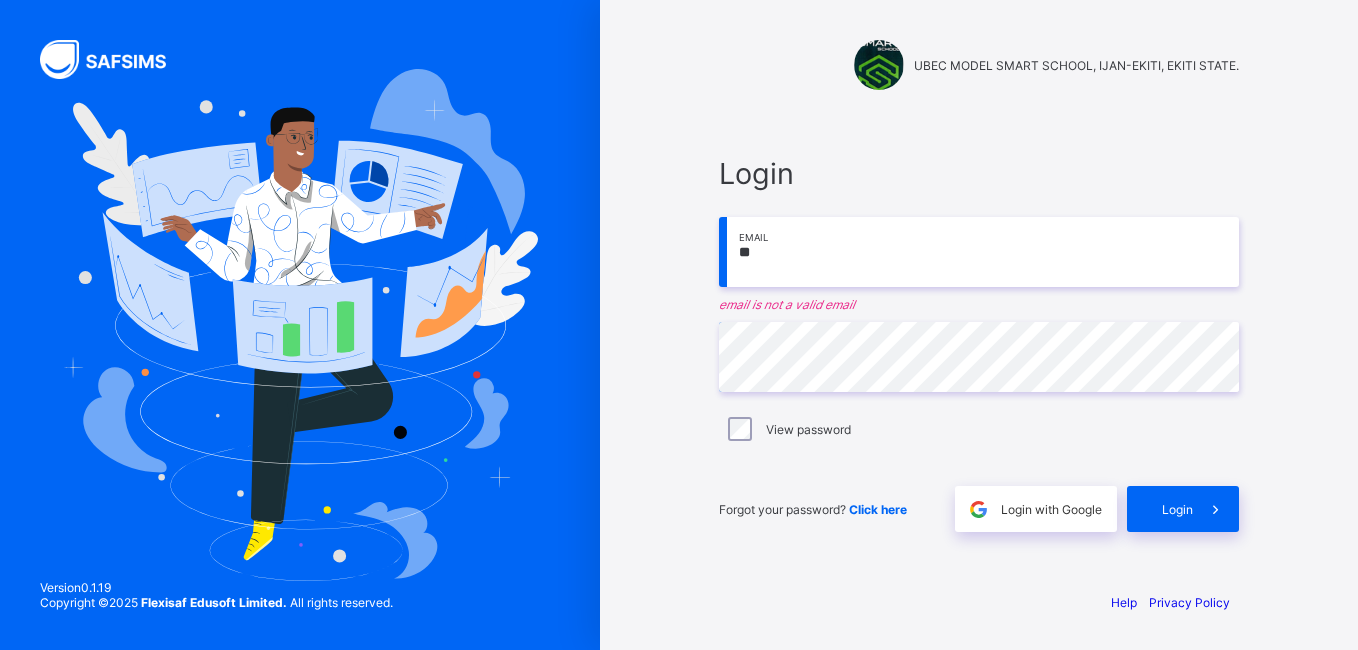 type on "*" 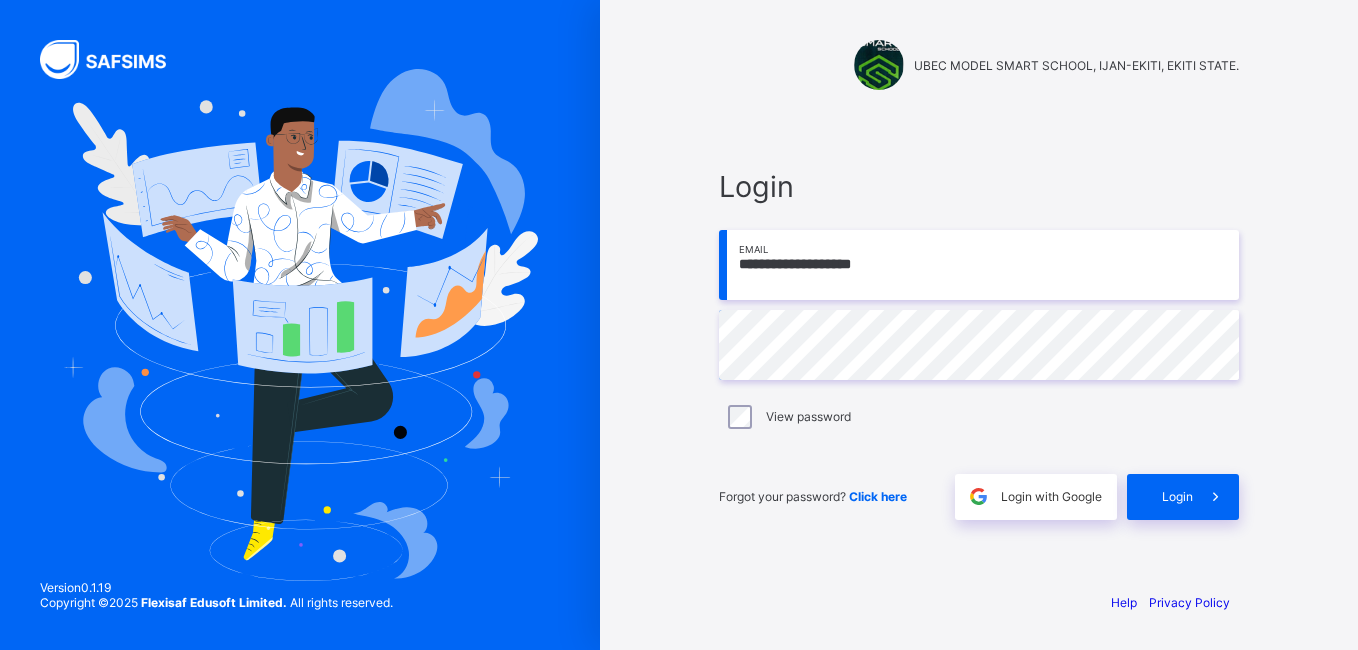 type on "**********" 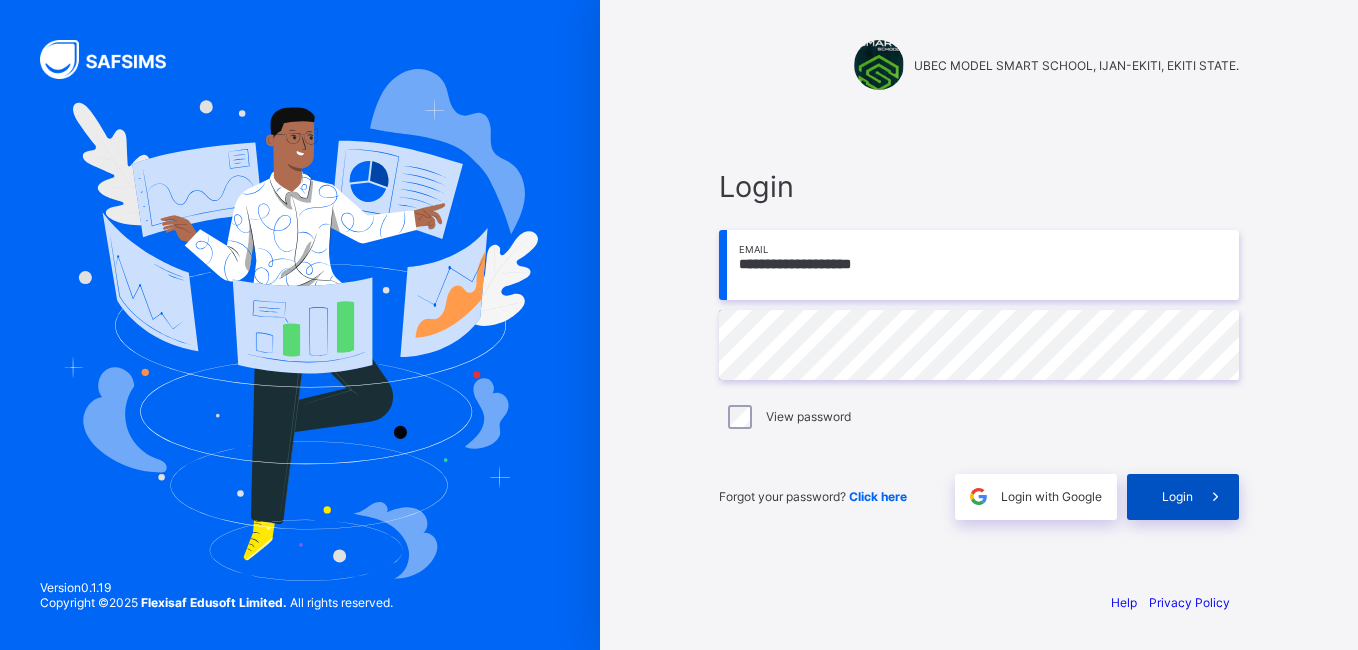 click on "Login" at bounding box center [1183, 497] 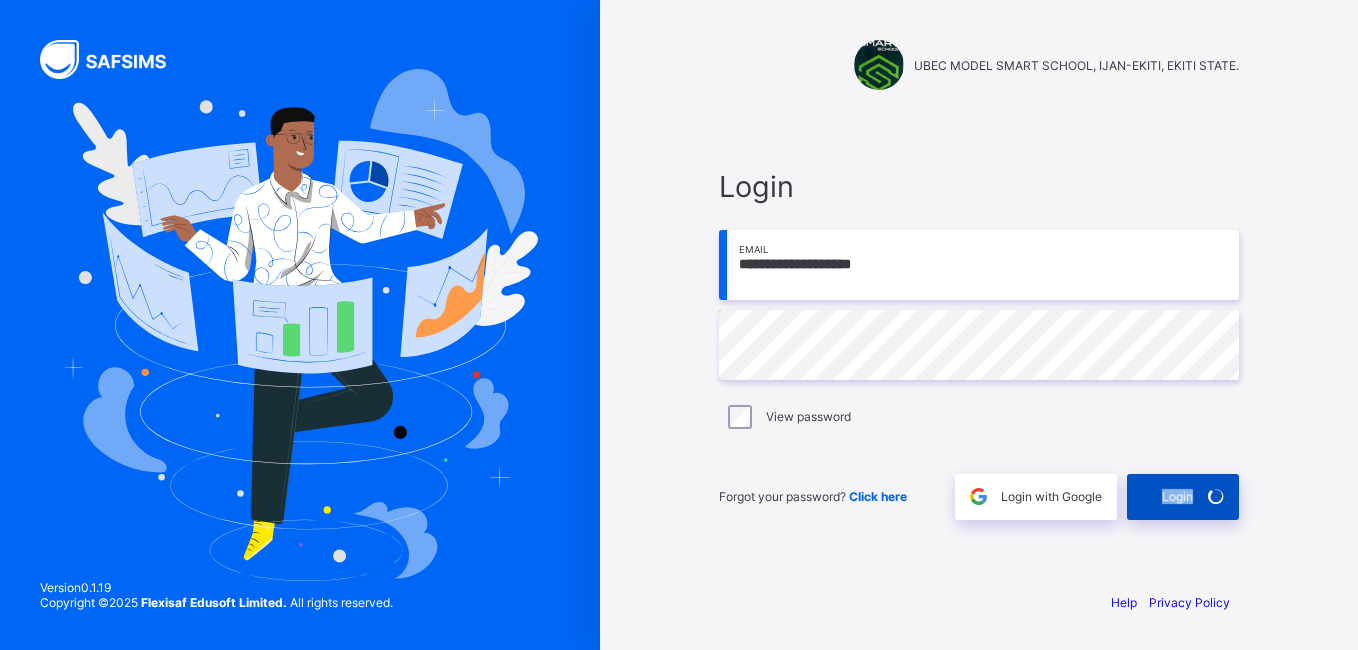 click on "Login" at bounding box center (1183, 497) 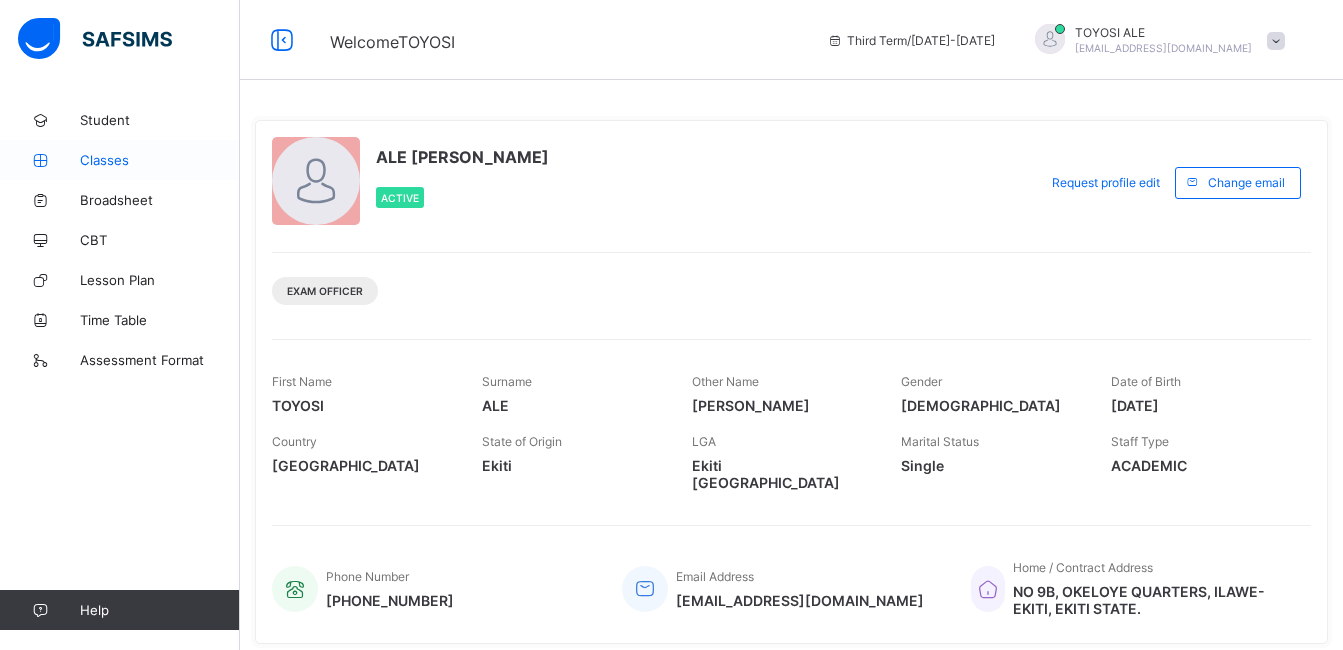 click on "Classes" at bounding box center (160, 160) 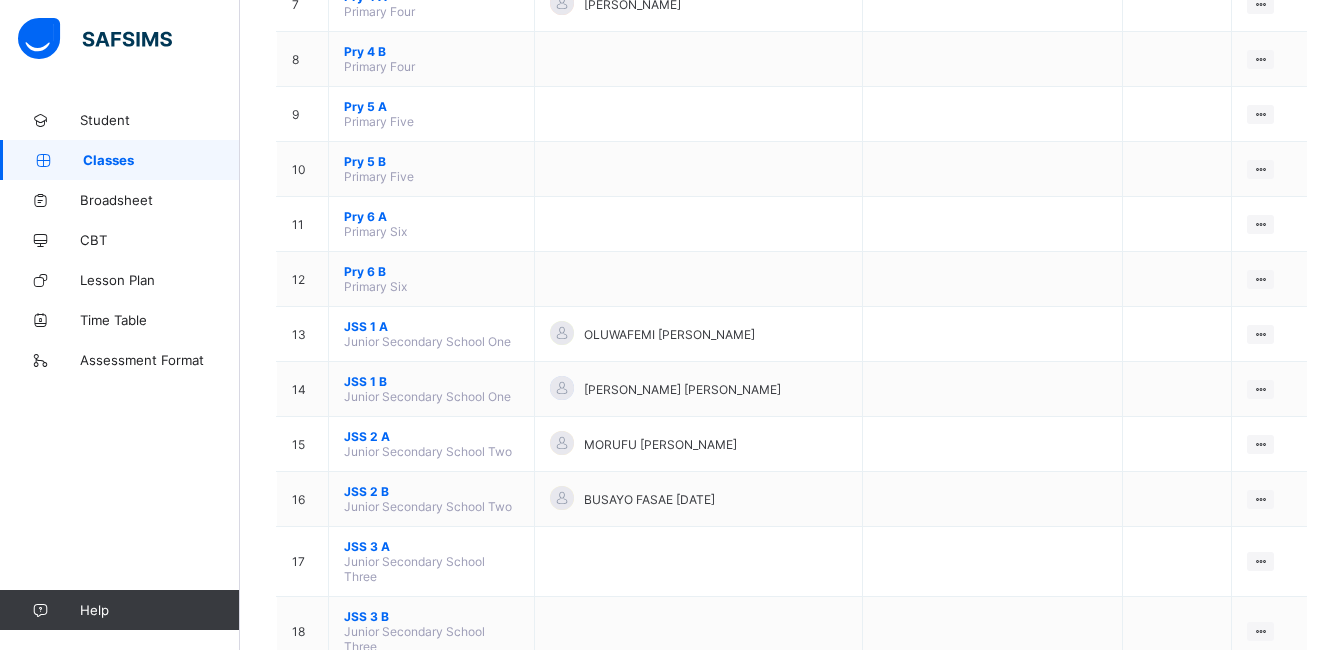 scroll, scrollTop: 1120, scrollLeft: 0, axis: vertical 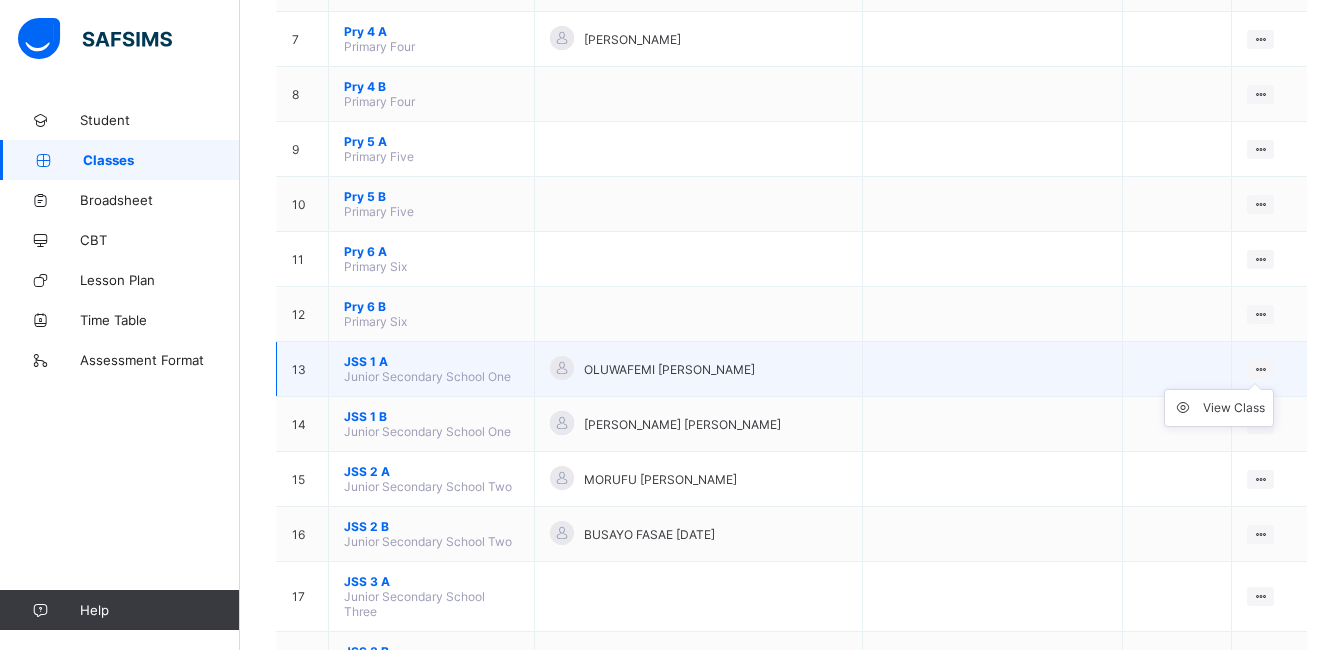click on "View Class" at bounding box center [1219, 408] 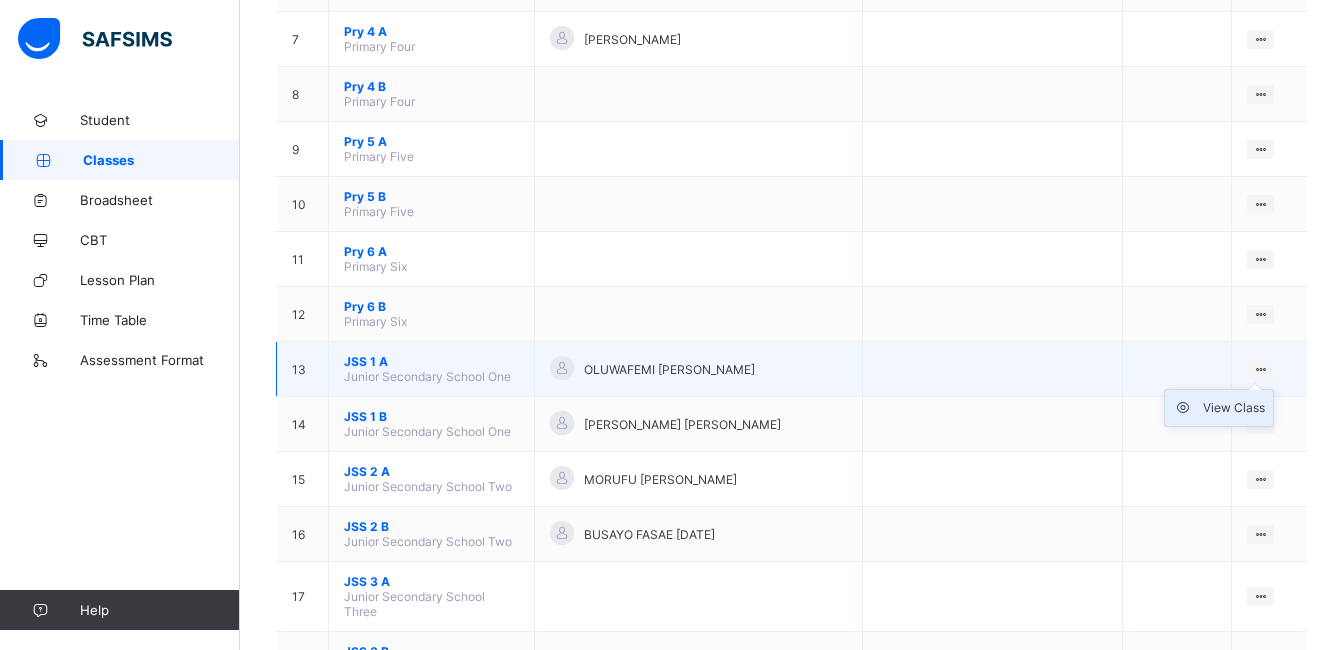 click on "View Class" at bounding box center (1234, 408) 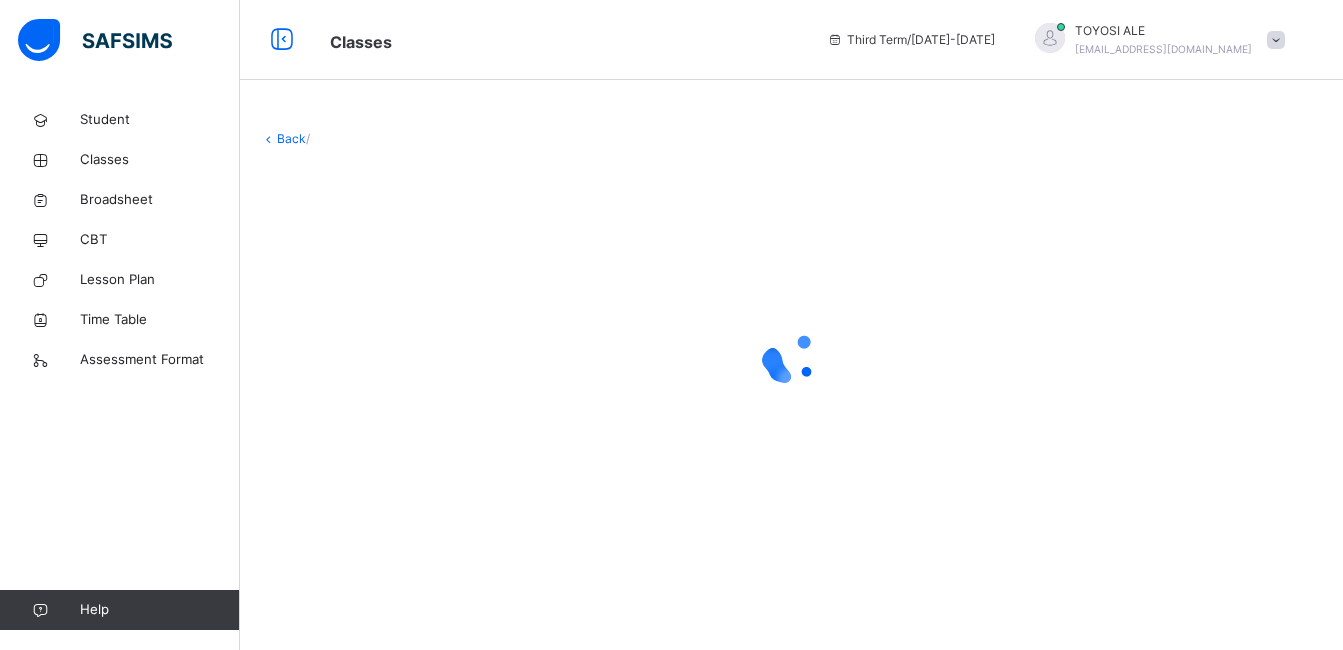 scroll, scrollTop: 0, scrollLeft: 0, axis: both 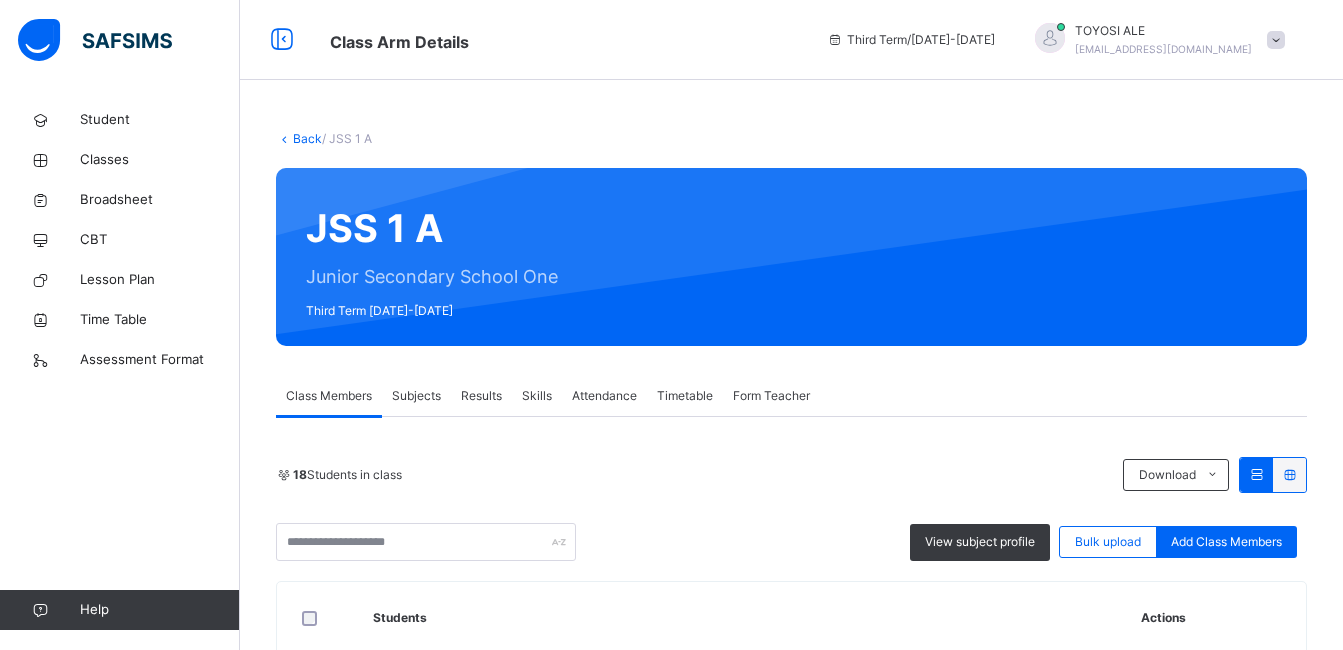 click on "Results" at bounding box center (481, 396) 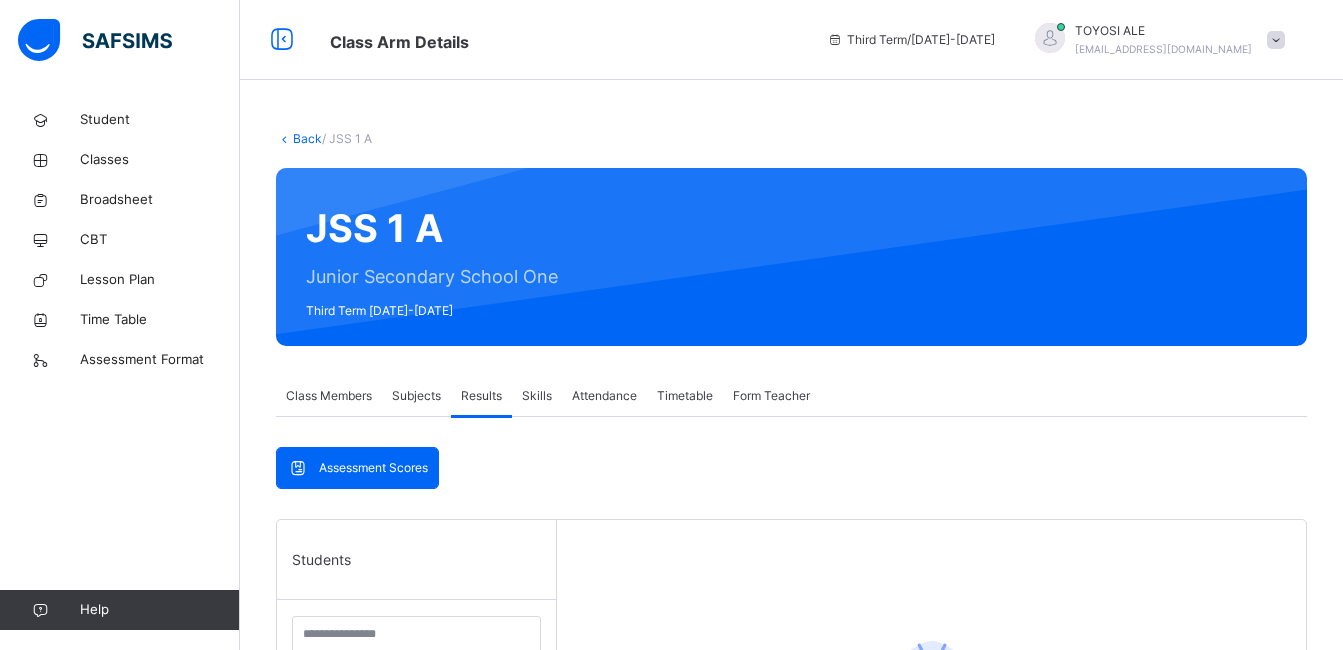 click on "Back  / JSS 1 A JSS 1 A Junior Secondary School One Third Term 2024-2025 Class Members Subjects Results Skills Attendance Timetable Form Teacher Results More Options   18  Students in class Download Pdf Report Excel Report View subject profile Bulk upload Add Class Members UBEC MODEL SMART SCHOOL, IJAN-EKITI, EKITI STATE. Date: 15th Jul 2025, 10:58:14 am Class Members Class:  JSS 1 A Total no. of Students:  18 Term:  Third Term Session:  2024-2025 S/NO Admission No. Last Name First Name Other Name 1 EK/MSS/24/307 ABDULMUJIBU AMUDA OLAMILEKAN 2 EK/MSS/24/327 AROWOLO OREOLUWA MORENIKEJI 3 EK/MSS/24/313 DAIRO DAVID ADEOLA 4 EK/MSS/24/314 EDEH EMMANUEL  CHIDERA 5 EK/MSS/24/319 EMMANUEL JOHN GOODLUCK 6 EK/MSS/24/316 IJAROTIMI EWAOLUWATOMILOLA STELLA-MARIS 7 EK/MSS/24/331 JAMIU SAMUEL DADA 8 EK/MSS/24/324 MUSA NURUDEEN ALABA 9 EK/MSS/24/333 NNAJIOFOR VICTORIOUS OSINACHI 10 EK/MSS/24/3011 ODEWALE ABDULAZEEZ AKINKUNMI 11 EK/MSS/24/315 OGBU EVELYIN OMENGE 12 EK/MSS/24/3036 OJUOLAPE OLUWAJUWONLO SAMUEL 13 EK/MSS/24/311" at bounding box center [791, 665] 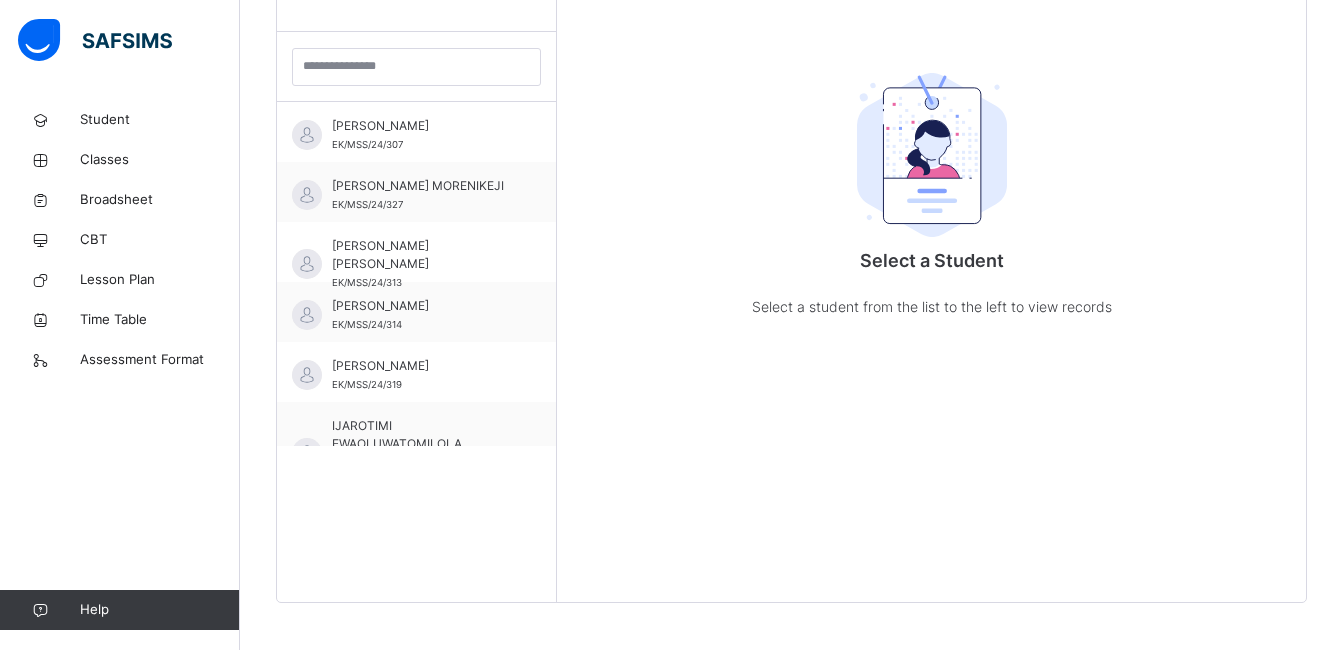 scroll, scrollTop: 0, scrollLeft: 0, axis: both 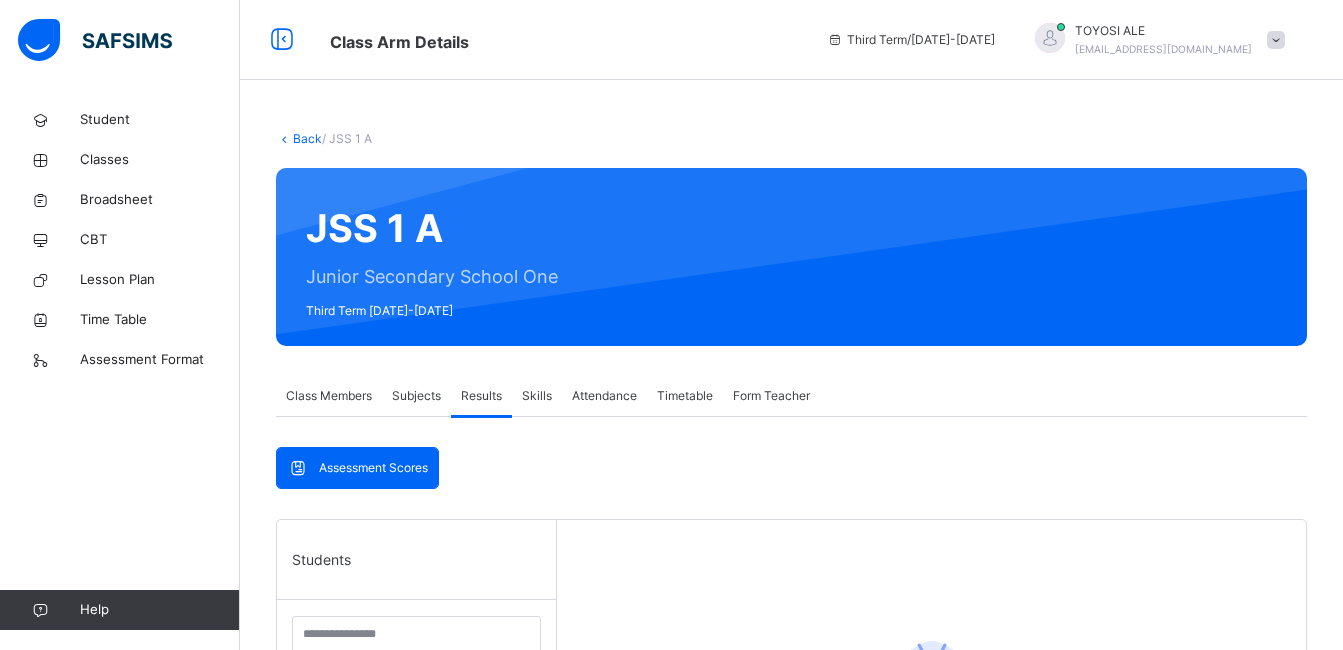click on "Subjects" at bounding box center [416, 396] 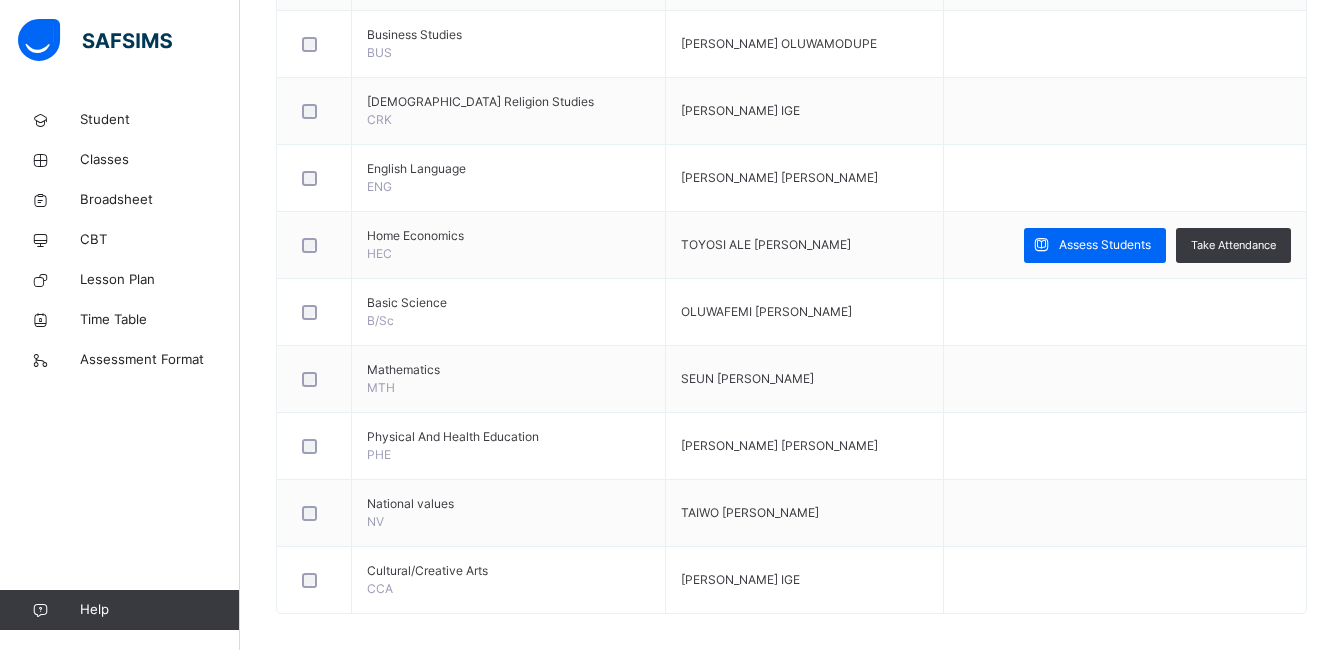 scroll, scrollTop: 978, scrollLeft: 0, axis: vertical 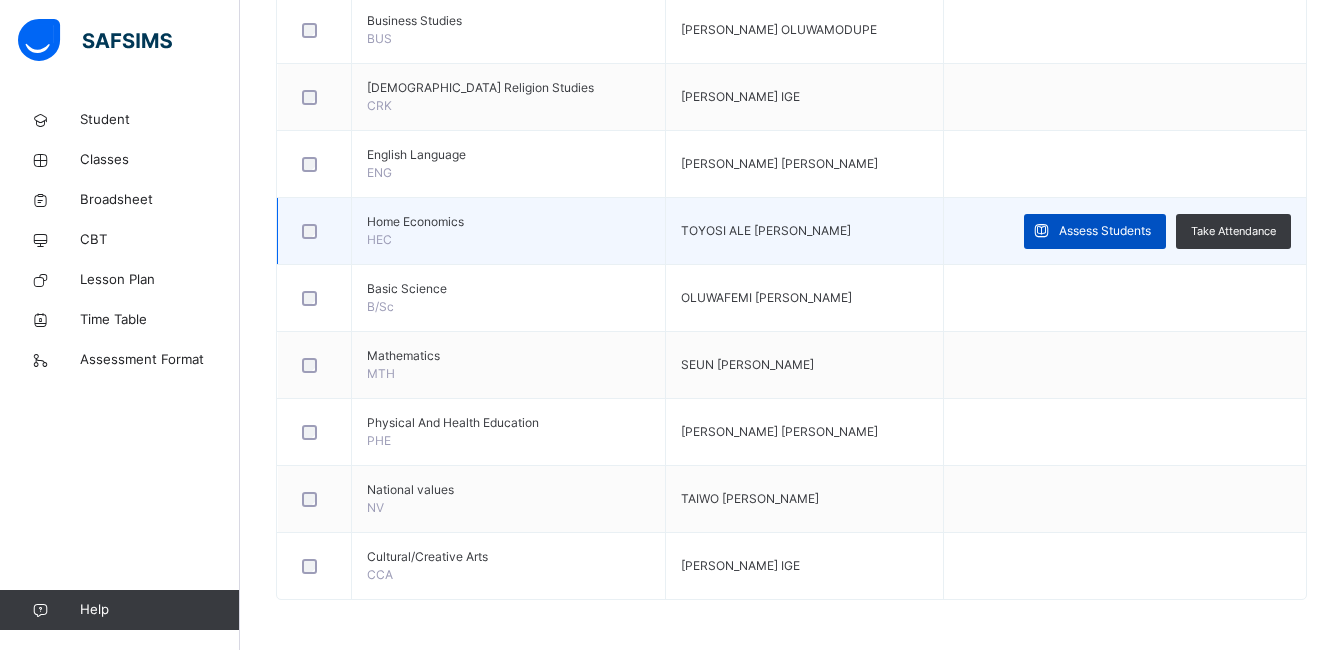 click on "Assess Students" at bounding box center (1105, 231) 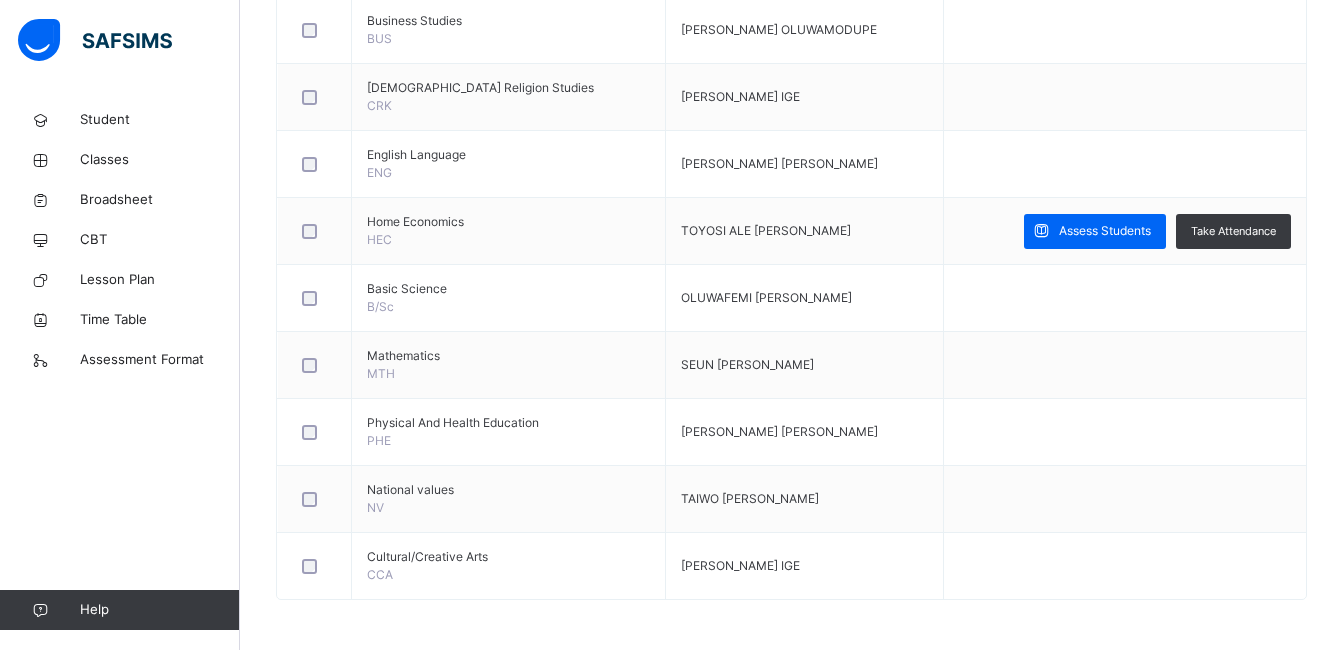 click on "JSS 1   A :   Online Actions  Download Empty Score Sheet  Upload/map score sheet Subject  UBEC MODEL SMART SCHOOL, IJAN-EKITI, EKITI STATE. Date: 15th Jul 2025, 10:58:20 am Score Sheet Score Sheet Show Comments   Generate comment for all student   Save Entries Class Level:  JSS 1   A Subject:  Session:  2024/2025 Session Session:  Third Term Students TOTAL /100 Comment   ×   Subject Teacher’s Comment Generate and see in full the comment developed by the AI with an option to regenerate the comment Sims Bot Please wait while the Sims Bot generates comments for all your students" at bounding box center (0, 0) 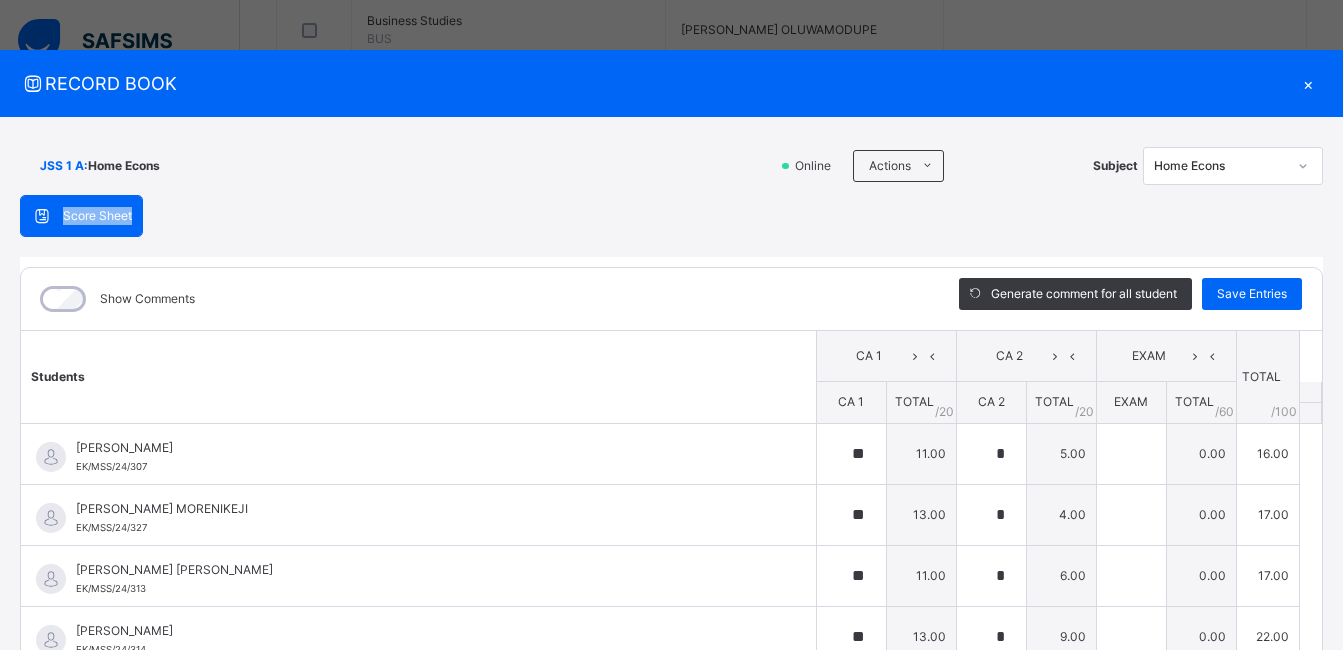 type on "**" 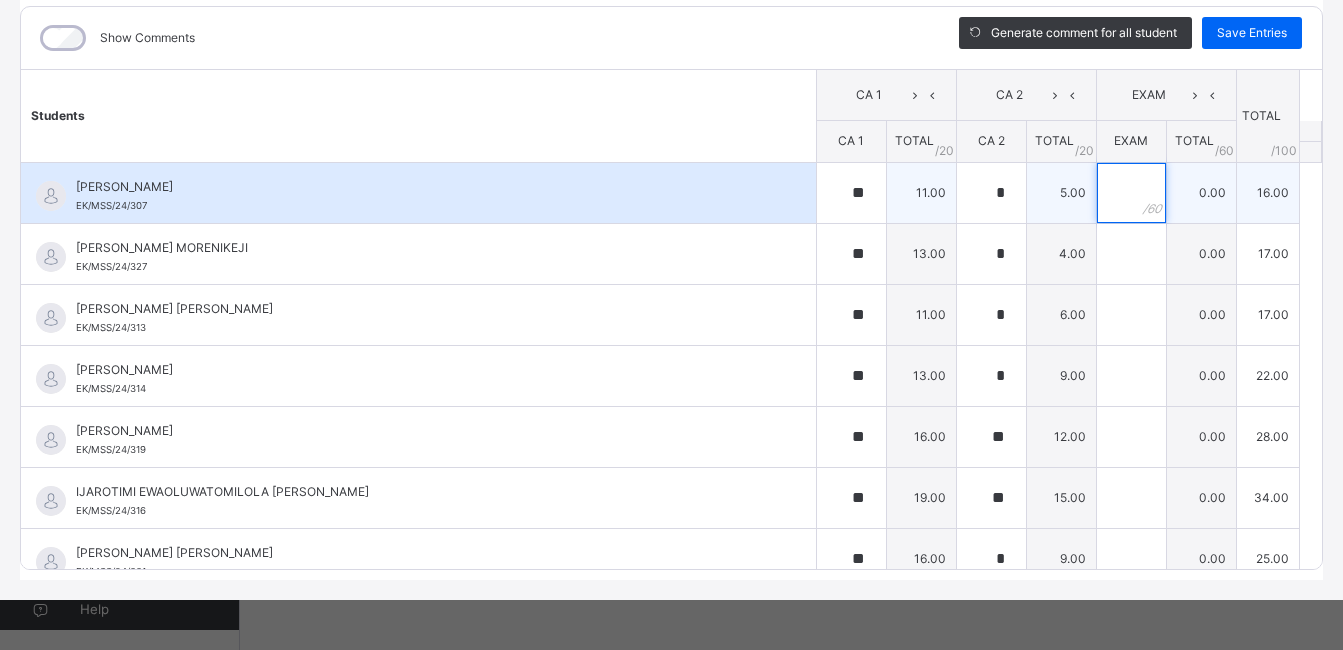 click at bounding box center (1131, 193) 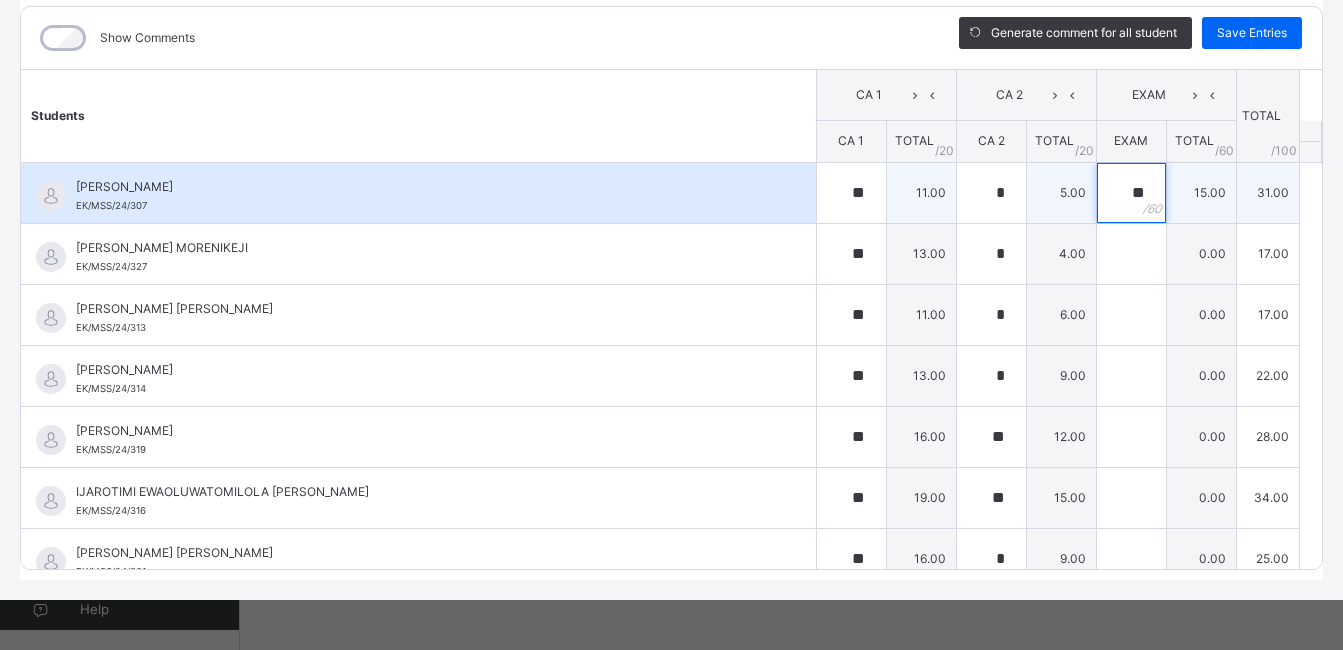 click on "**" at bounding box center (1131, 193) 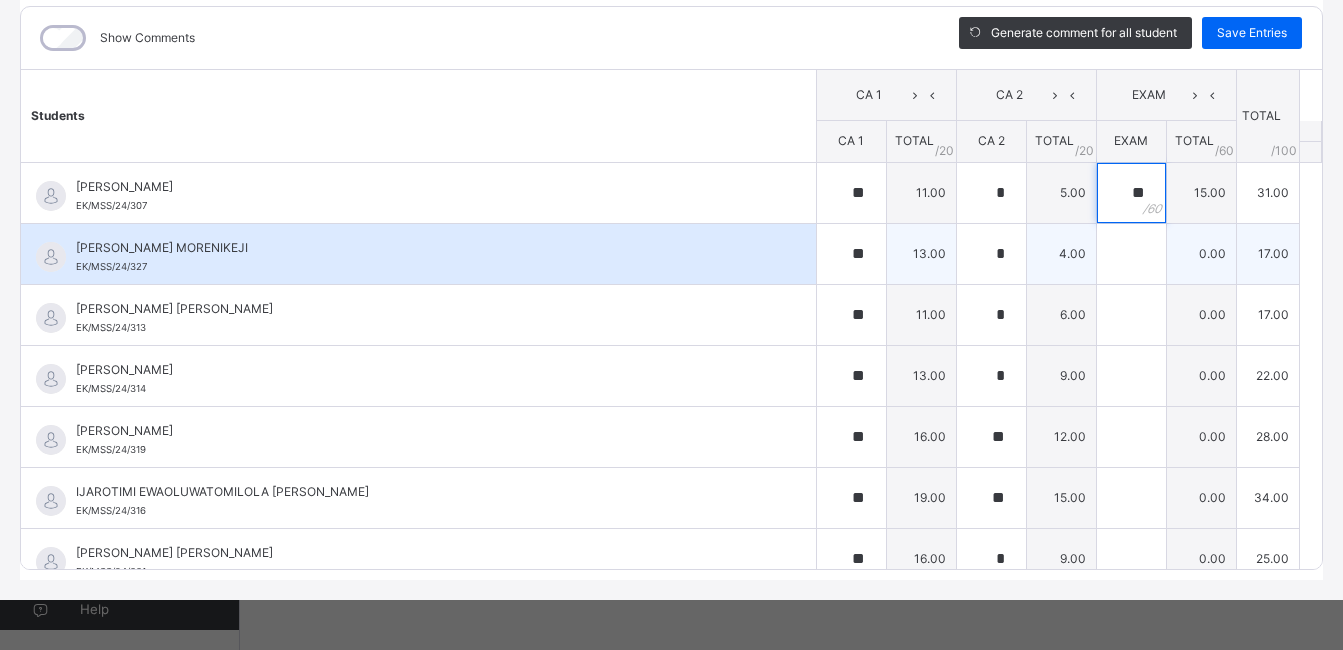 type on "**" 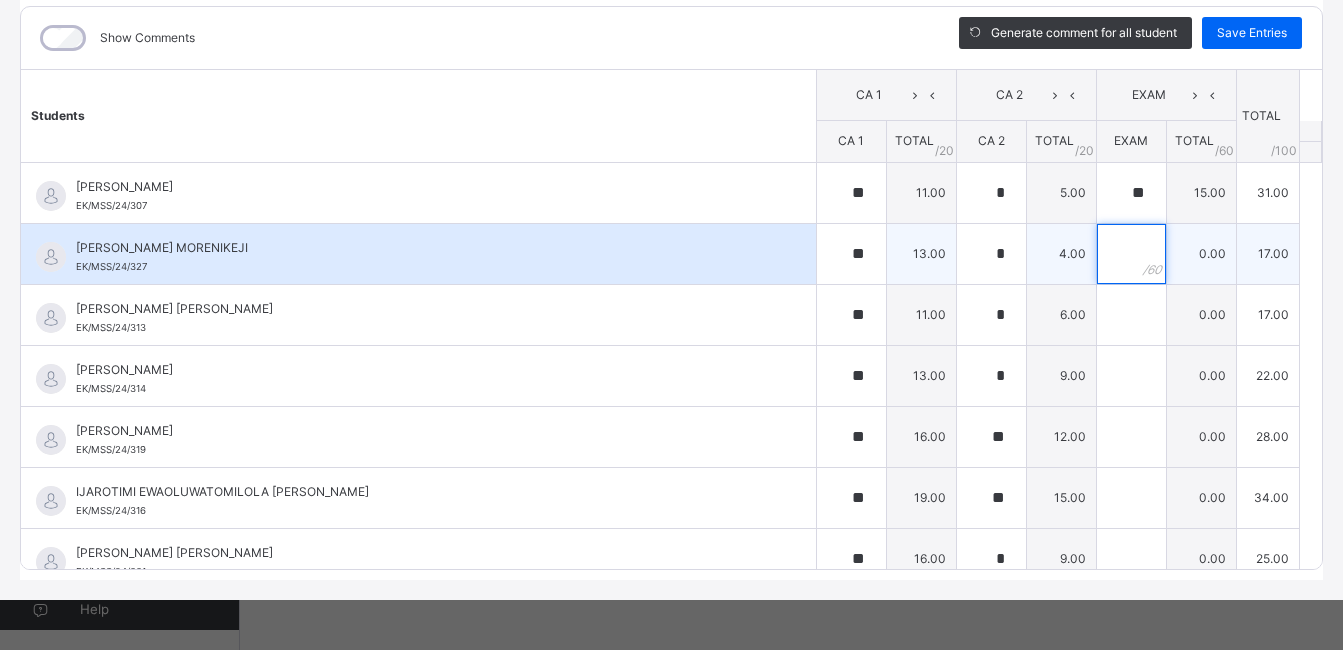 click at bounding box center [1131, 254] 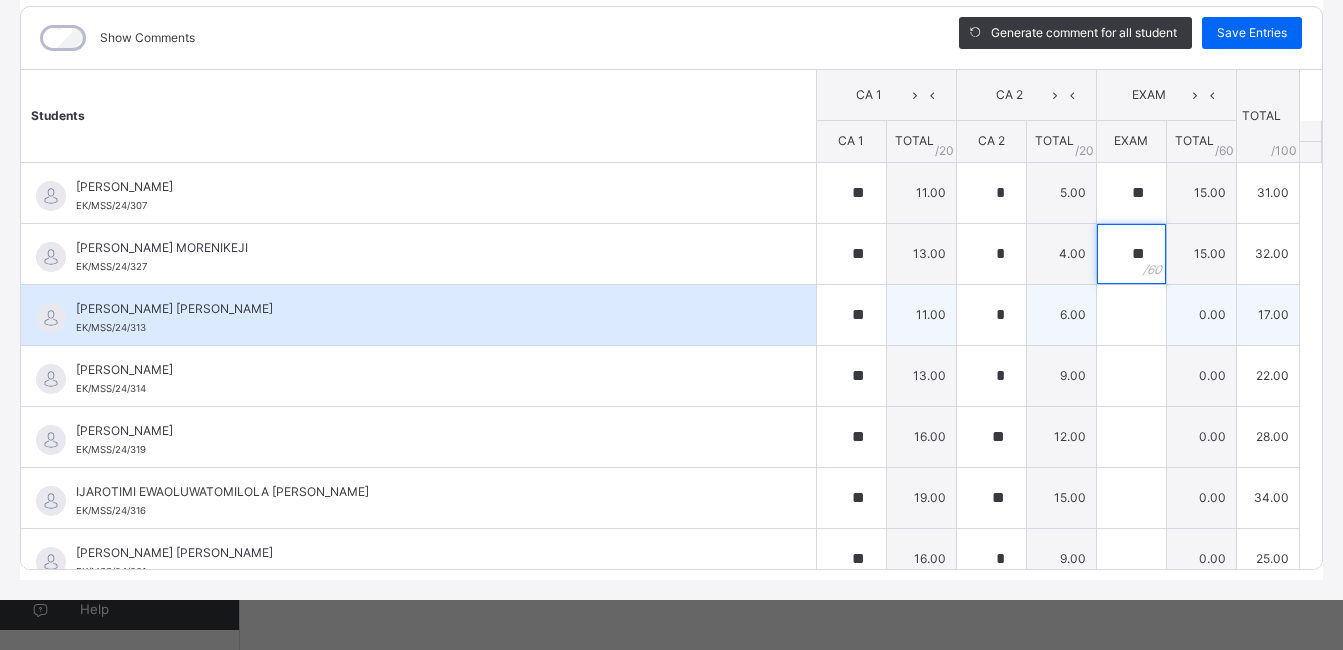 type on "**" 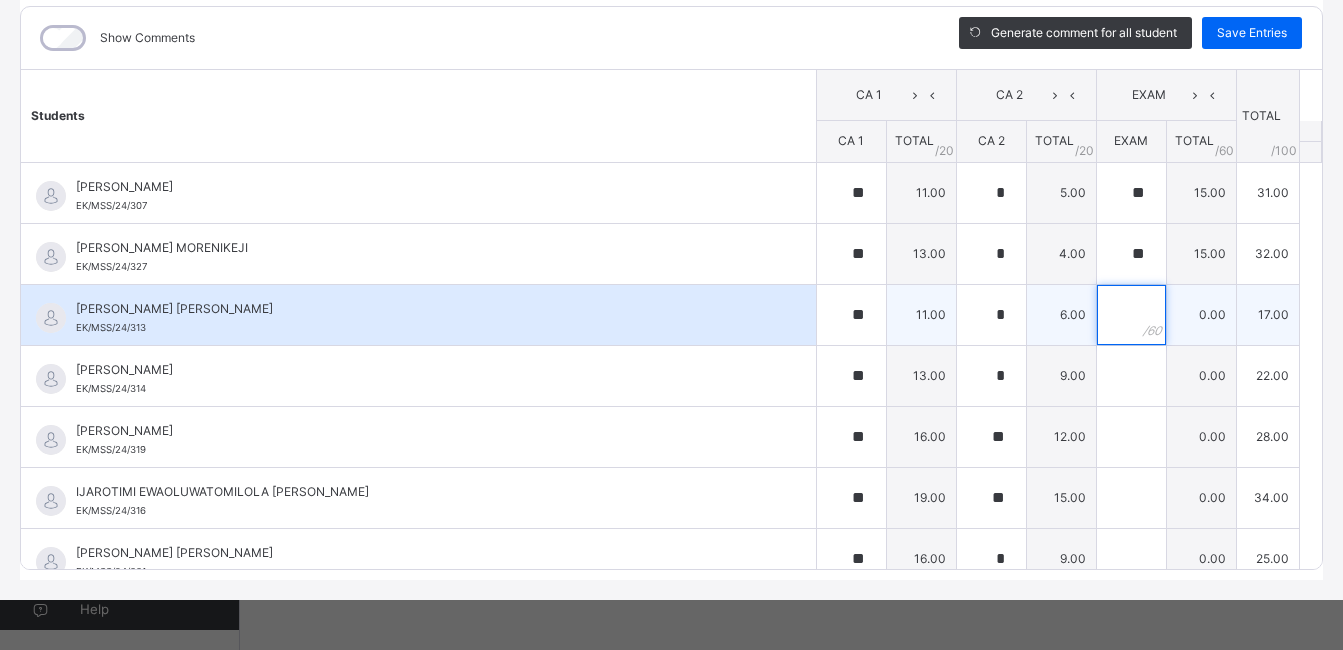 click at bounding box center [1131, 315] 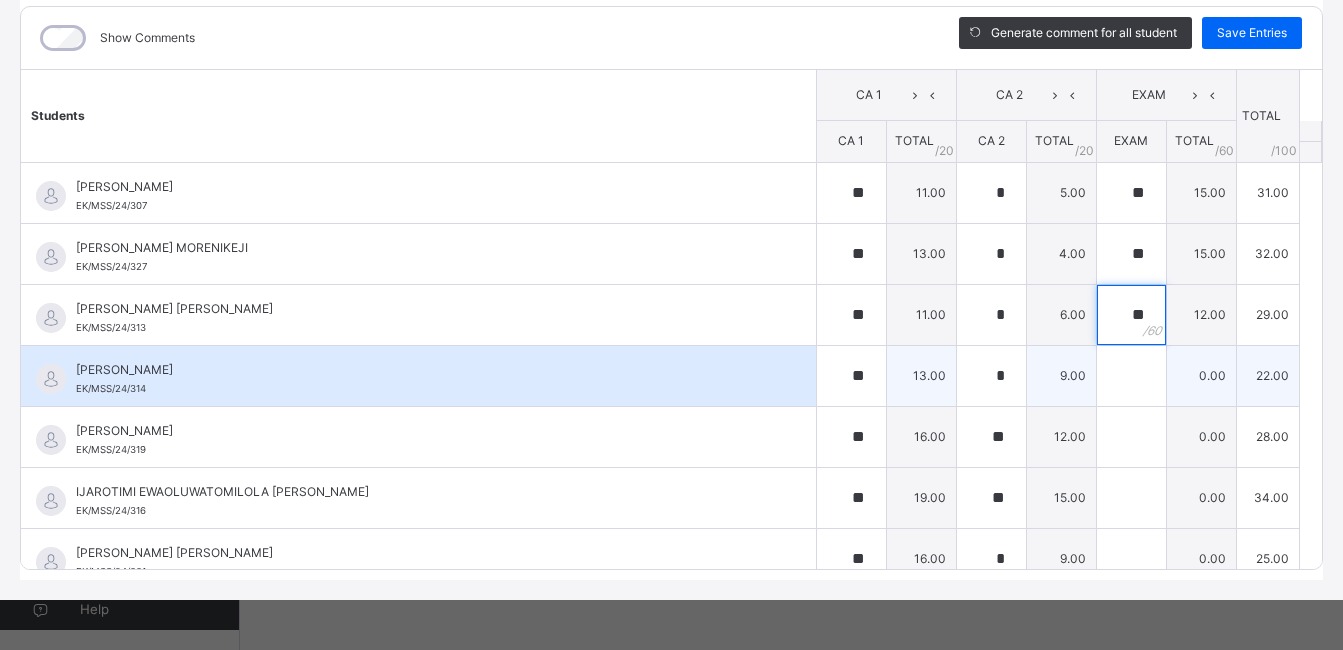 type on "**" 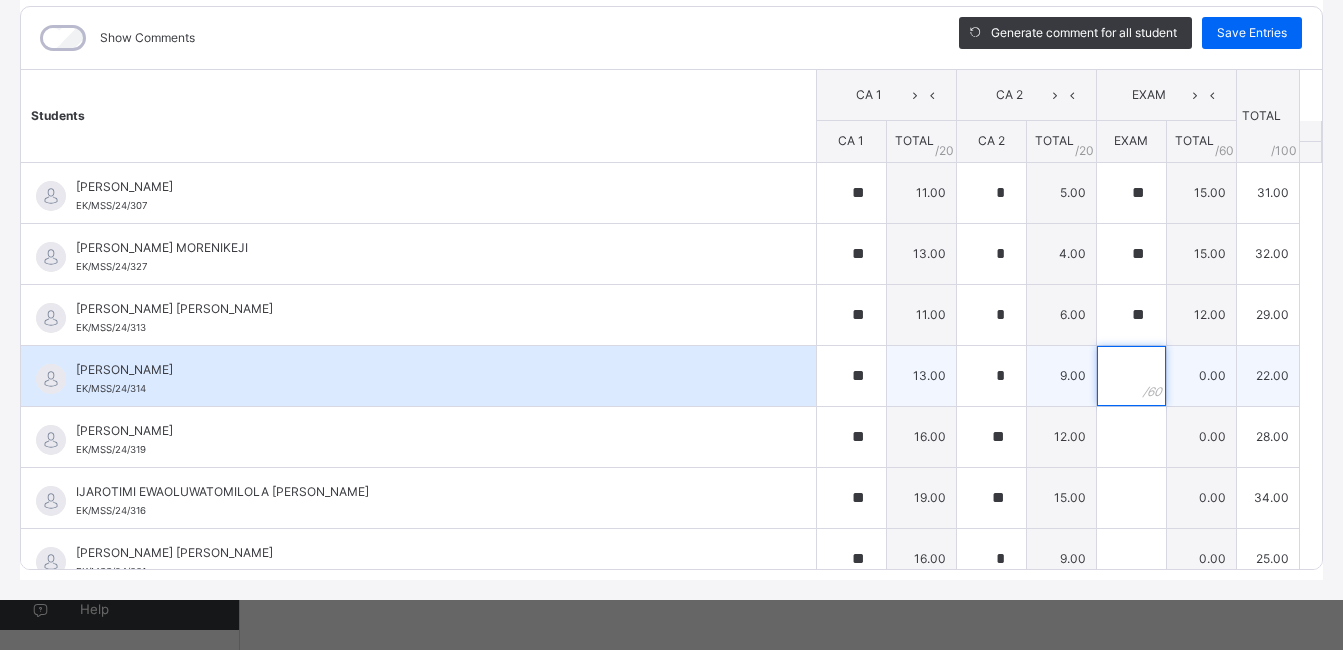 click at bounding box center [1131, 376] 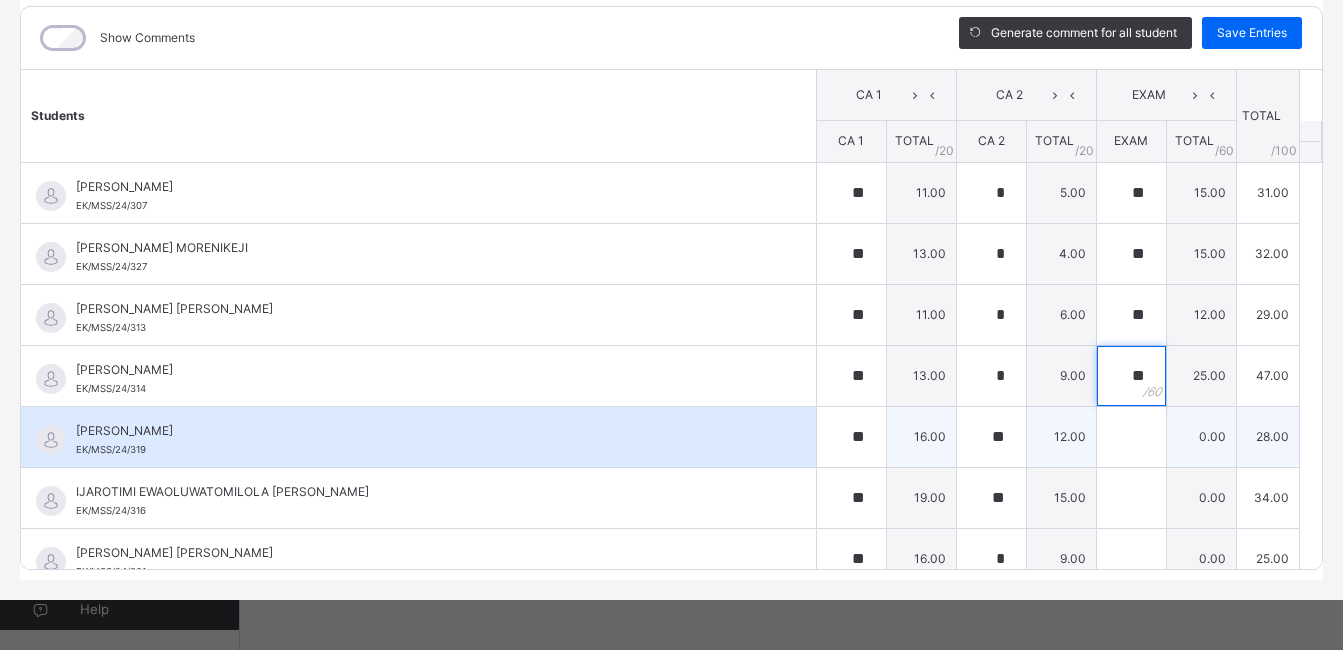 type on "**" 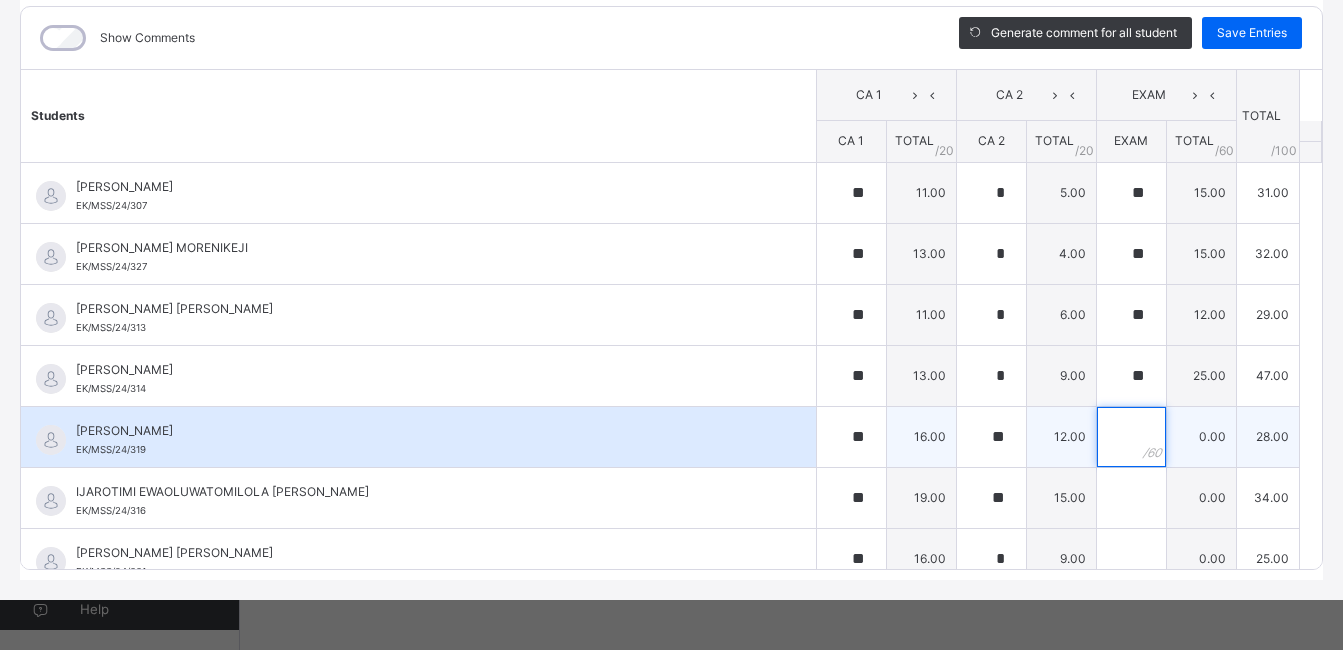 click at bounding box center [1131, 437] 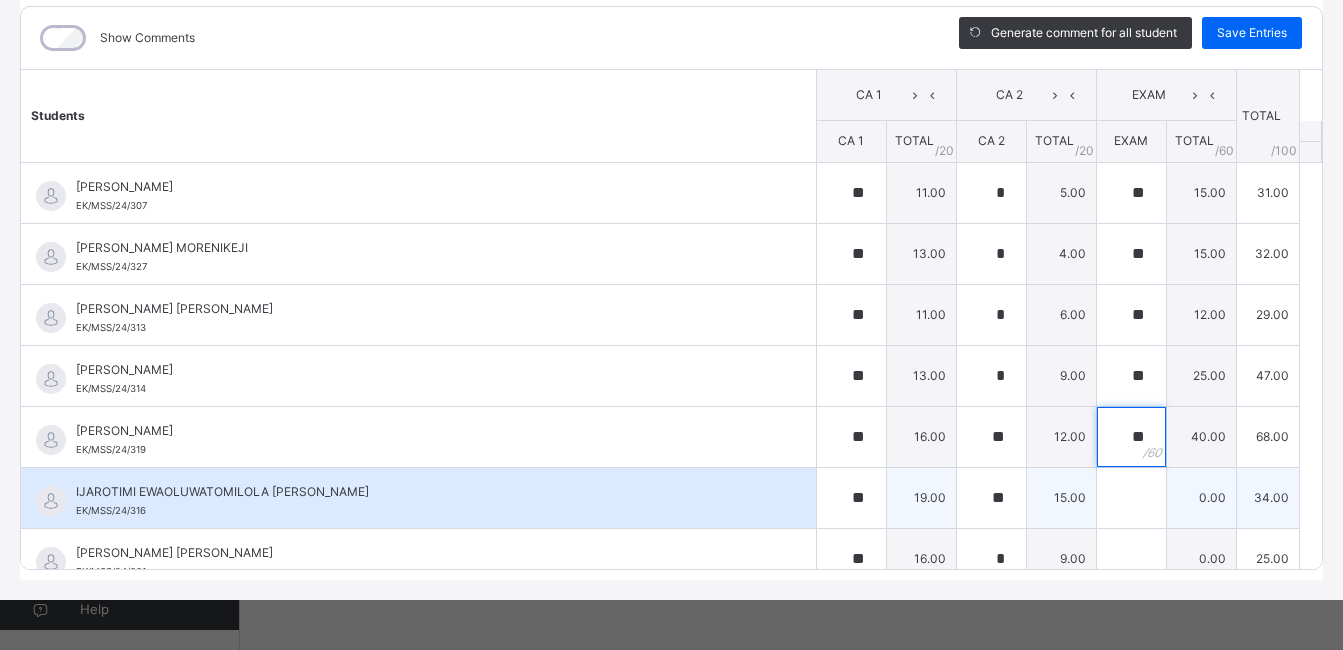 type on "**" 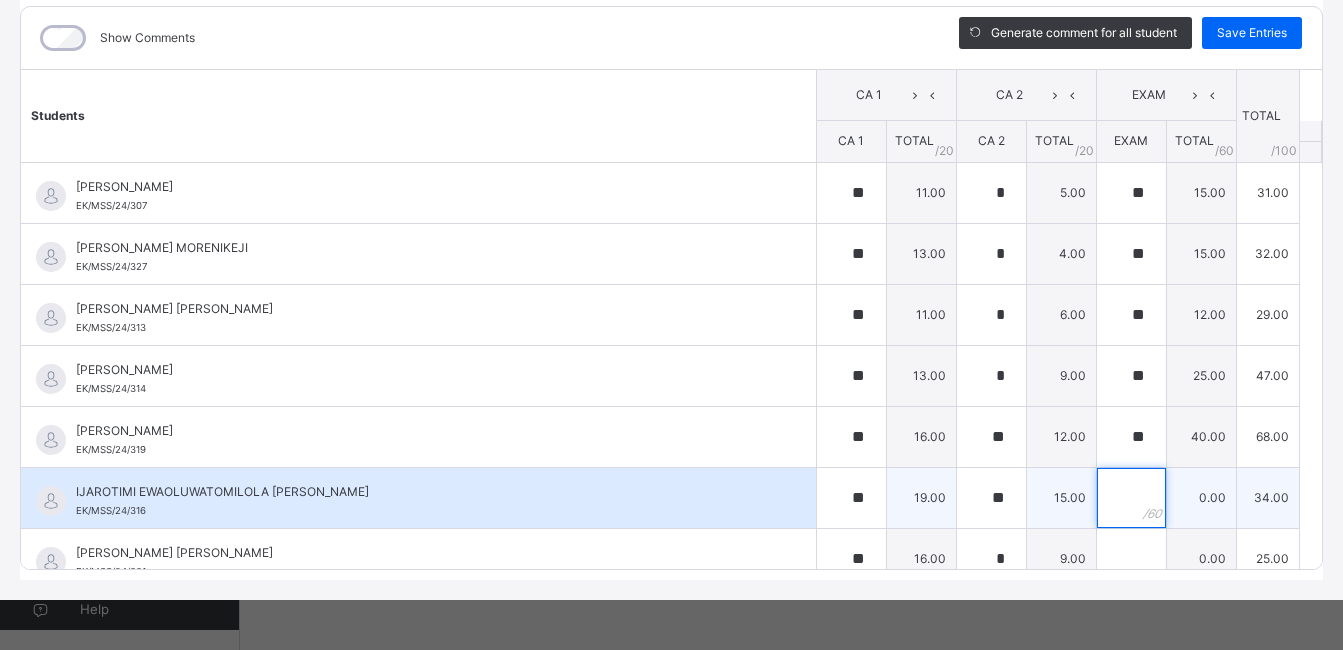 click at bounding box center [1131, 498] 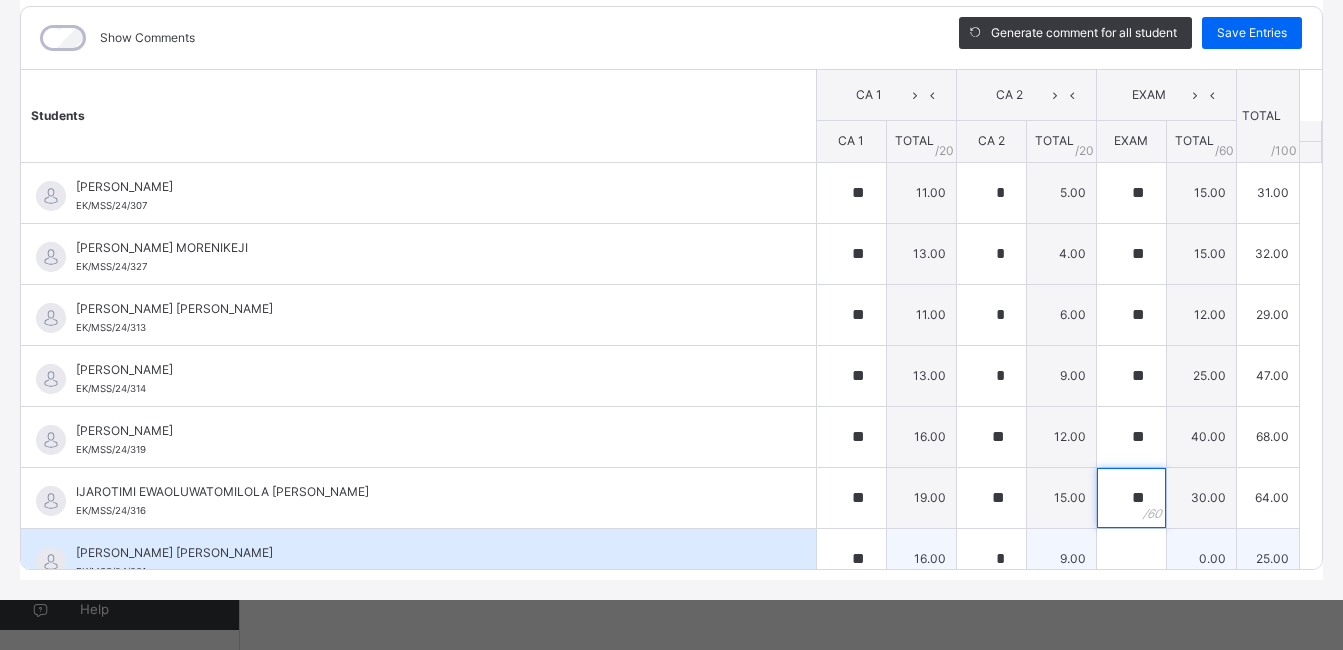 type on "**" 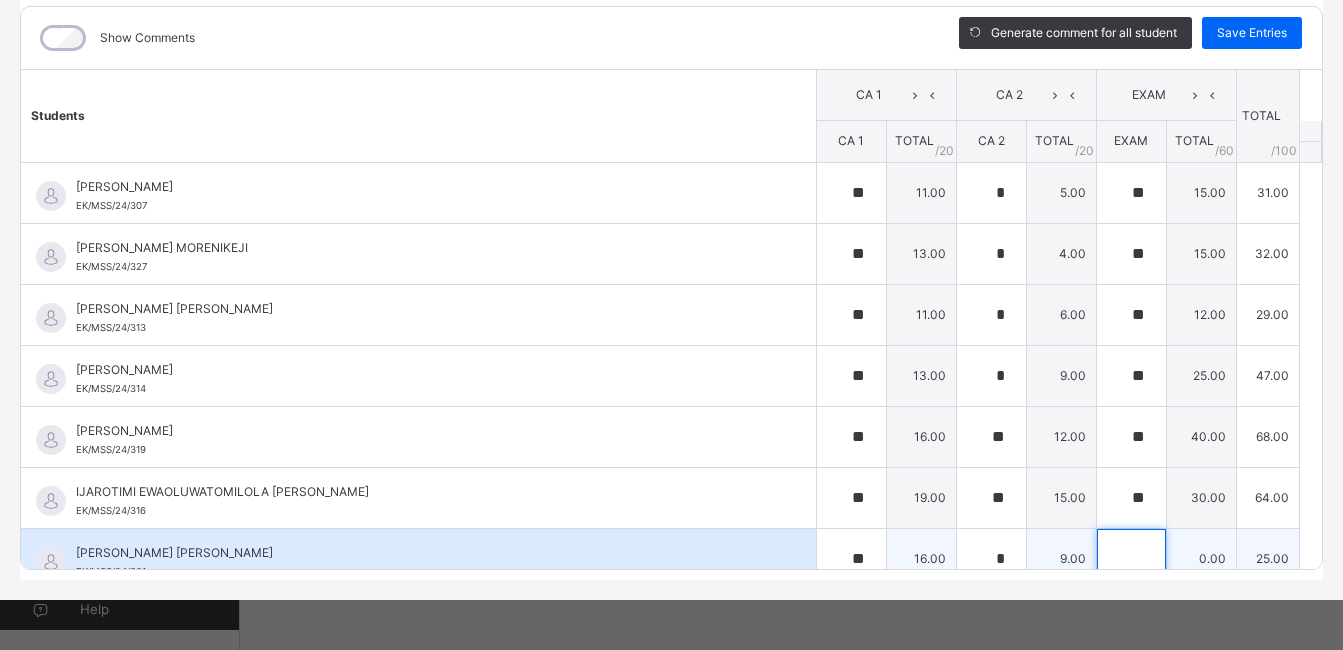 click at bounding box center [1131, 559] 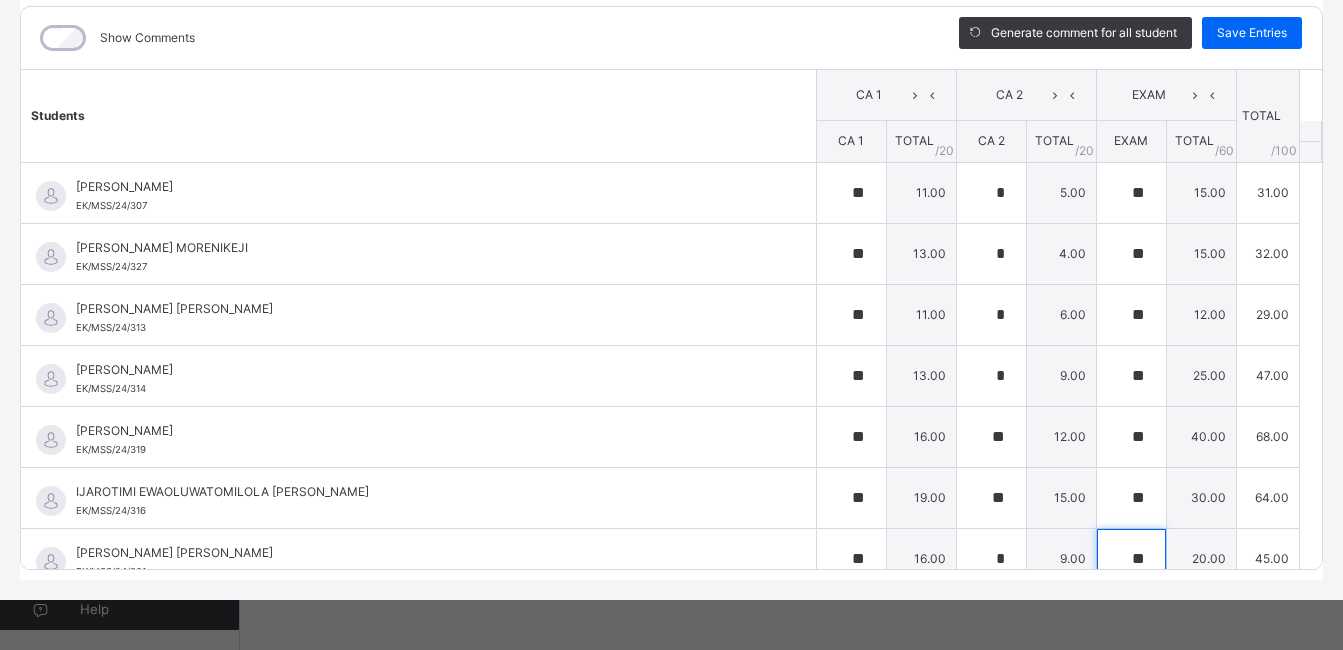 scroll, scrollTop: 437, scrollLeft: 0, axis: vertical 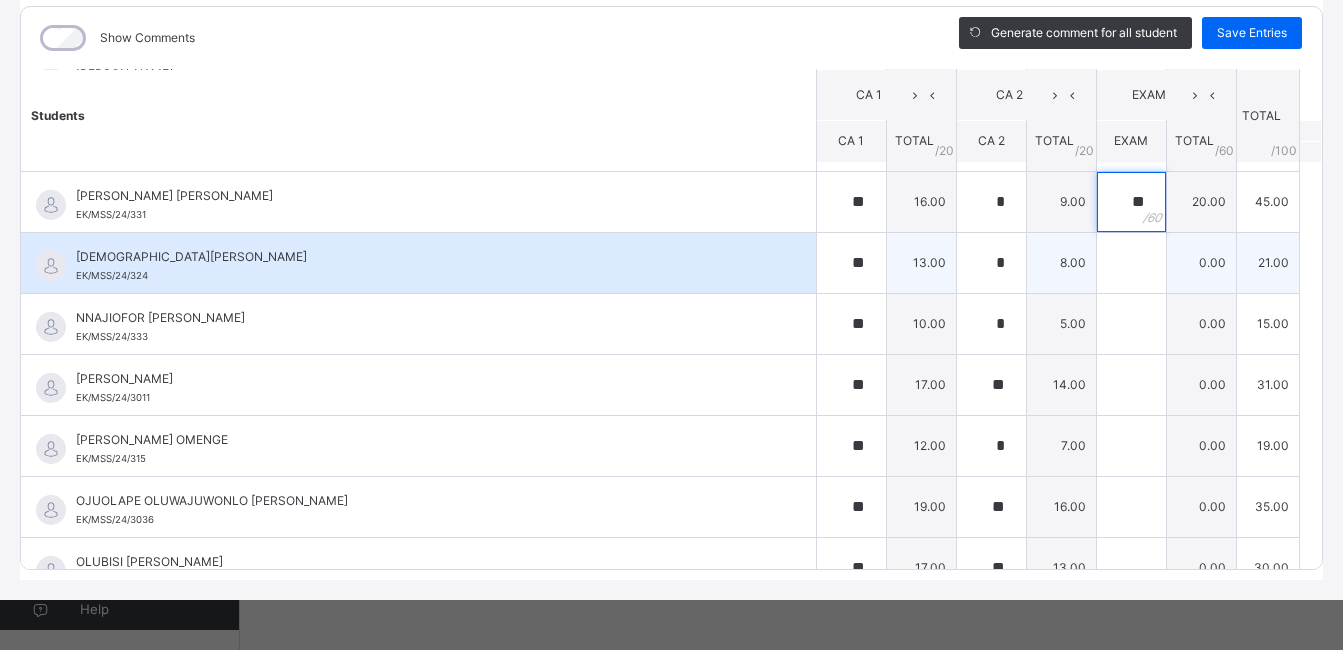 type on "**" 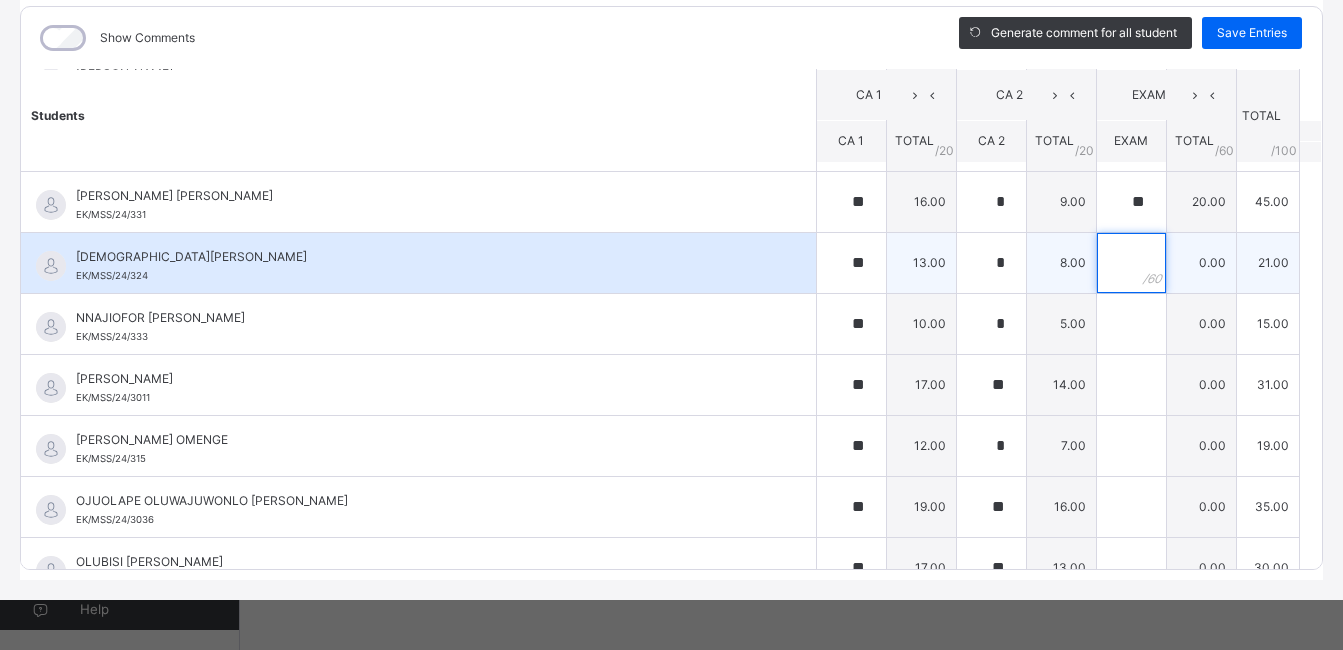 click at bounding box center [1131, 263] 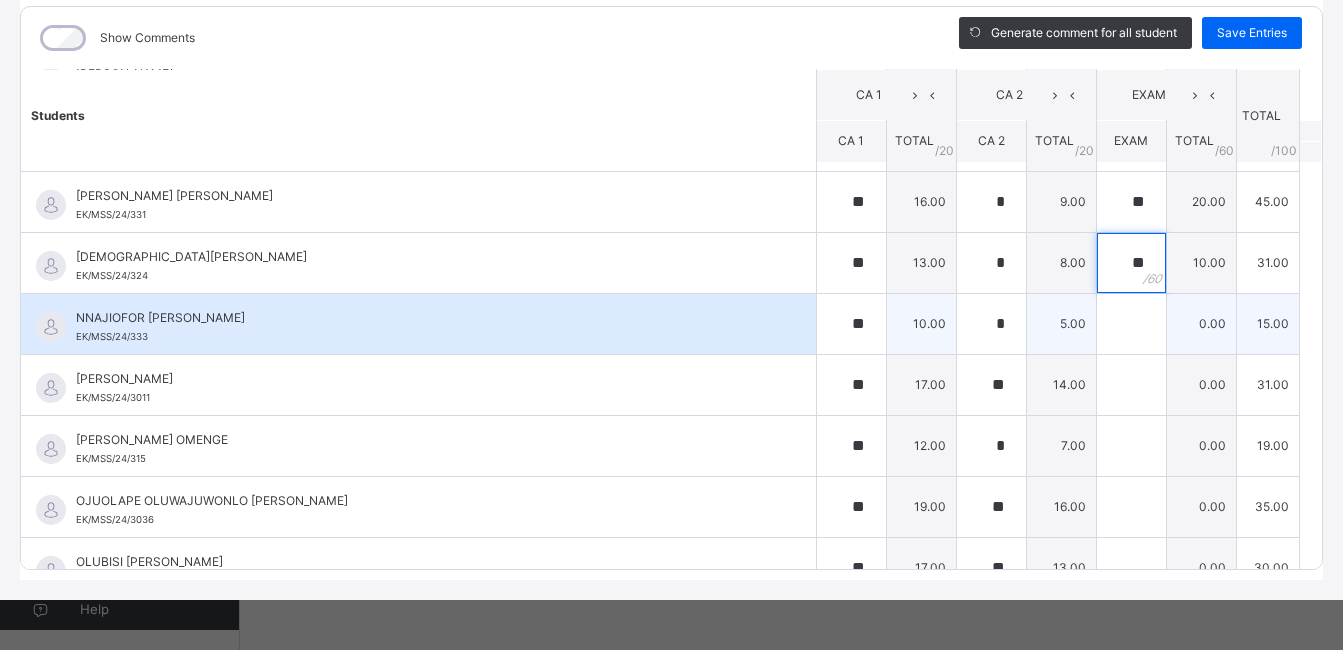 type on "**" 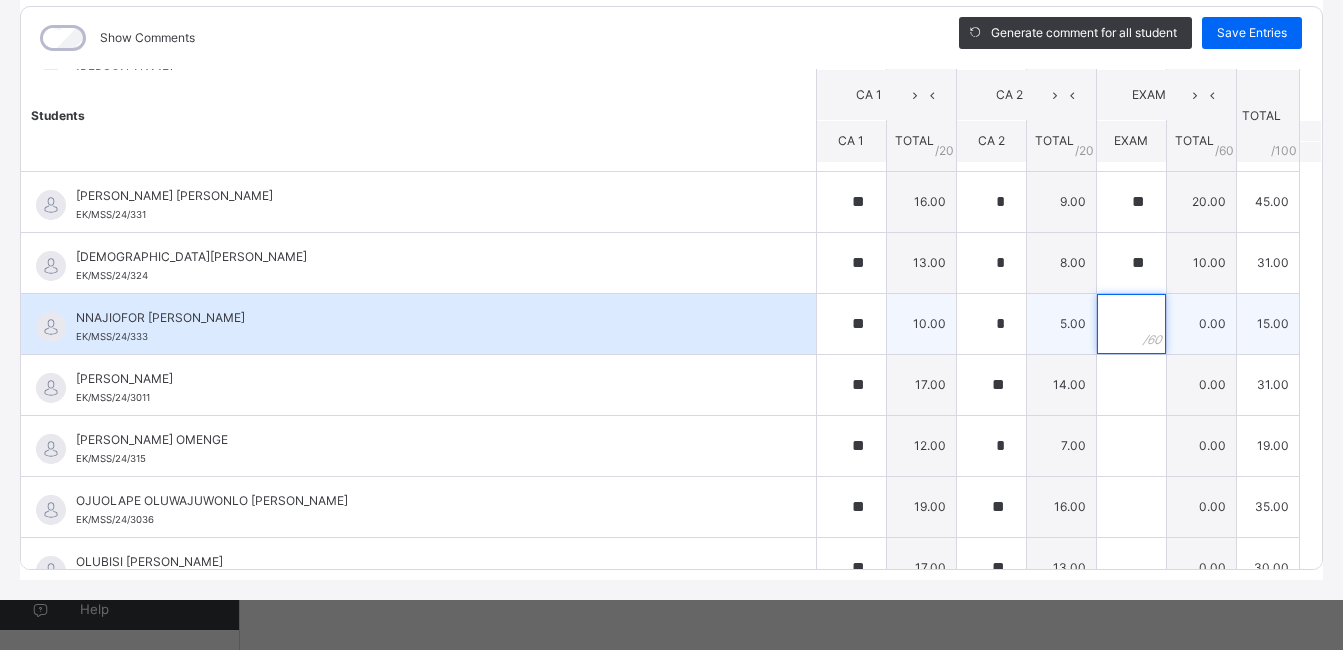click at bounding box center (1131, 324) 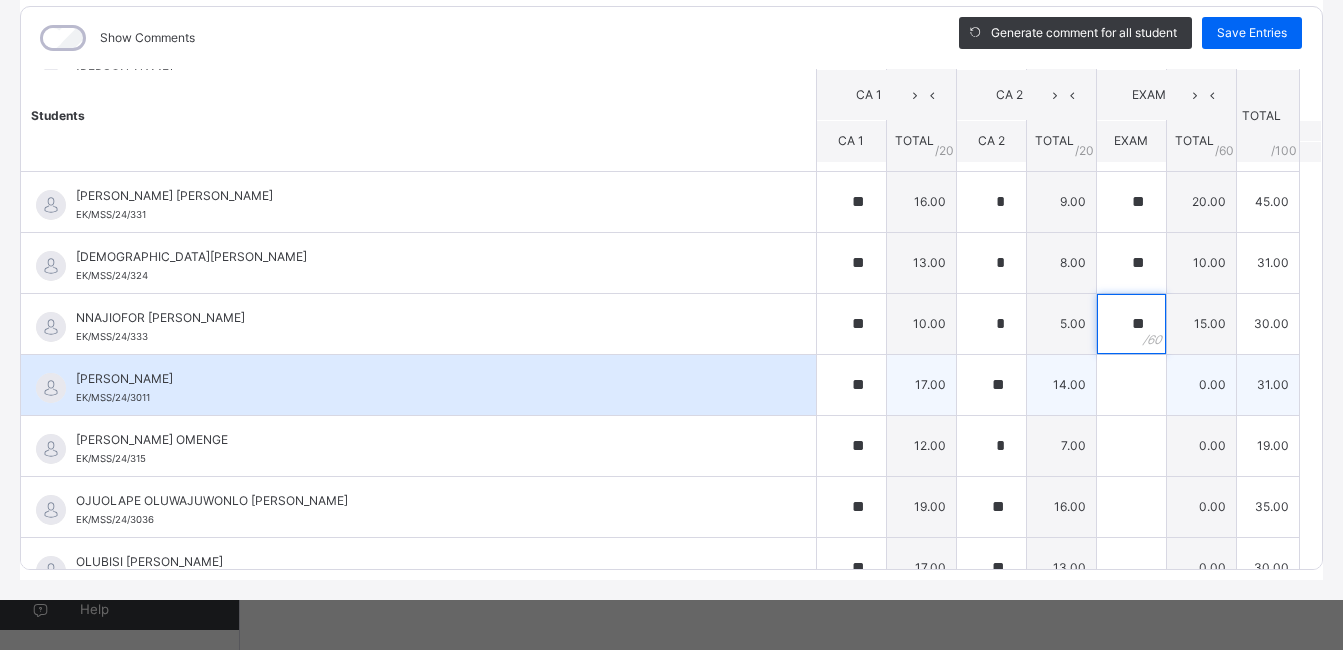 type on "**" 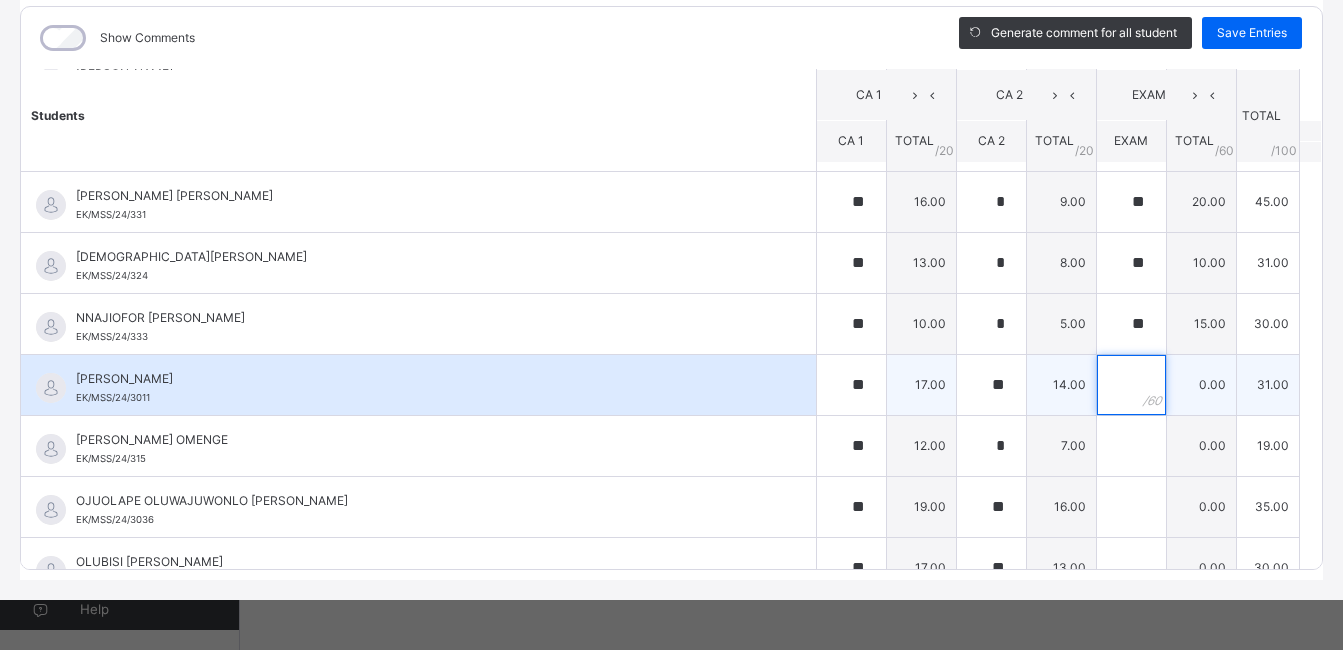 click at bounding box center (1131, 385) 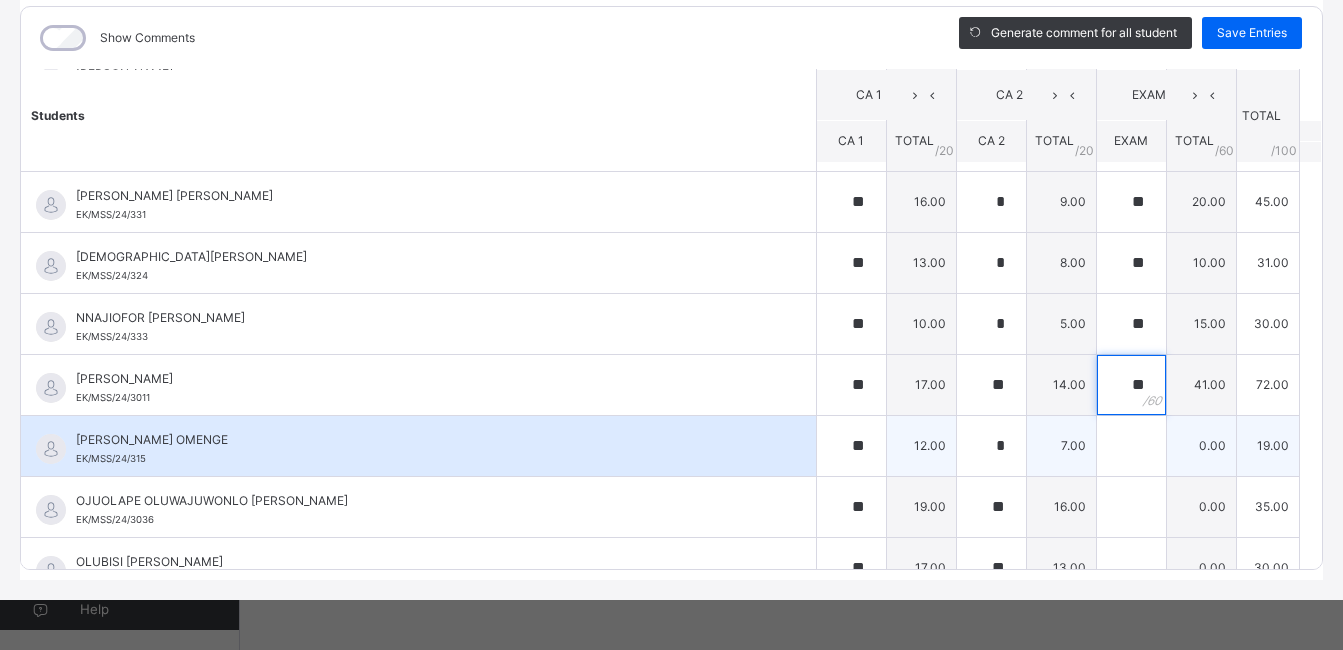 type on "**" 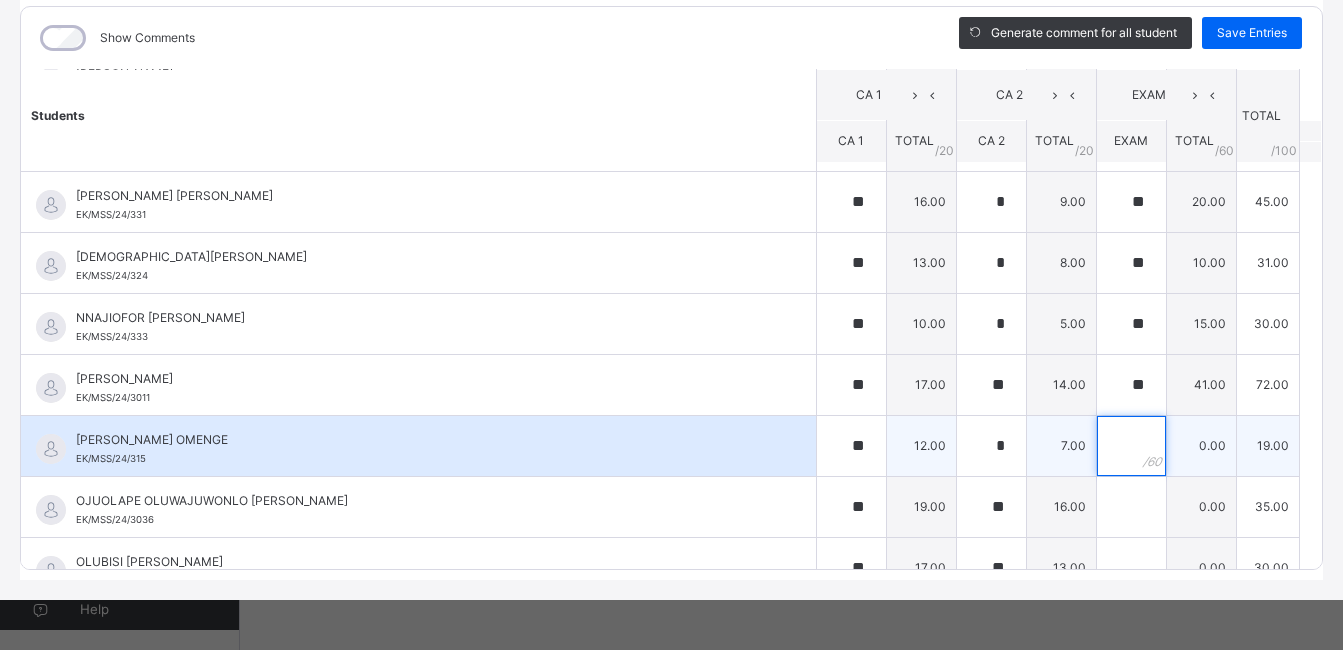 click at bounding box center [1131, 446] 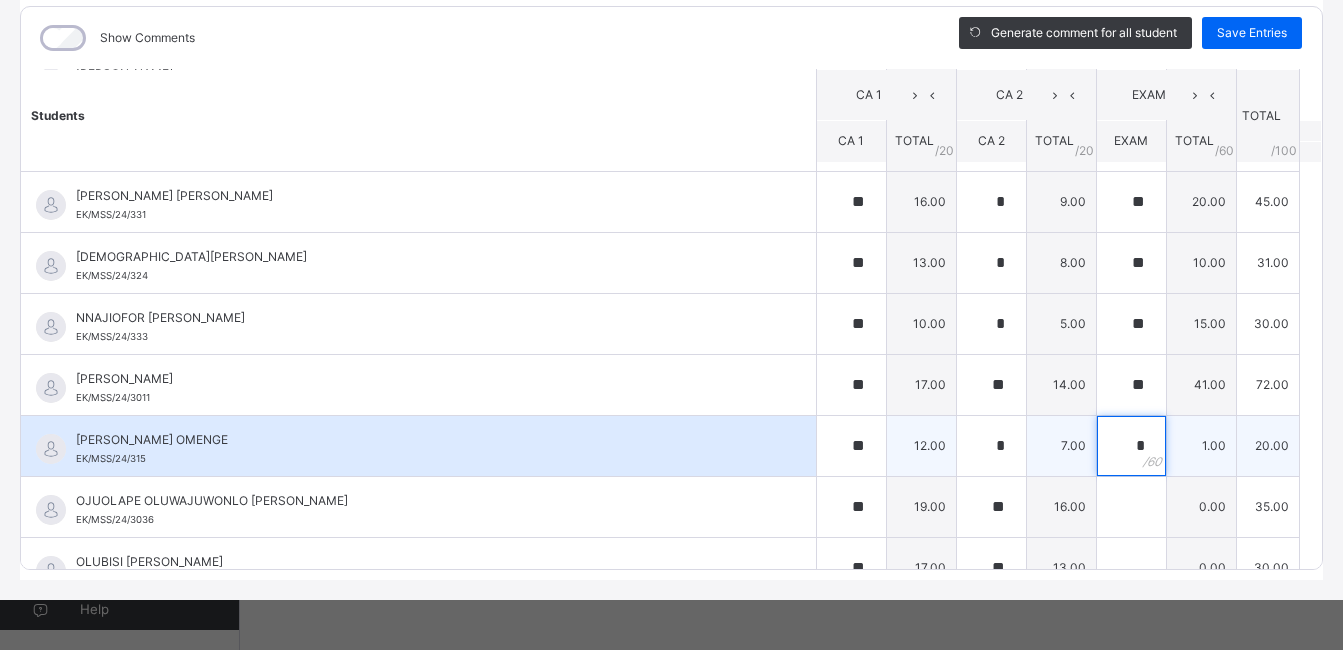type on "**" 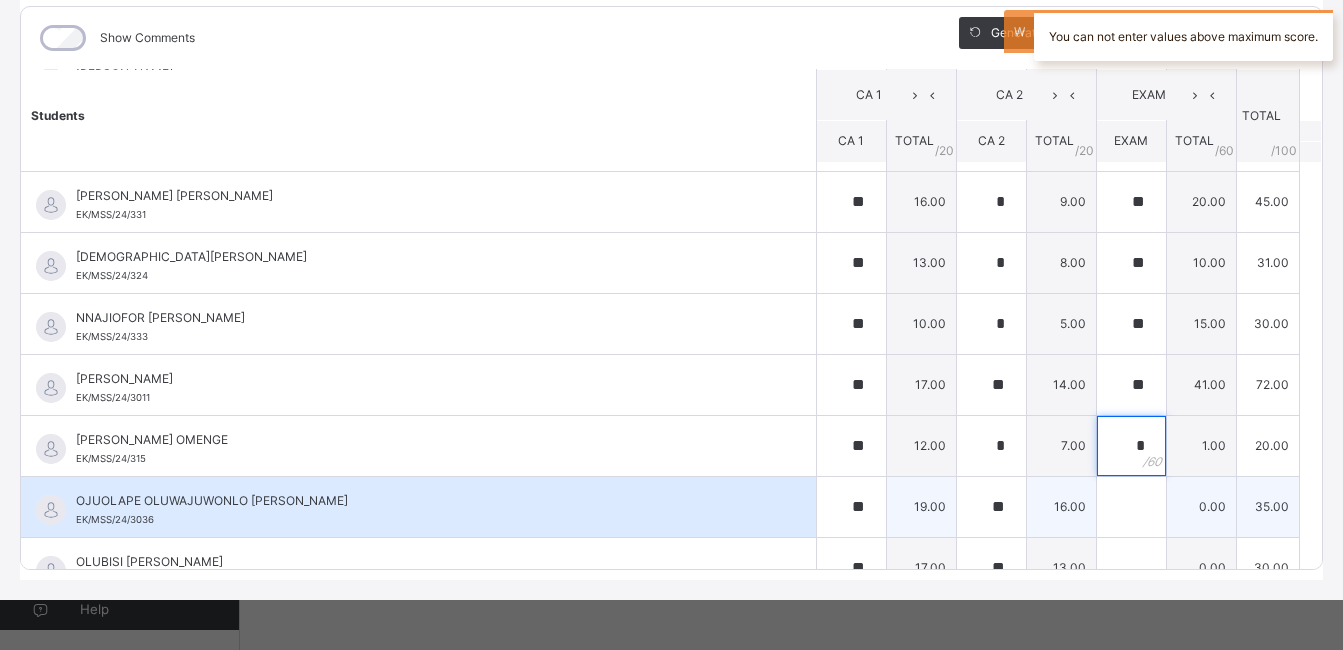 type on "*" 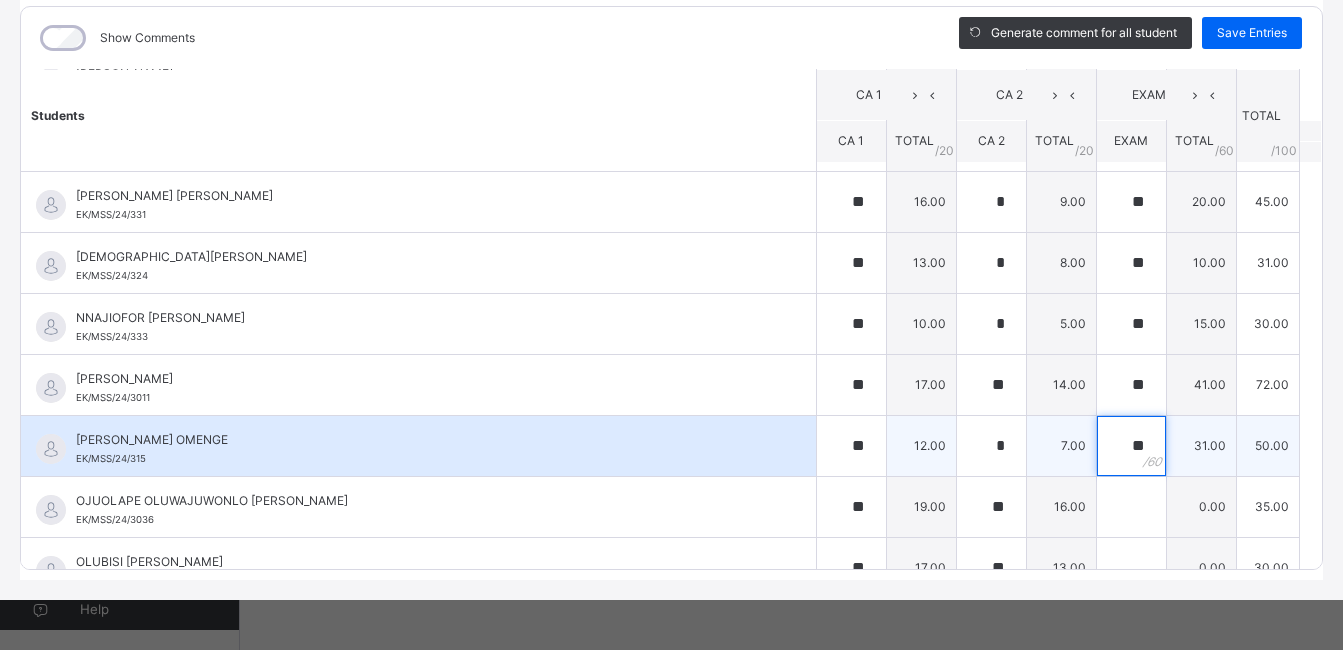 type on "*" 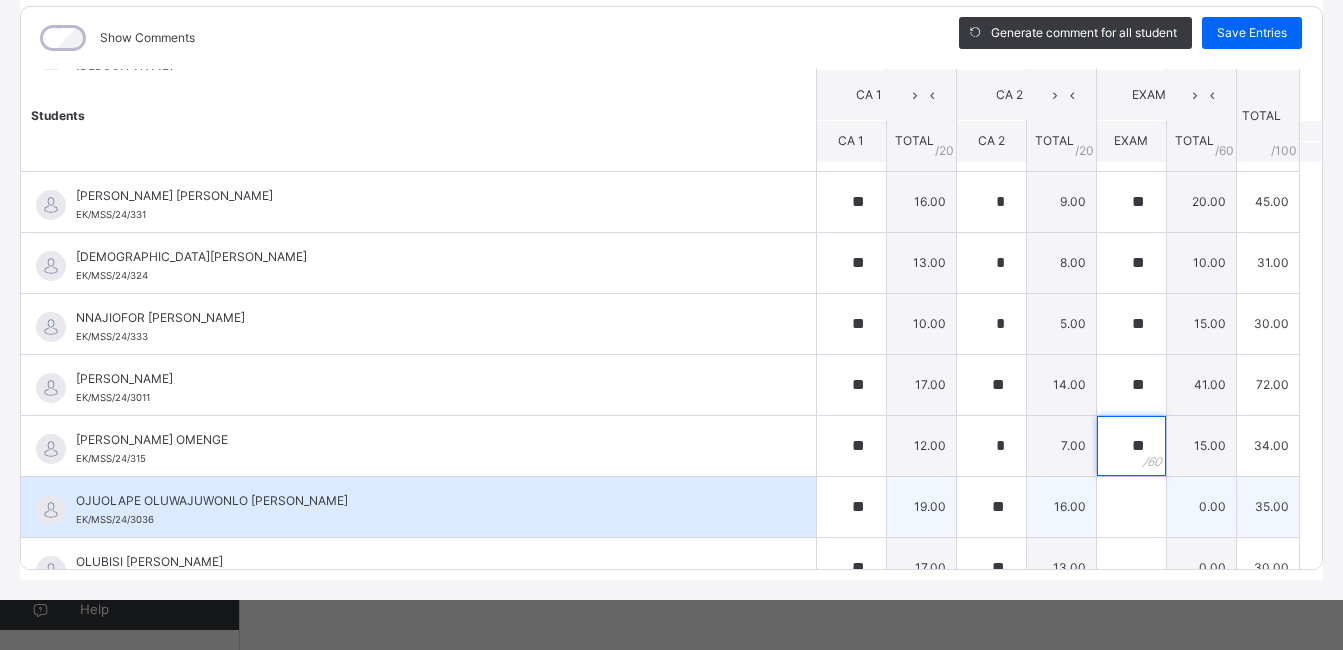 type on "**" 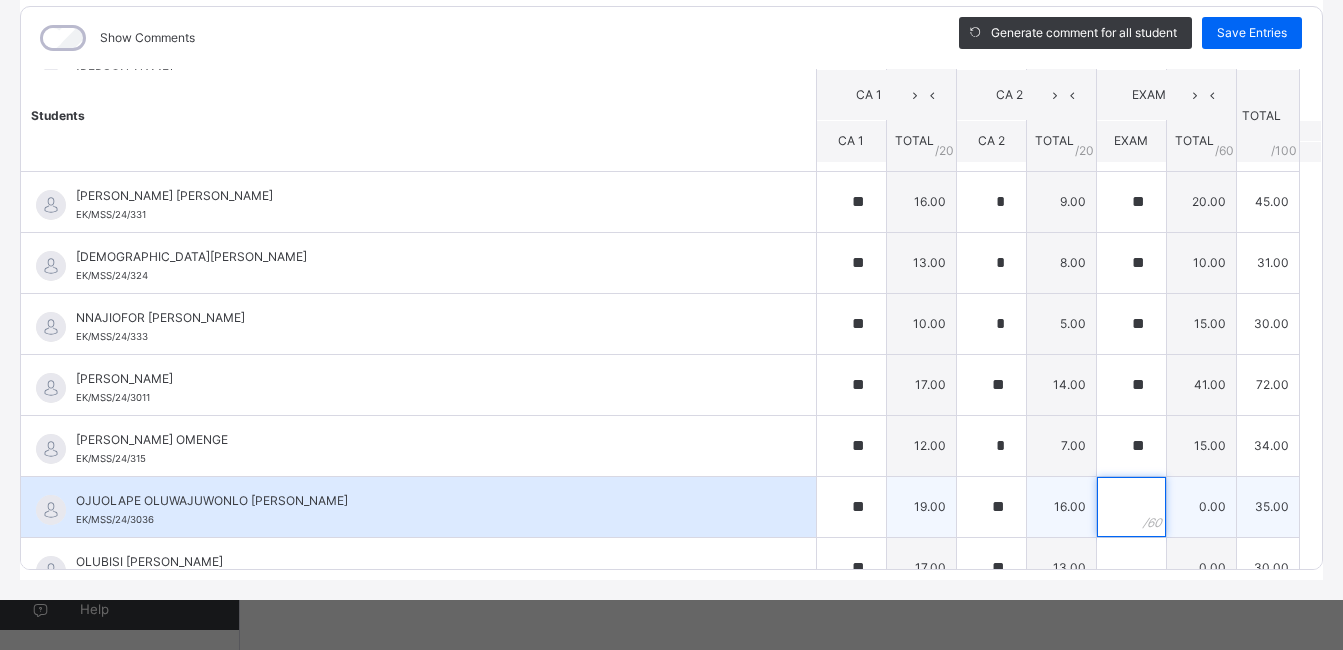 click at bounding box center (1131, 507) 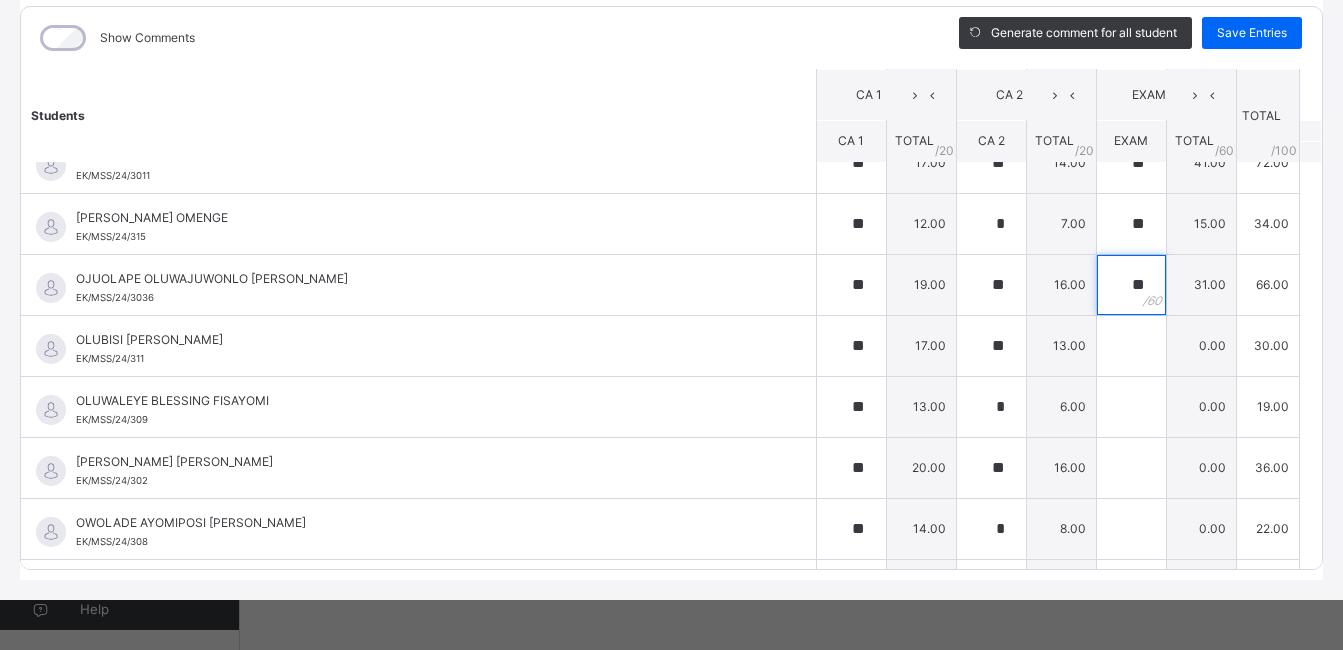 scroll, scrollTop: 597, scrollLeft: 0, axis: vertical 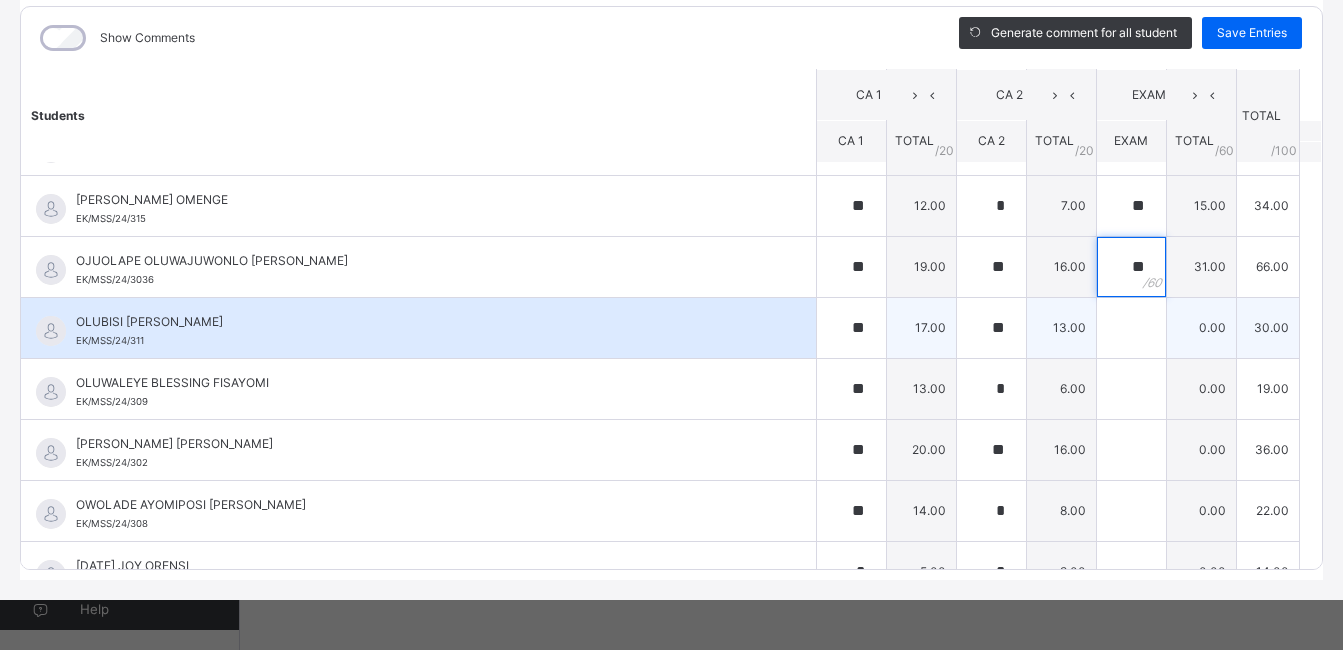 type on "**" 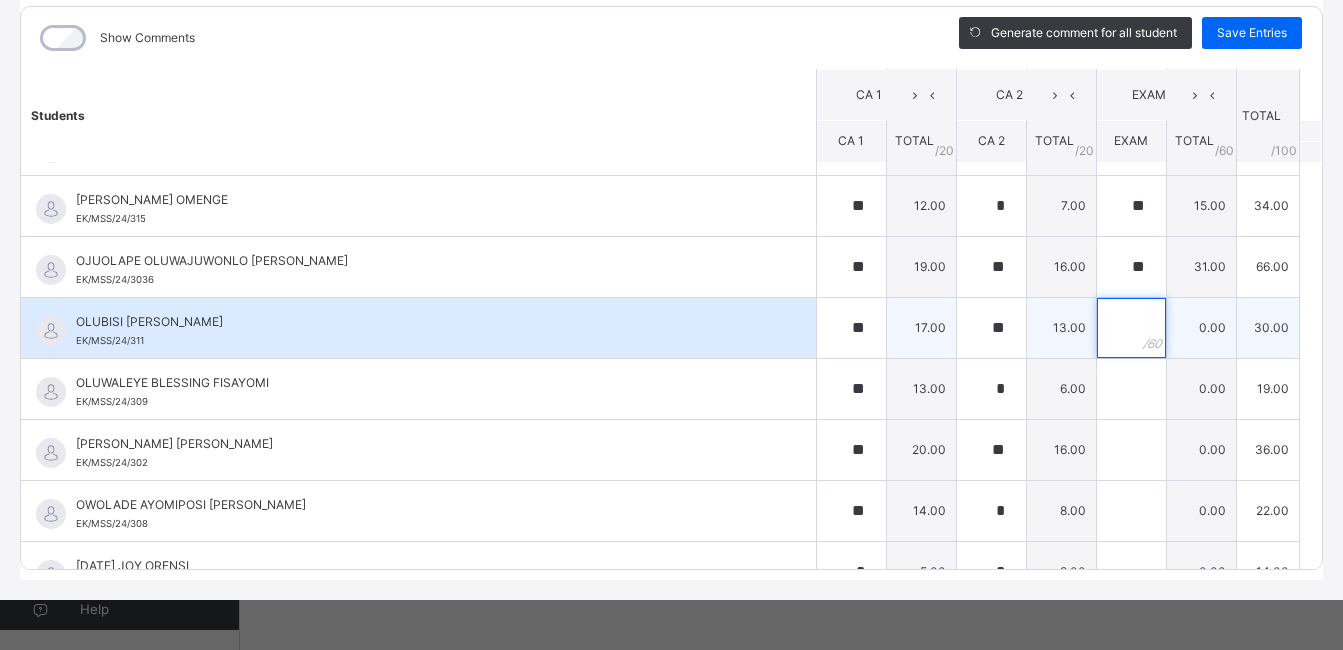 click at bounding box center (1131, 328) 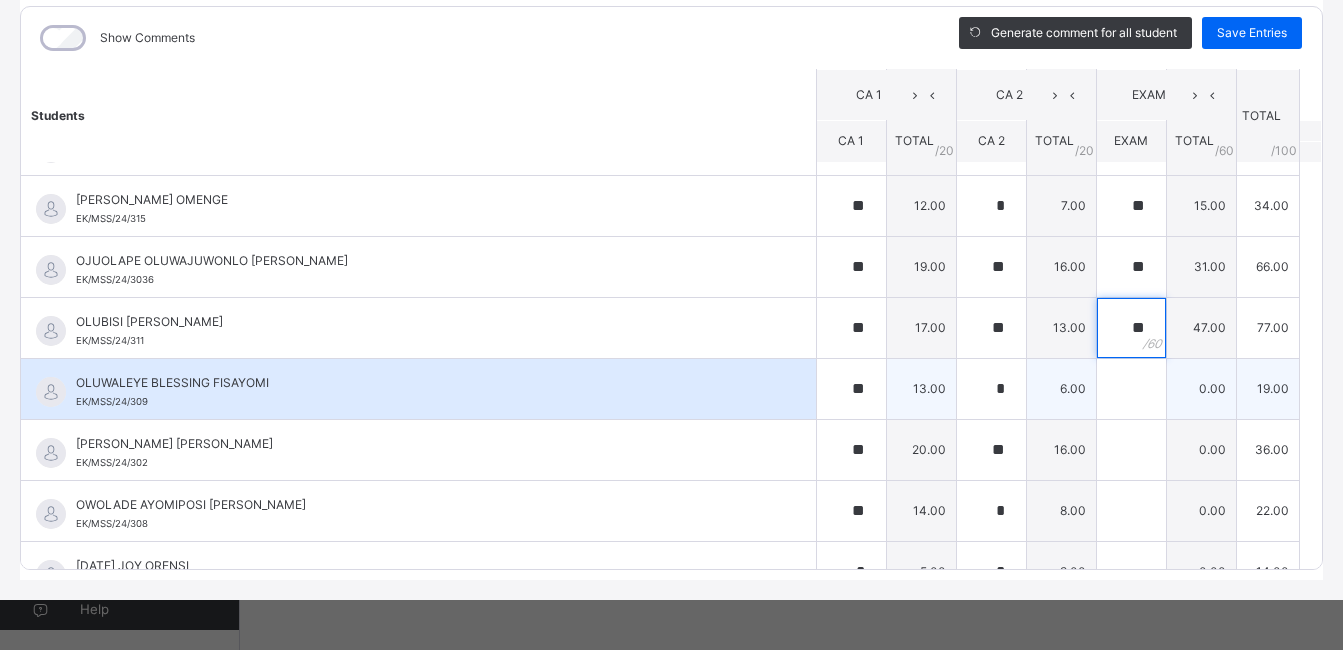 type on "**" 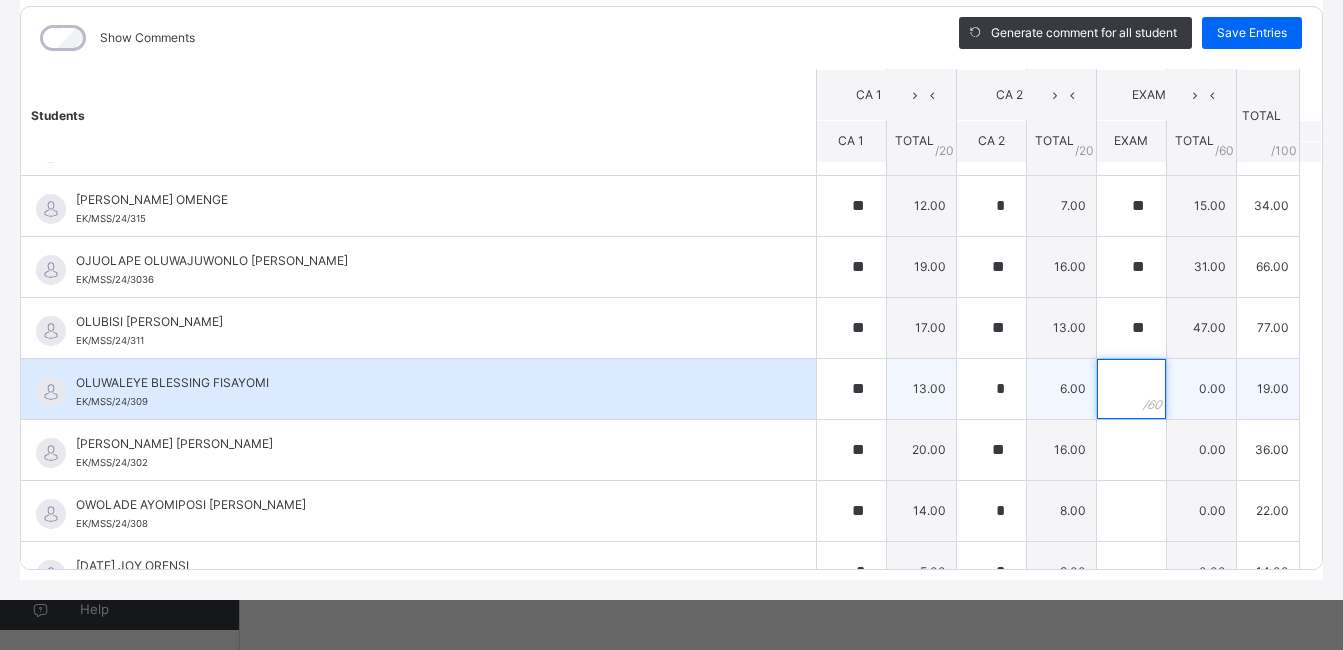 click at bounding box center (1131, 389) 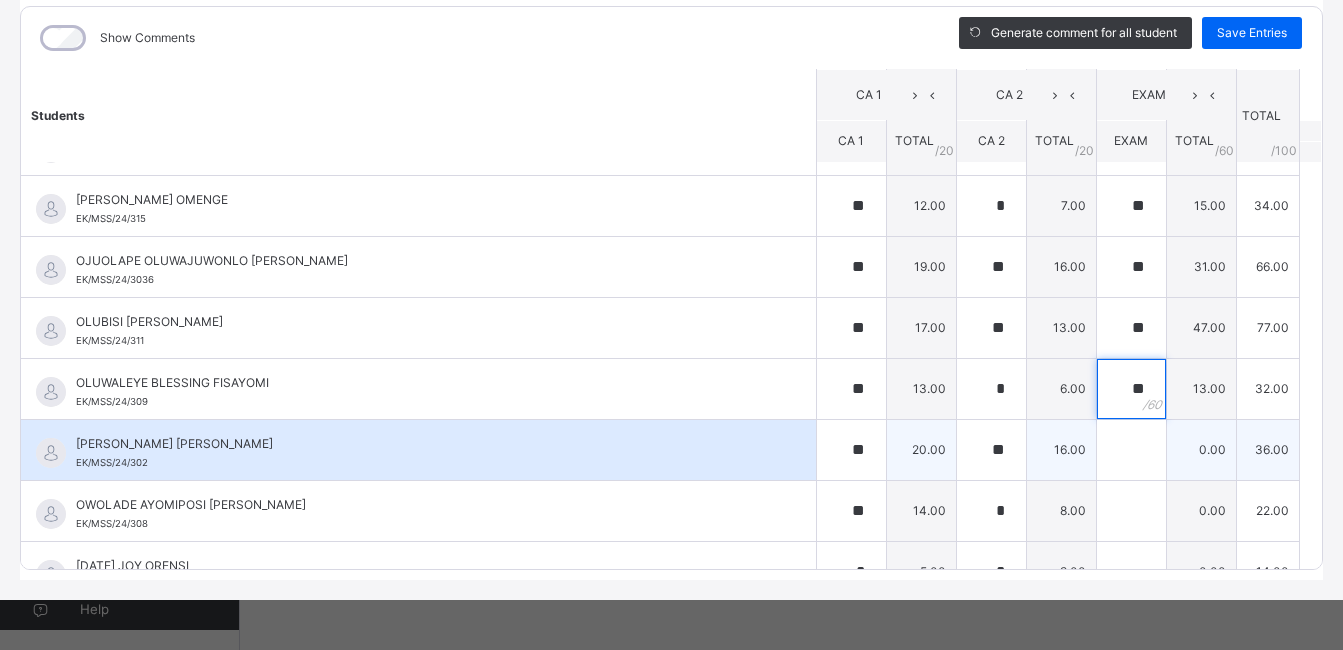 type on "**" 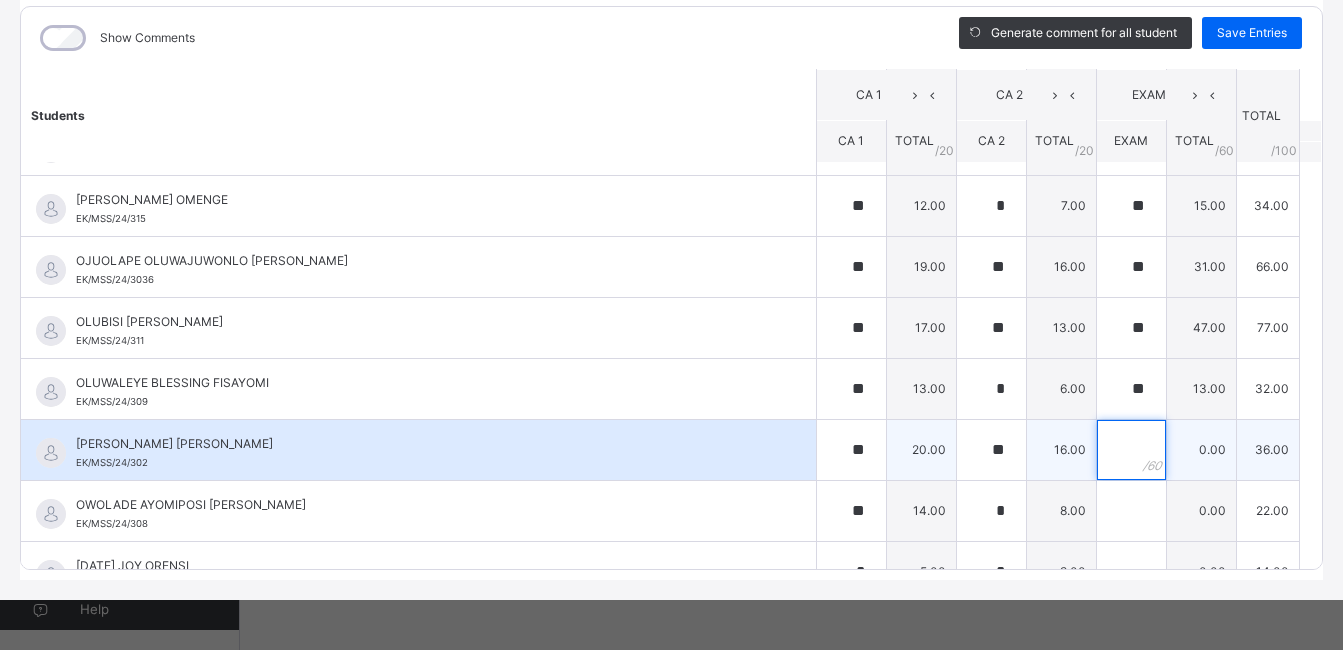click at bounding box center [1131, 450] 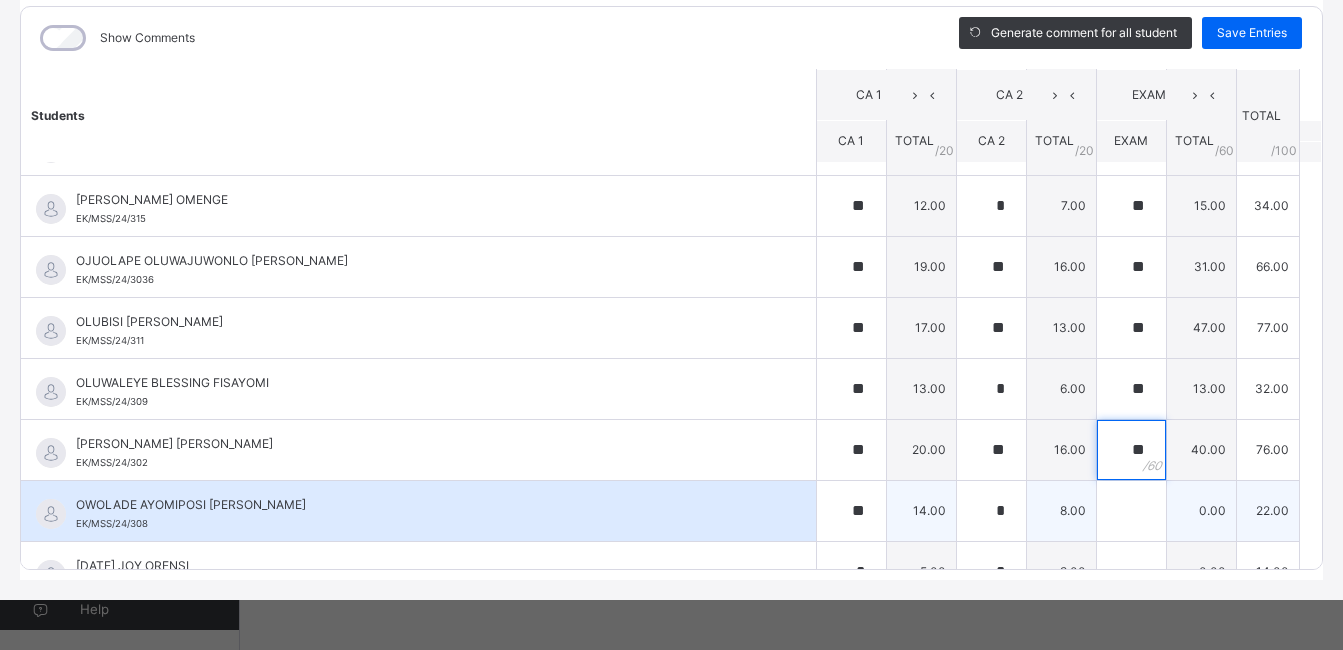 type on "**" 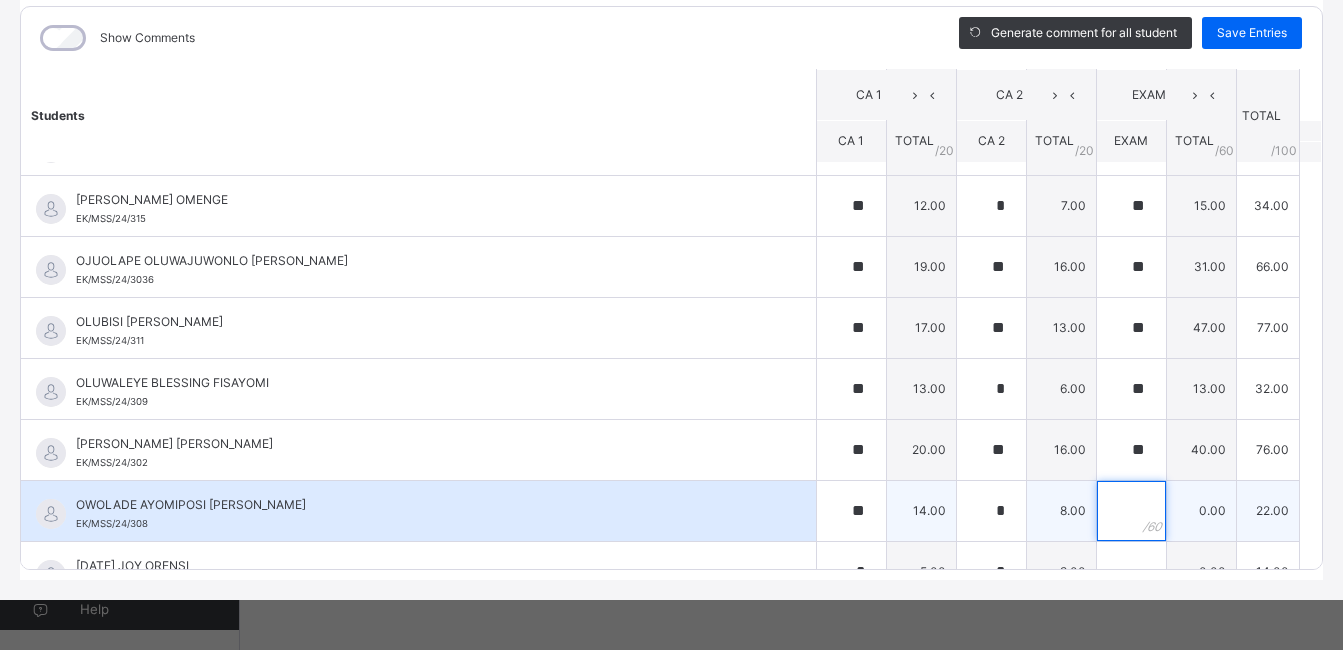 click at bounding box center [1131, 511] 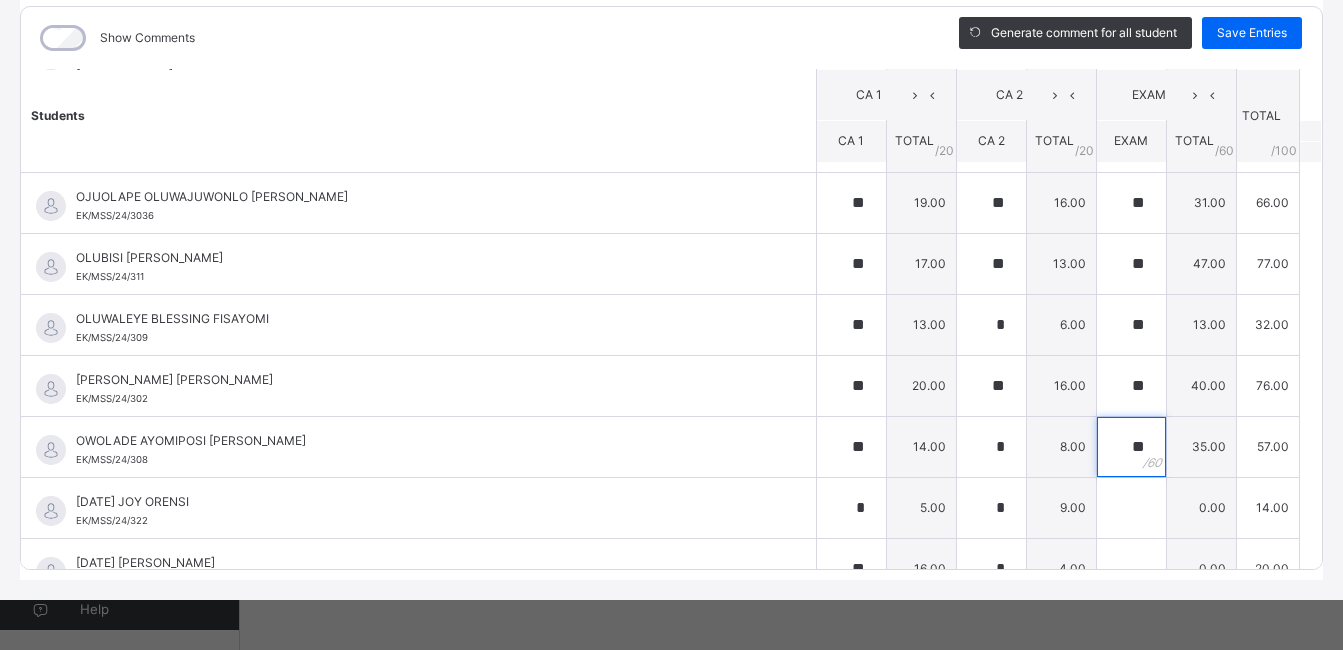 scroll, scrollTop: 692, scrollLeft: 0, axis: vertical 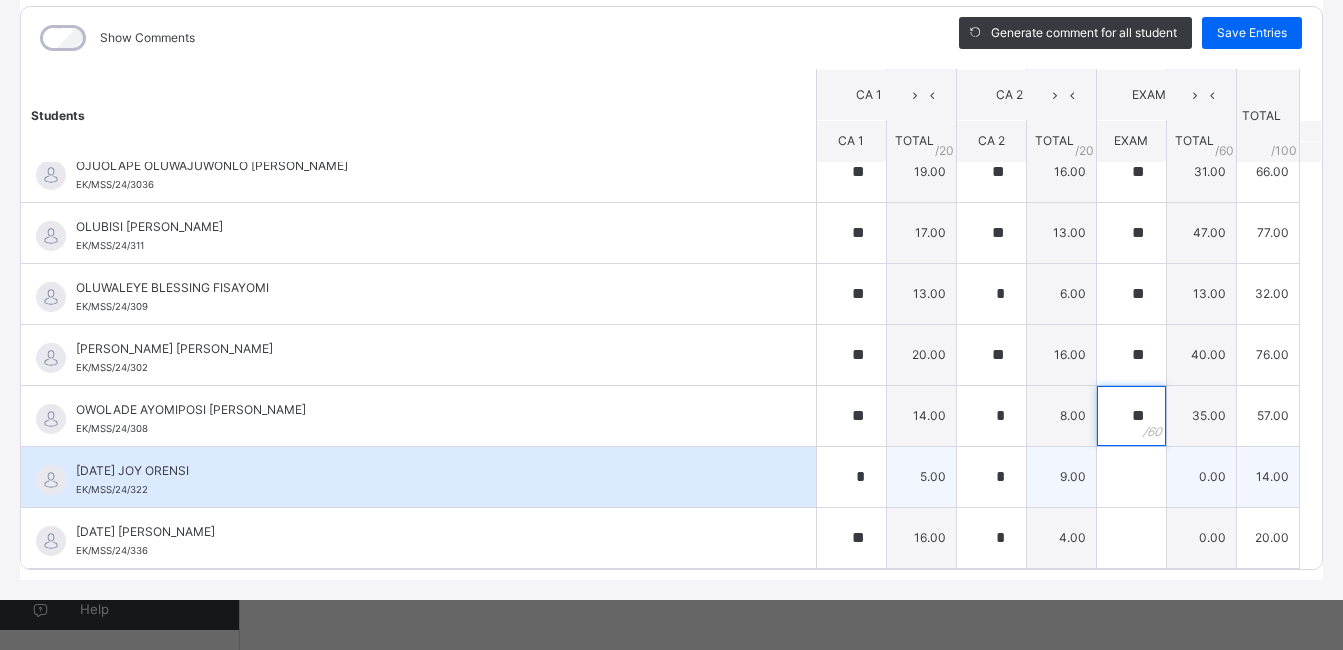 type on "**" 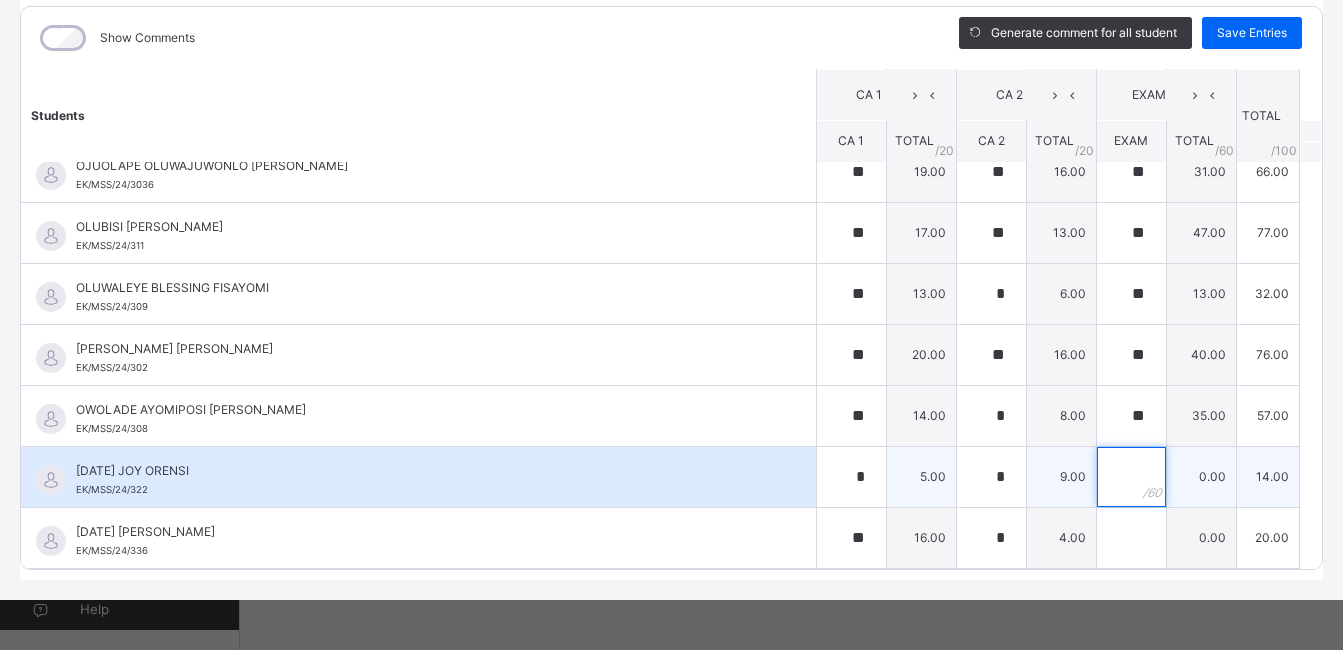 click at bounding box center (1131, 477) 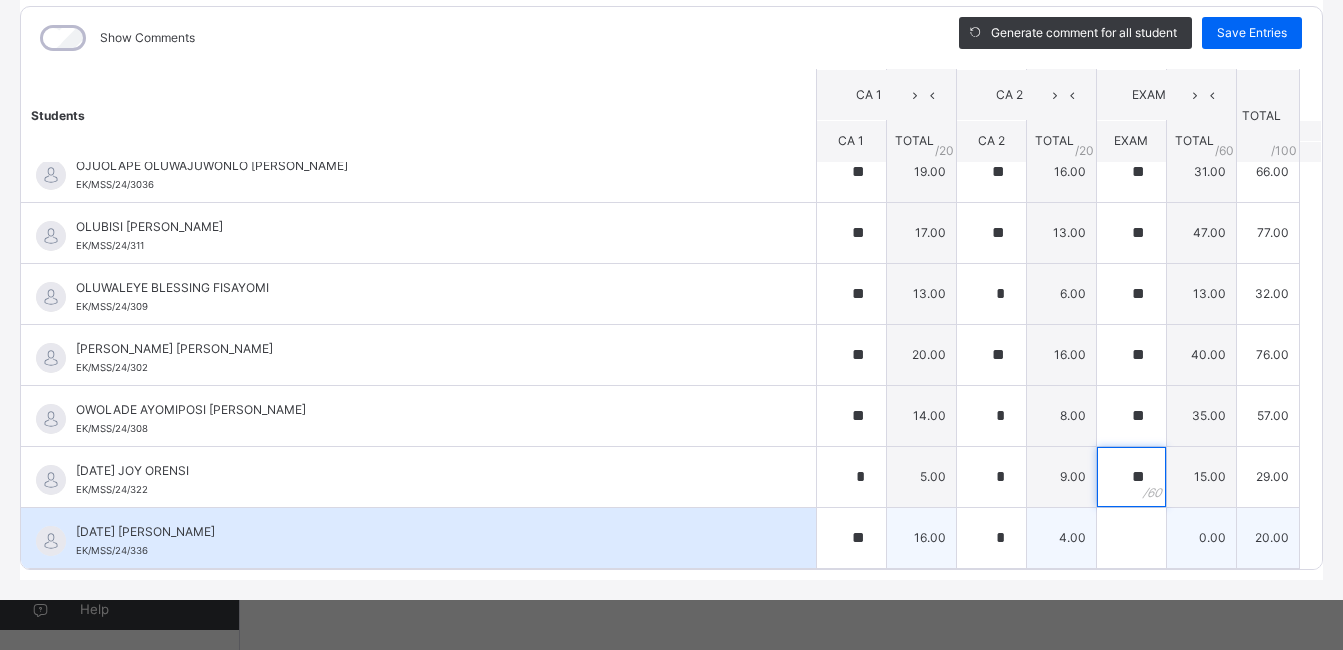 type on "**" 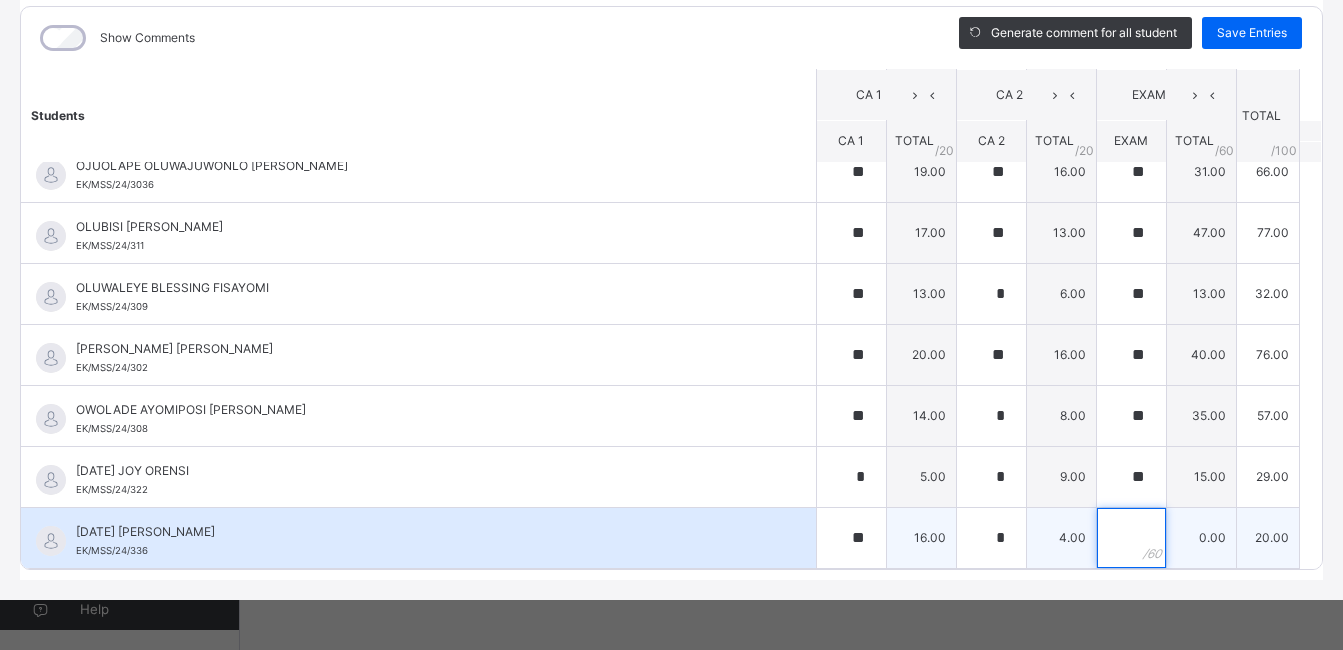 click at bounding box center [1131, 538] 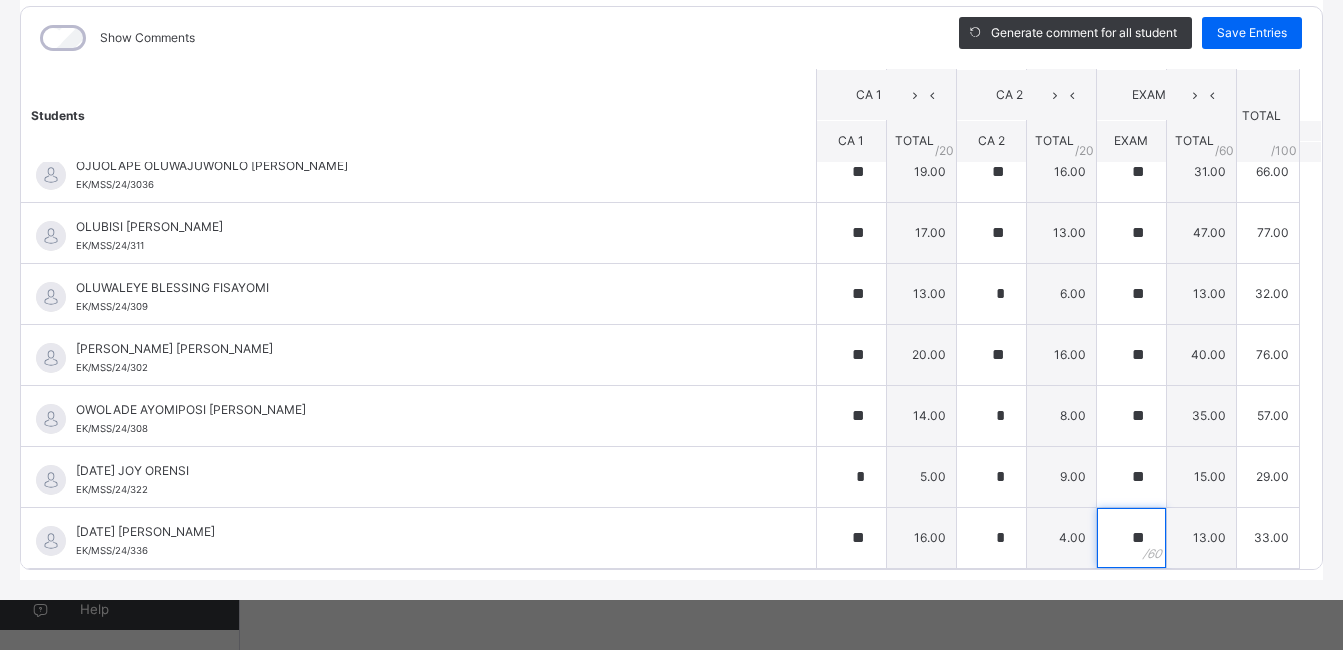 scroll, scrollTop: 255, scrollLeft: 0, axis: vertical 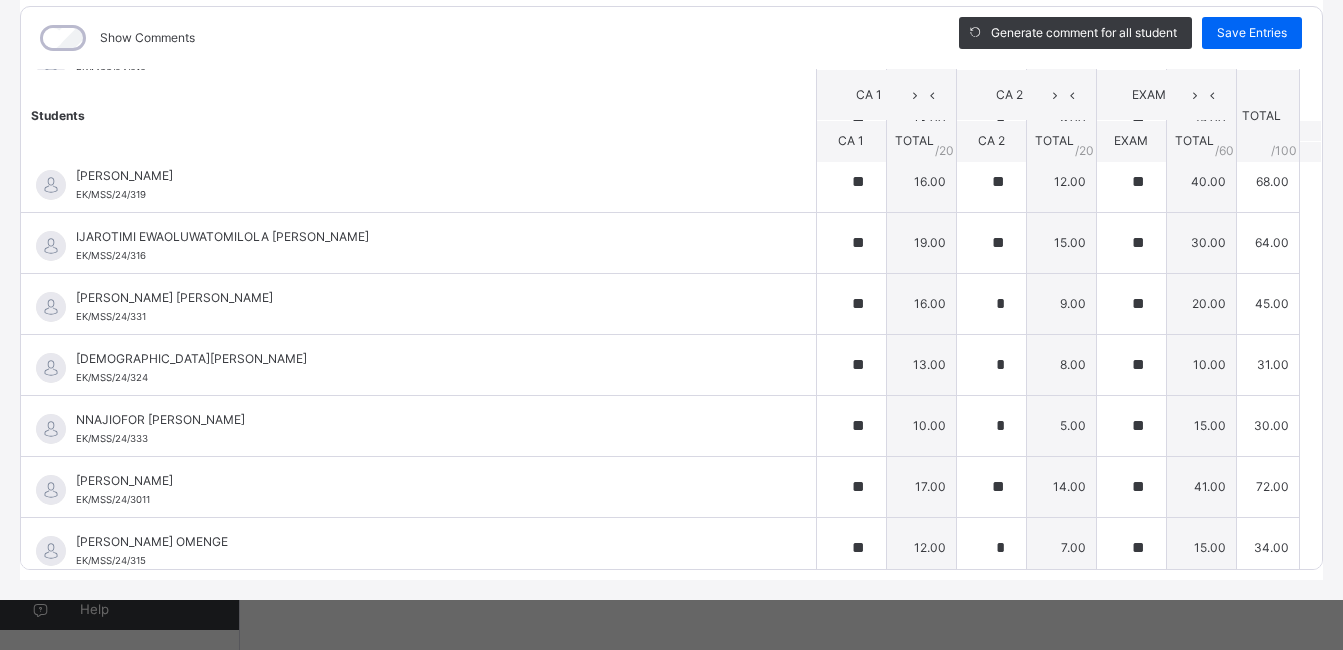 type on "**" 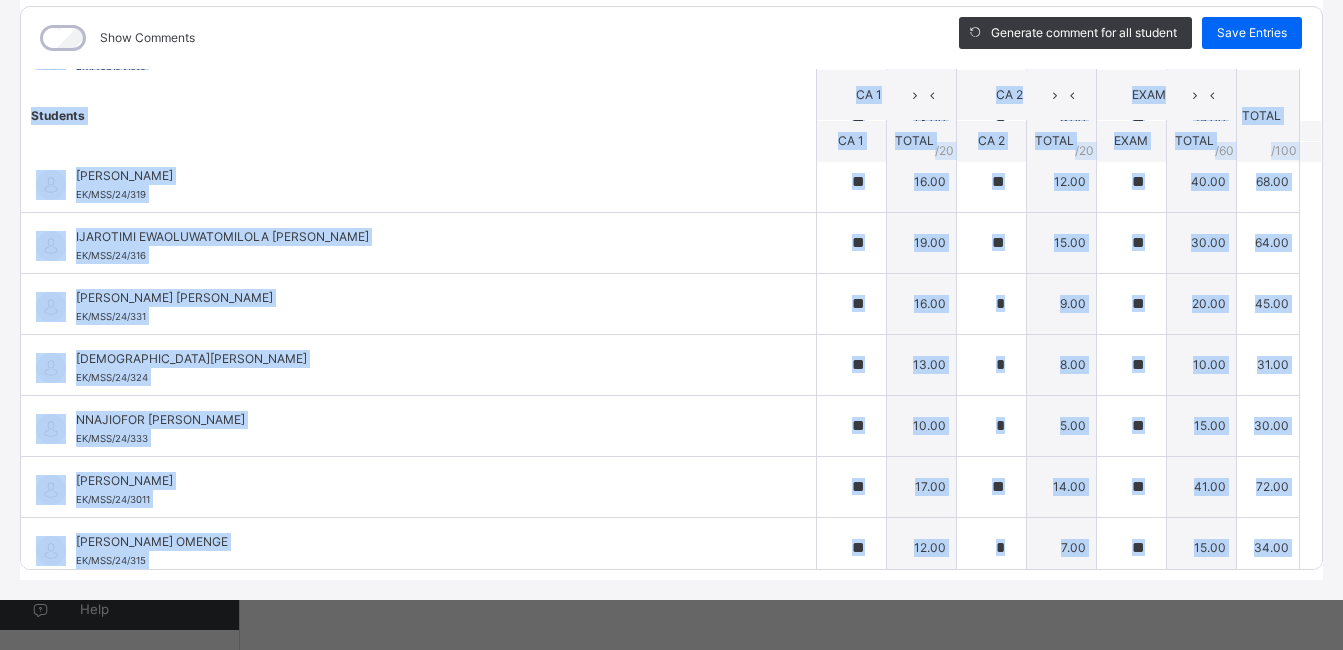 click on "Show Comments   Generate comment for all student   Save Entries Class Level:  JSS 1   A Subject:  Home Econs Session:  2024/2025 Session Session:  Third Term Students CA 1 CA 2 EXAM TOTAL /100 Comment CA 1 TOTAL / 20 CA 2 TOTAL / 20 EXAM TOTAL / 60 ABDULMUJIBU AMUDA OLAMILEKAN EK/MSS/24/307 ABDULMUJIBU AMUDA OLAMILEKAN EK/MSS/24/307 ** 11.00 * 5.00 ** 15.00 31.00 Generate comment 0 / 250   ×   Subject Teacher’s Comment Generate and see in full the comment developed by the AI with an option to regenerate the comment JS ABDULMUJIBU AMUDA OLAMILEKAN   EK/MSS/24/307   Total 31.00  / 100.00 Sims Bot   Regenerate     Use this comment   AROWOLO OREOLUWA MORENIKEJI EK/MSS/24/327 AROWOLO OREOLUWA MORENIKEJI EK/MSS/24/327 ** 13.00 * 4.00 ** 15.00 32.00 Generate comment 0 / 250   ×   Subject Teacher’s Comment Generate and see in full the comment developed by the AI with an option to regenerate the comment JS AROWOLO OREOLUWA MORENIKEJI   EK/MSS/24/327   Total 32.00  / 100.00 Sims Bot   Regenerate       ** 11.00 *" at bounding box center [671, 288] 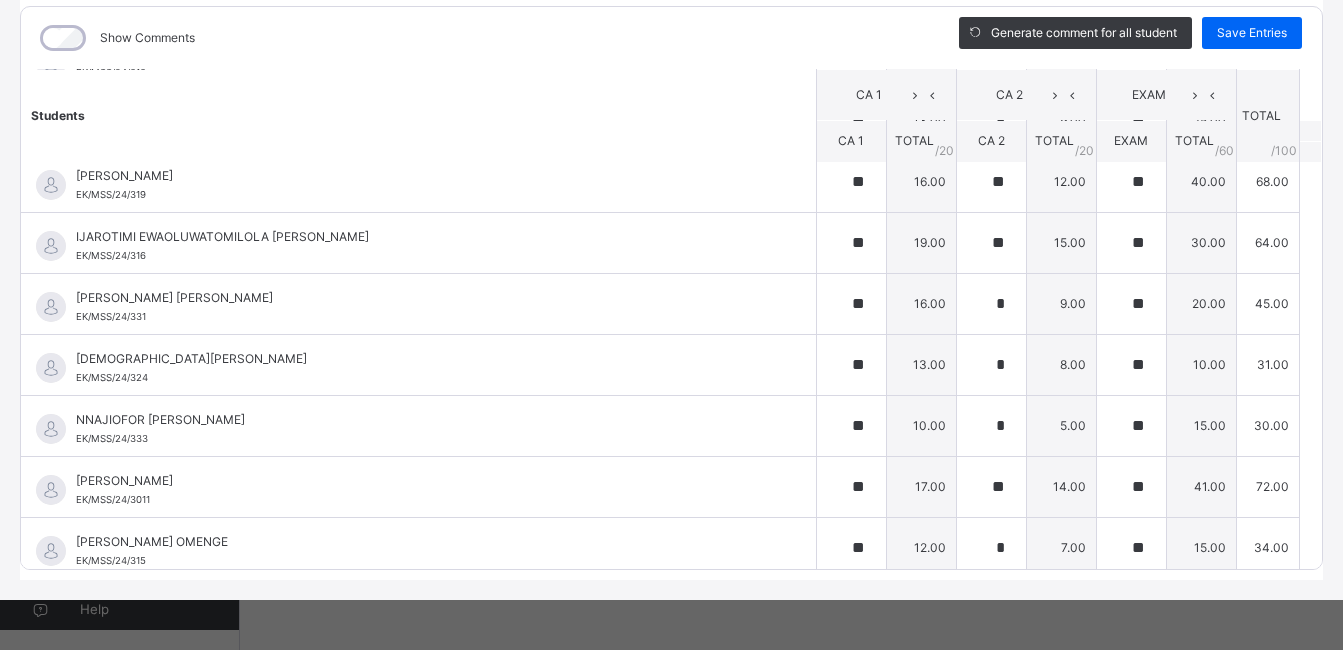 click on "Show Comments   Generate comment for all student   Save Entries Class Level:  JSS 1   A Subject:  Home Econs Session:  2024/2025 Session Session:  Third Term Students CA 1 CA 2 EXAM TOTAL /100 Comment CA 1 TOTAL / 20 CA 2 TOTAL / 20 EXAM TOTAL / 60 ABDULMUJIBU AMUDA OLAMILEKAN EK/MSS/24/307 ABDULMUJIBU AMUDA OLAMILEKAN EK/MSS/24/307 ** 11.00 * 5.00 ** 15.00 31.00 Generate comment 0 / 250   ×   Subject Teacher’s Comment Generate and see in full the comment developed by the AI with an option to regenerate the comment JS ABDULMUJIBU AMUDA OLAMILEKAN   EK/MSS/24/307   Total 31.00  / 100.00 Sims Bot   Regenerate     Use this comment   AROWOLO OREOLUWA MORENIKEJI EK/MSS/24/327 AROWOLO OREOLUWA MORENIKEJI EK/MSS/24/327 ** 13.00 * 4.00 ** 15.00 32.00 Generate comment 0 / 250   ×   Subject Teacher’s Comment Generate and see in full the comment developed by the AI with an option to regenerate the comment JS AROWOLO OREOLUWA MORENIKEJI   EK/MSS/24/327   Total 32.00  / 100.00 Sims Bot   Regenerate       ** 11.00 *" at bounding box center (671, 288) 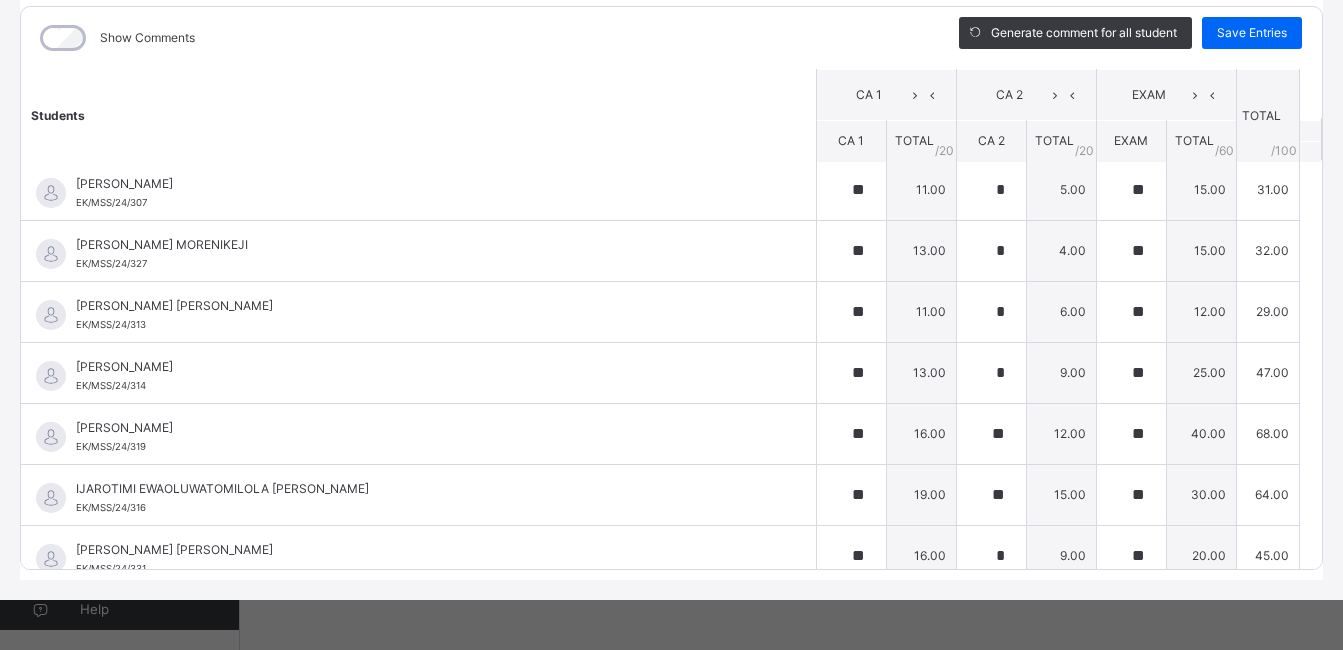 scroll, scrollTop: 0, scrollLeft: 0, axis: both 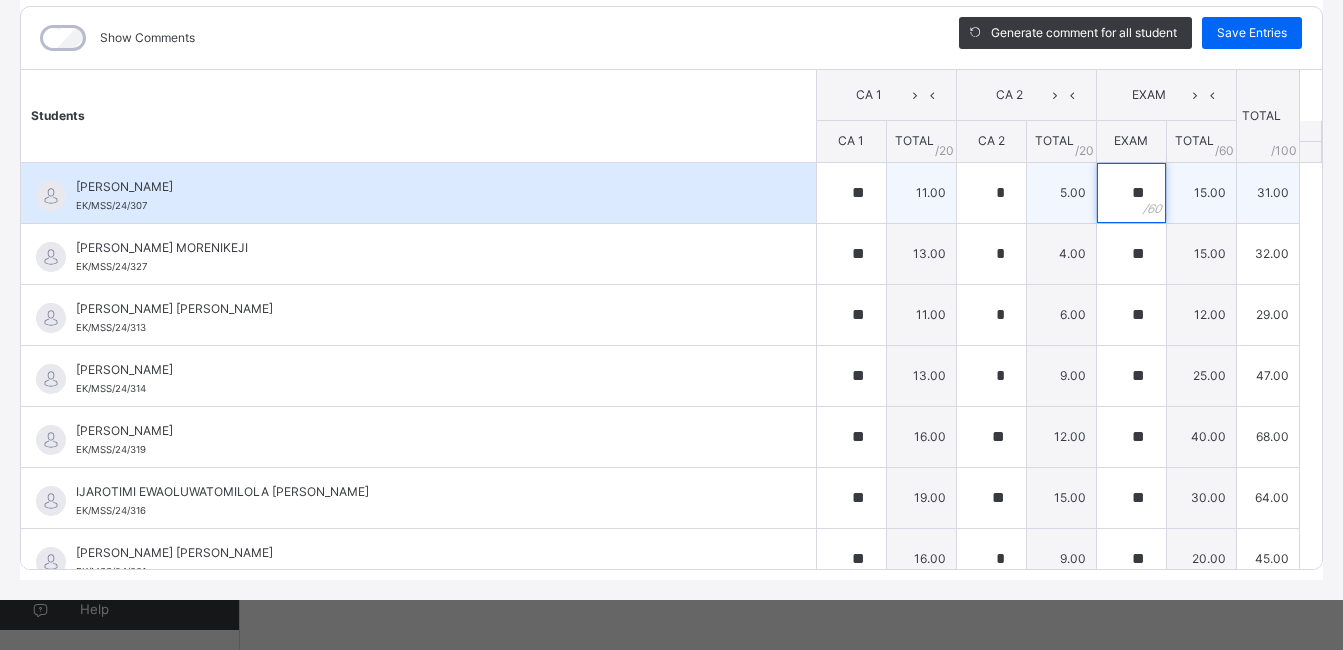 click on "**" at bounding box center (1131, 193) 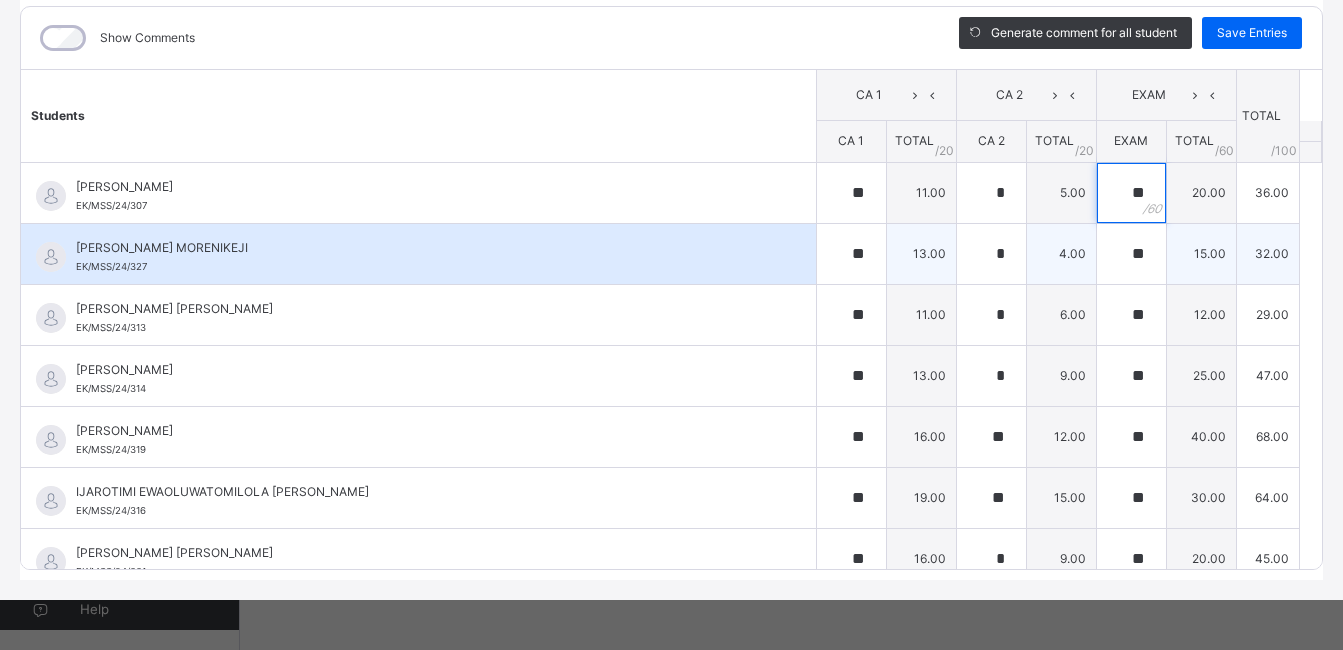 type on "**" 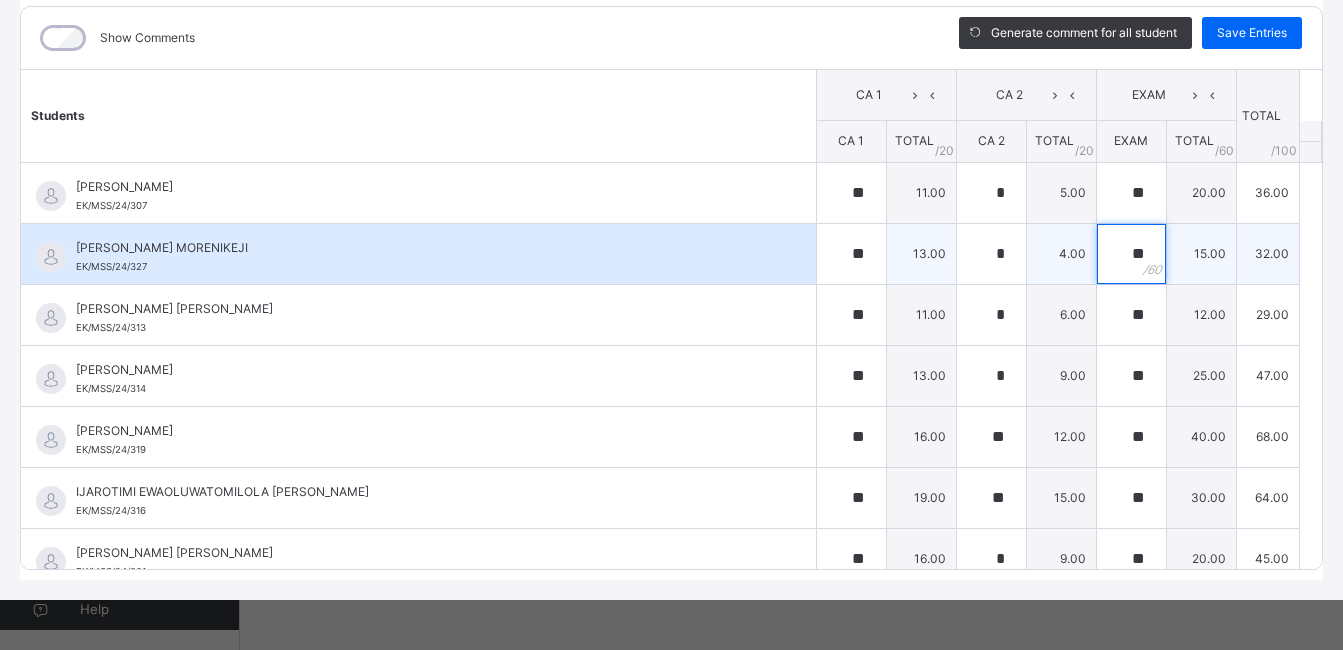 click on "**" at bounding box center (1131, 254) 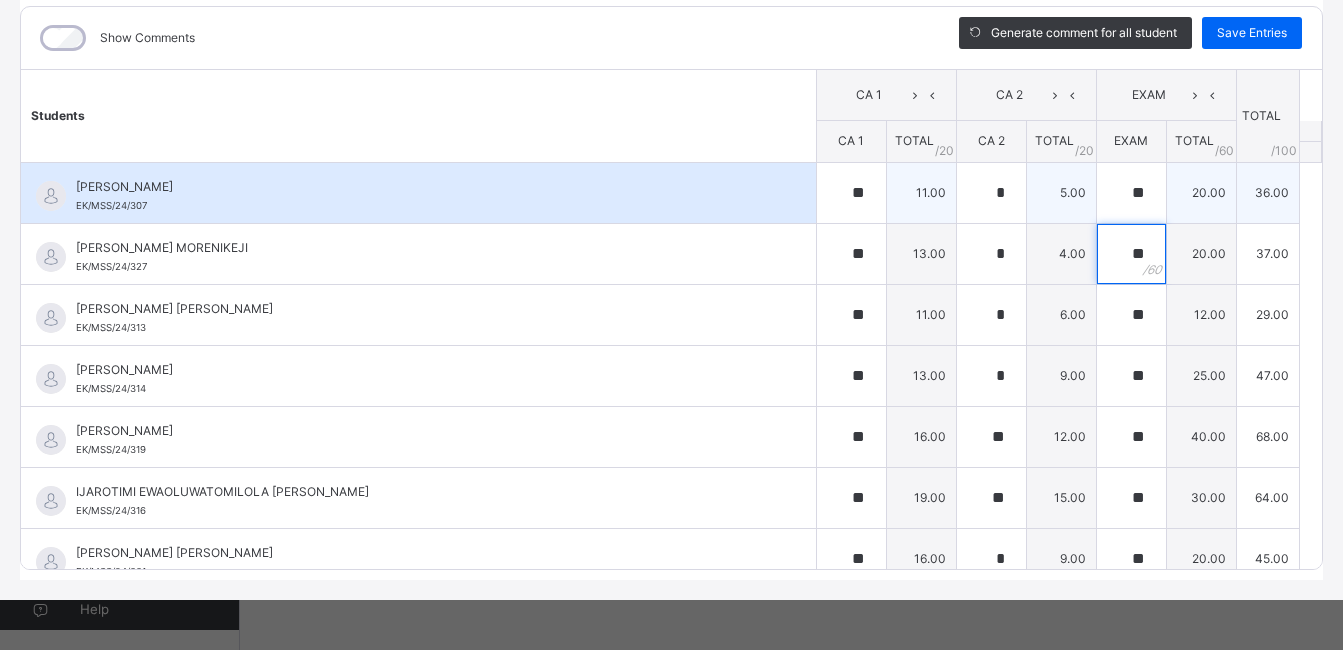 type on "**" 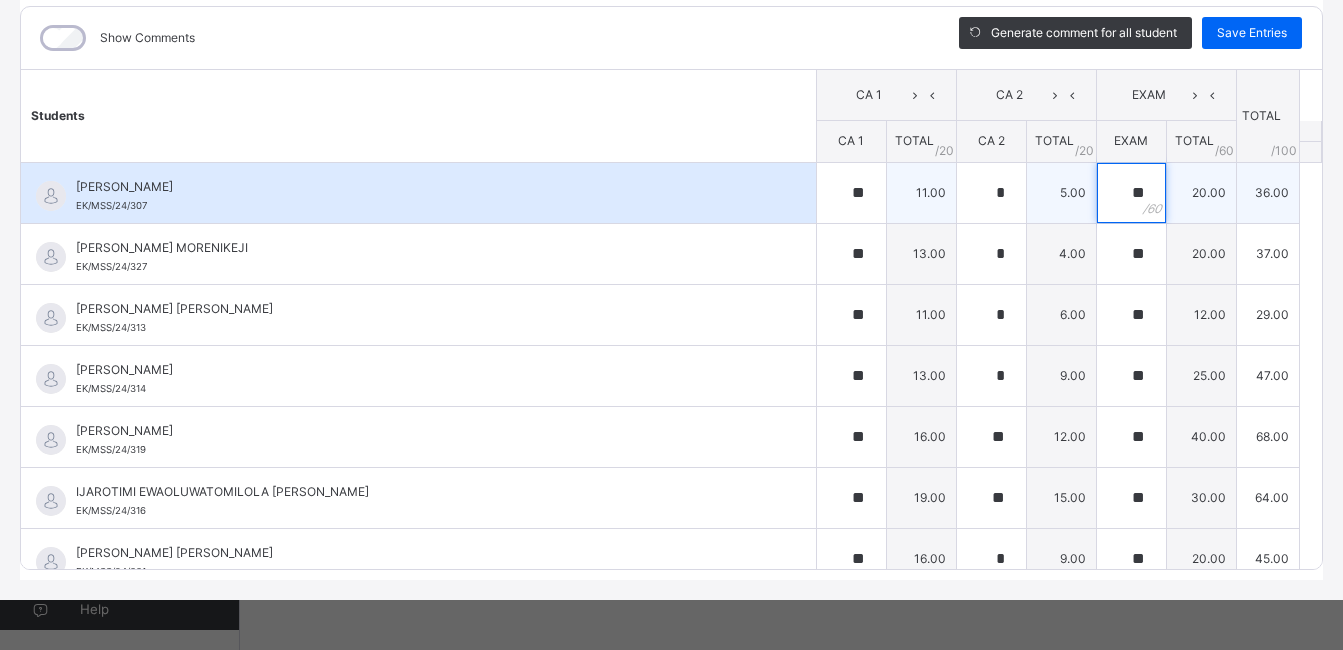 click on "**" at bounding box center (1131, 193) 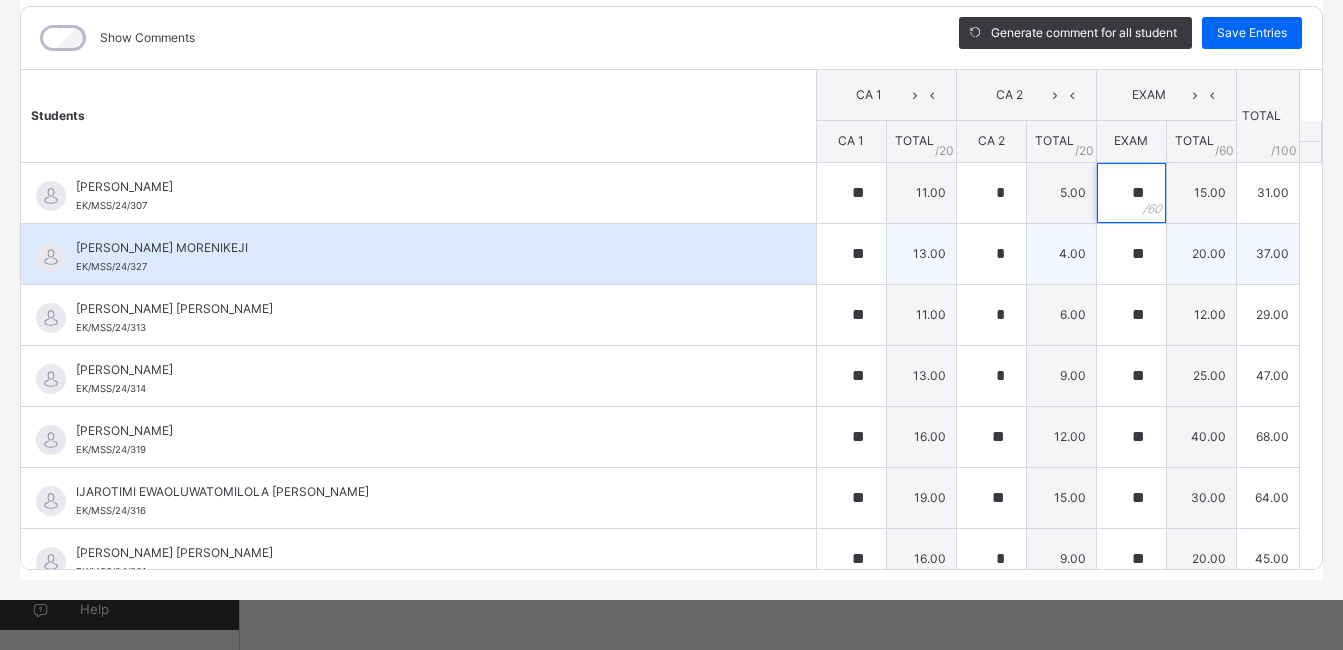 type on "**" 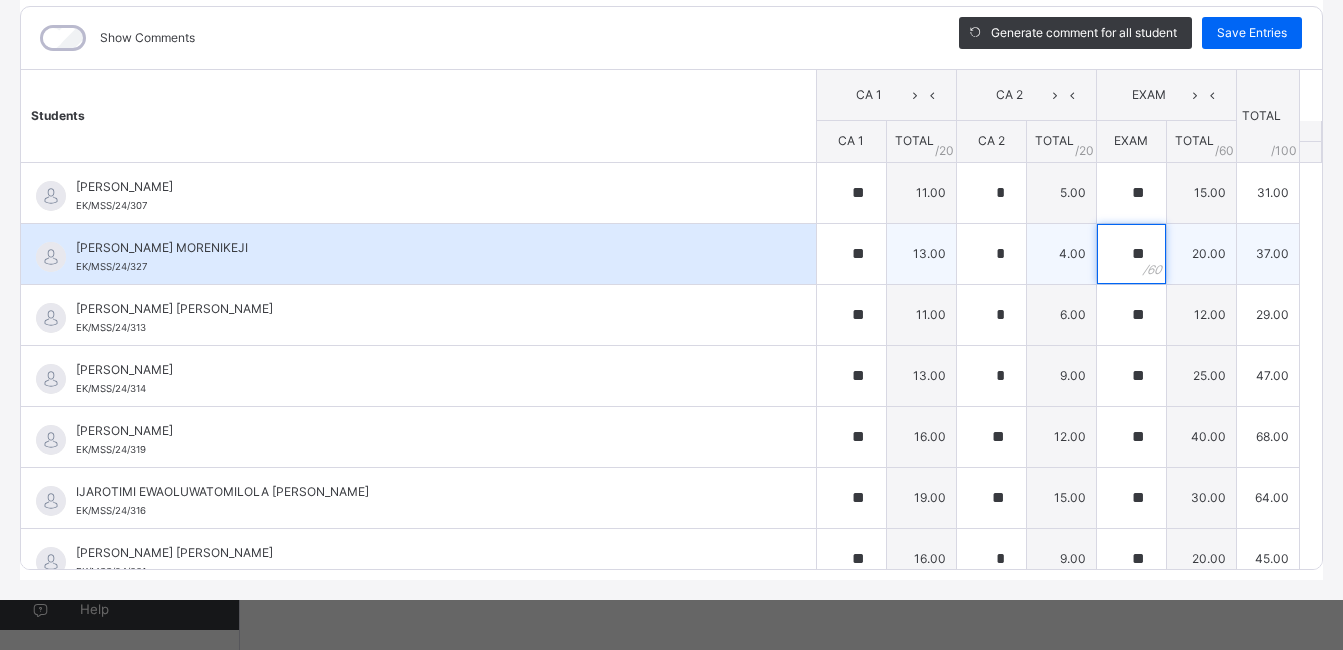 click on "**" at bounding box center [1131, 254] 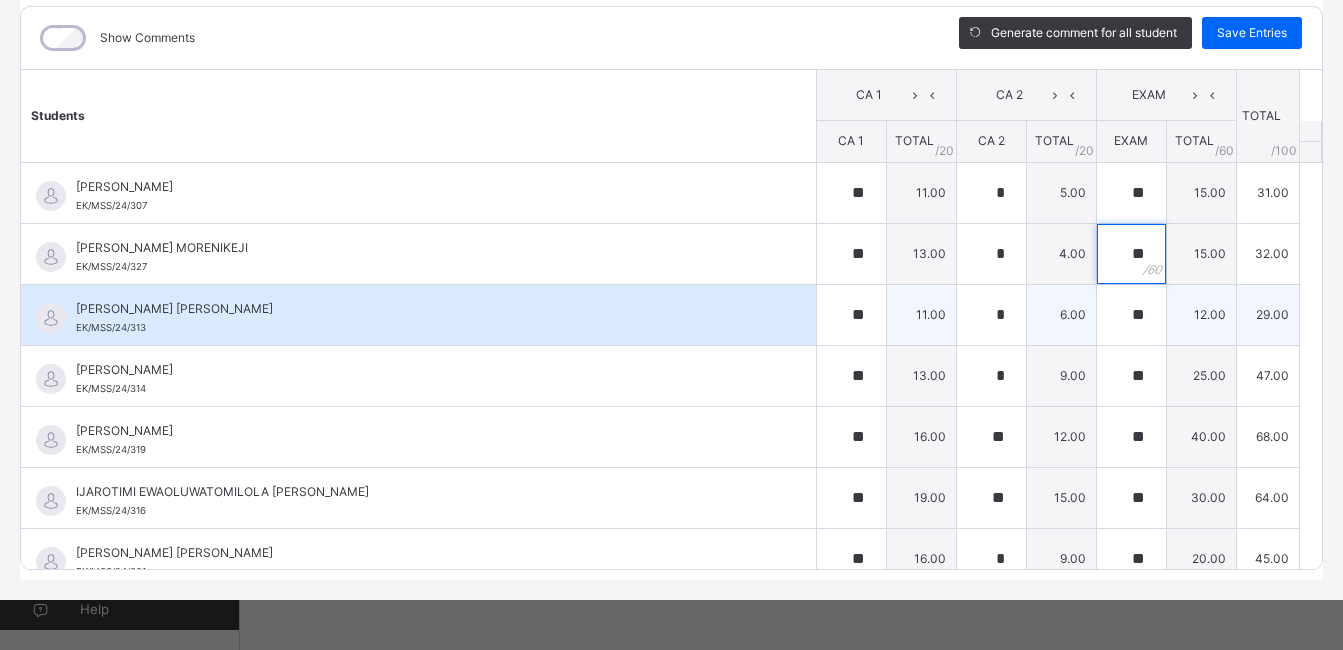 type on "**" 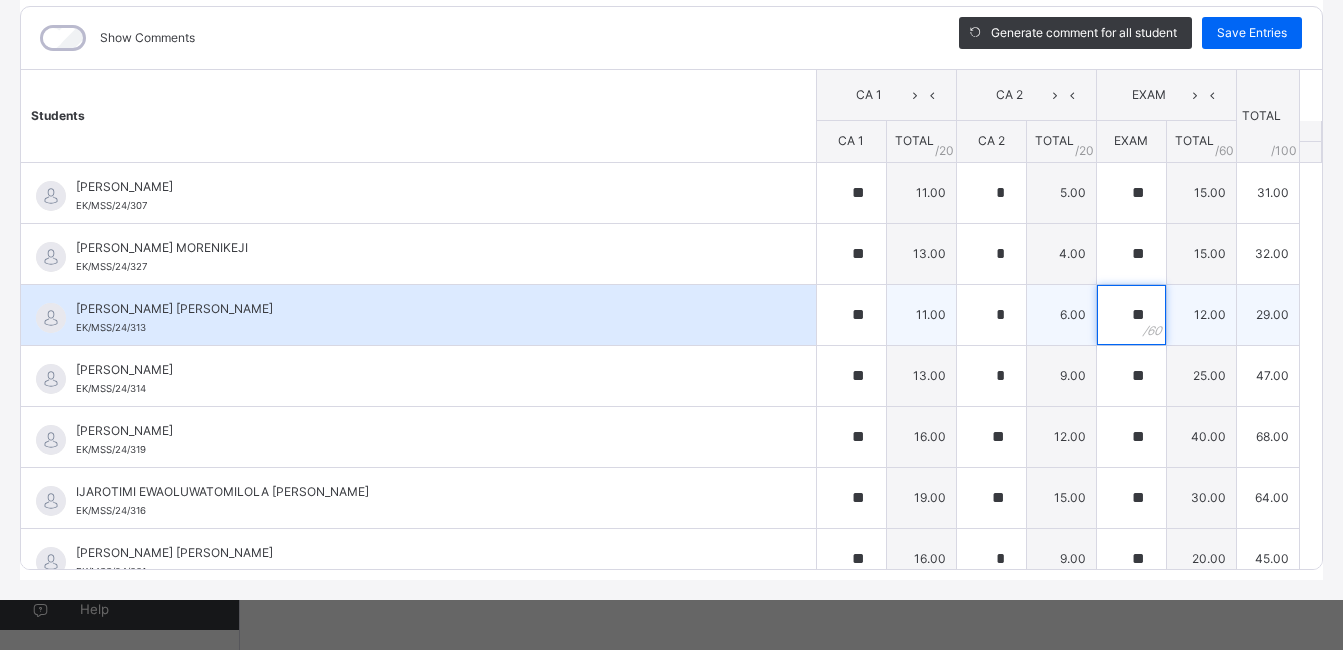 click on "**" at bounding box center (1131, 315) 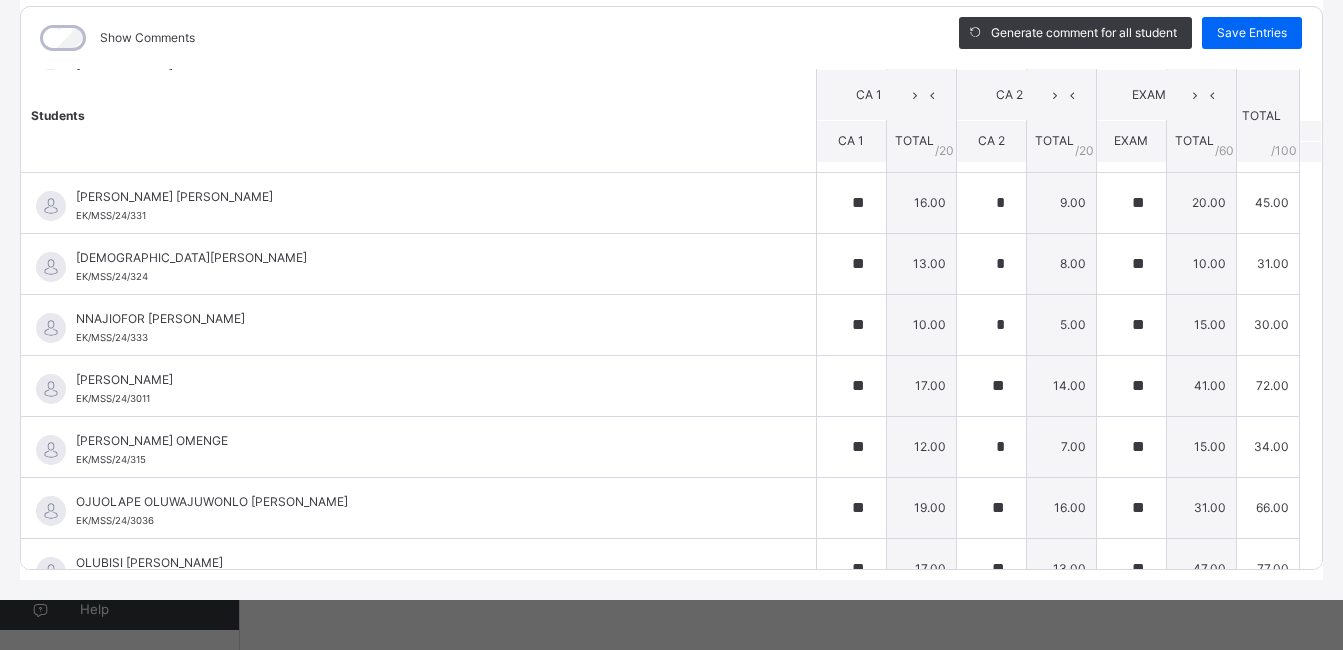 scroll, scrollTop: 360, scrollLeft: 0, axis: vertical 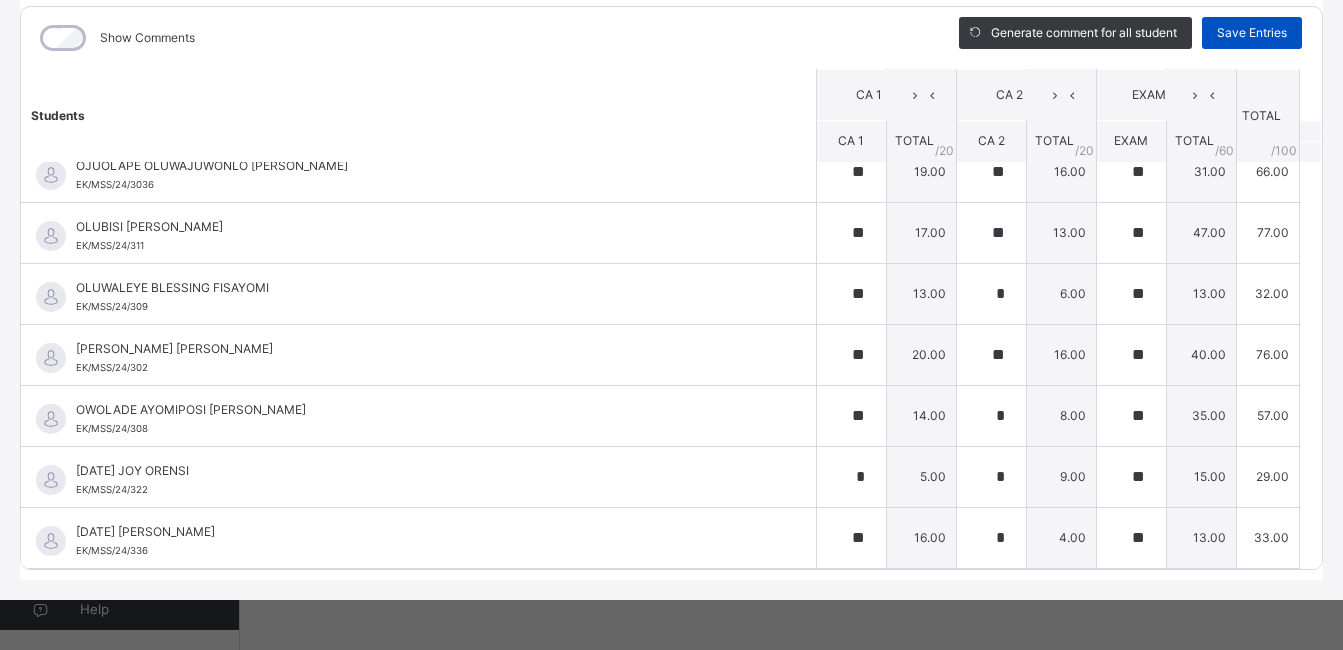 type on "**" 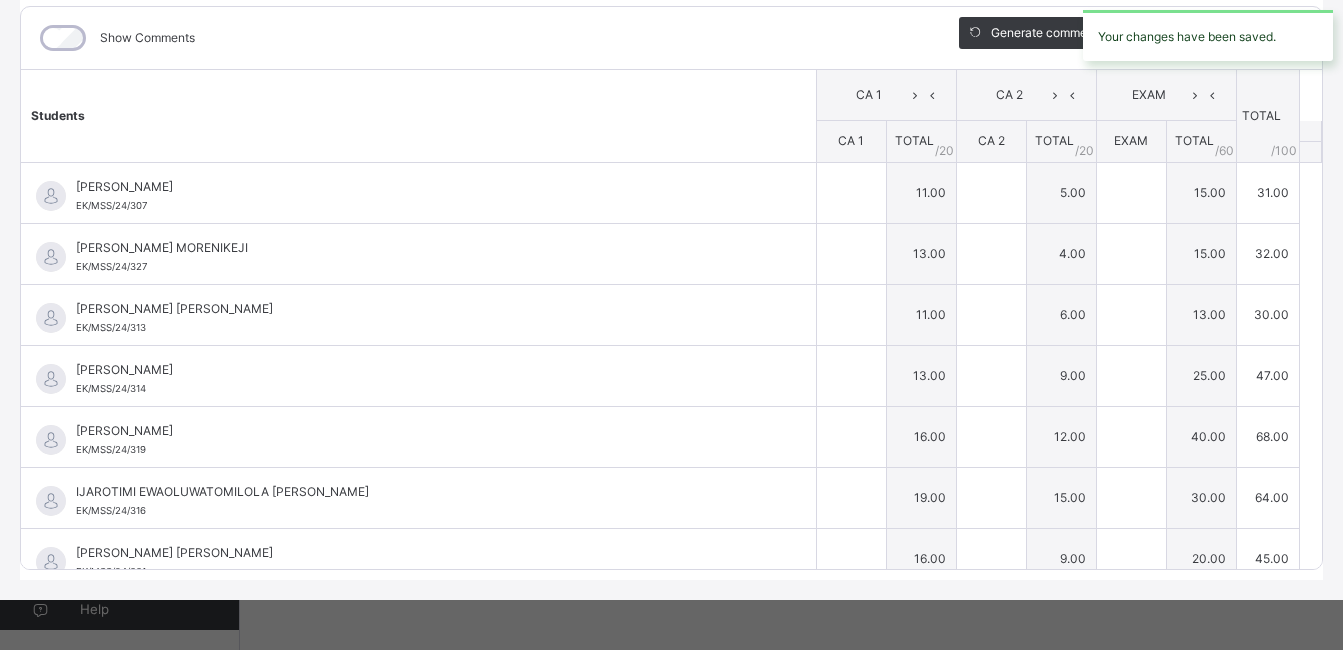 type on "**" 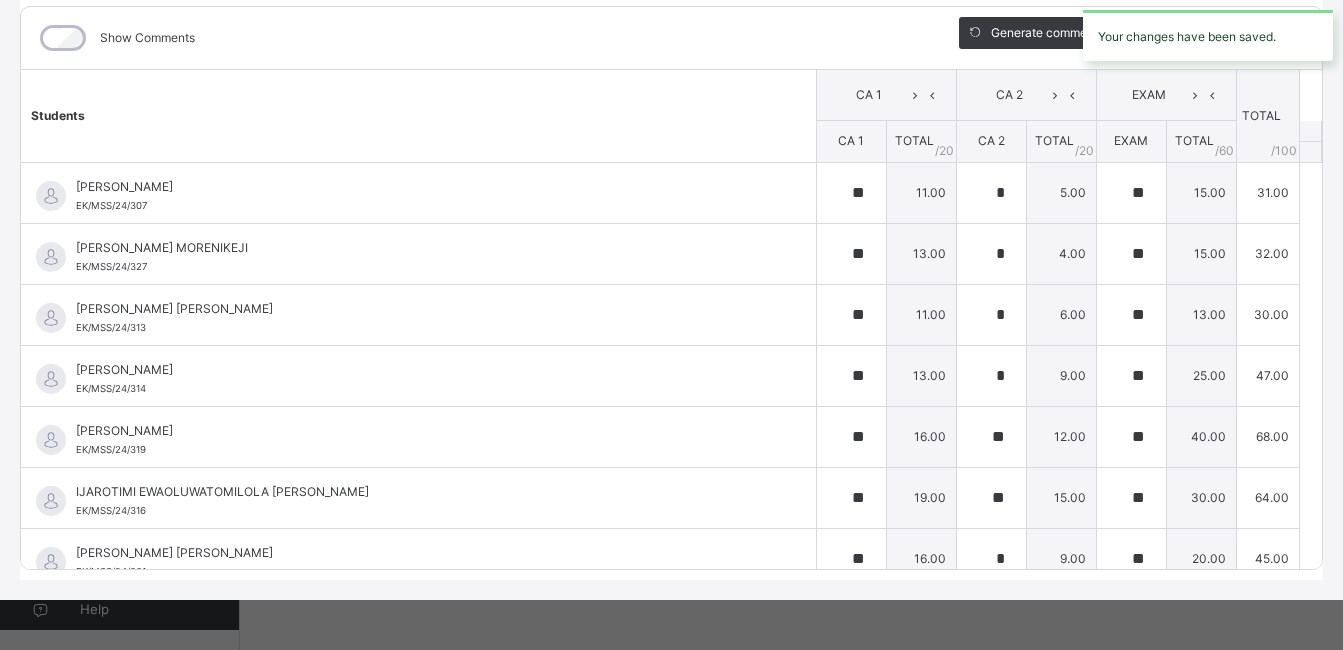 type on "**" 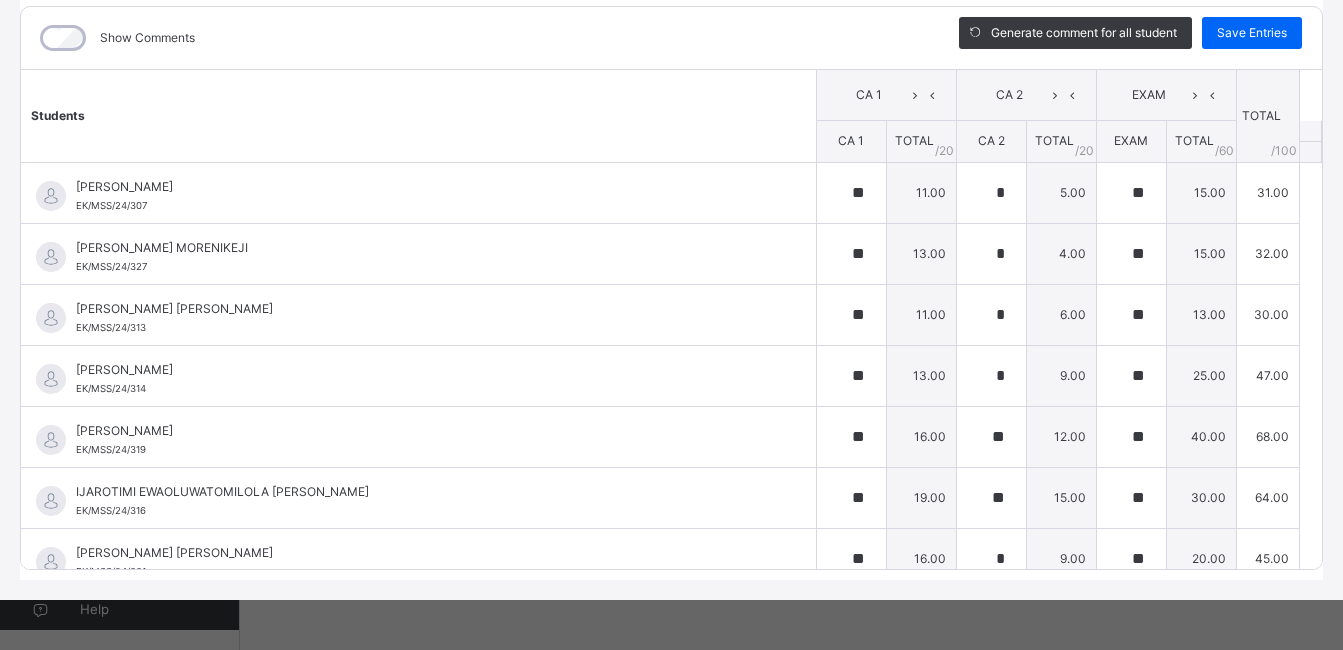scroll, scrollTop: 437, scrollLeft: 0, axis: vertical 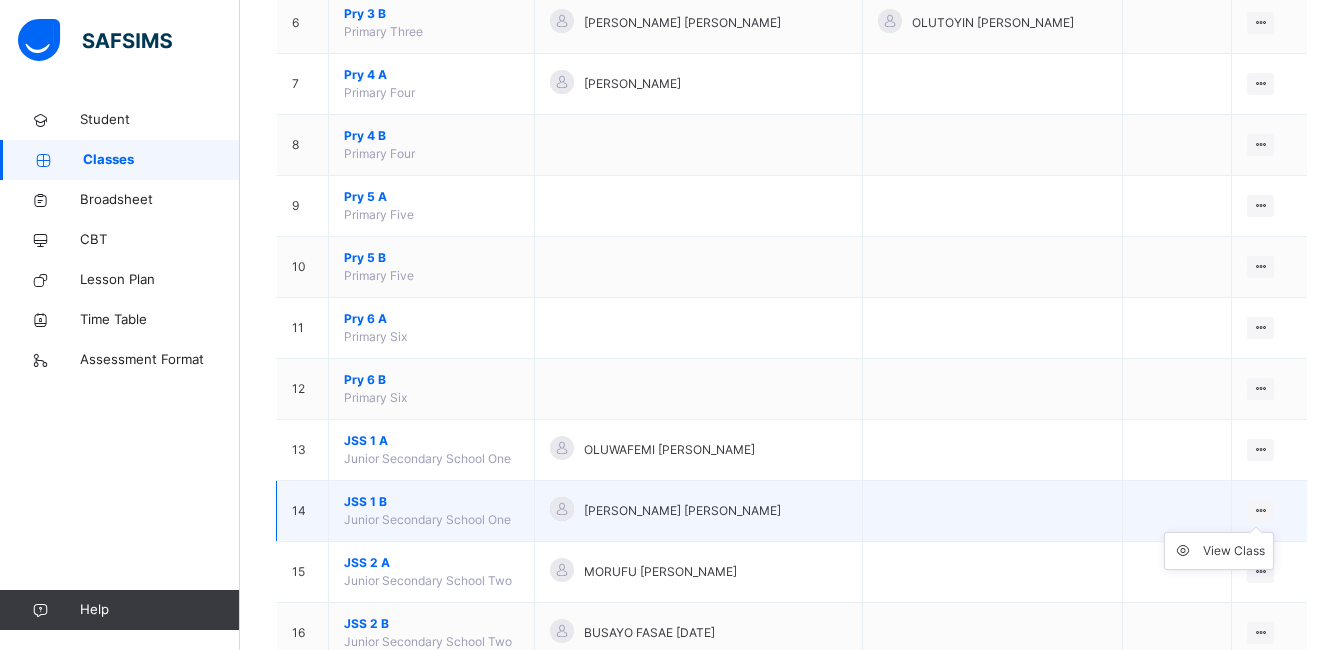 click on "View Class" at bounding box center (1219, 551) 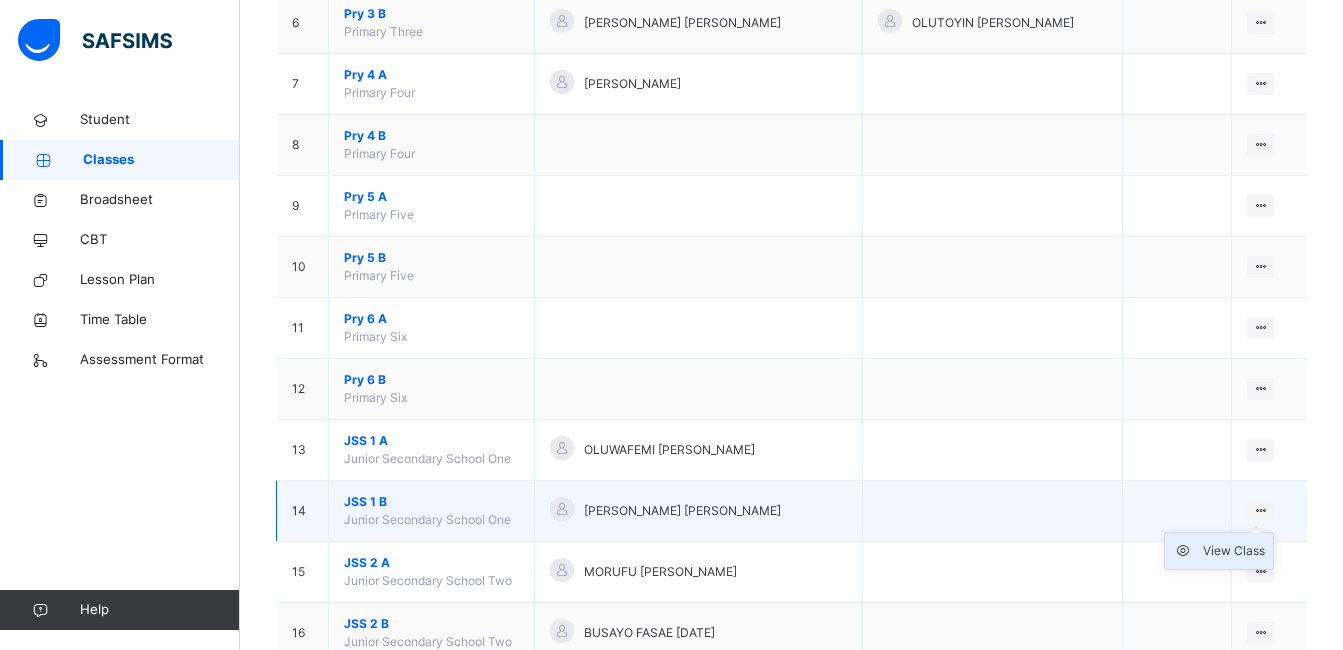click on "View Class" at bounding box center (1234, 551) 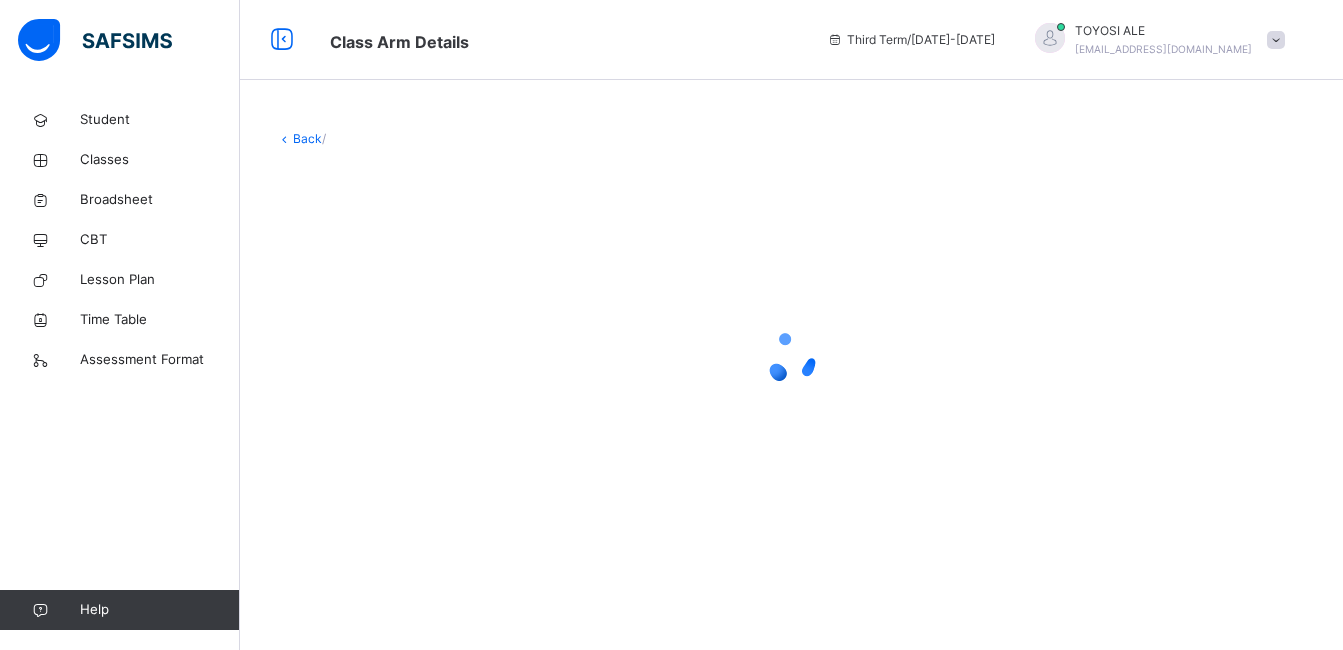scroll, scrollTop: 0, scrollLeft: 0, axis: both 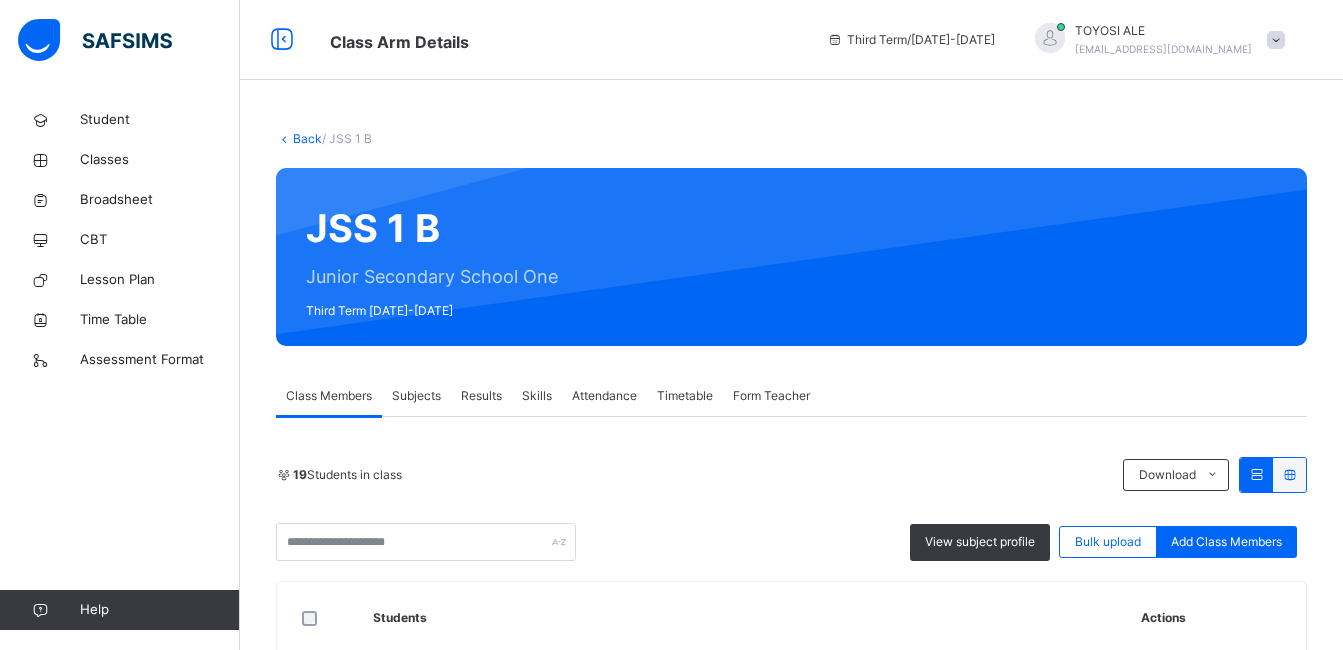 click on "Subjects" at bounding box center (416, 396) 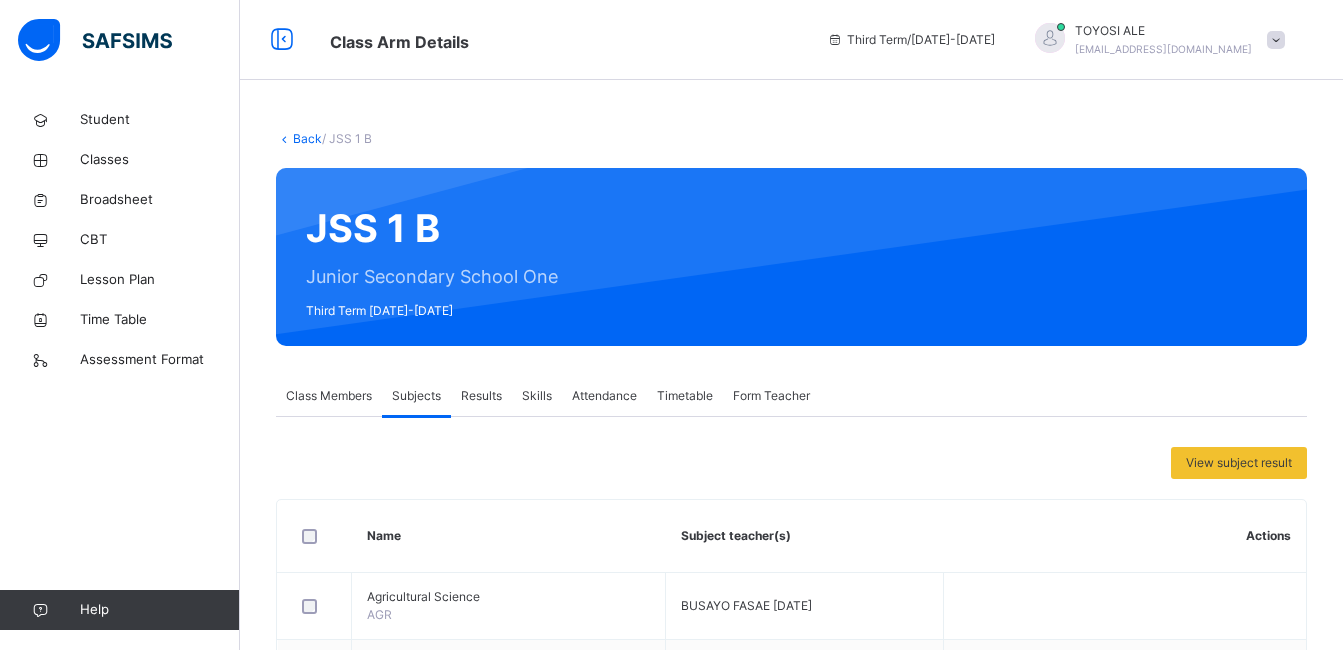 scroll, scrollTop: 568, scrollLeft: 0, axis: vertical 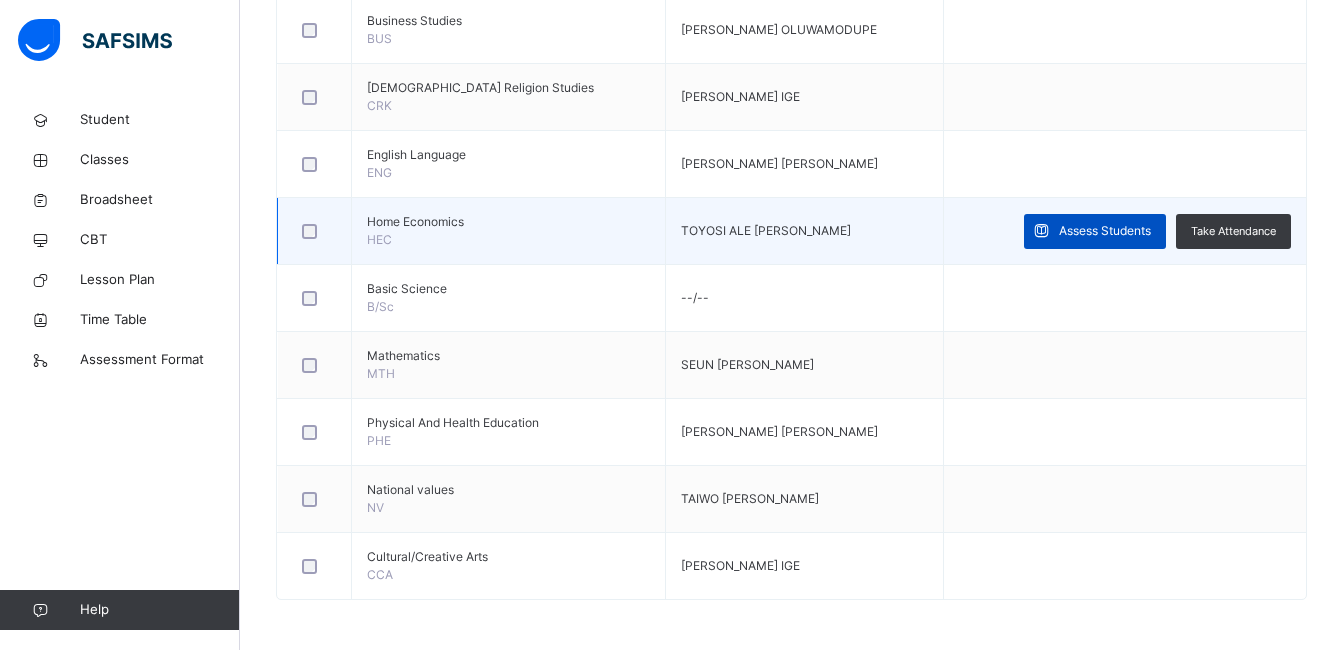 click on "Assess Students" at bounding box center (1105, 231) 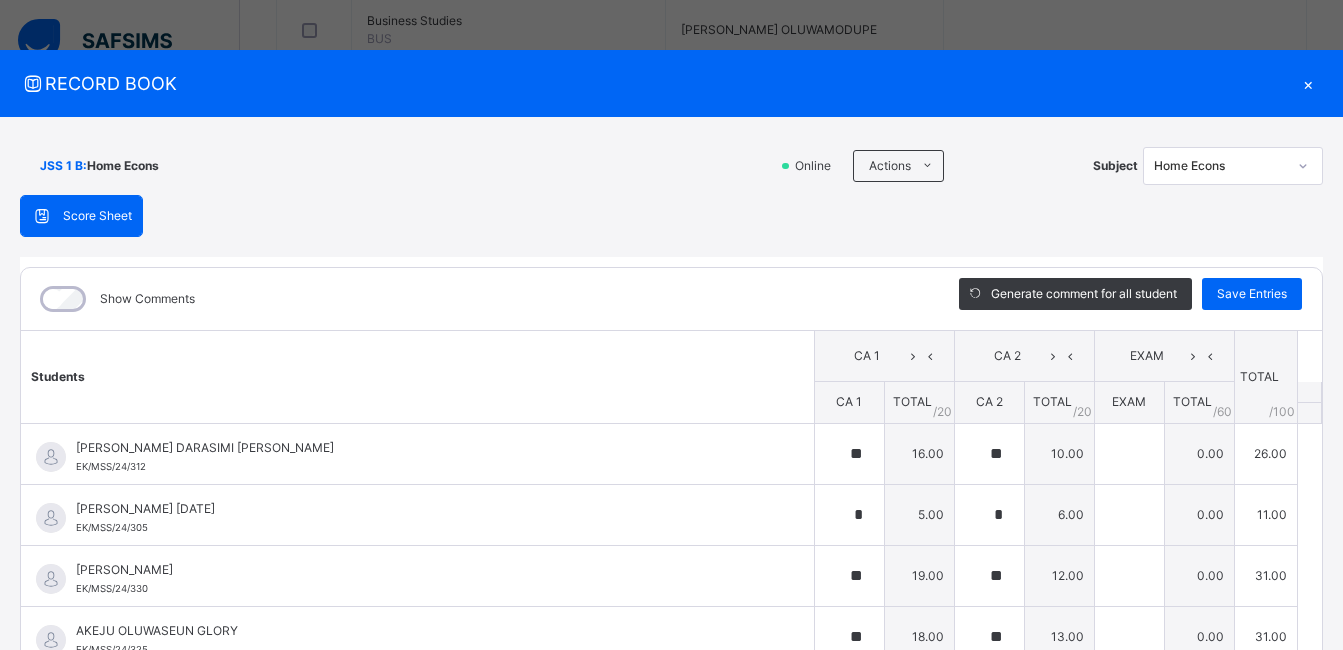 type on "**" 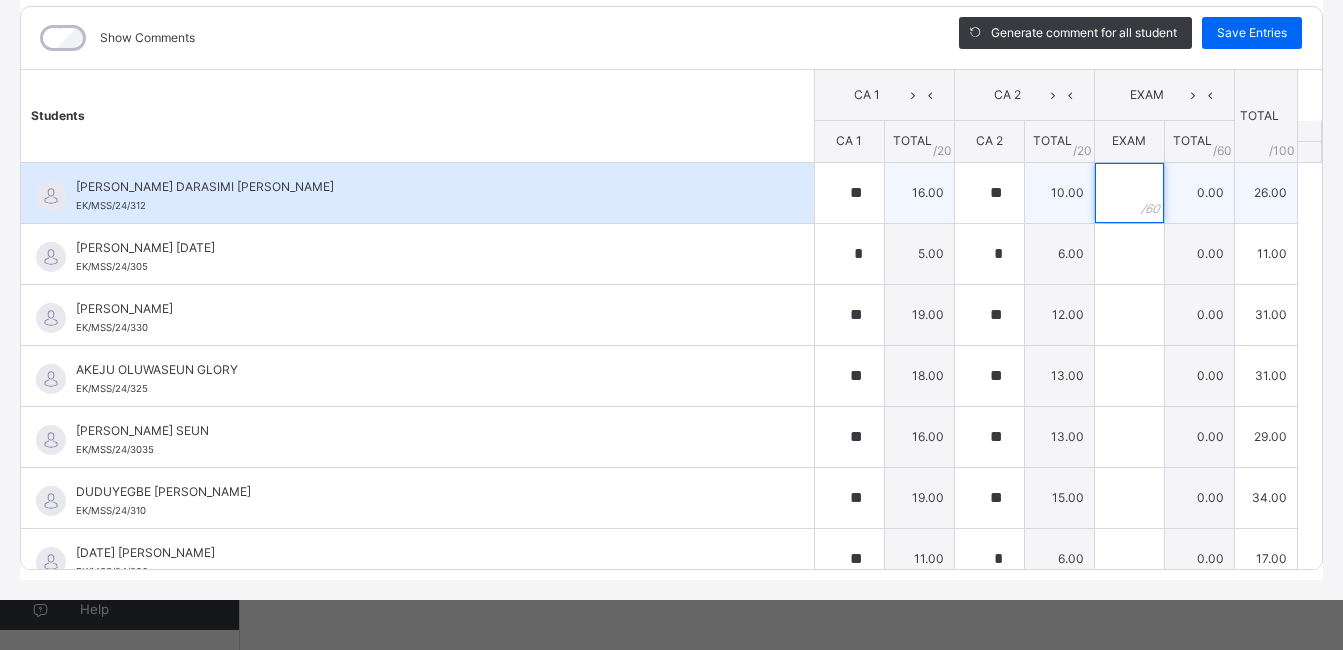 click at bounding box center (1129, 193) 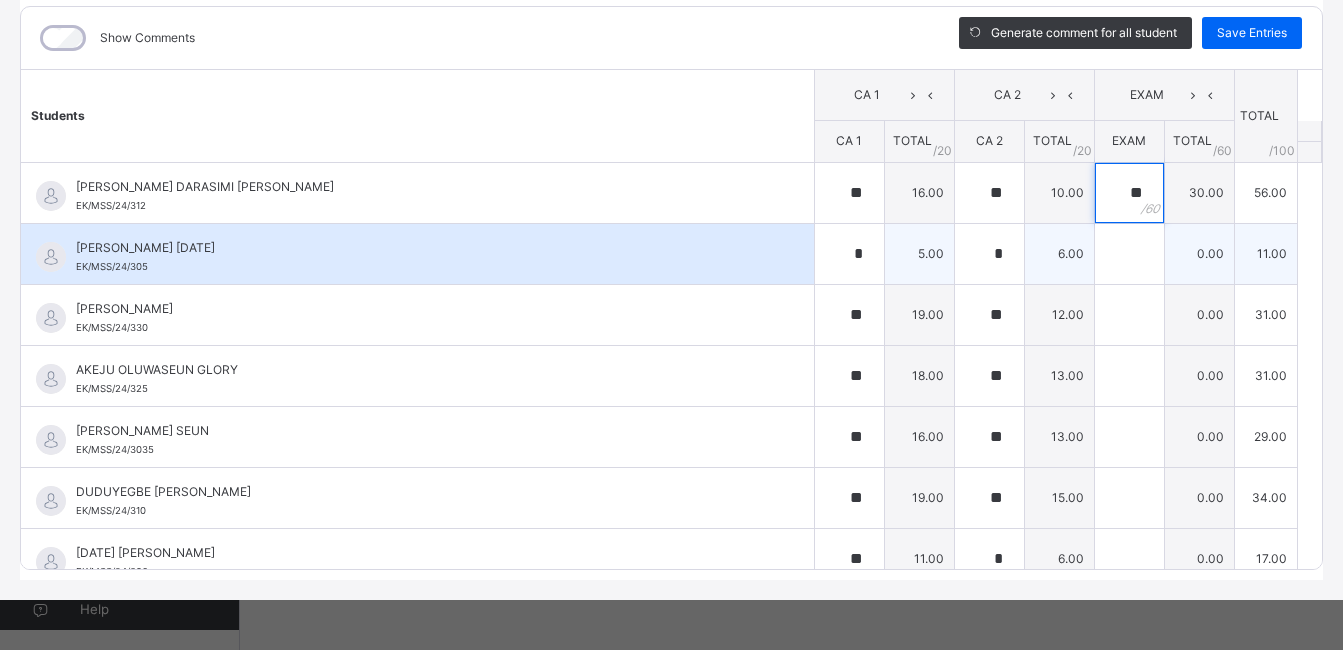 type on "**" 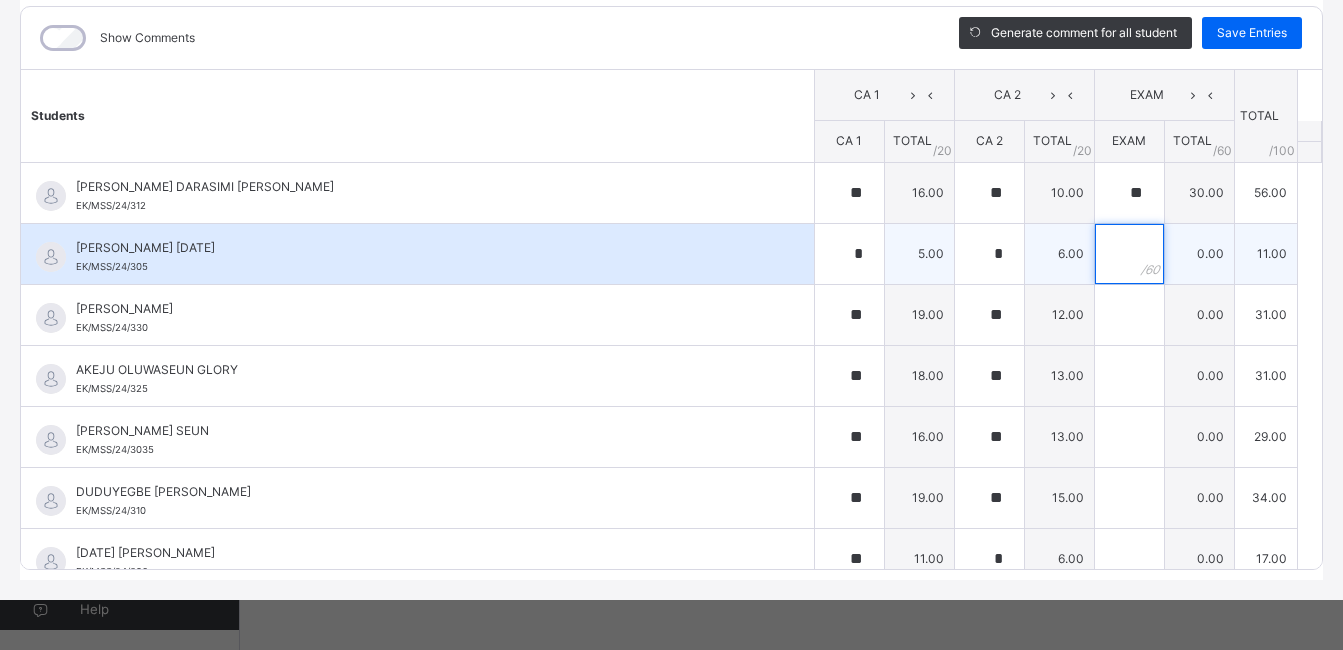 click at bounding box center [1129, 254] 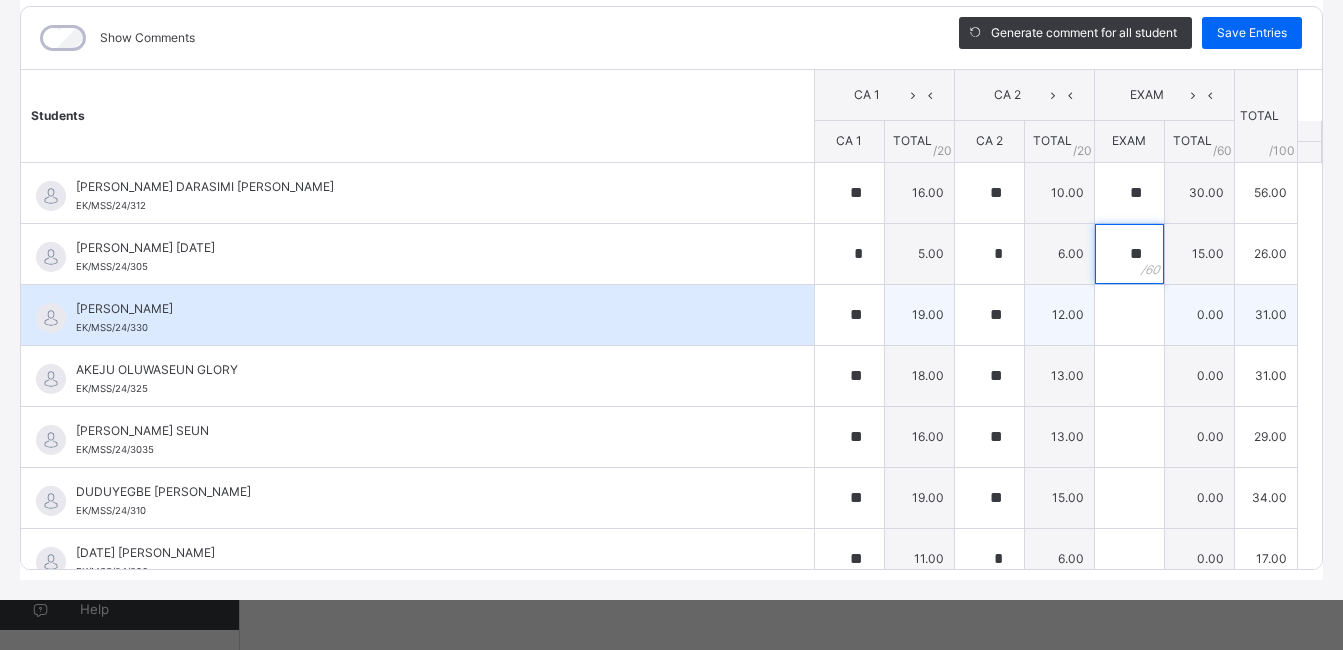 type on "**" 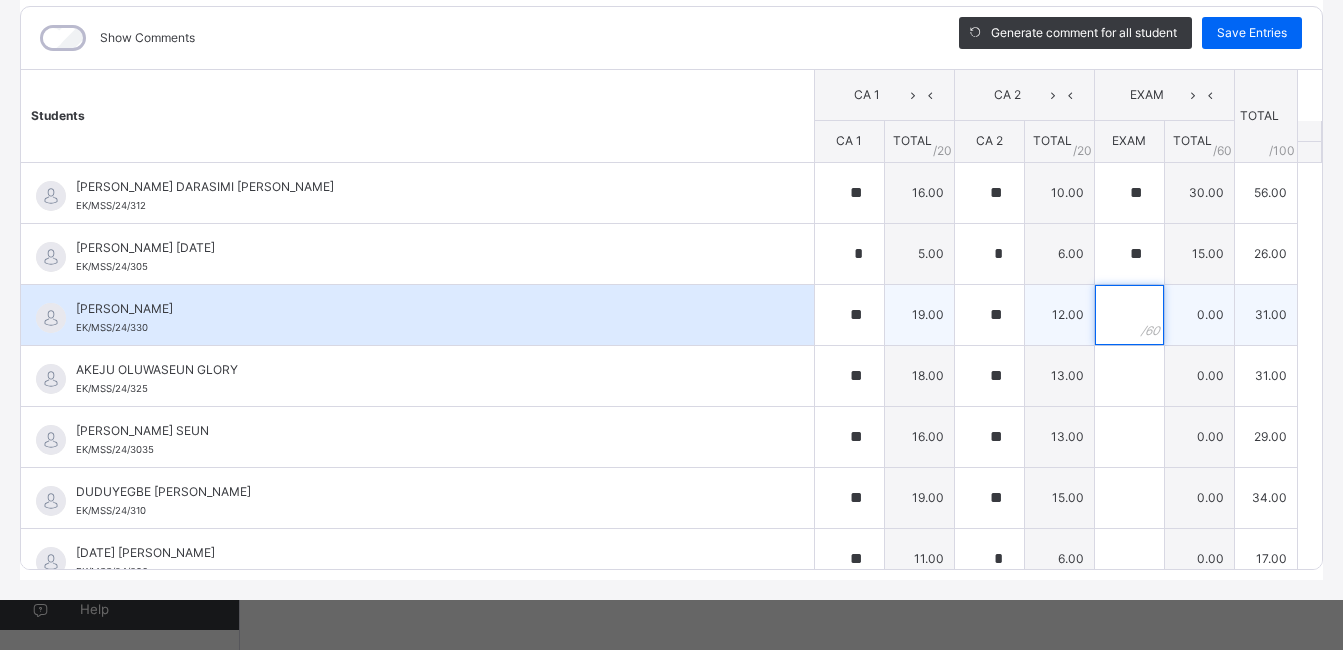click at bounding box center (1129, 315) 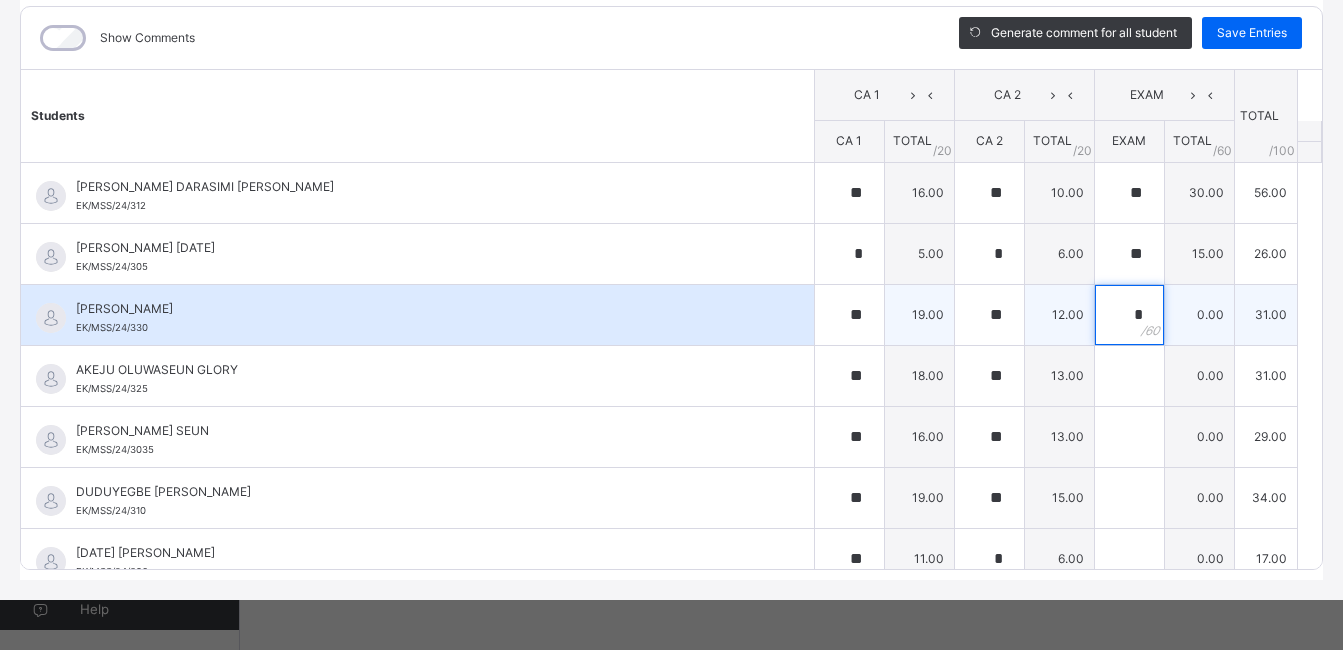 type on "**" 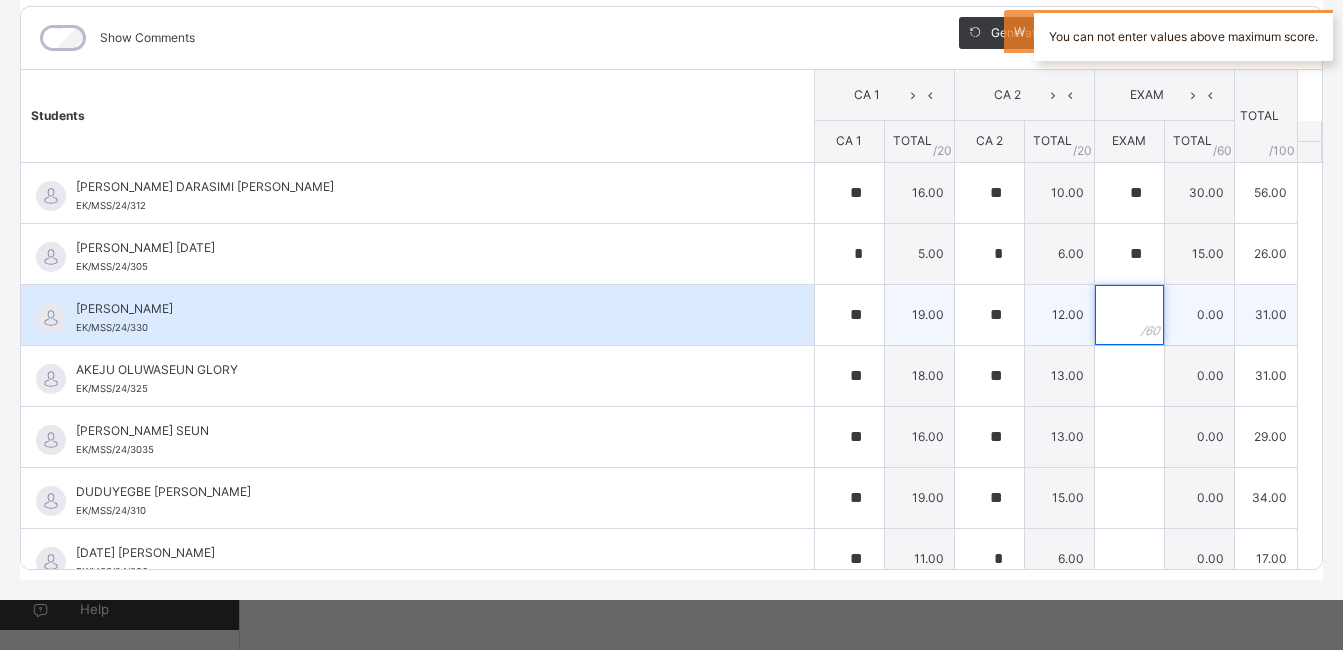 click at bounding box center (1129, 315) 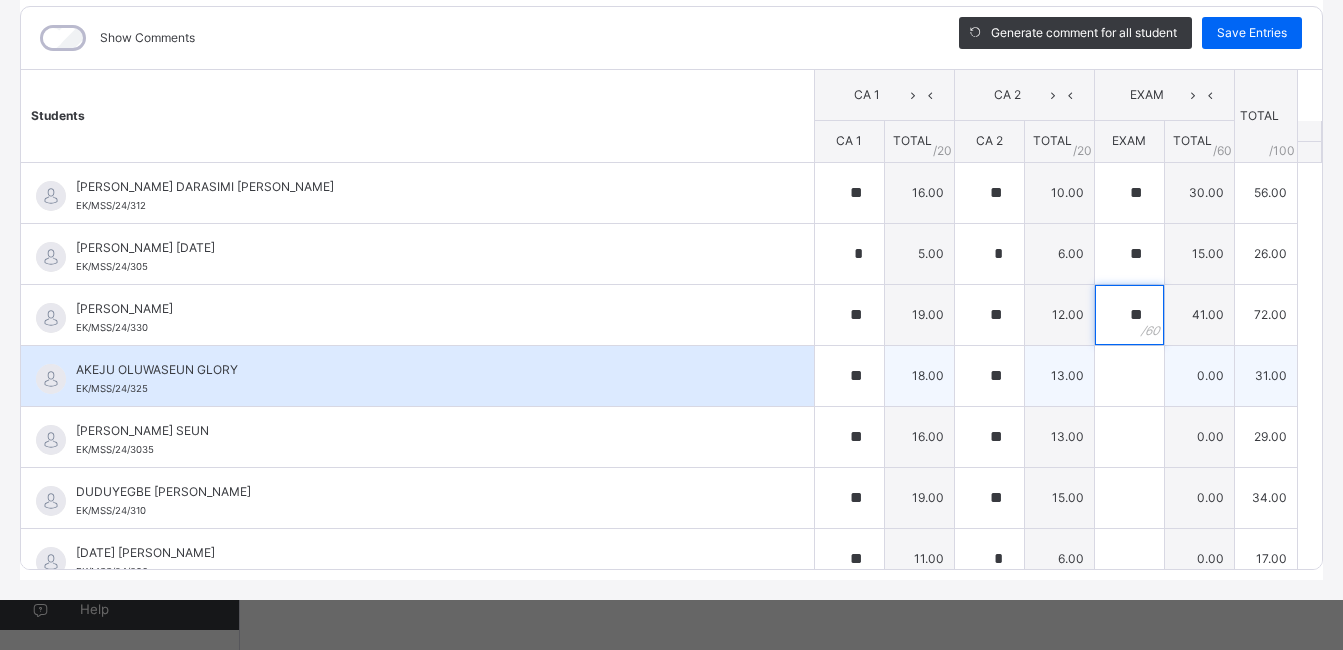 type on "**" 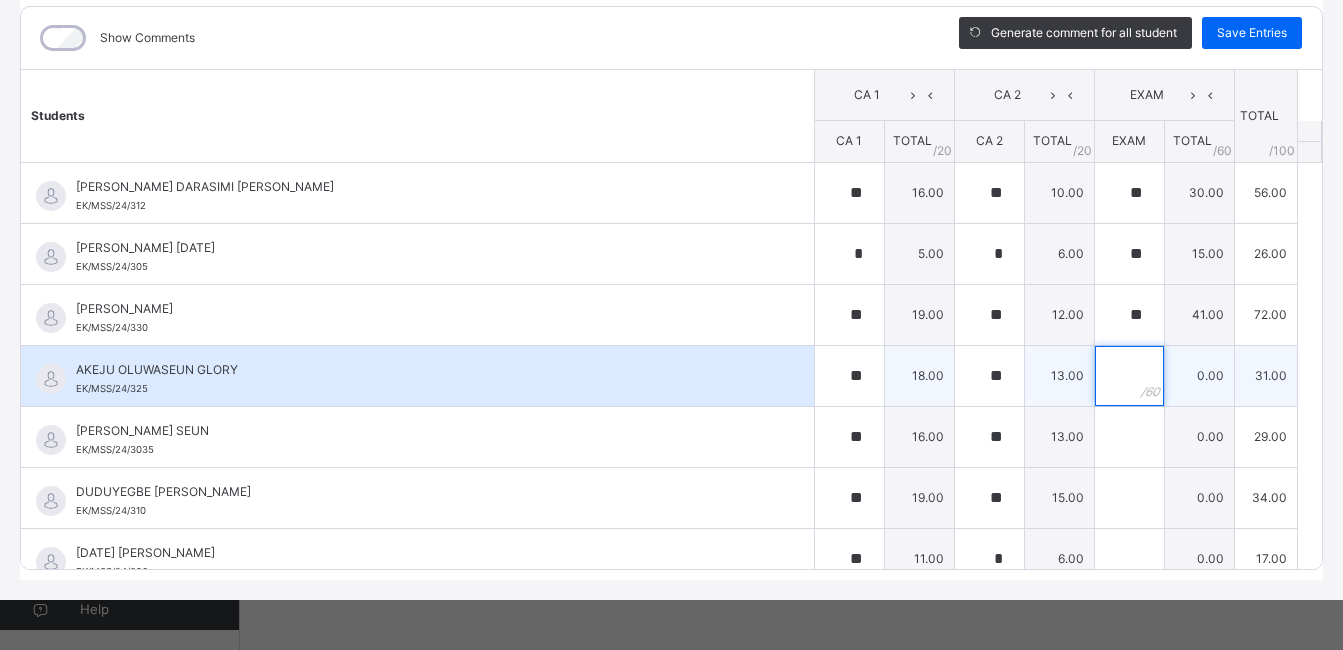 click at bounding box center (1129, 376) 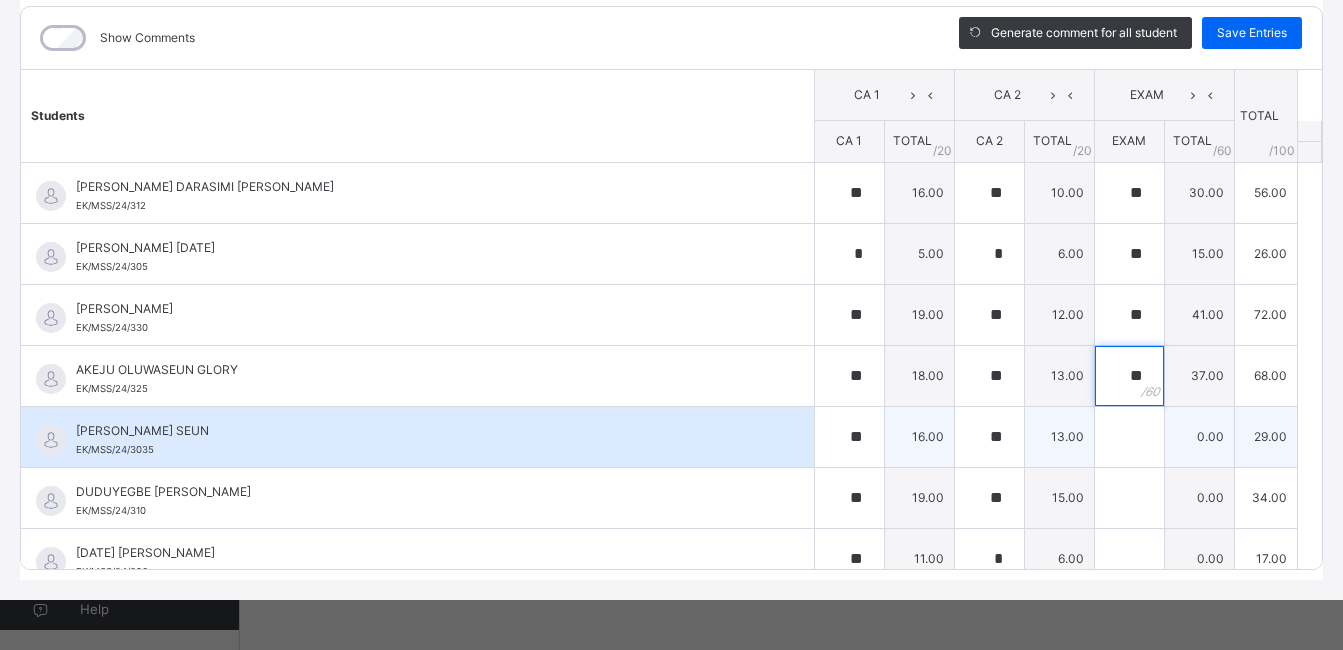 type on "**" 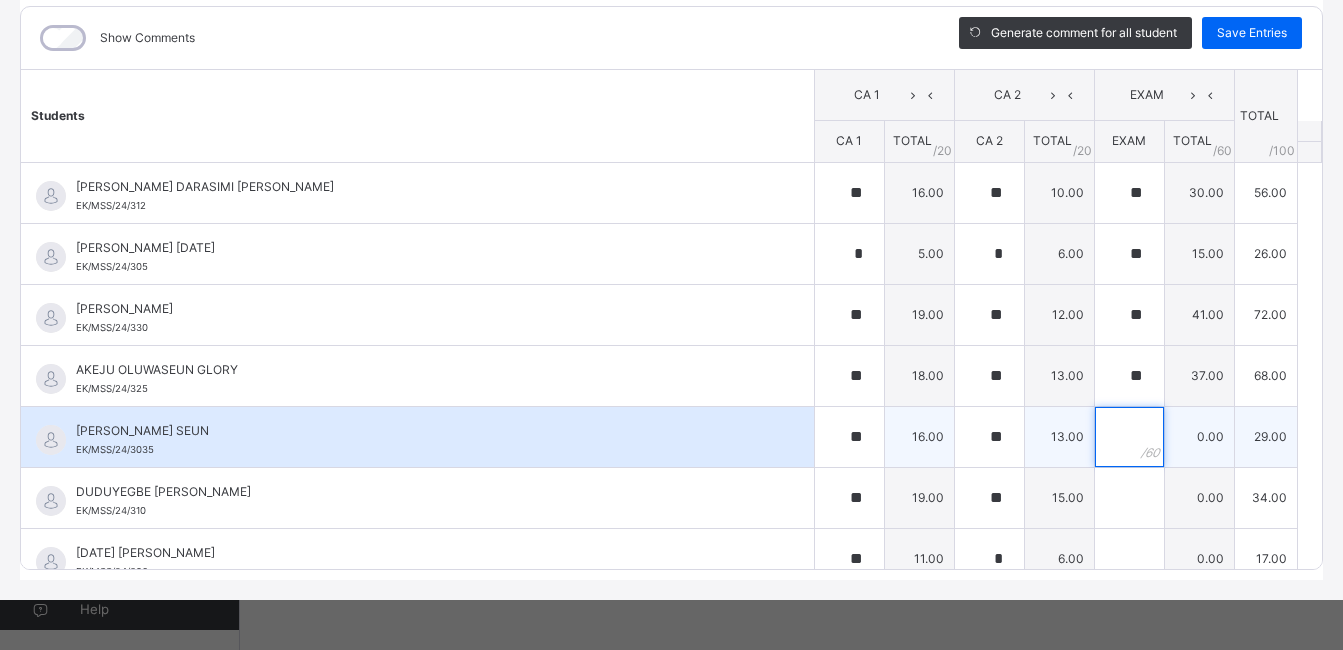 click at bounding box center (1129, 437) 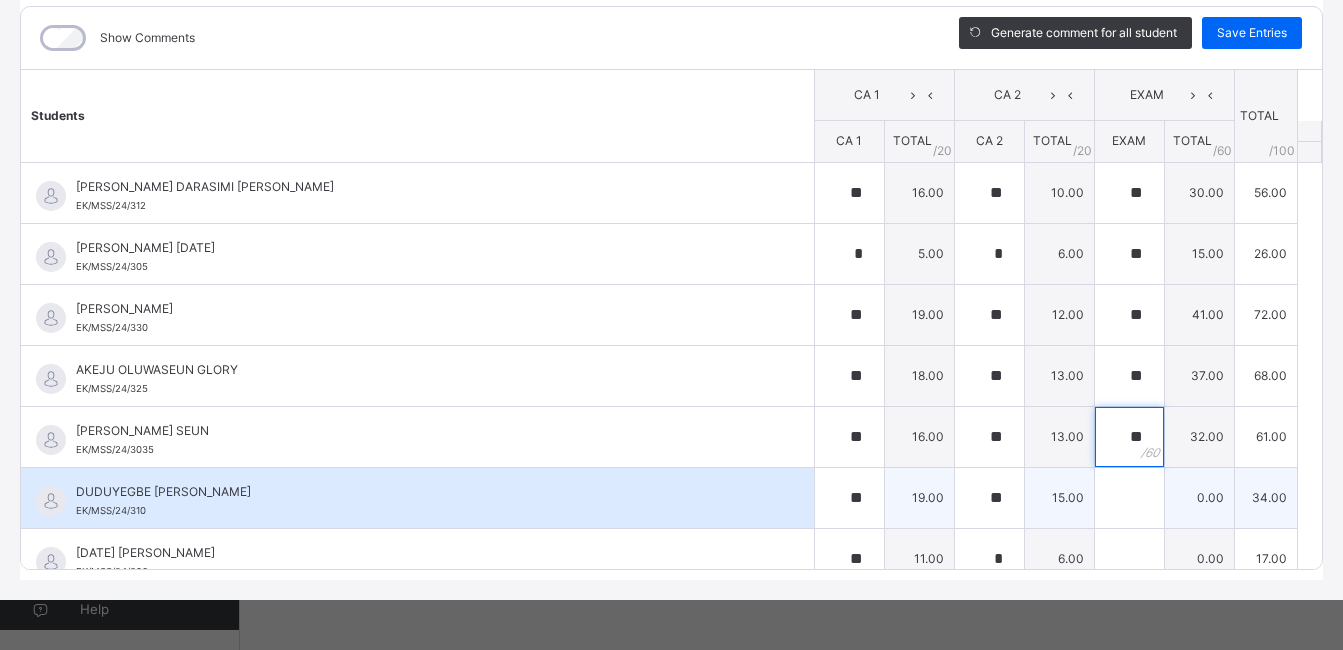 type on "**" 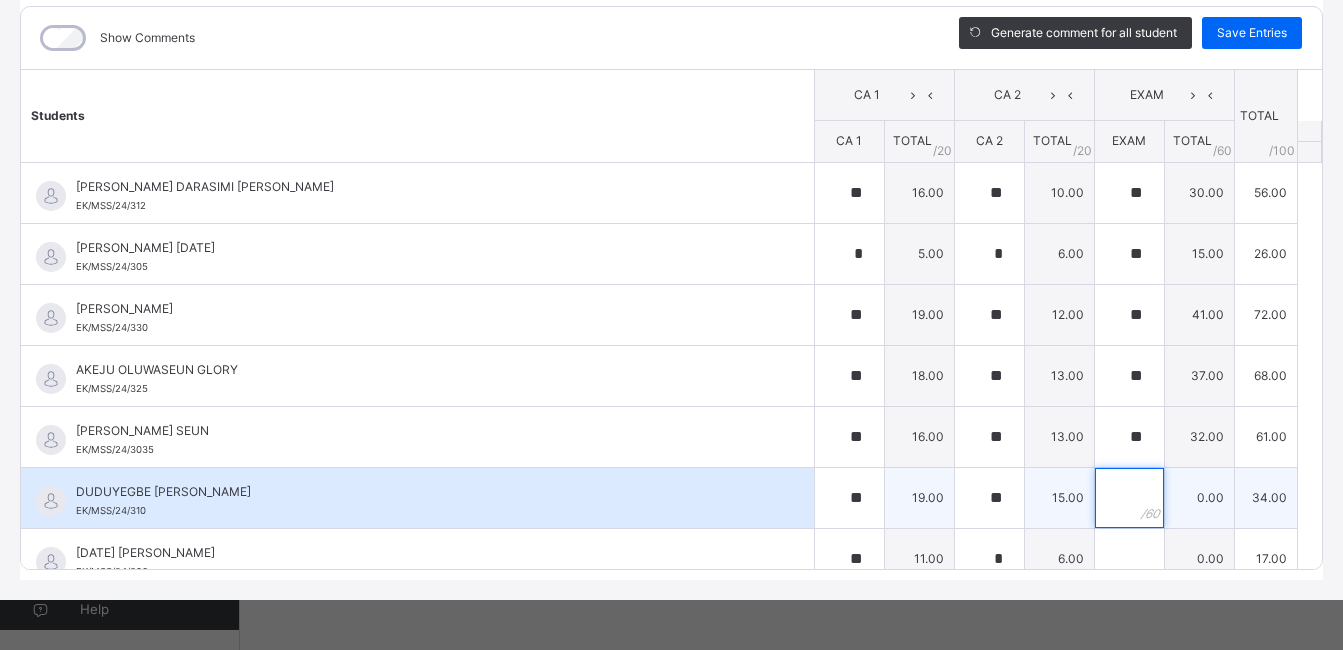 click at bounding box center (1129, 498) 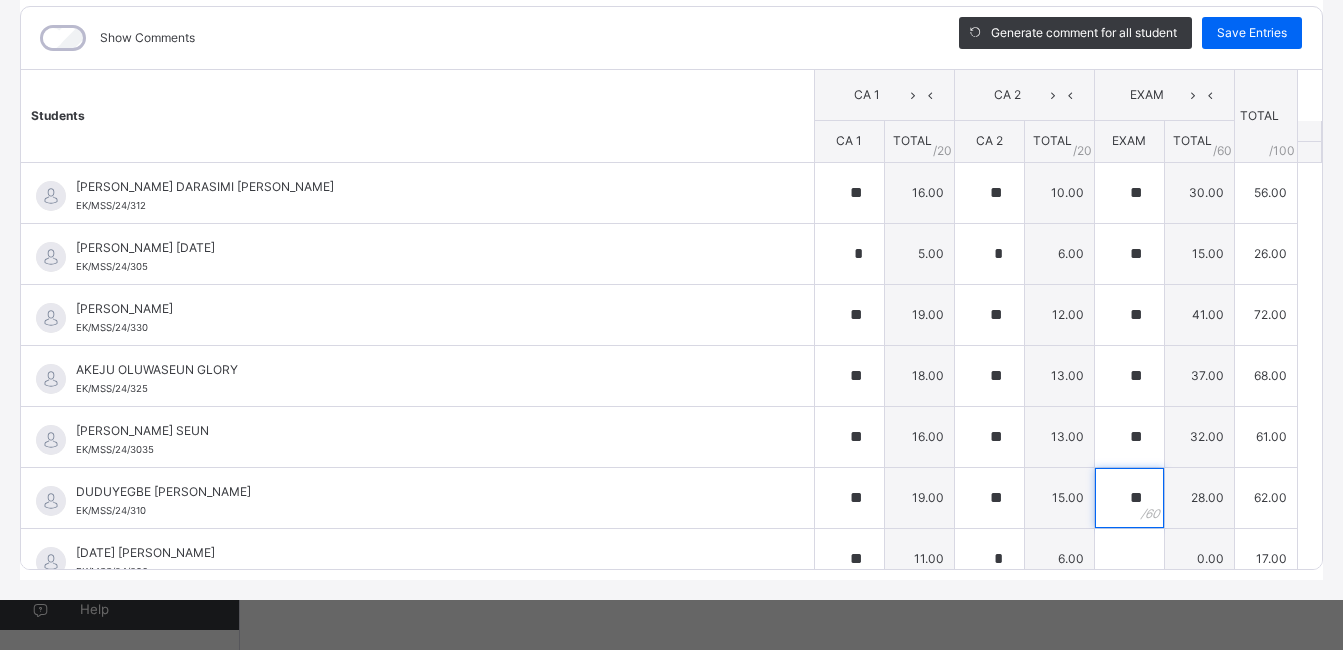 scroll, scrollTop: 437, scrollLeft: 0, axis: vertical 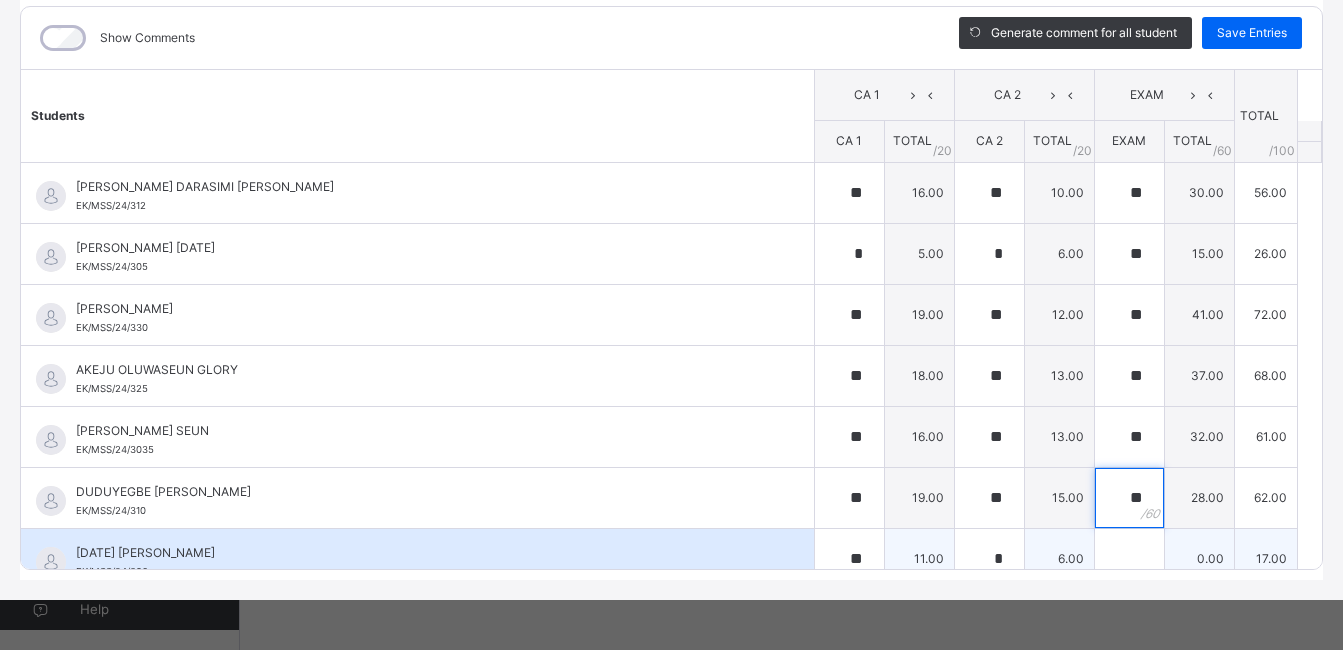 type on "**" 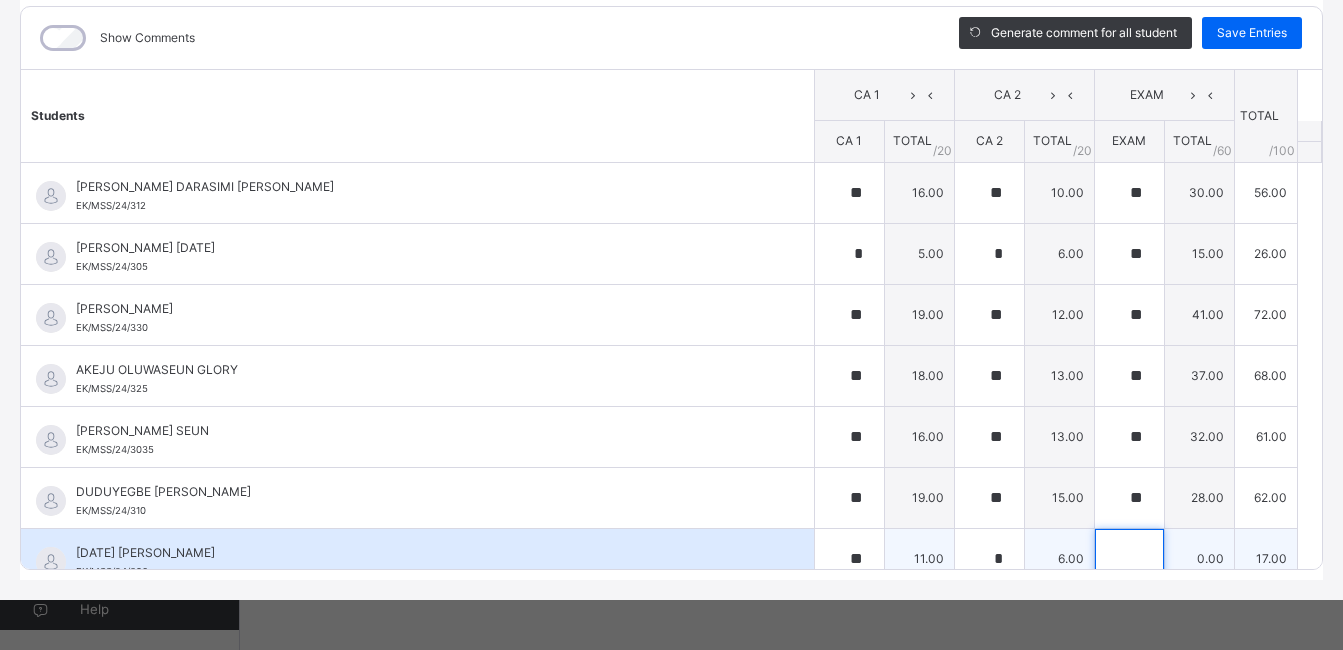 click at bounding box center (1129, 559) 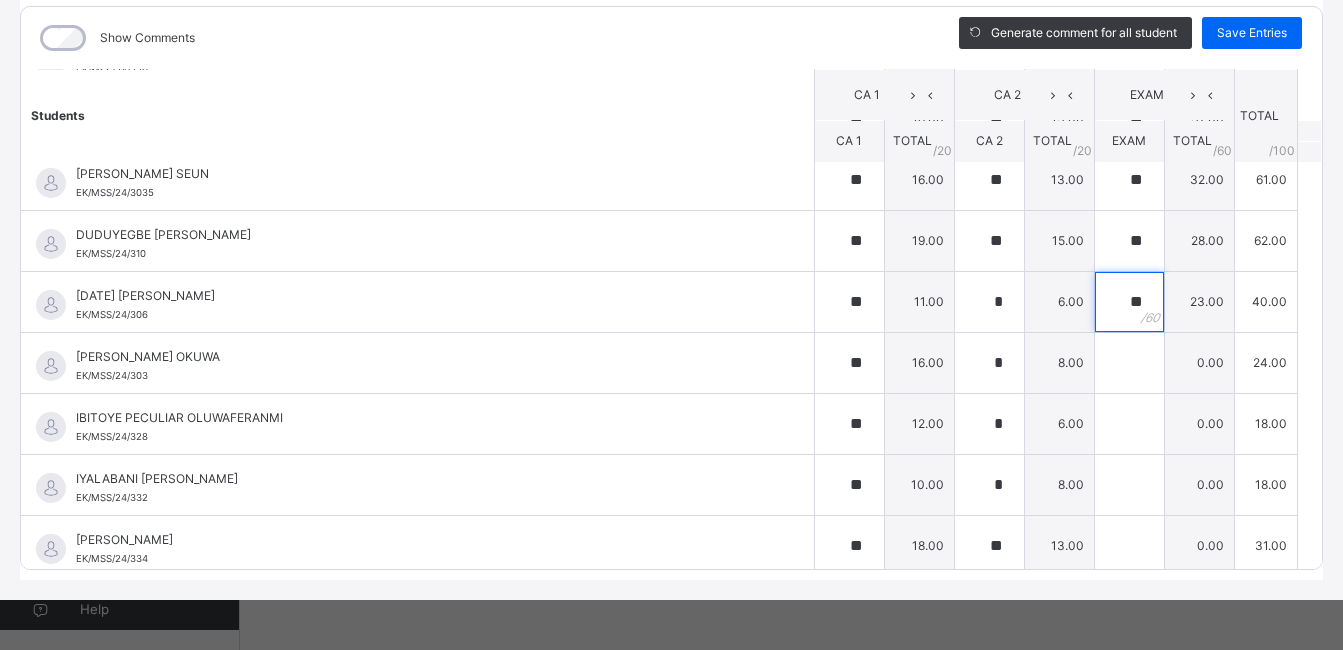scroll, scrollTop: 280, scrollLeft: 0, axis: vertical 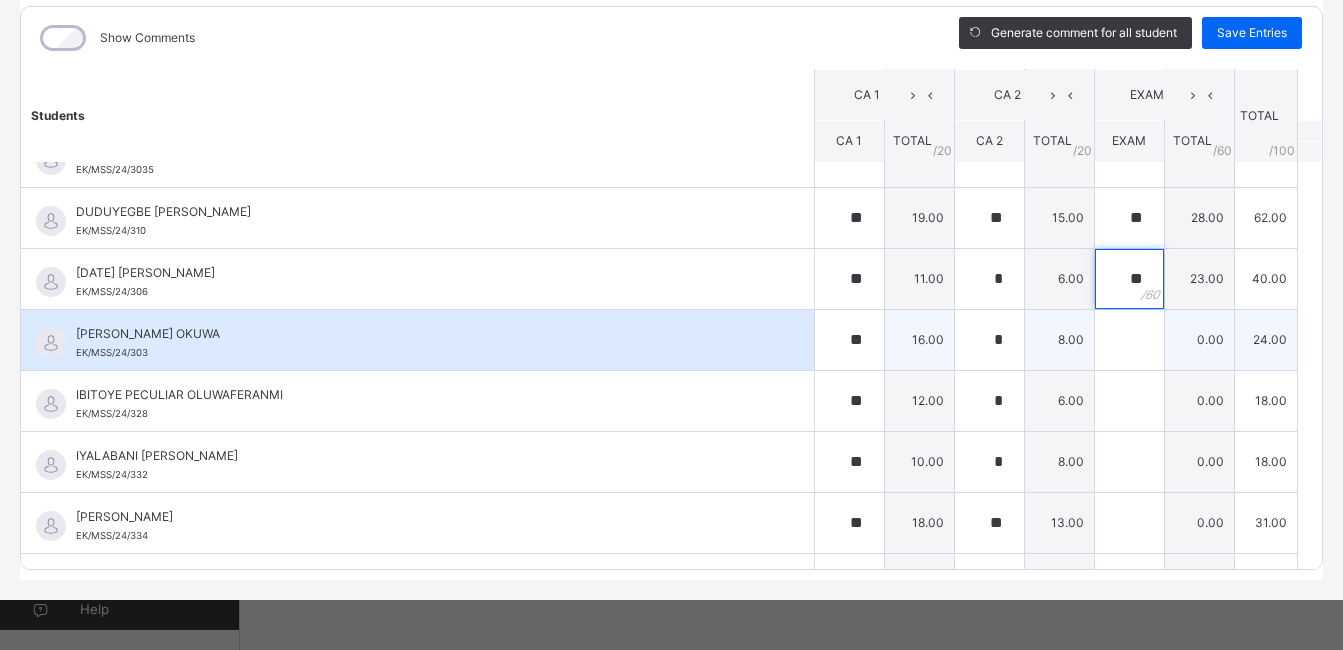 type on "**" 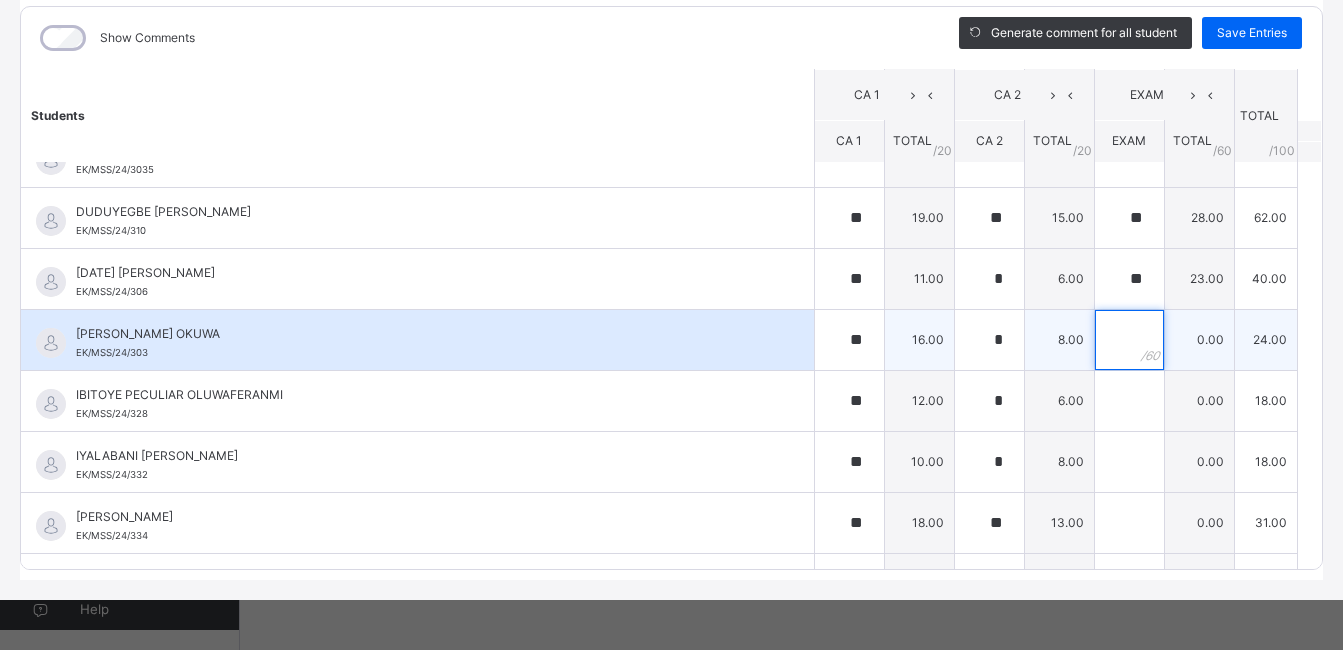 click at bounding box center [1129, 340] 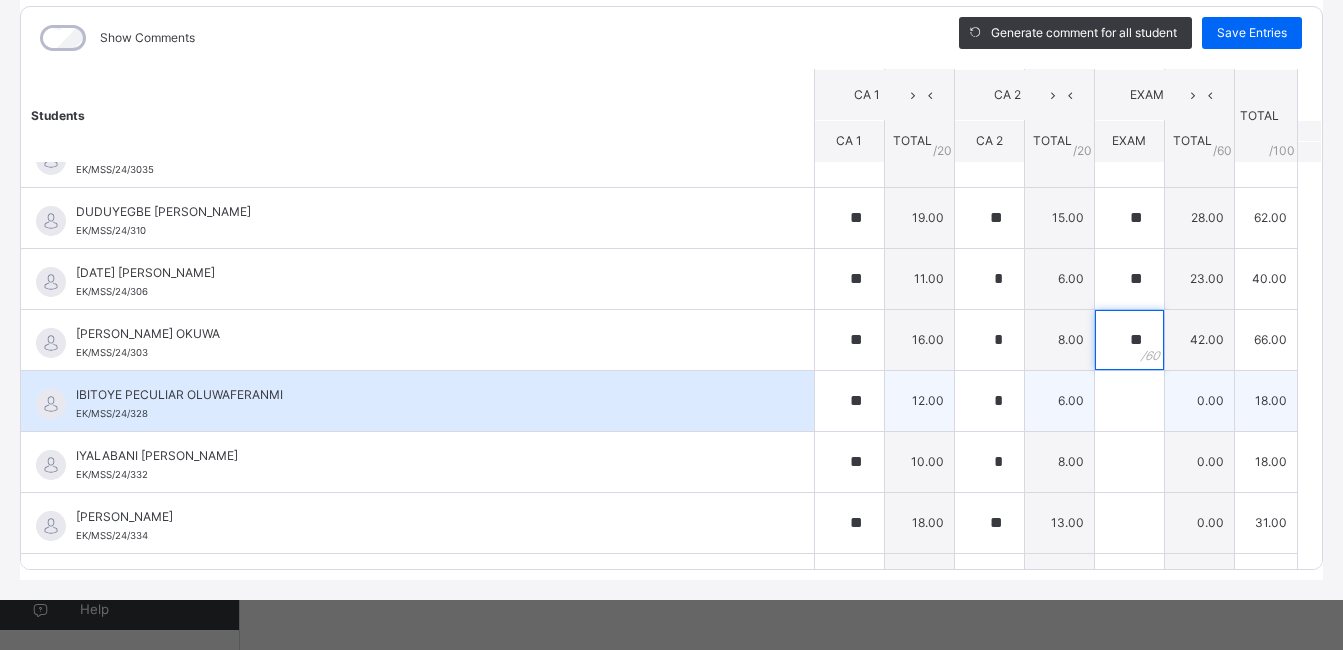 type on "**" 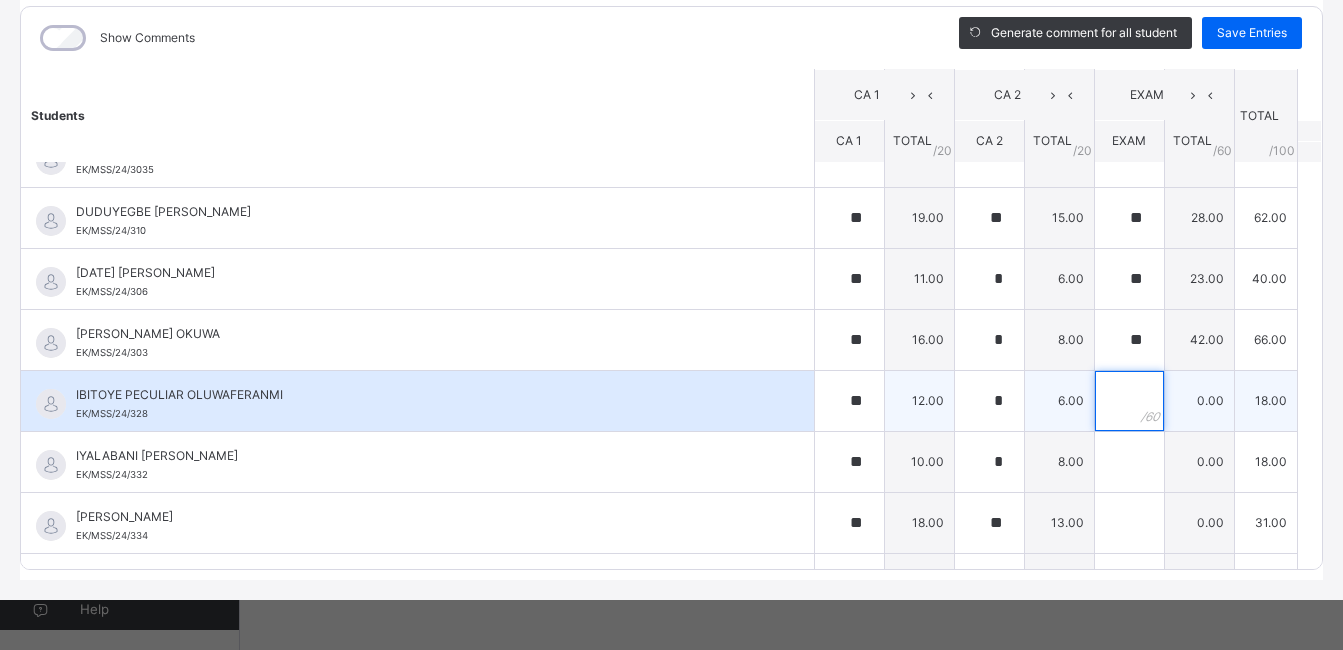 click at bounding box center [1129, 401] 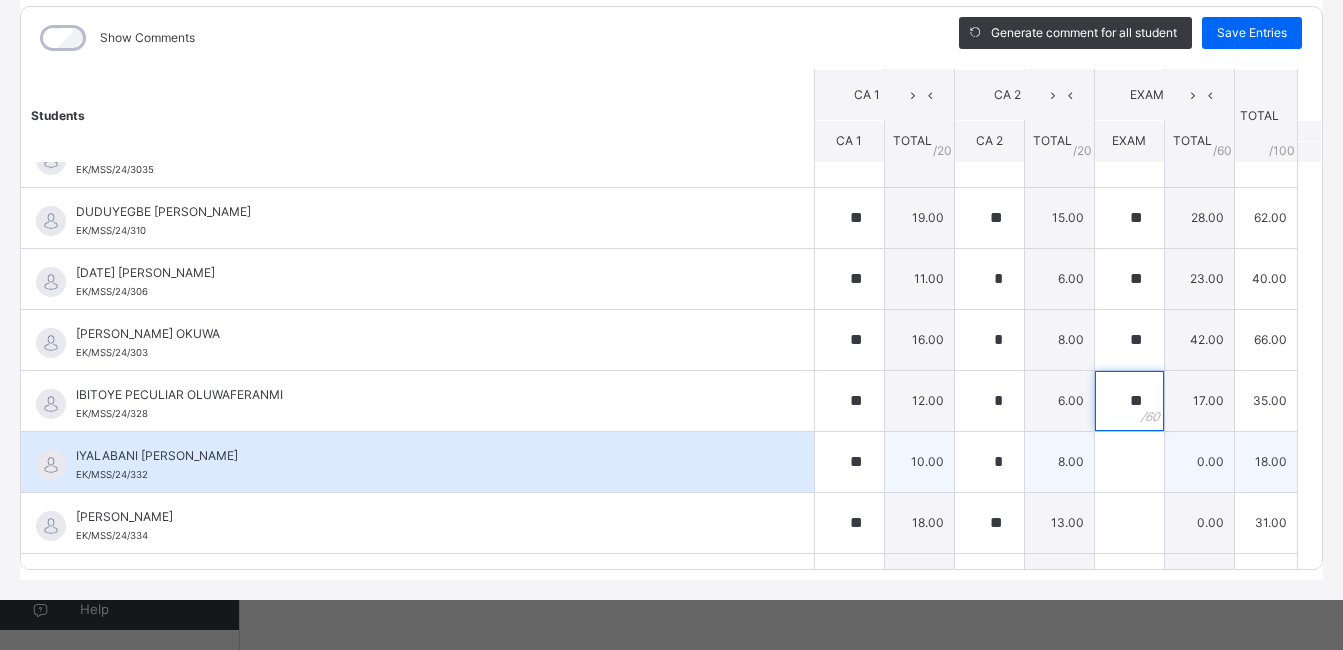 type on "**" 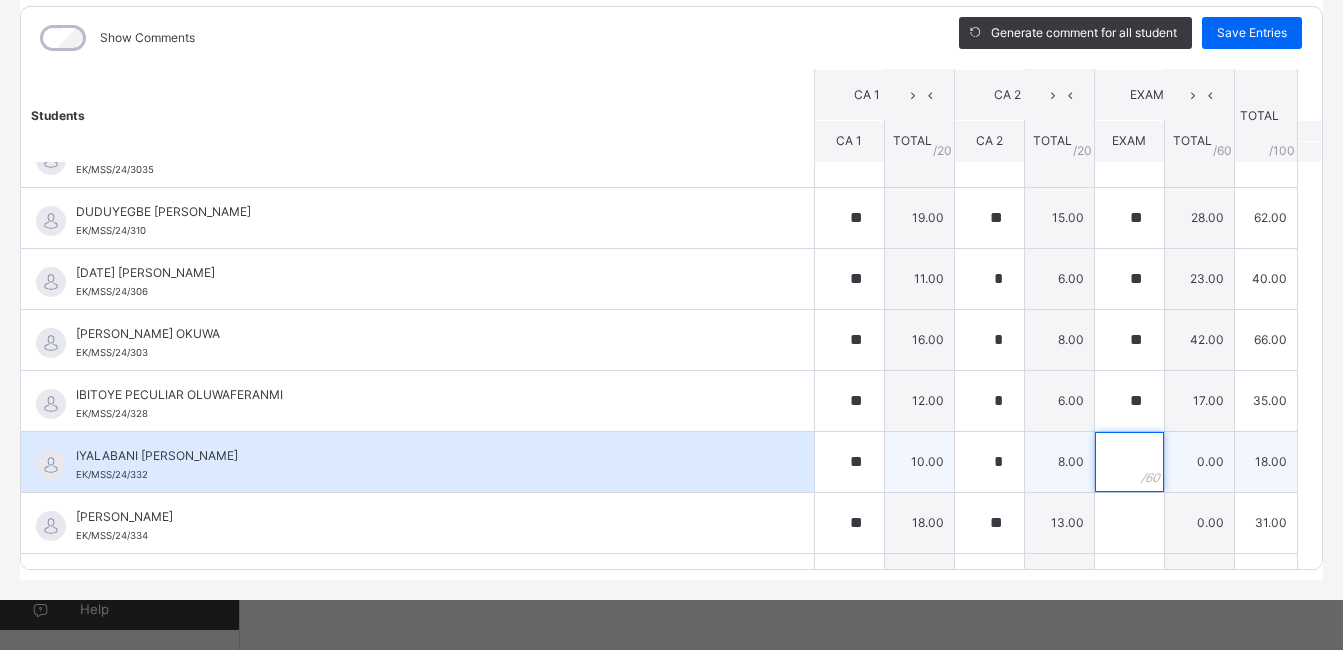 click at bounding box center [1129, 462] 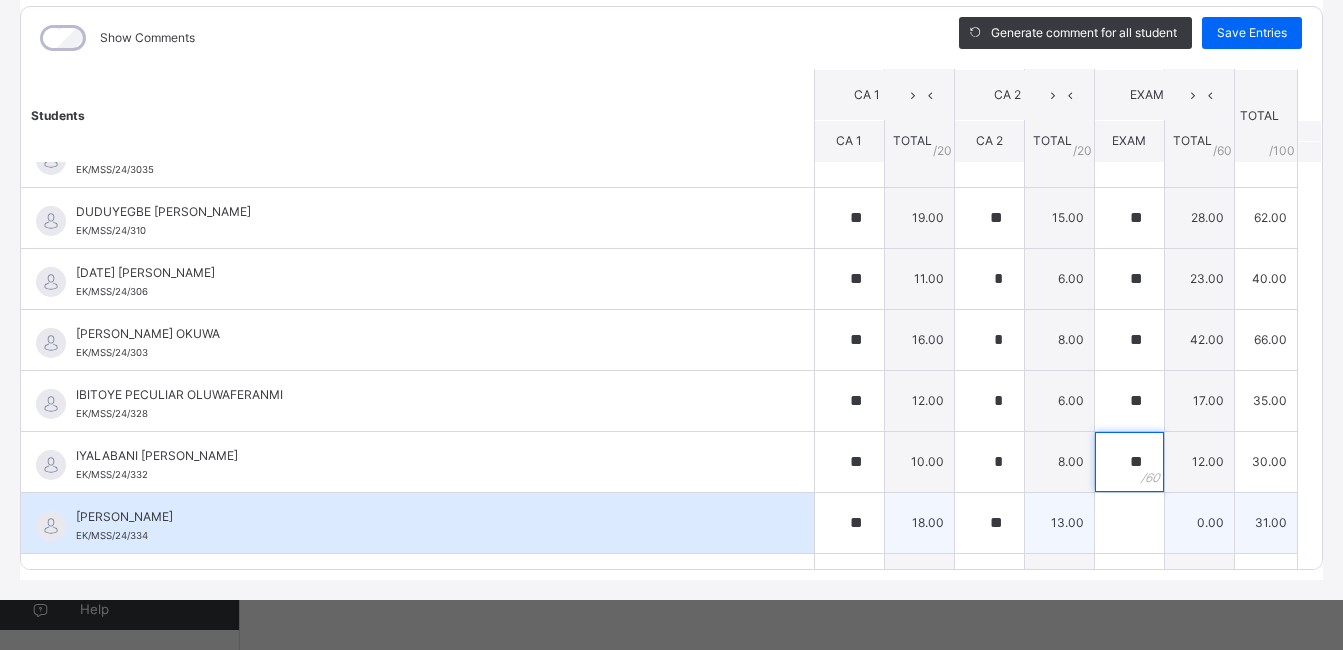 type on "**" 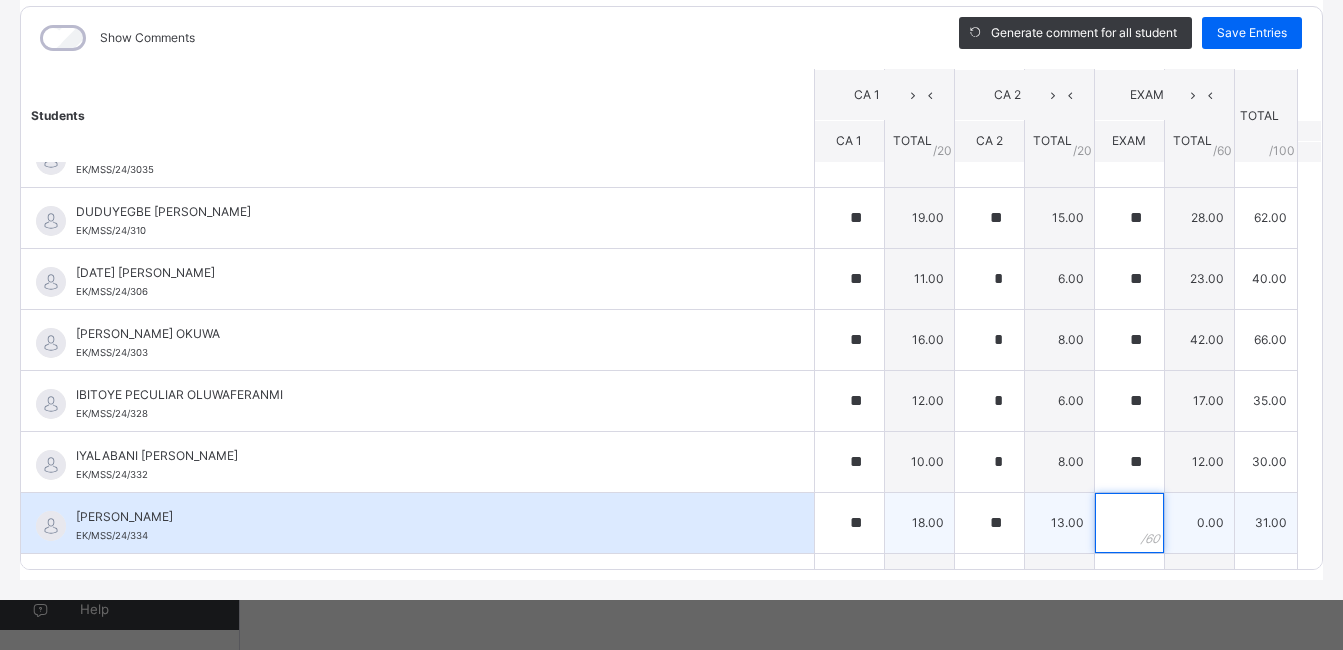 click at bounding box center (1129, 523) 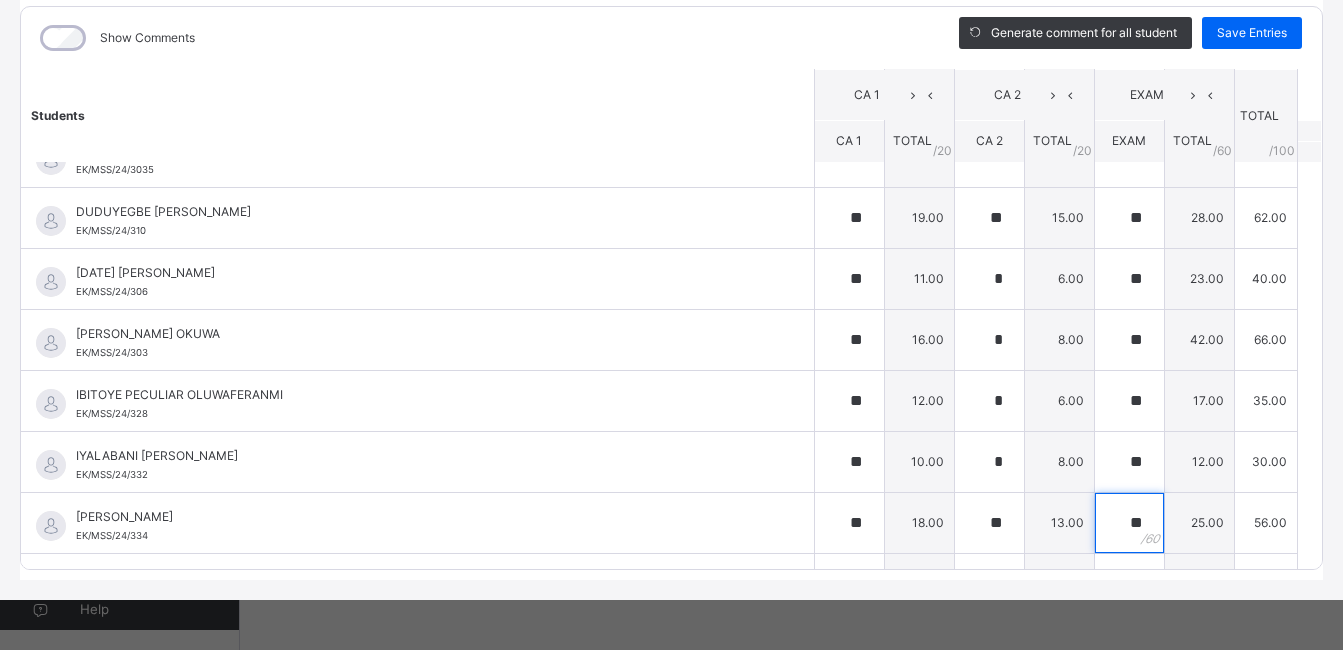 scroll, scrollTop: 717, scrollLeft: 0, axis: vertical 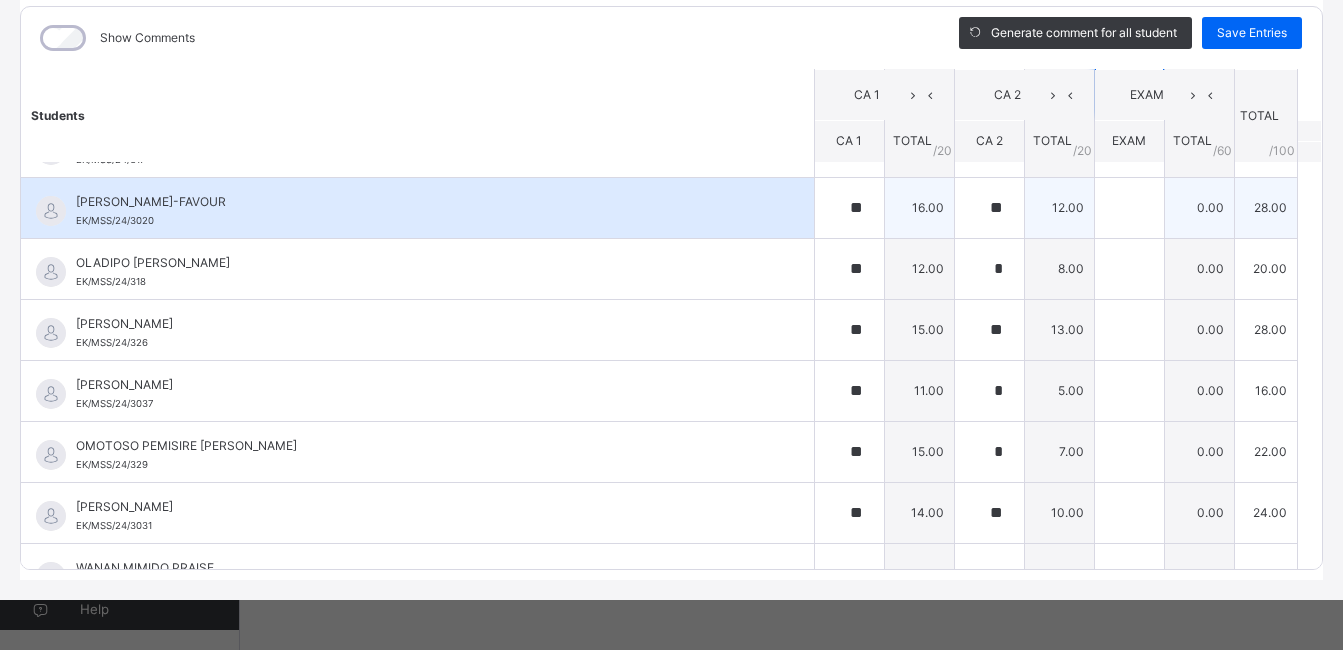 type on "**" 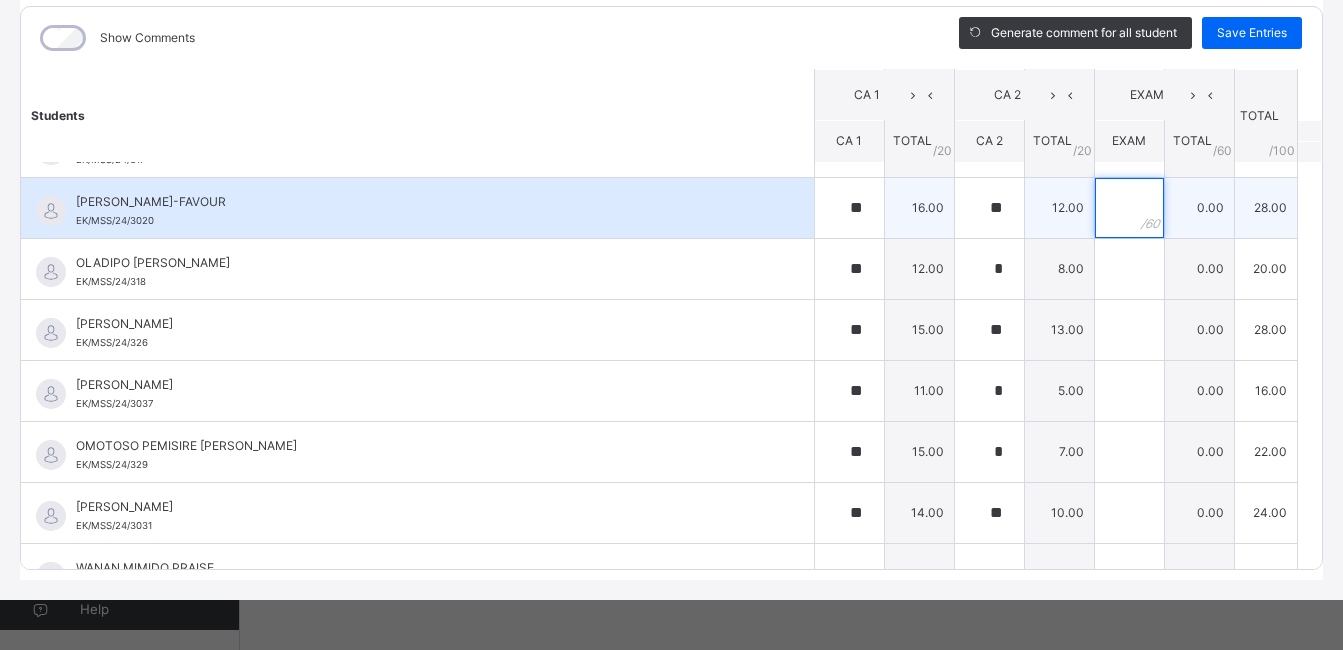 click at bounding box center [1129, 208] 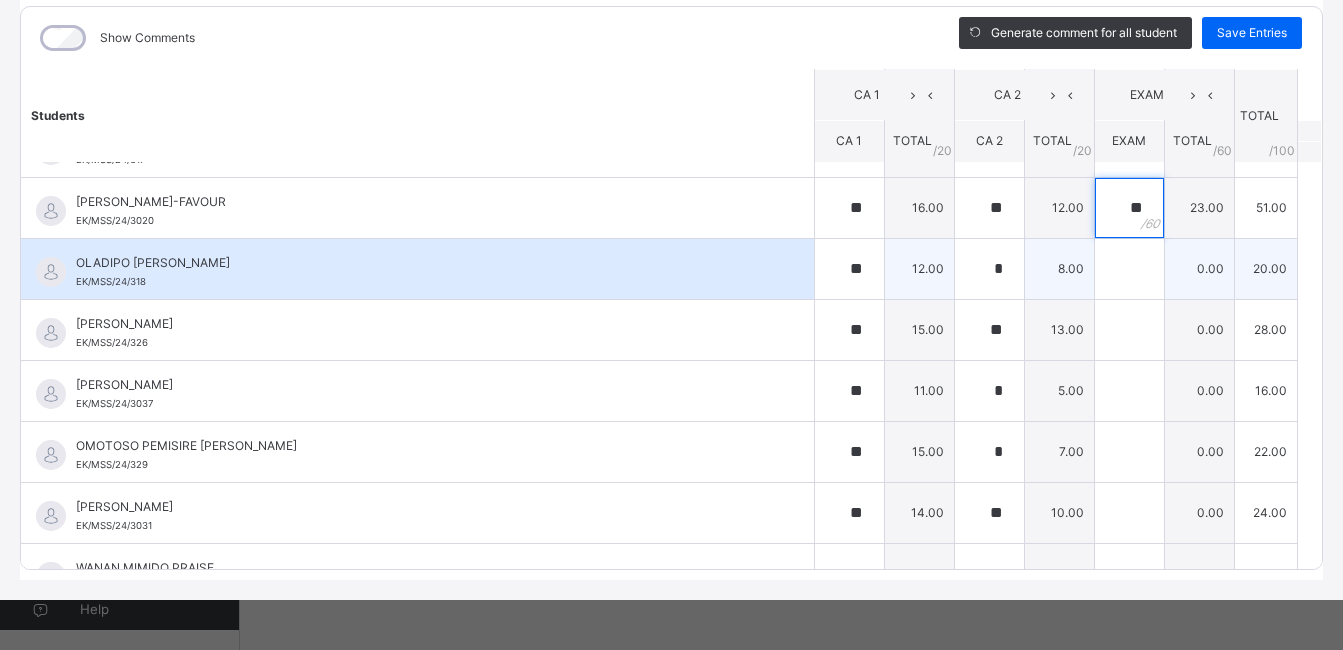 type on "**" 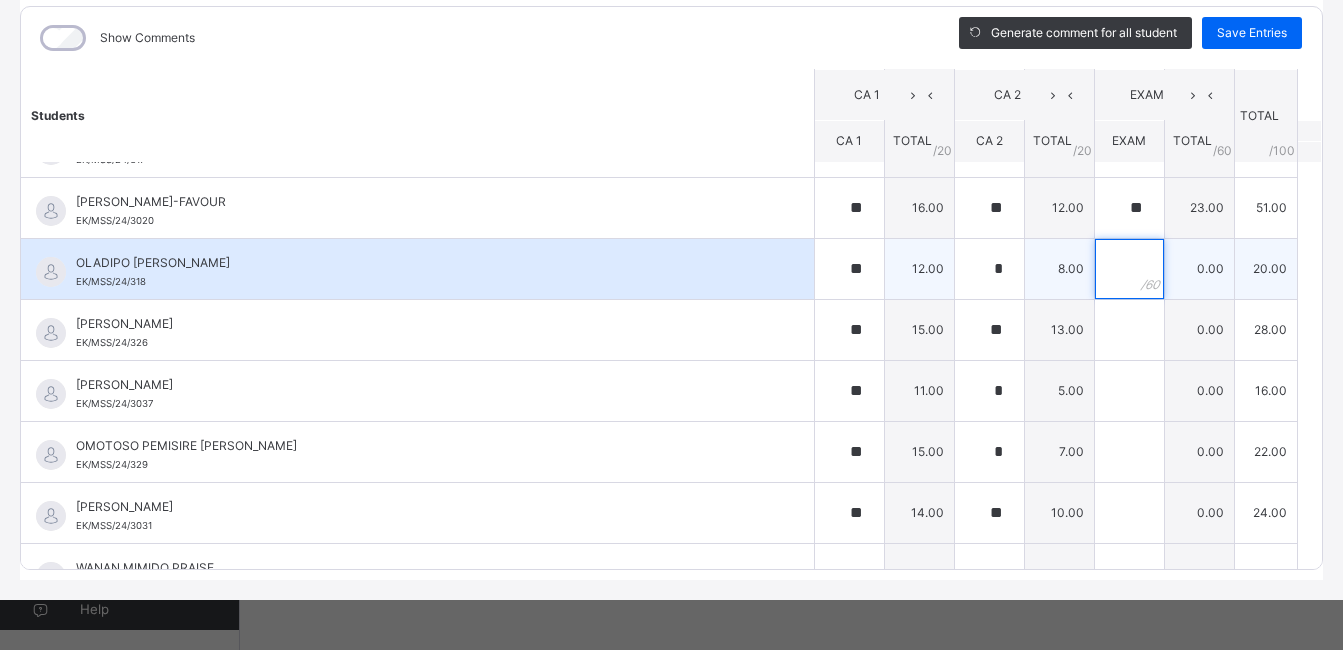 click at bounding box center (1129, 269) 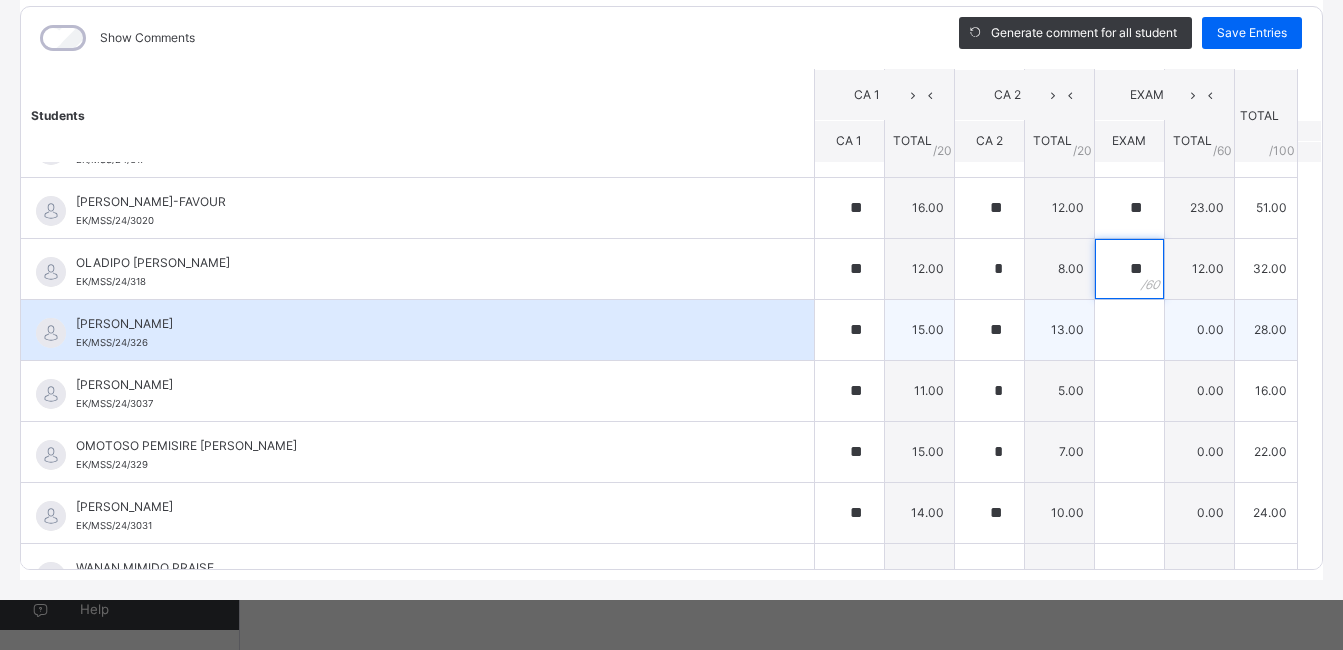 type on "**" 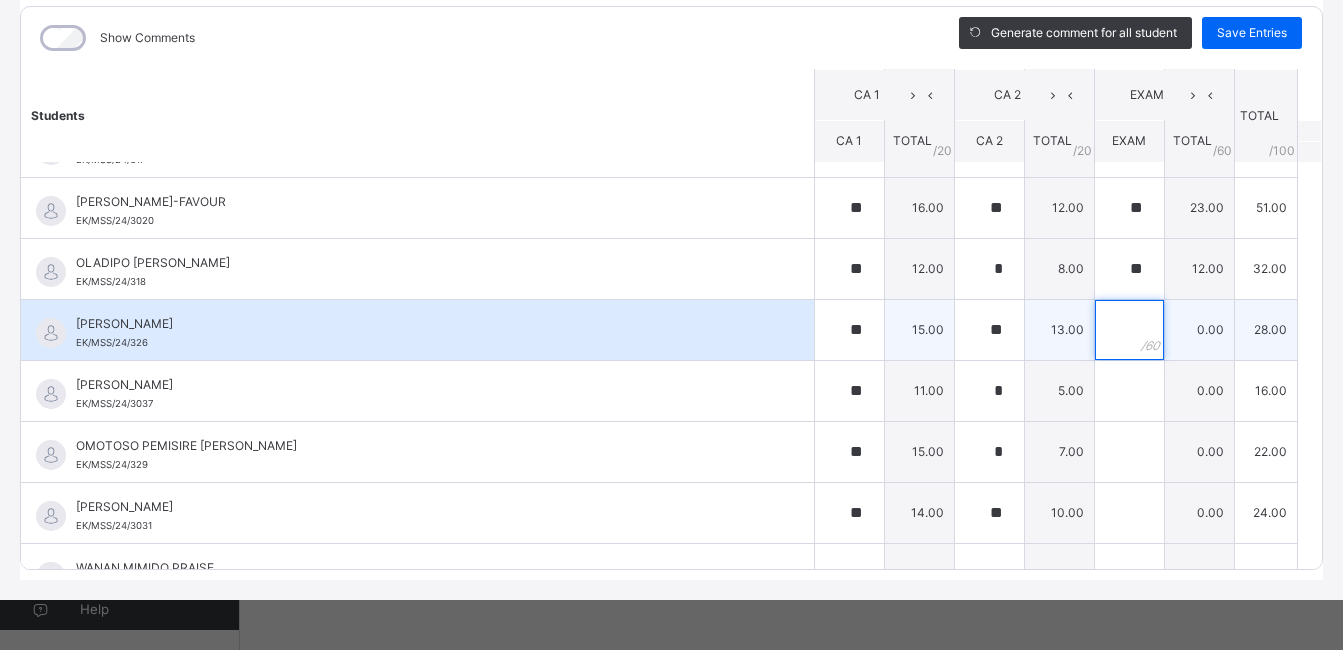 click at bounding box center (1129, 330) 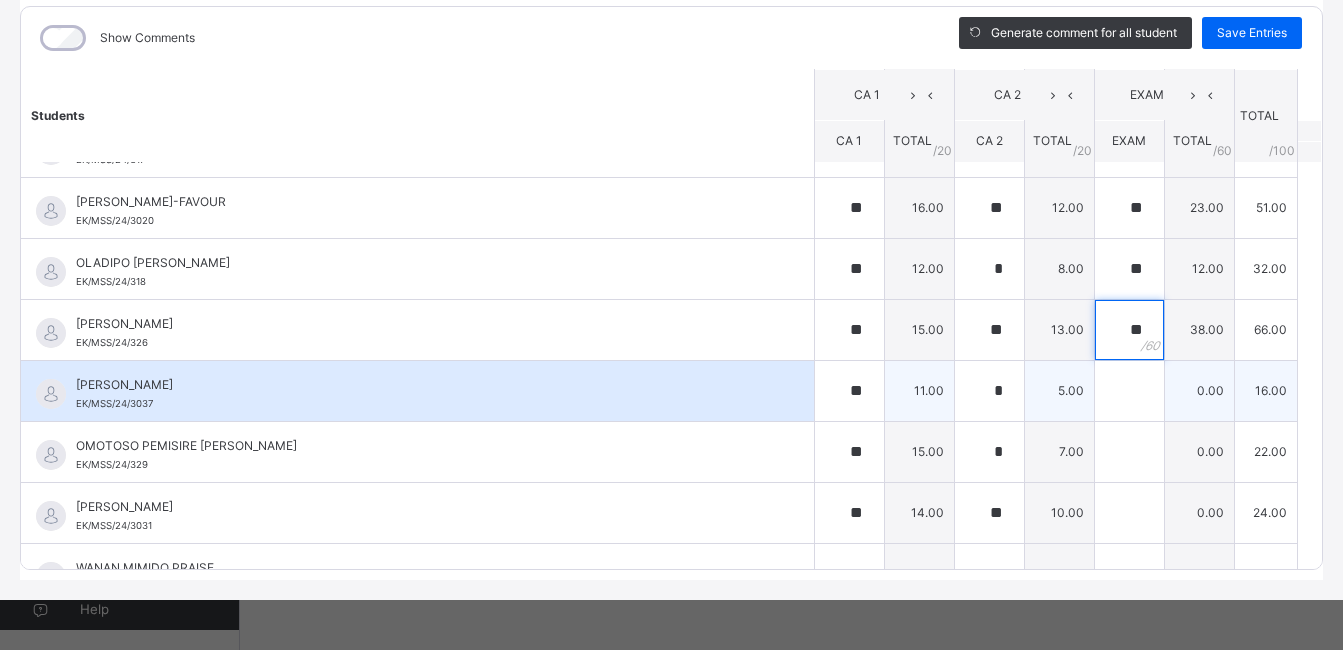 type on "**" 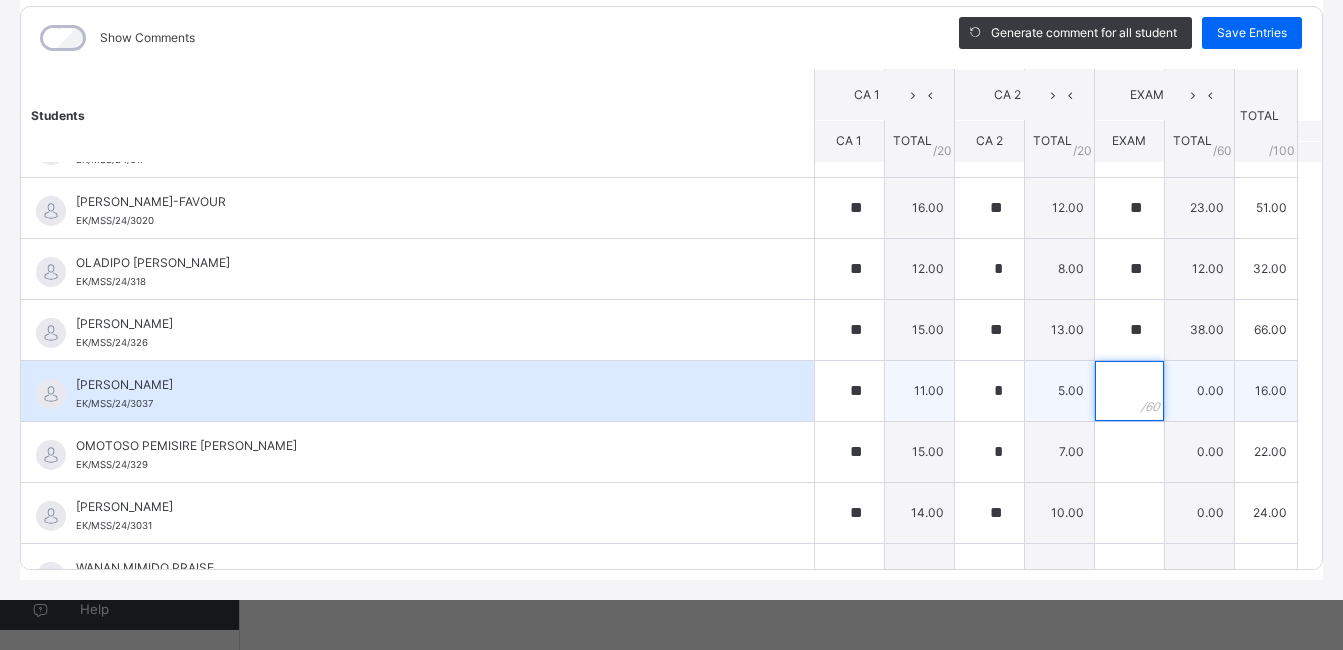 click at bounding box center [1129, 391] 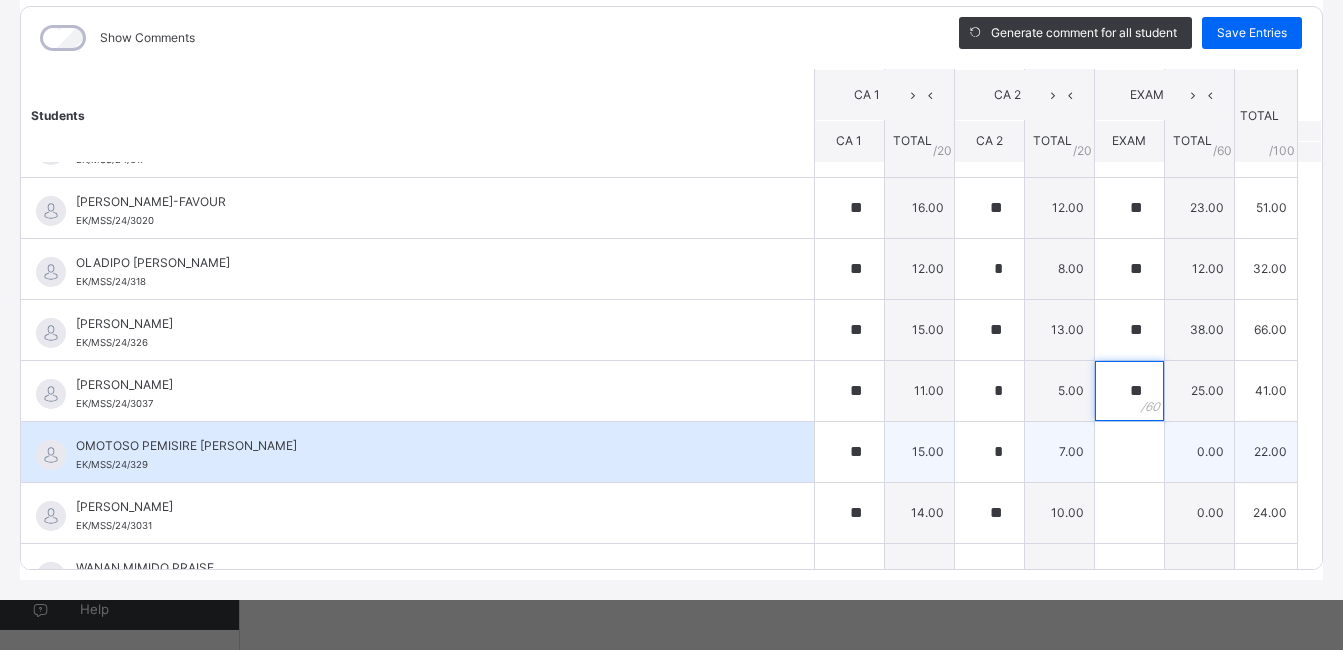 type on "**" 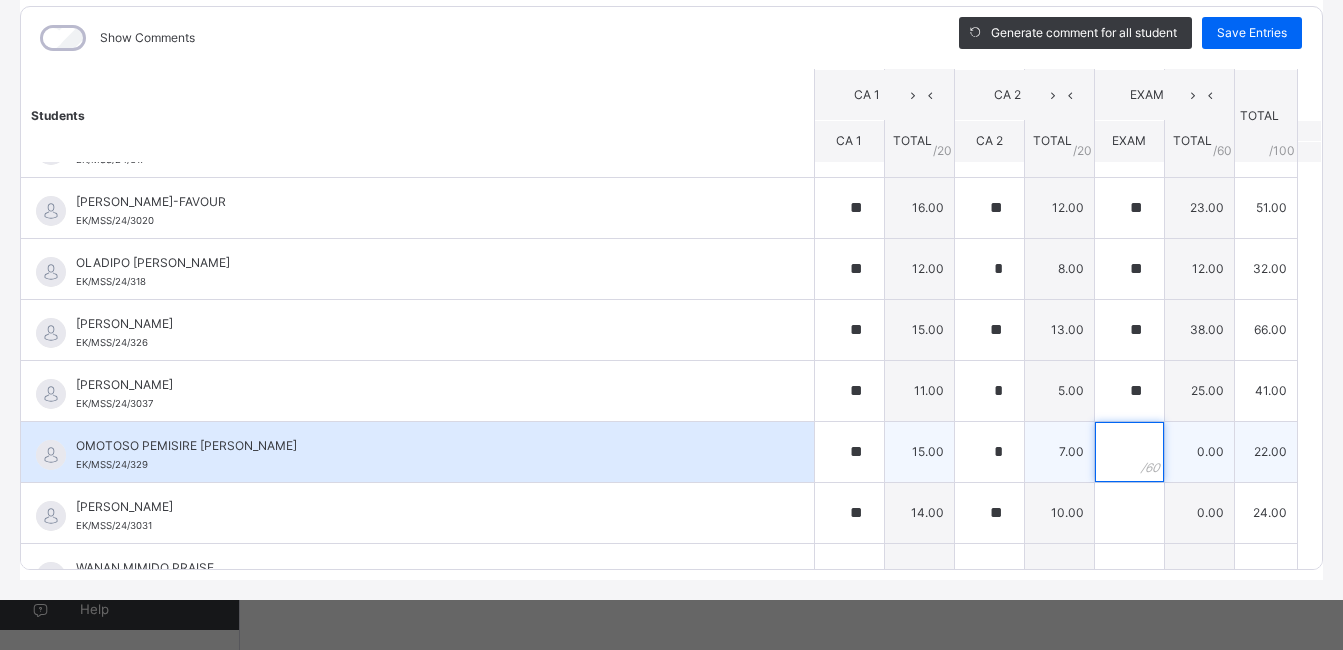 click at bounding box center [1129, 452] 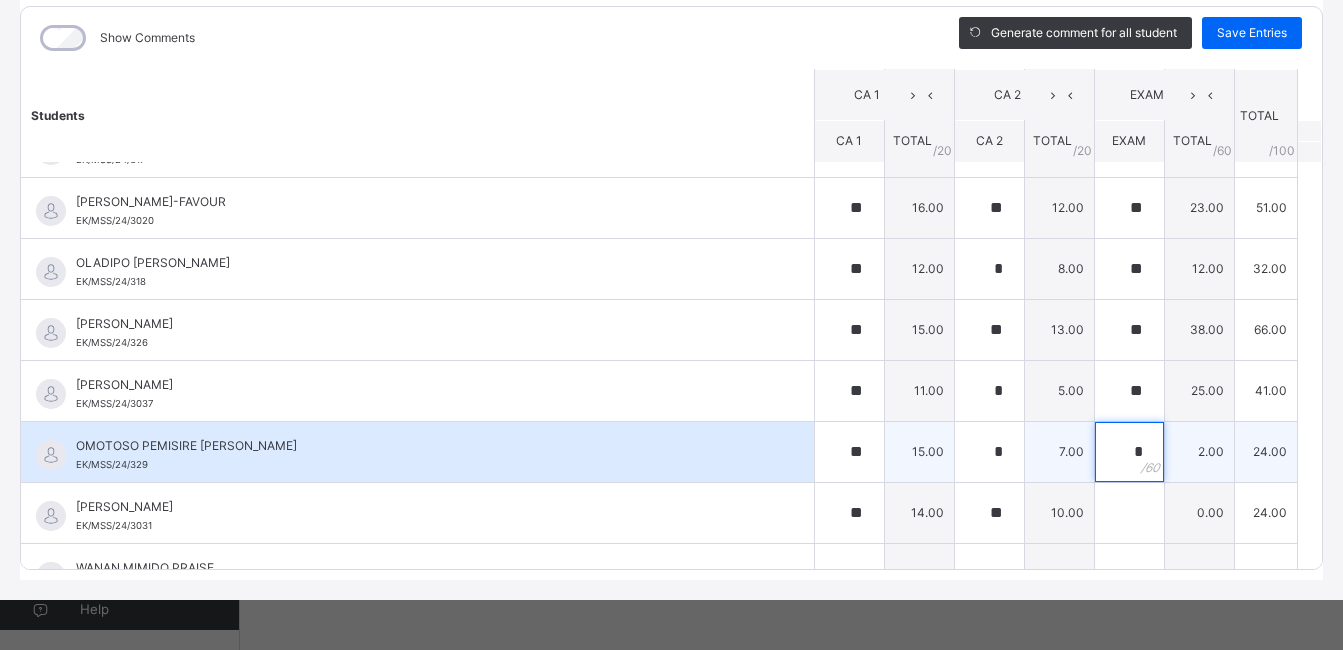 type on "**" 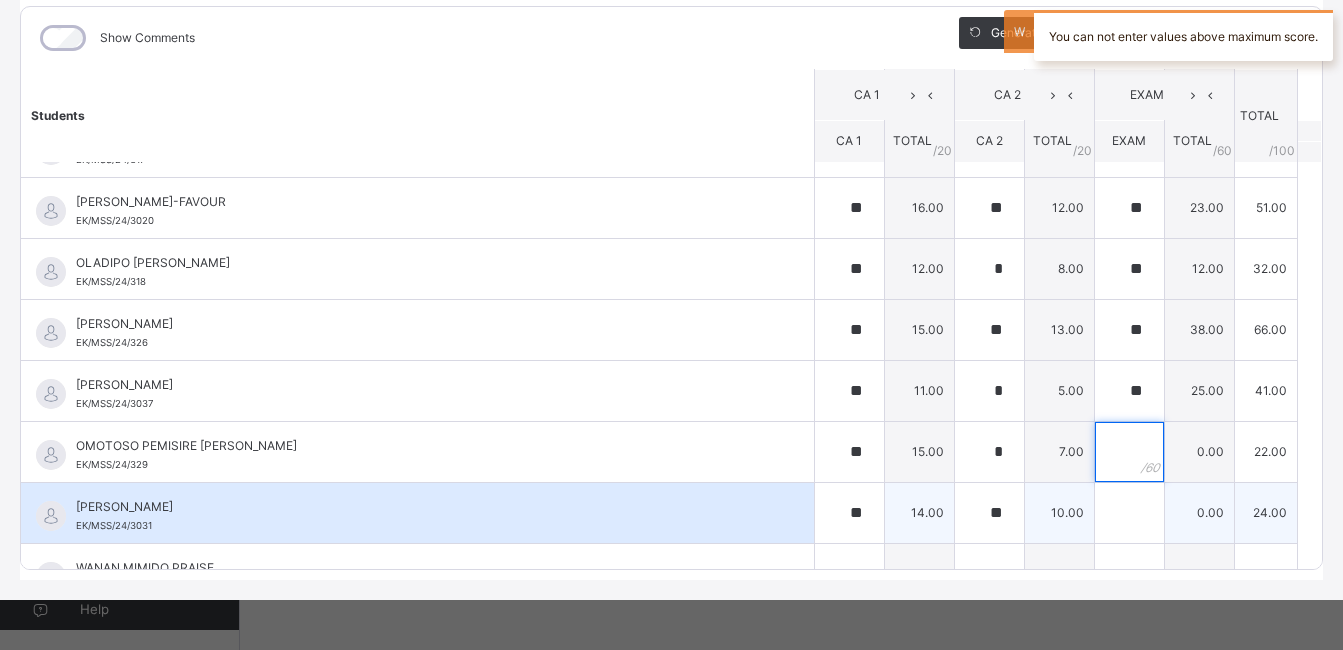 type on "*" 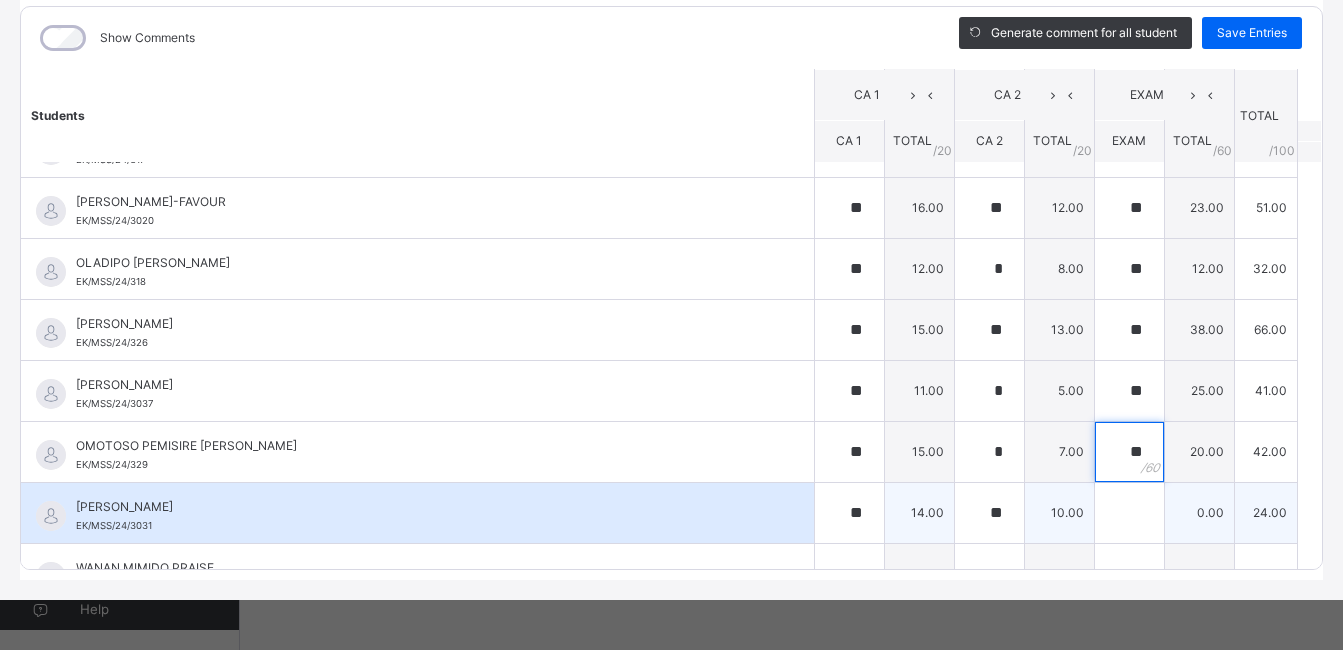 type on "**" 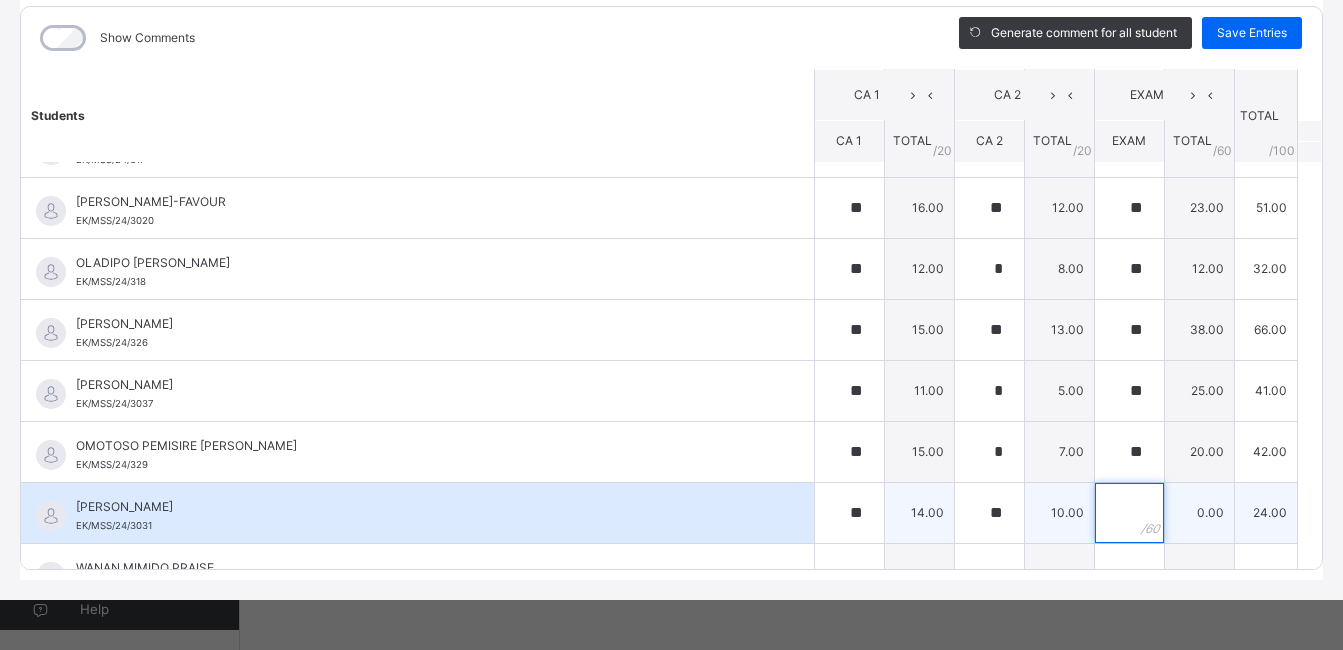 click at bounding box center (1129, 513) 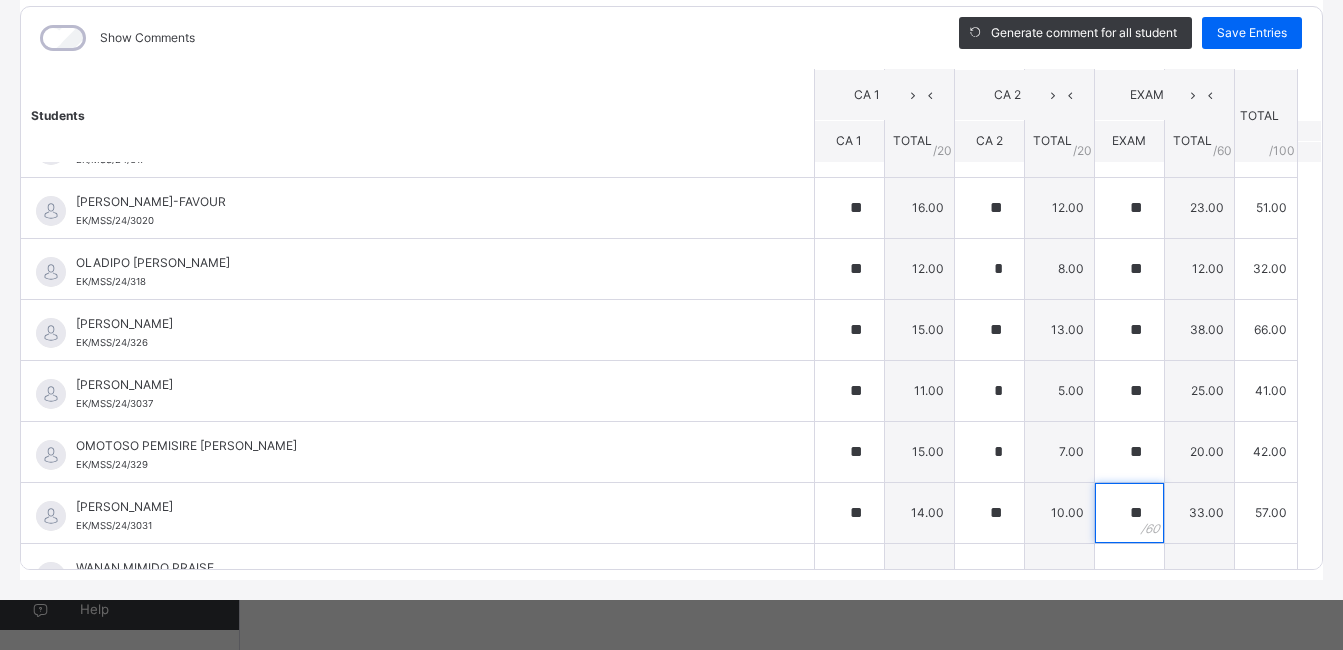 scroll, scrollTop: 753, scrollLeft: 0, axis: vertical 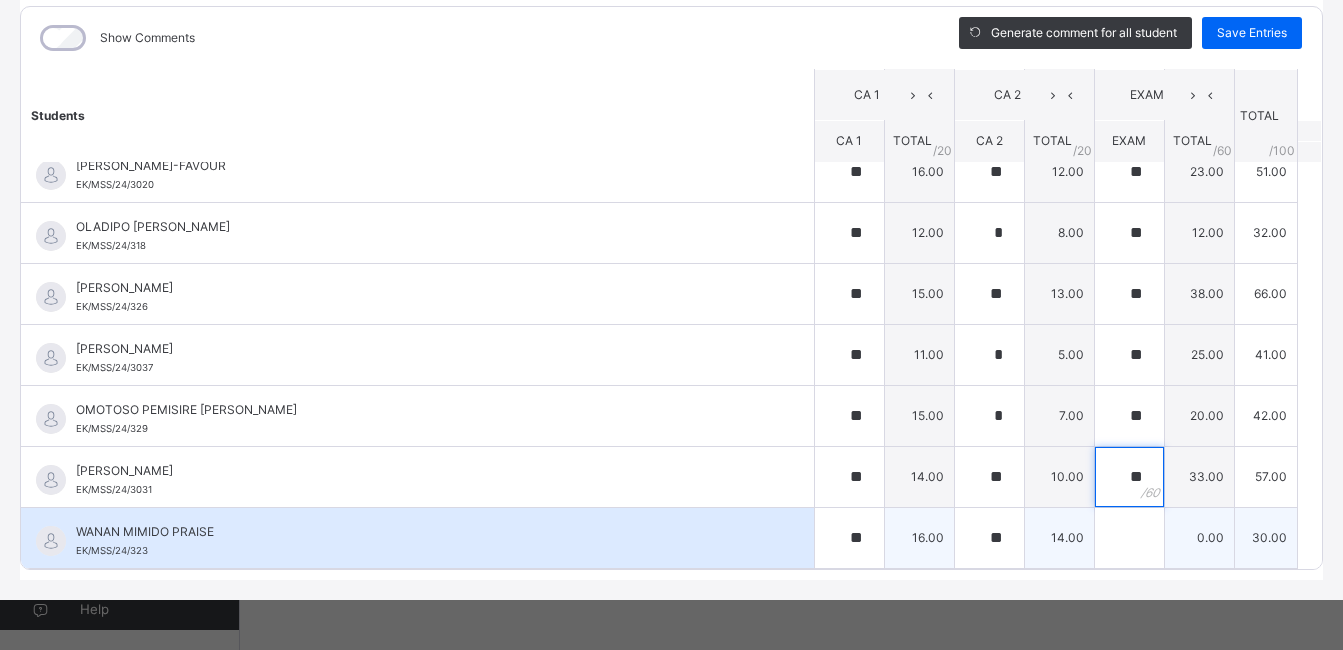 type on "**" 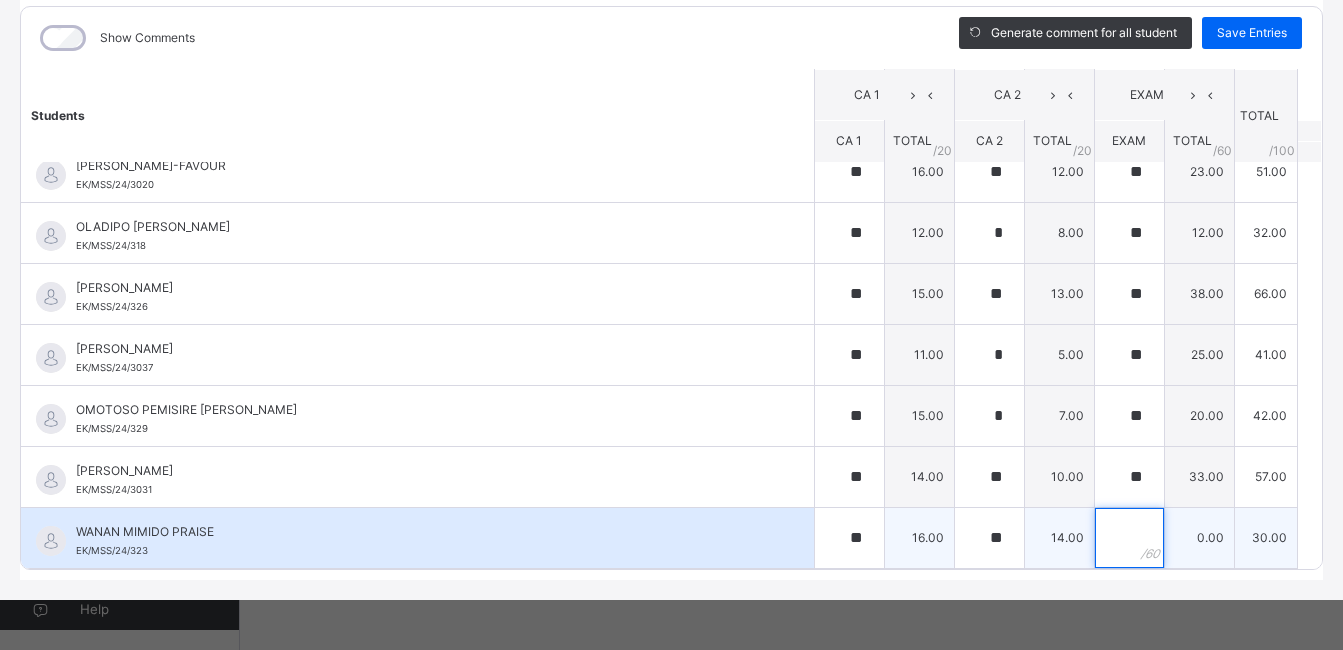 click at bounding box center (1129, 538) 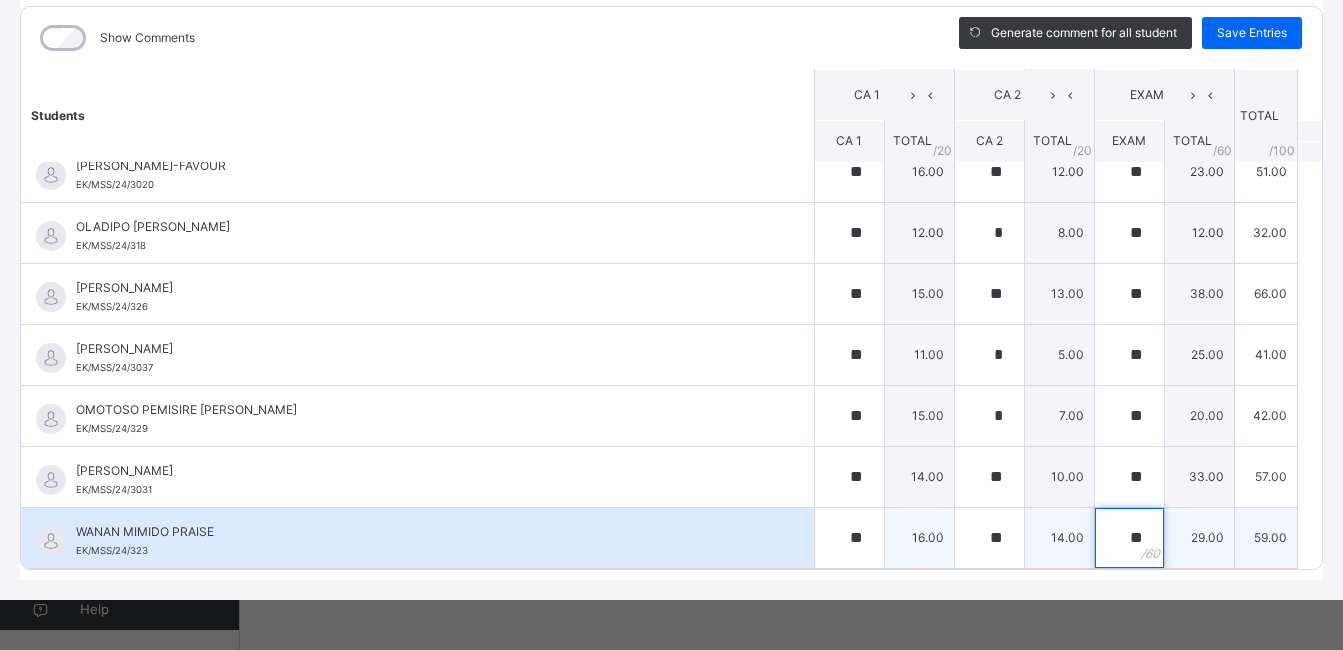 type on "**" 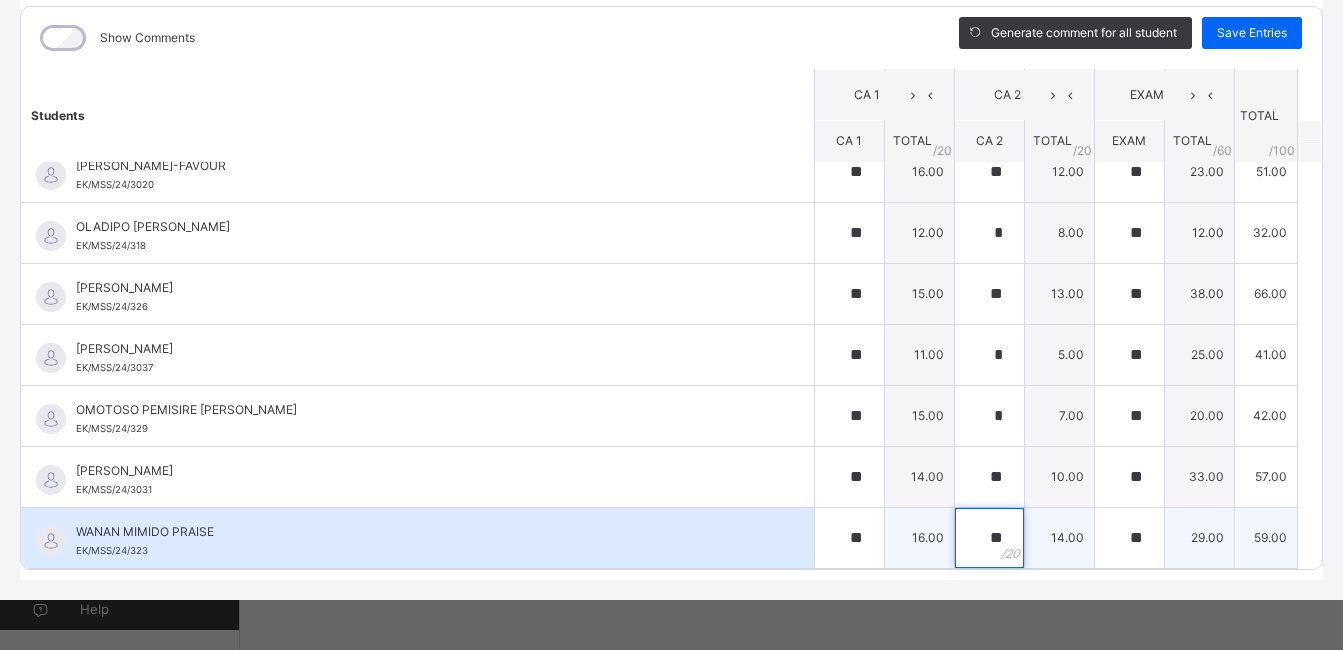 click on "**" at bounding box center (989, 538) 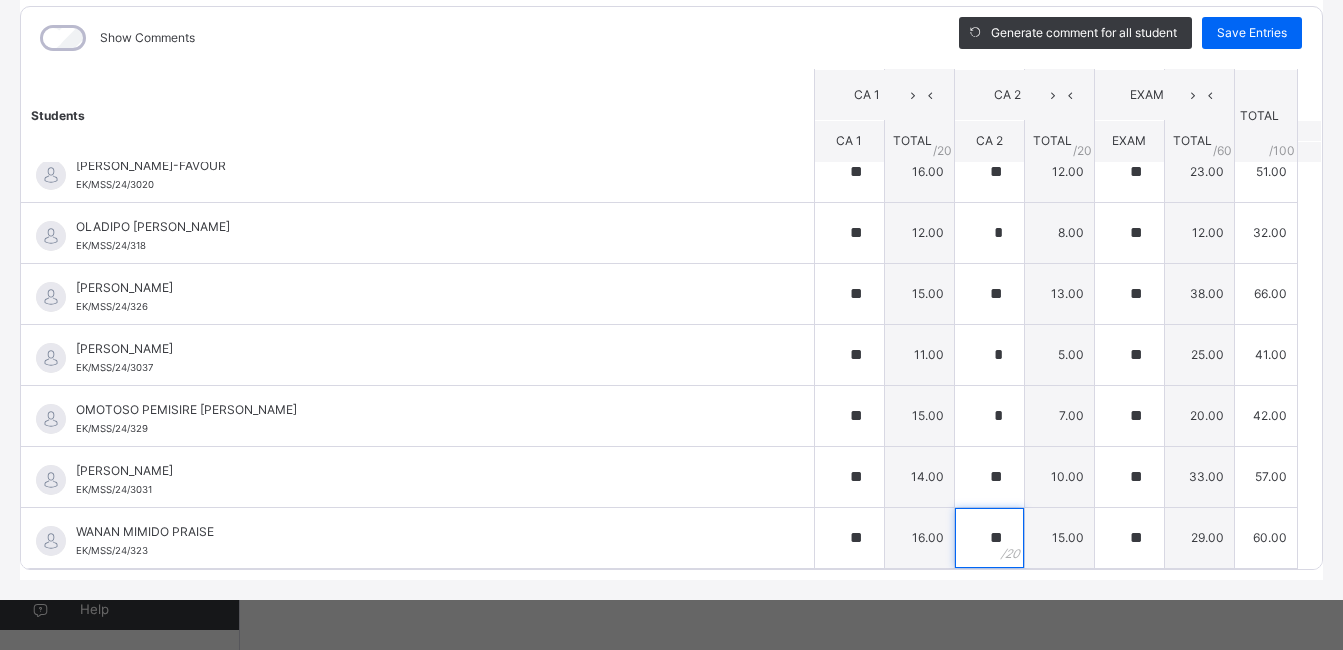 scroll, scrollTop: 316, scrollLeft: 0, axis: vertical 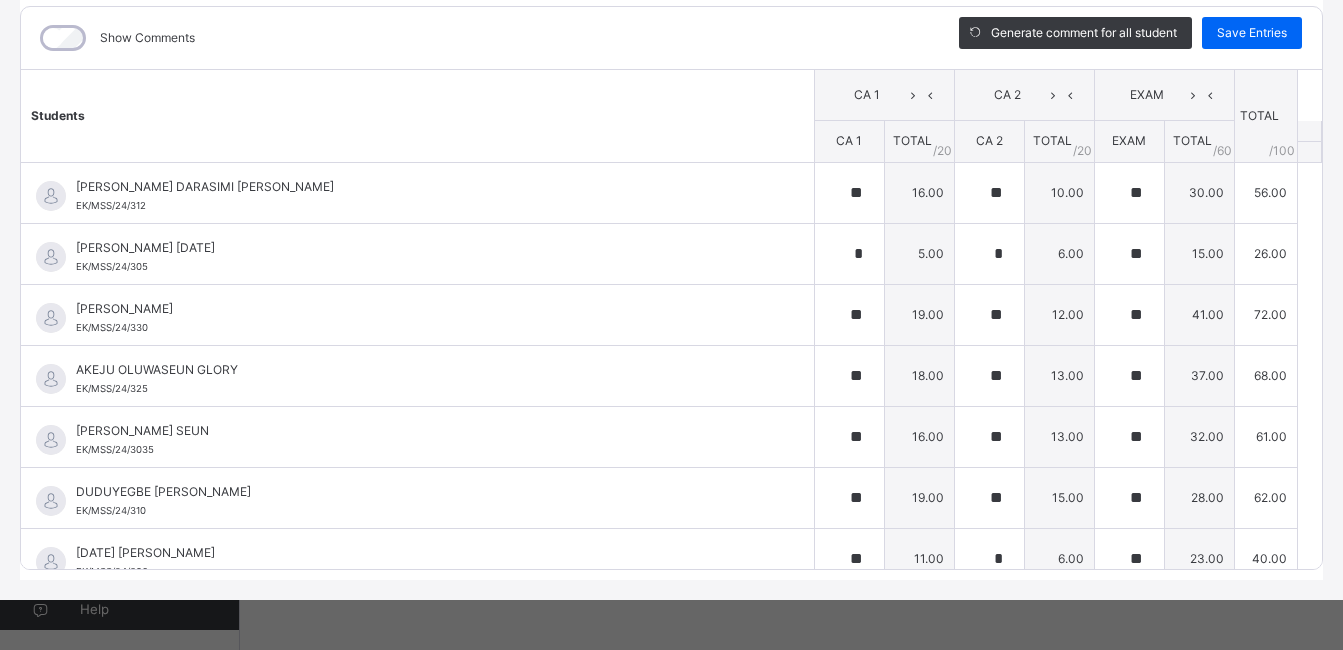 type on "**" 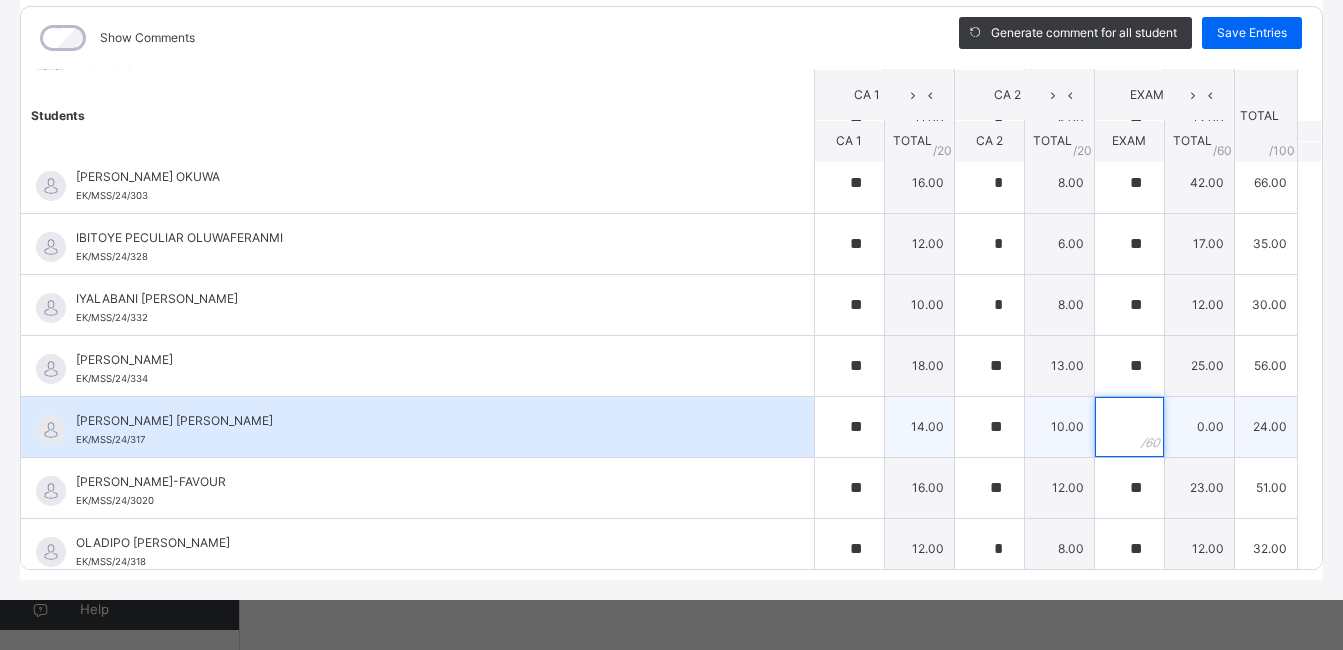 click at bounding box center [1129, 427] 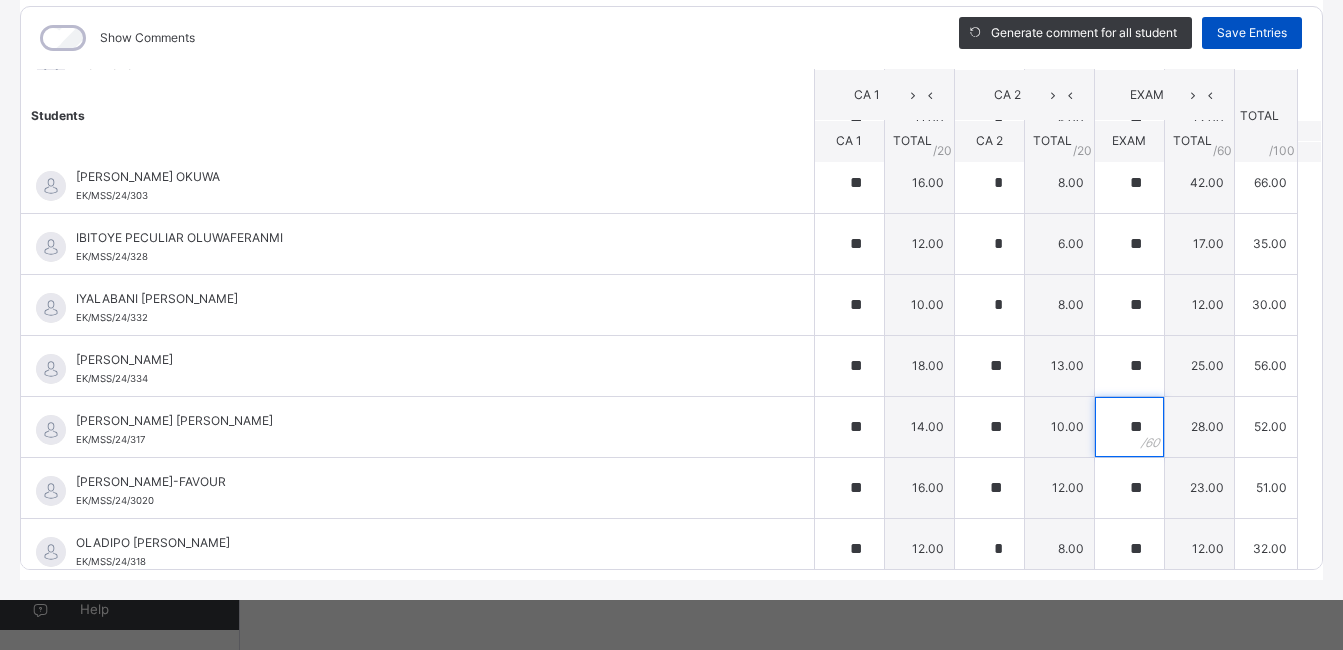 type on "**" 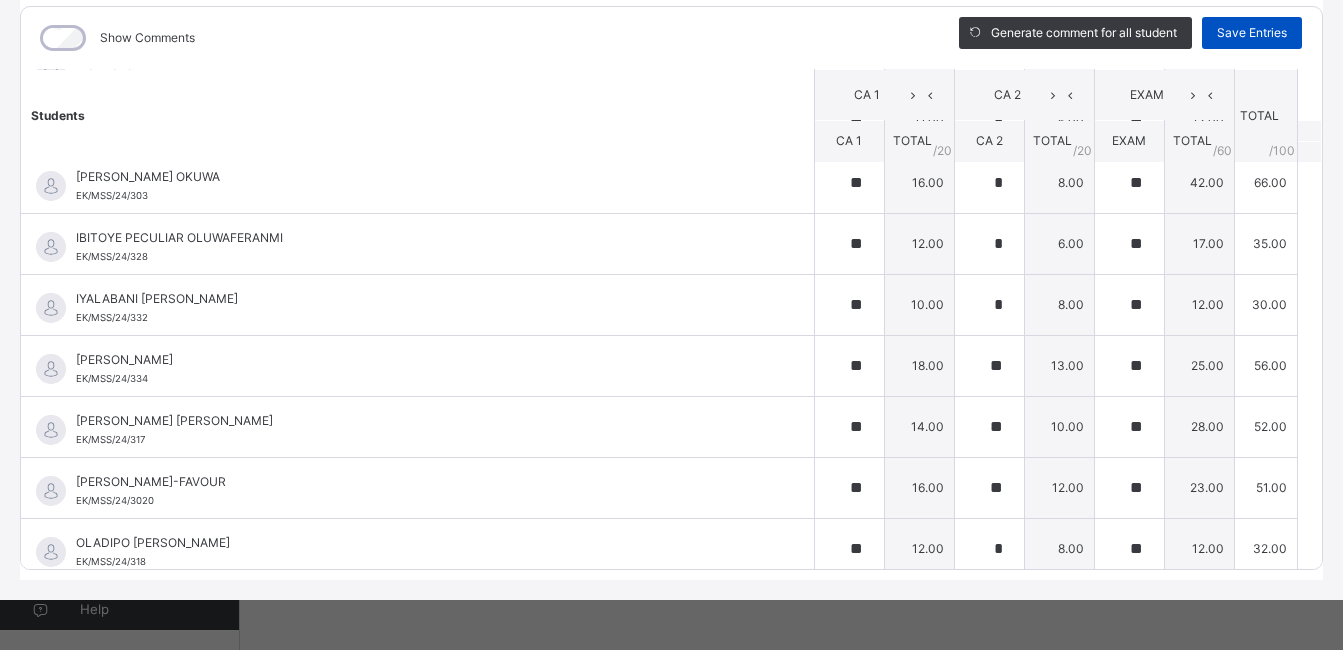 click on "Save Entries" at bounding box center [1252, 33] 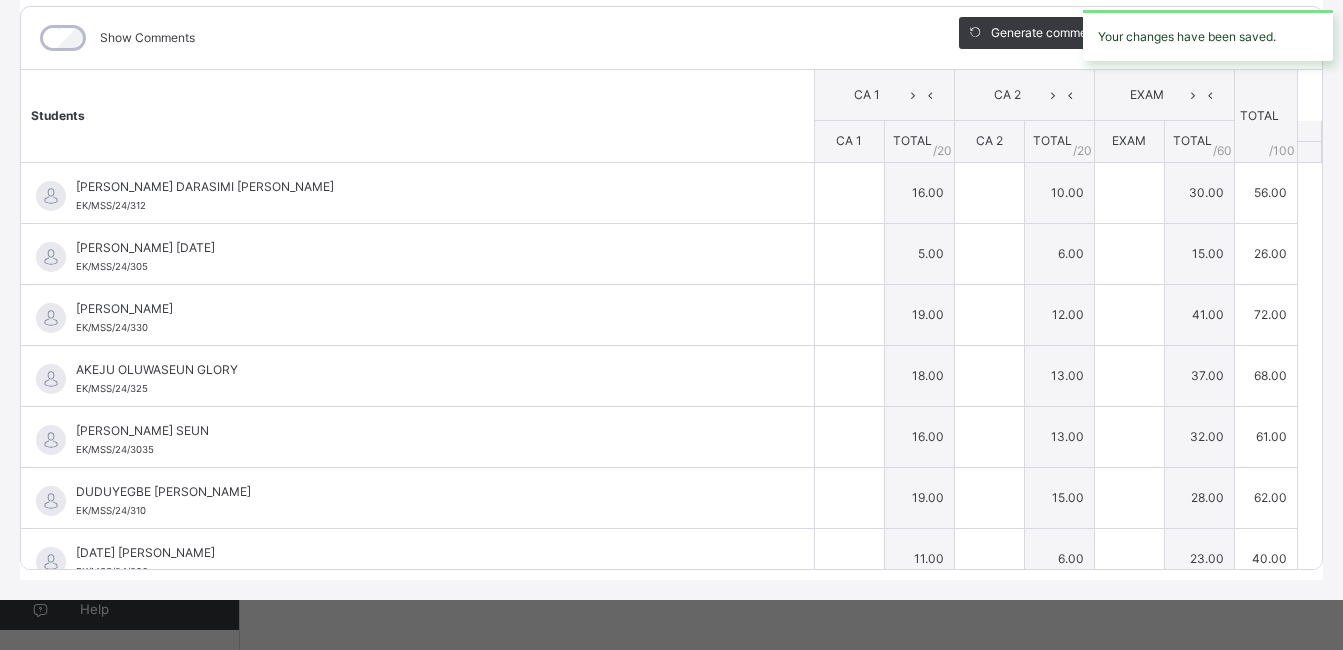 type on "**" 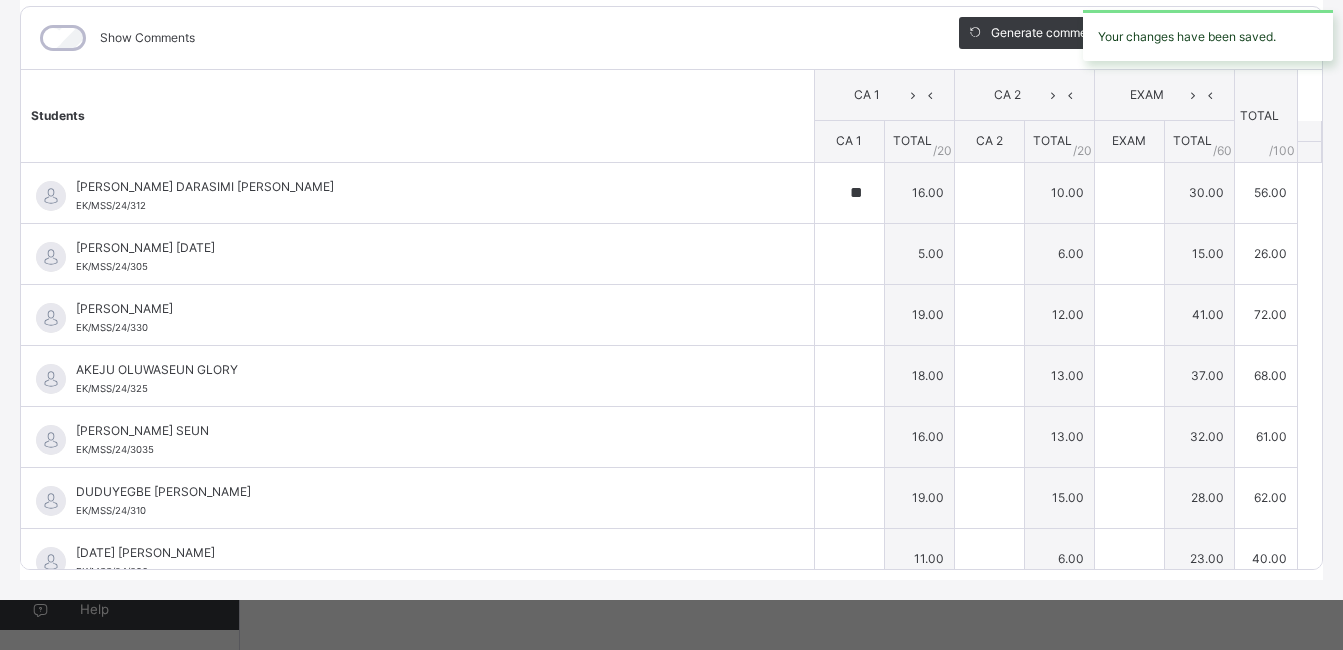 type on "**" 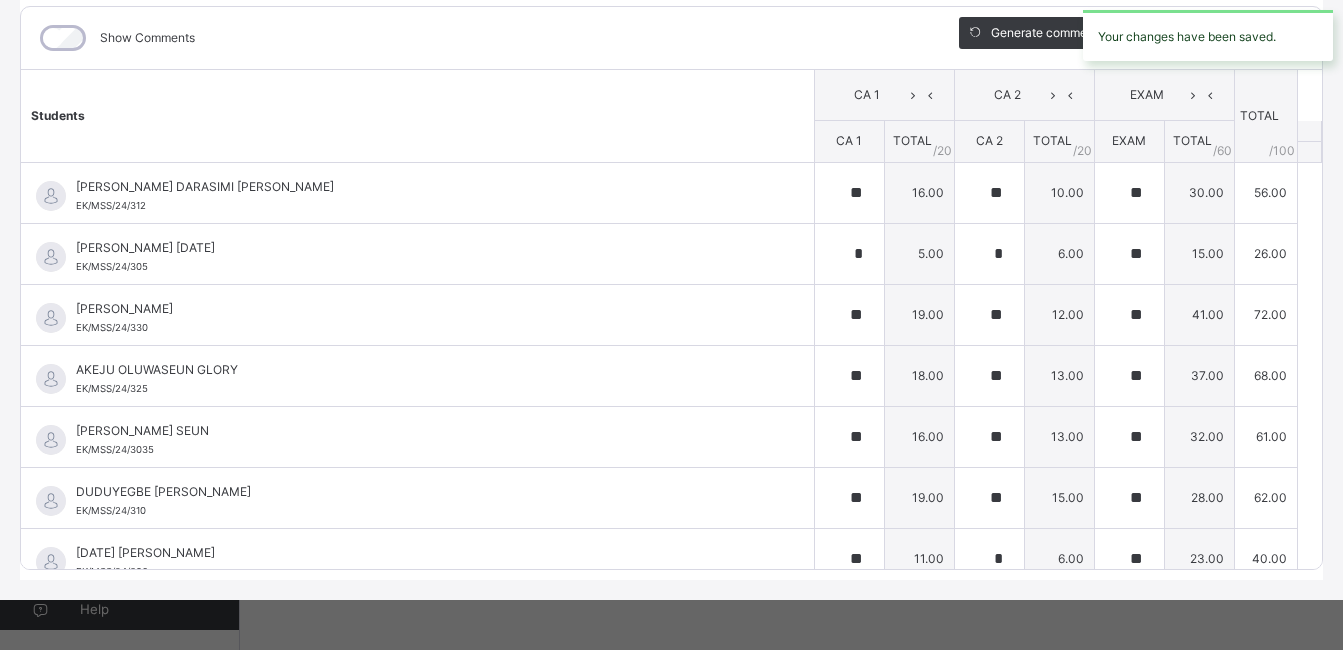 click on "Show Comments" at bounding box center [475, 38] 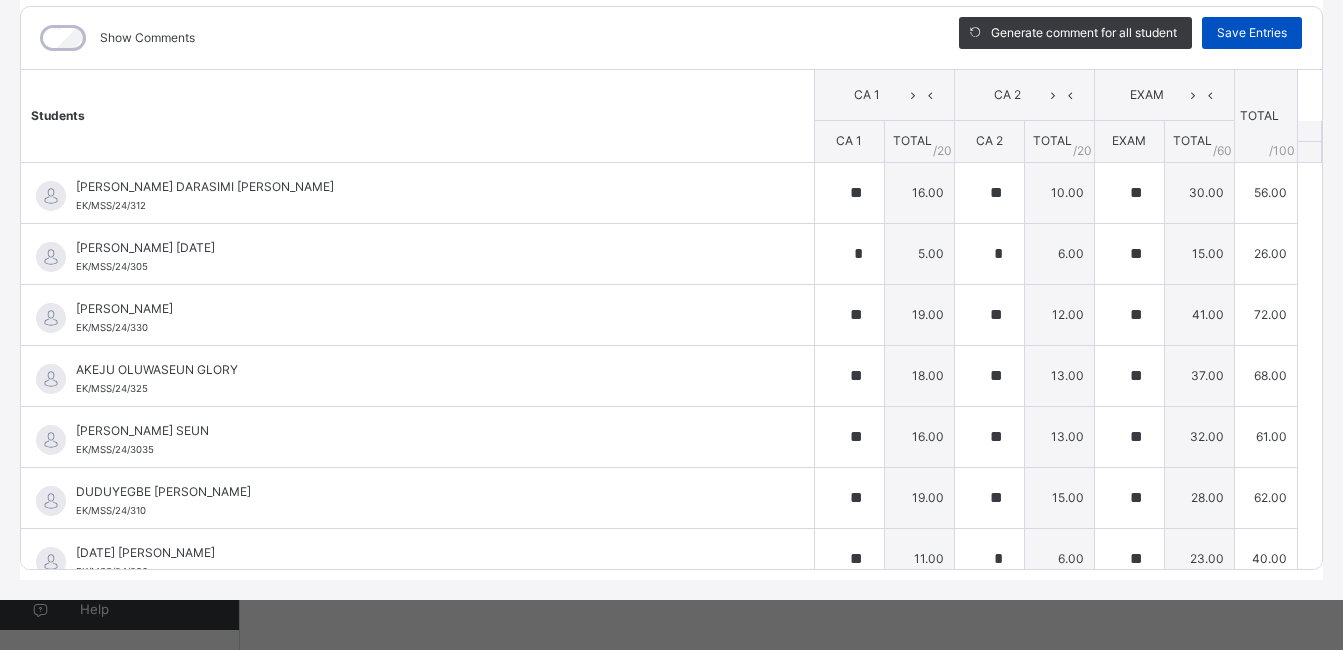 click on "Save Entries" at bounding box center [1252, 33] 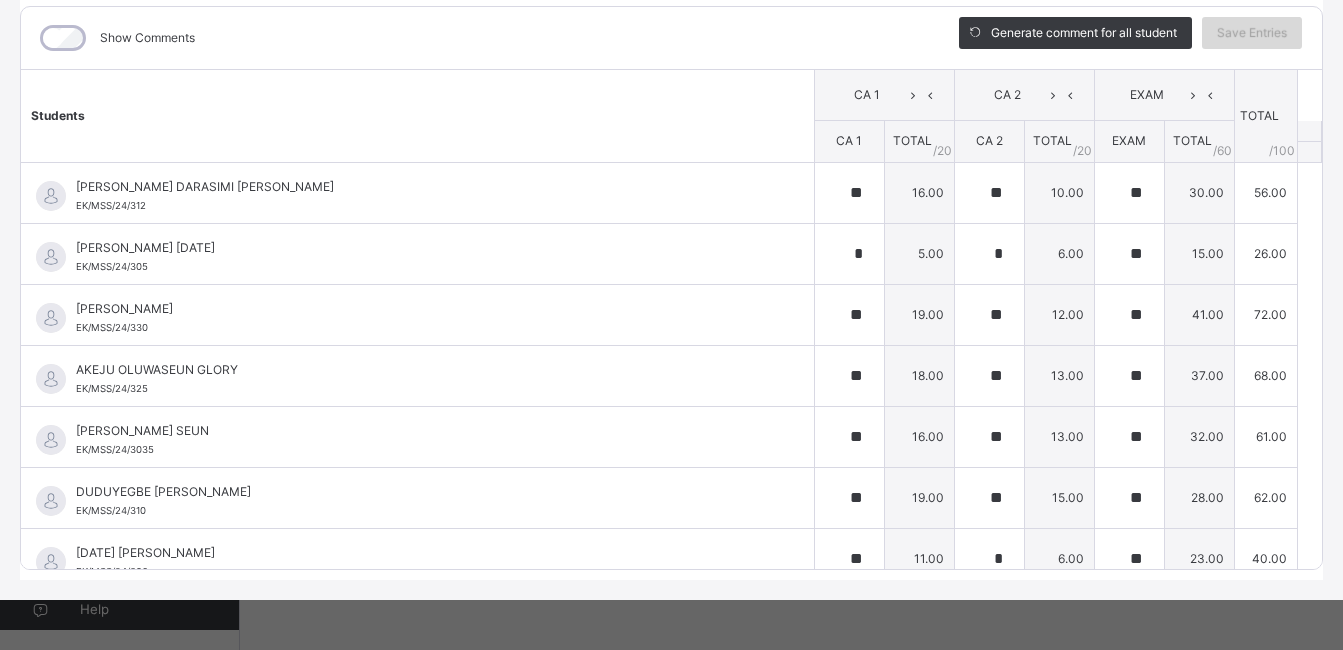 click on "Save Entries" at bounding box center [1252, 33] 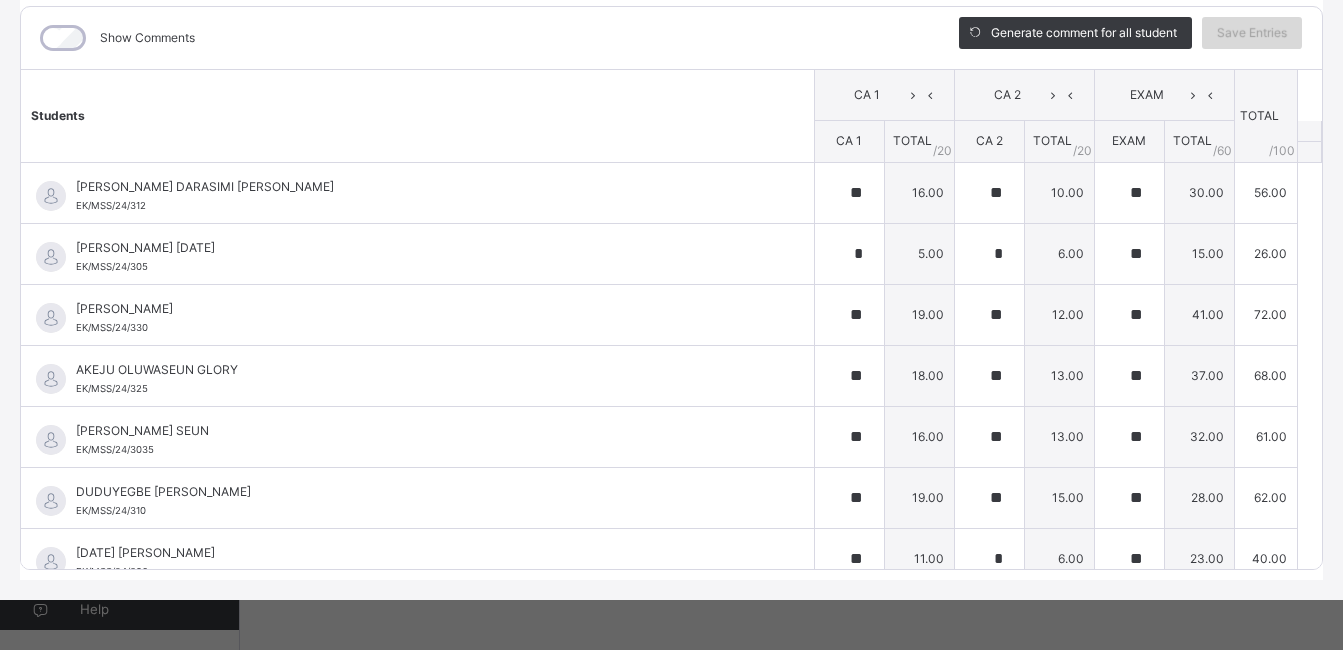 click on "Save Entries" at bounding box center (1252, 33) 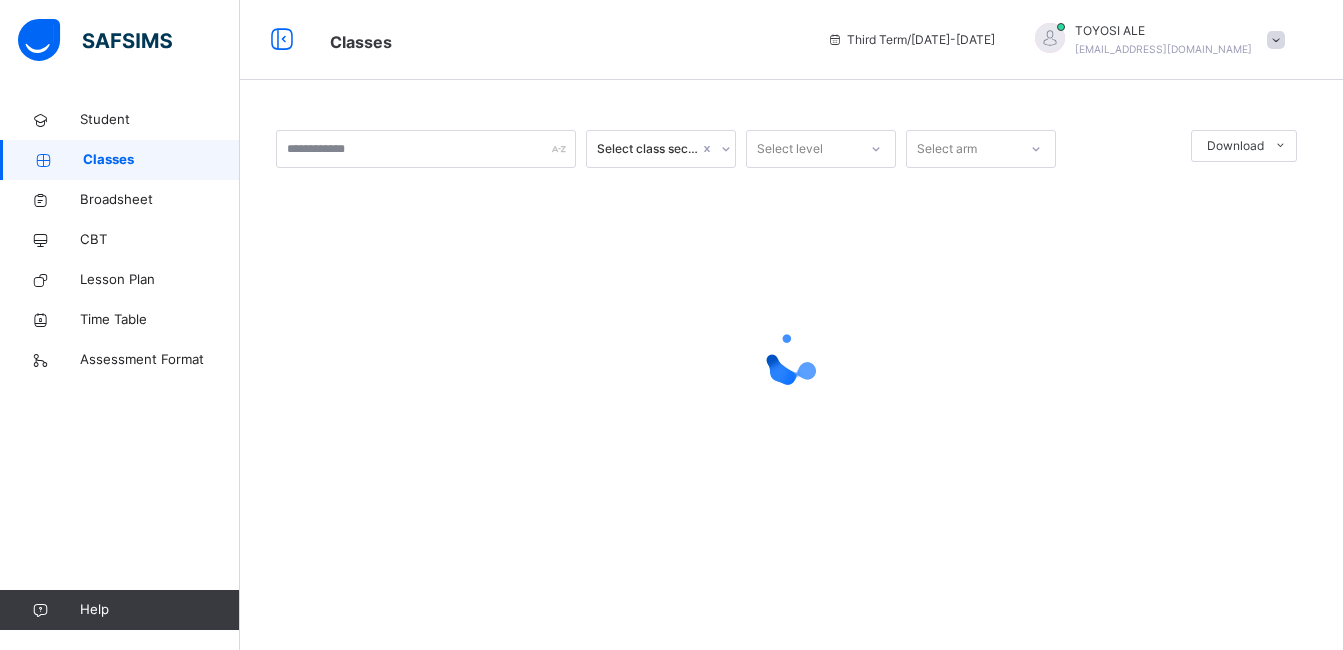 scroll, scrollTop: 0, scrollLeft: 0, axis: both 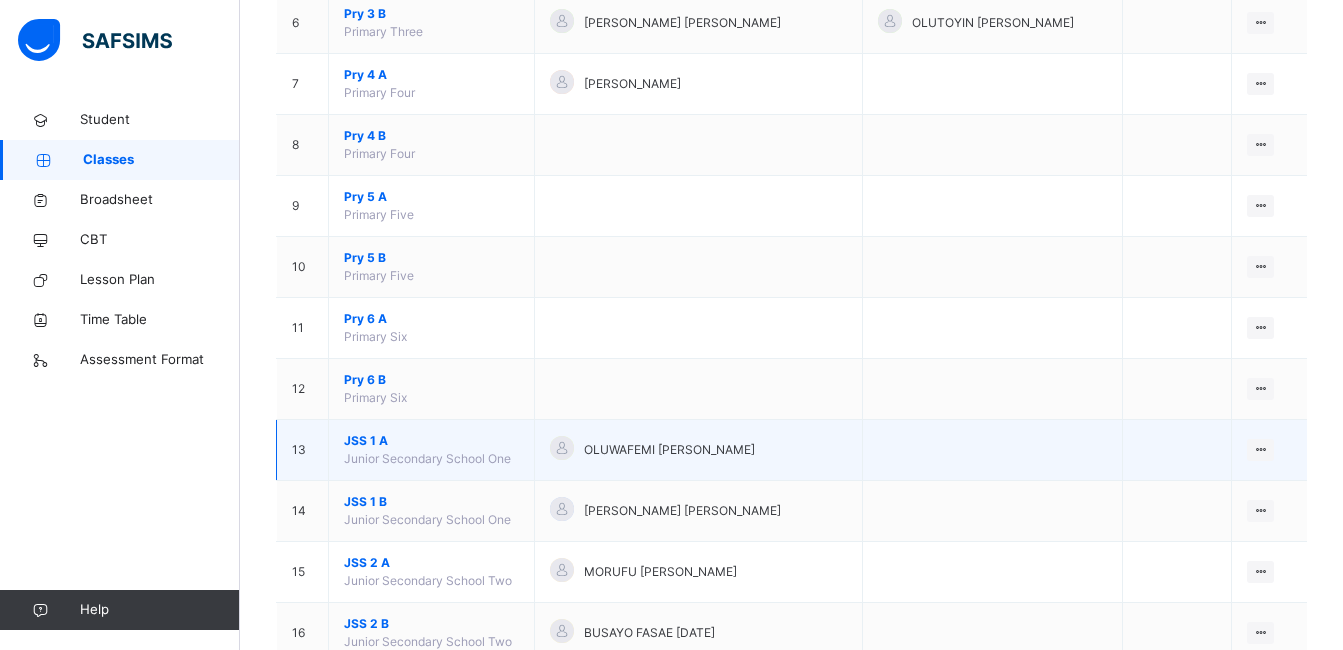 click on "OLUWAFEMI OGUNLOLA TONY" at bounding box center (698, 450) 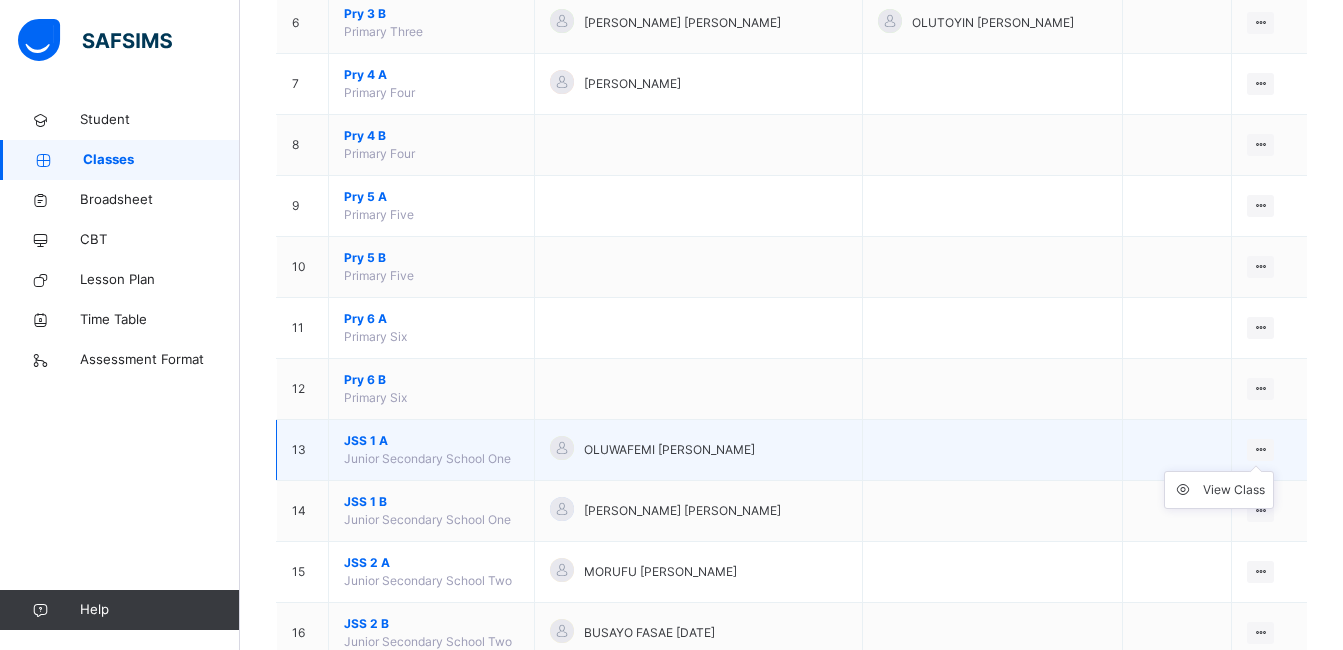 click at bounding box center [1260, 449] 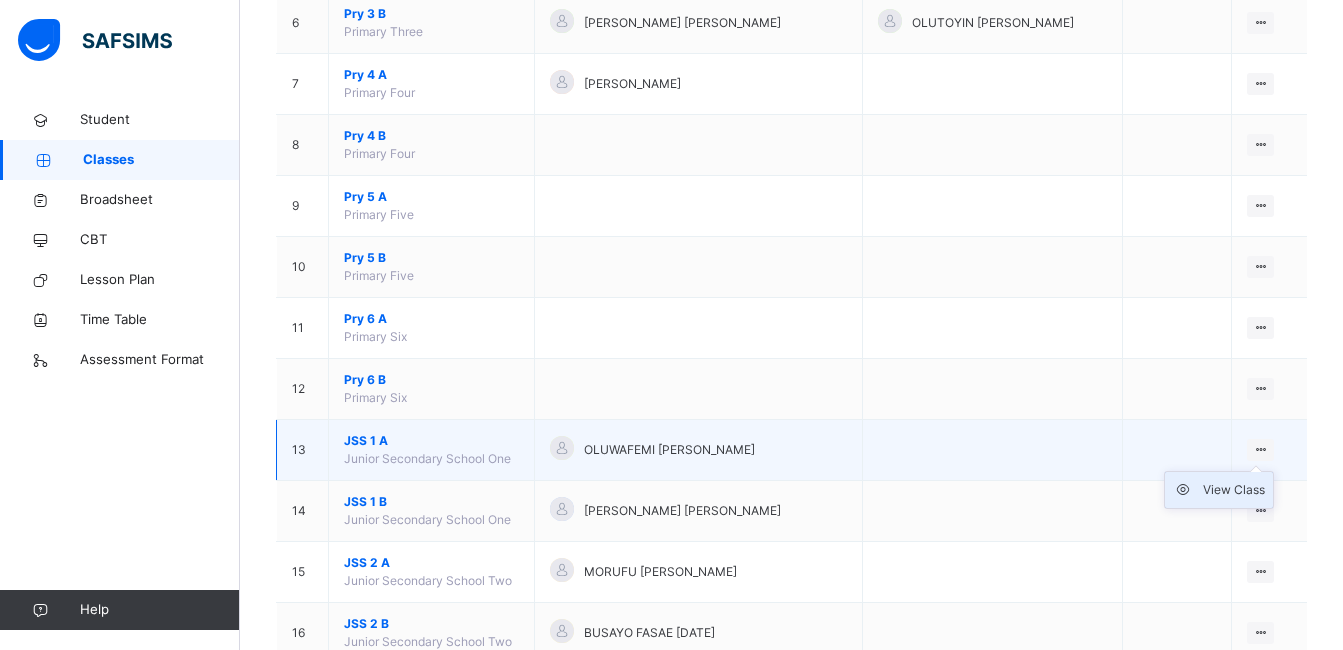 click on "View Class" at bounding box center [1219, 490] 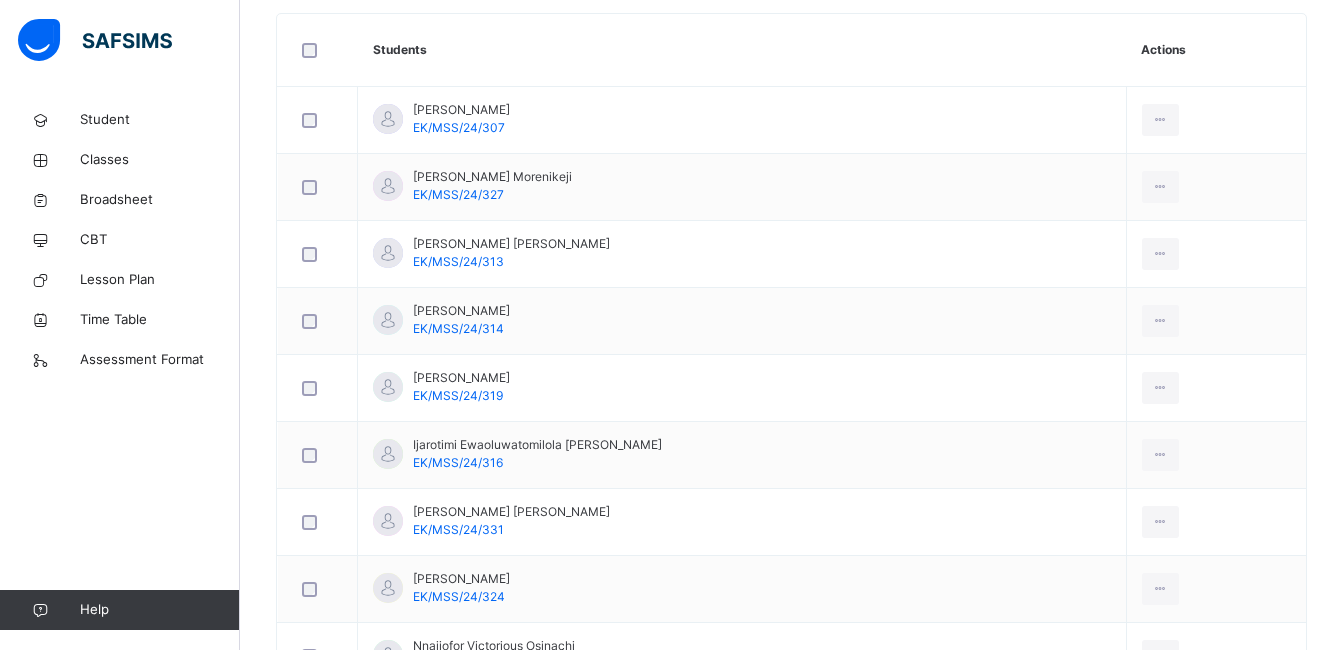 scroll, scrollTop: 0, scrollLeft: 0, axis: both 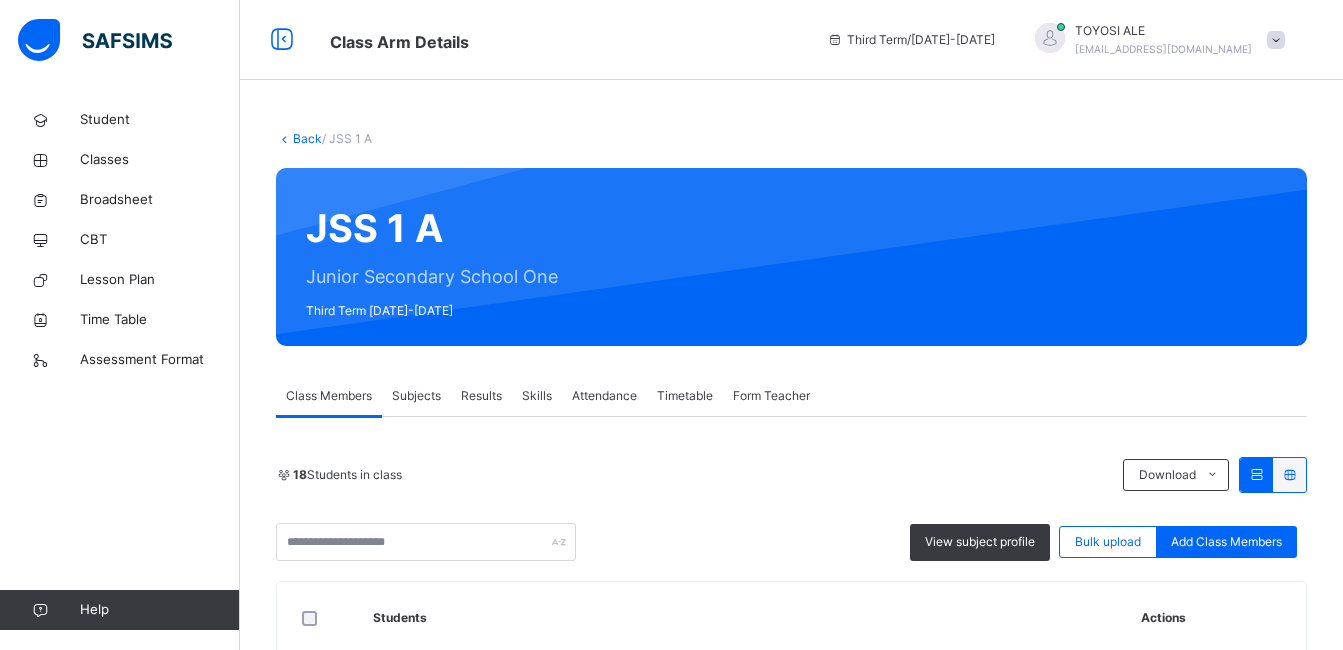 click on "Results" at bounding box center (481, 396) 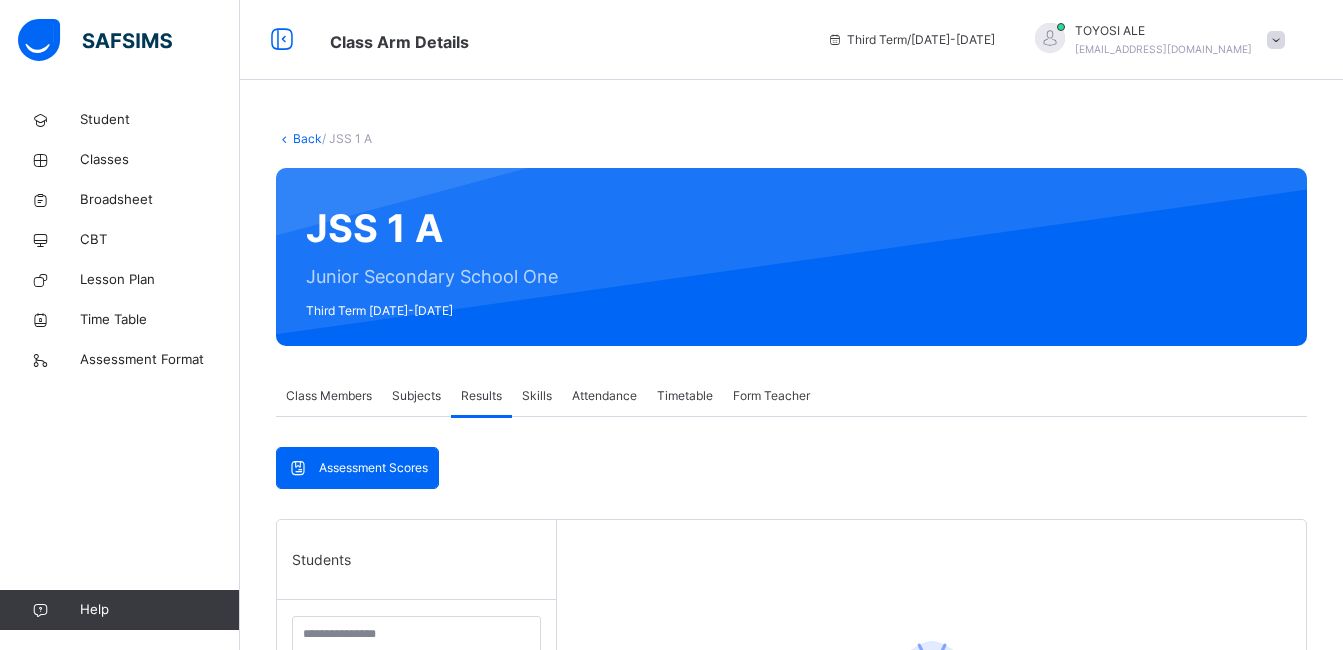 scroll, scrollTop: 568, scrollLeft: 0, axis: vertical 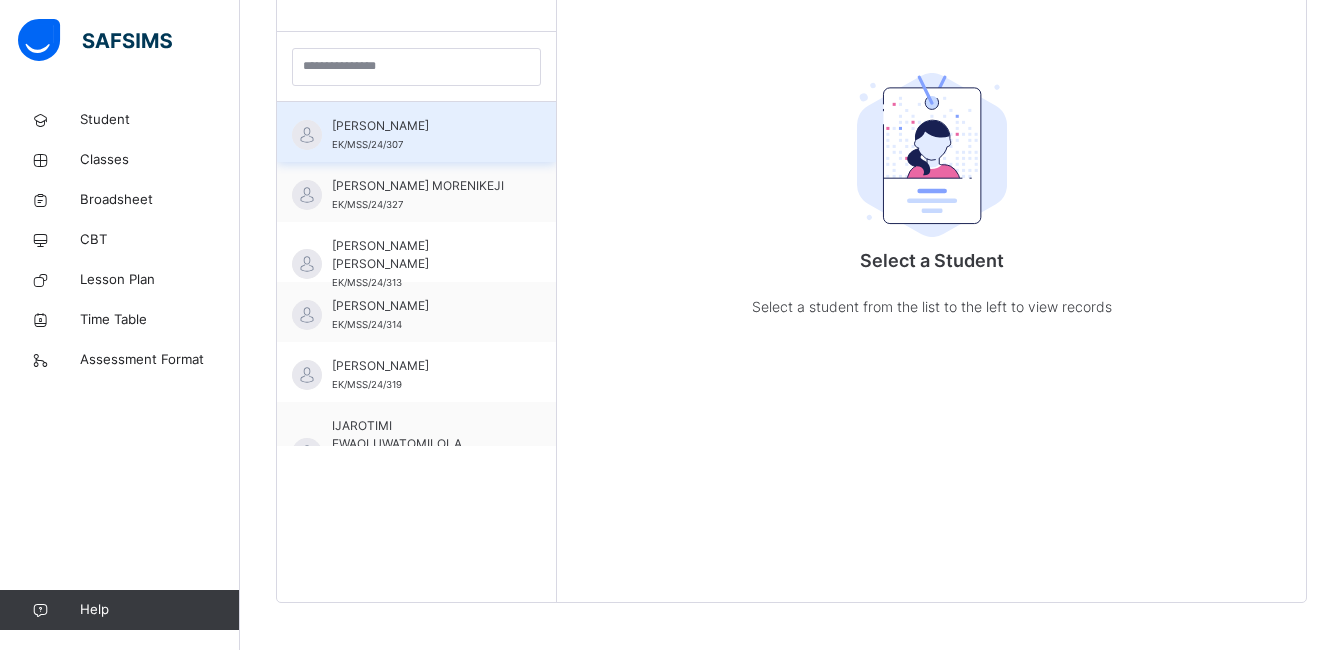click on "ABDULMUJIBU AMUDA OLAMILEKAN" at bounding box center [421, 126] 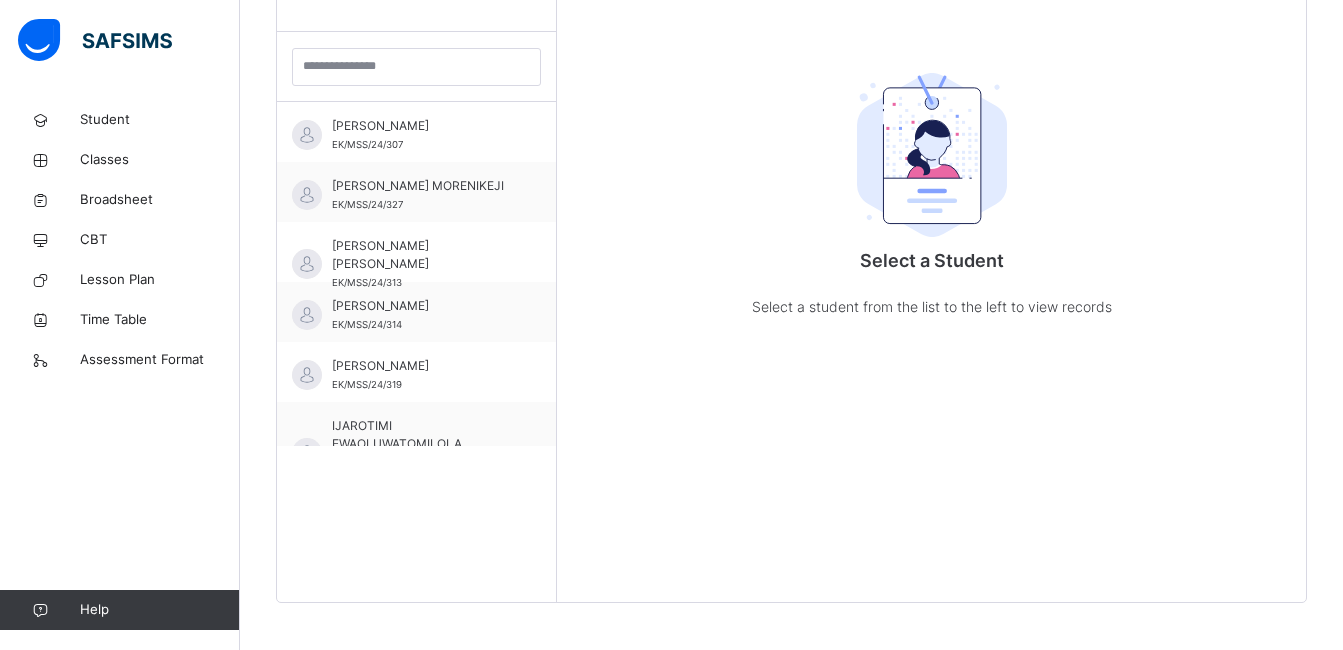 drag, startPoint x: 437, startPoint y: 146, endPoint x: 495, endPoint y: 508, distance: 366.61697 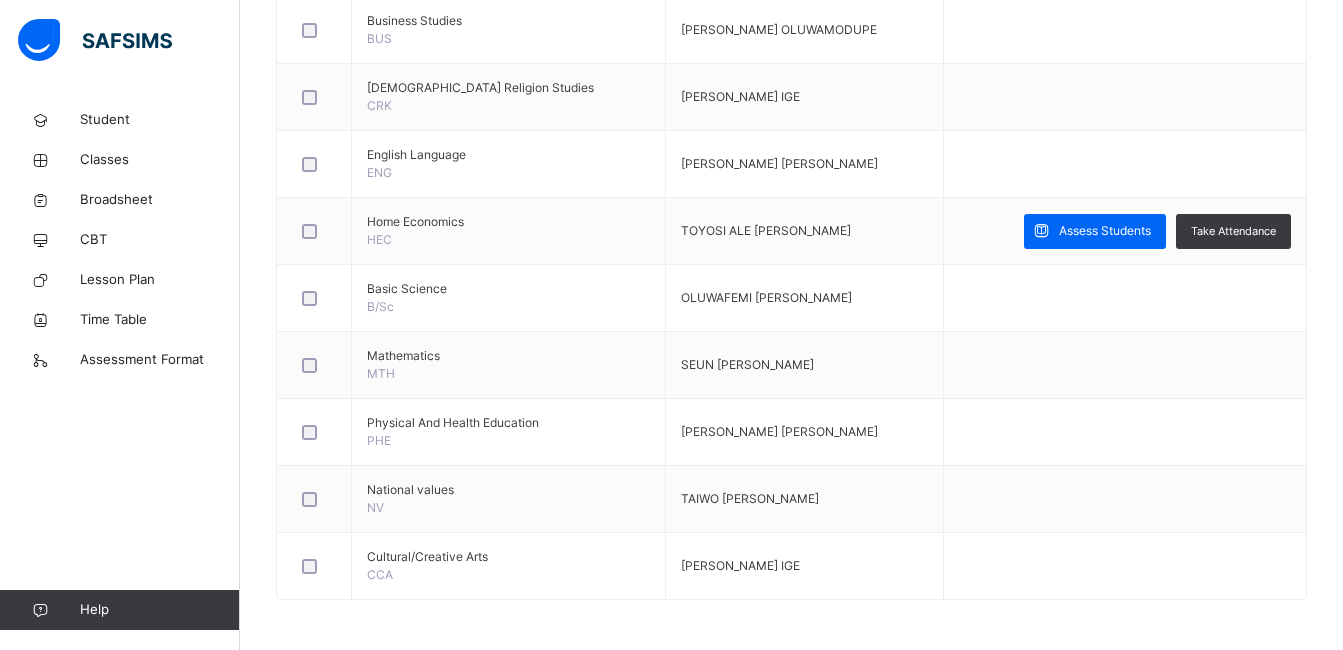scroll, scrollTop: 410, scrollLeft: 0, axis: vertical 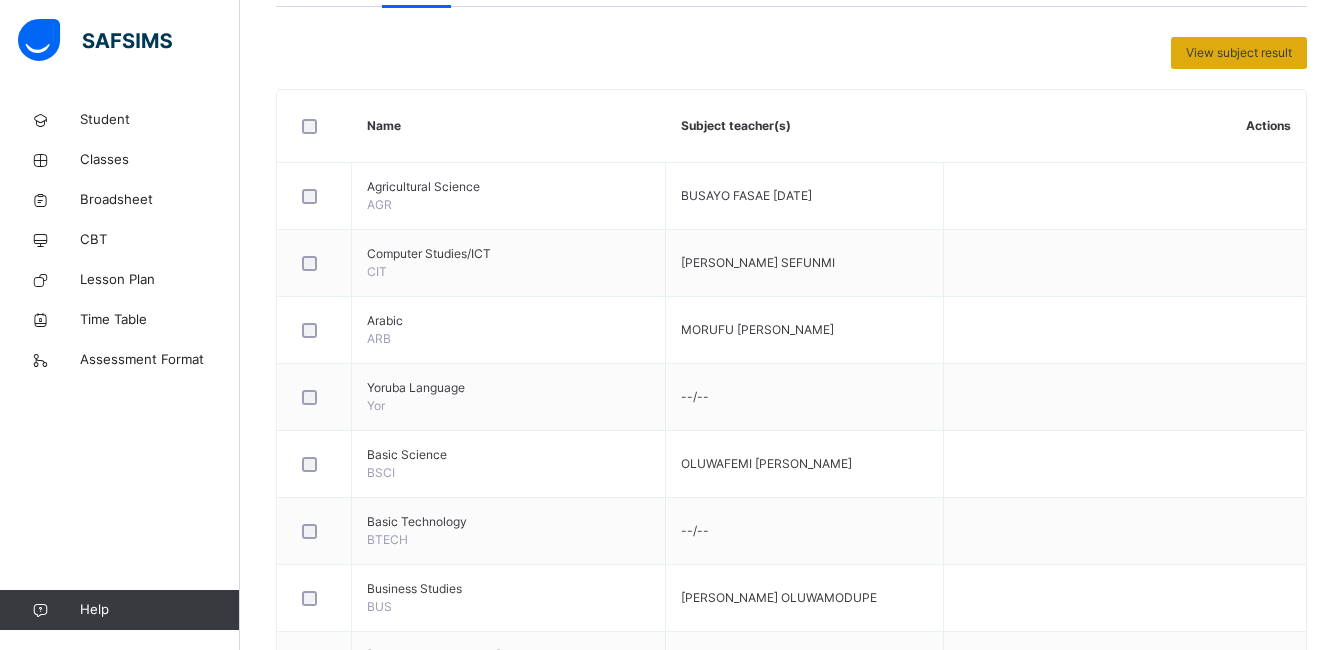click on "View subject result" at bounding box center [1239, 53] 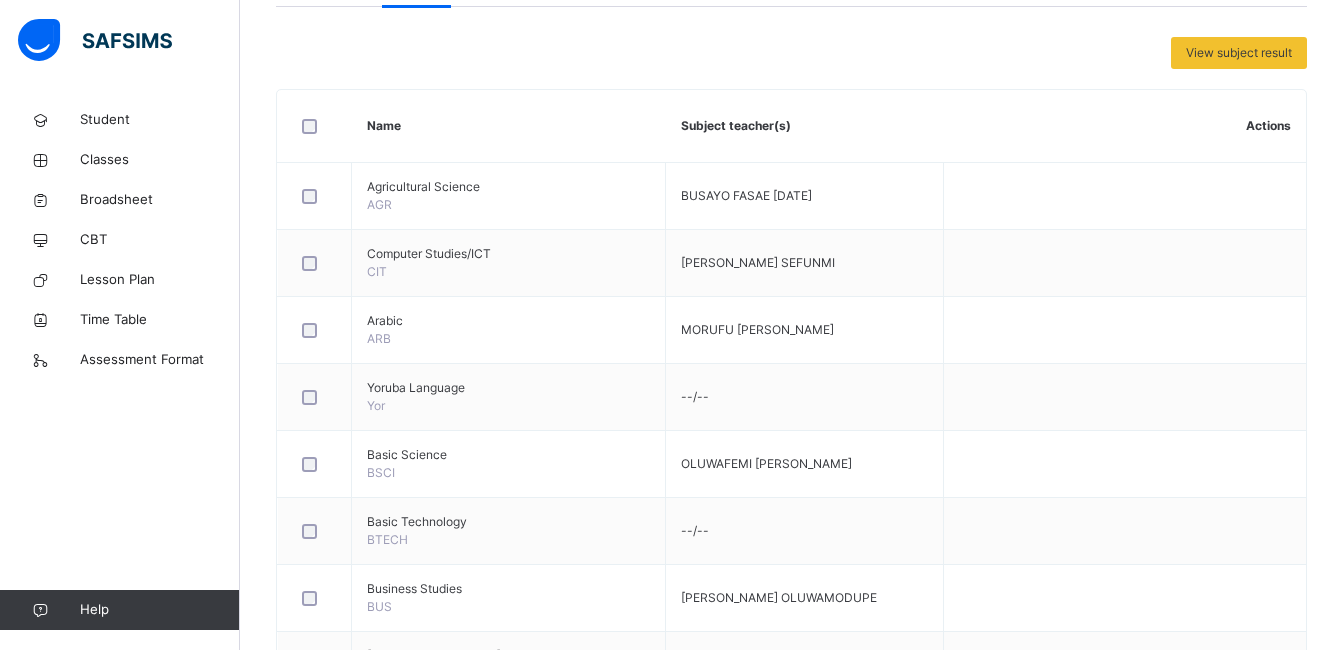 click on "SUBJECT RESULT   × JSS 1 A:       Subject   Select... Print Report UBEC MODEL SMART SCHOOL, IJAN-EKITI, EKITI STATE. Date: 15th Jul 2025, 11:15:02 am Subject Result Class:  JSS 1 A Subject:  S/NO Admission No. Students Total Grade Position Comments" at bounding box center [0, 0] 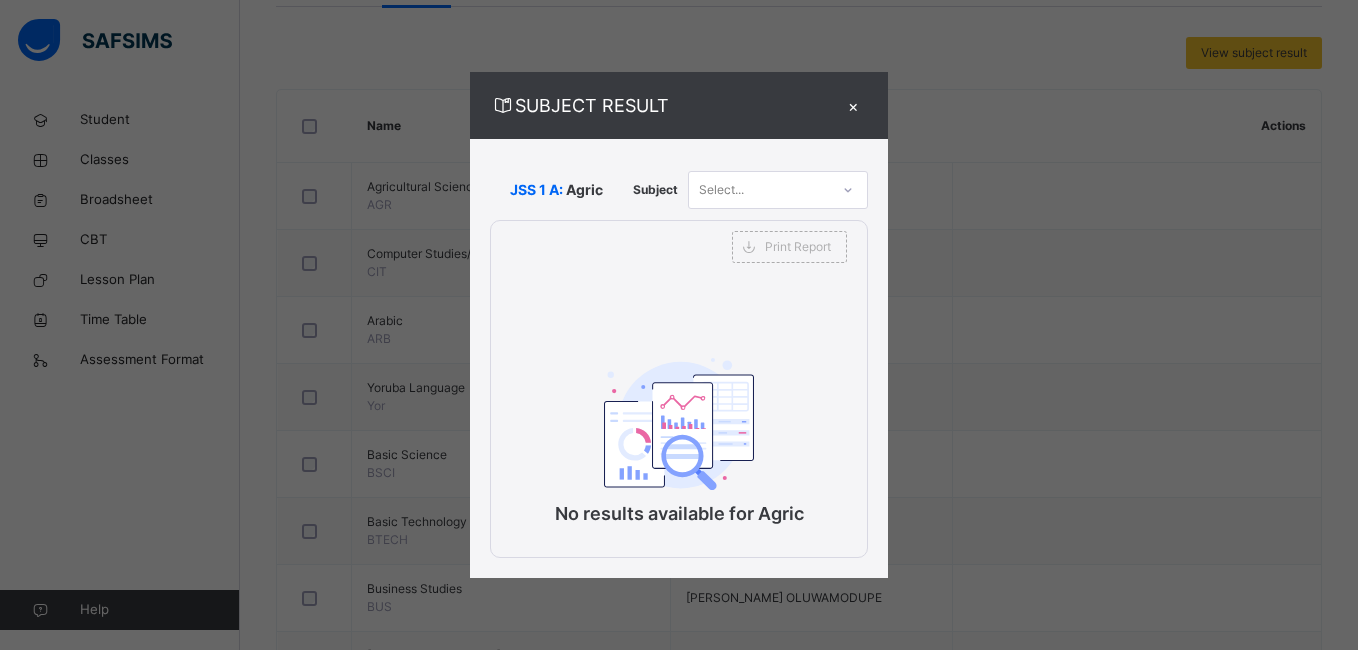 click on "SUBJECT RESULT   × JSS 1 A:     Agric   Subject   Select... Print Report UBEC MODEL SMART SCHOOL, IJAN-EKITI, EKITI STATE. Date: 15th Jul 2025, 11:15:11 am Subject Result Class:  JSS 1 A Subject:  Agric S/NO Admission No. Students   CA 1     CA 2     EXAM   Total Grade Position Comments No results available for Agric" at bounding box center [679, 325] 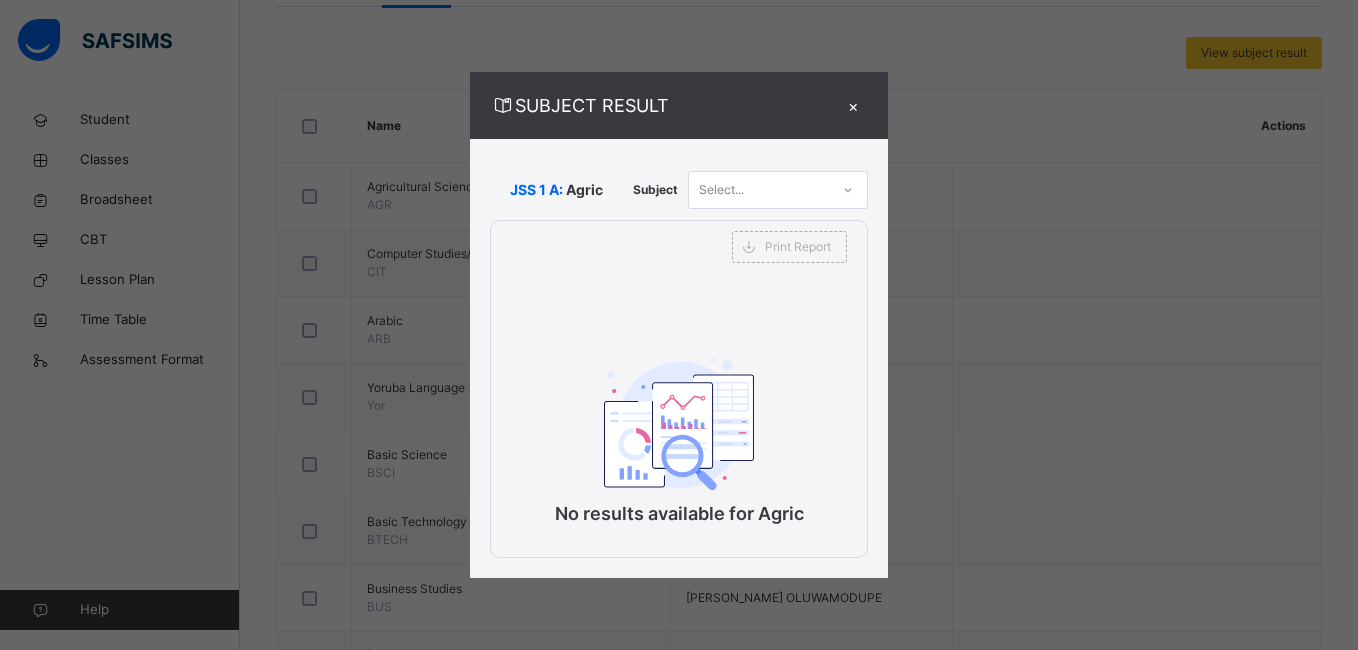click on "×" at bounding box center (853, 105) 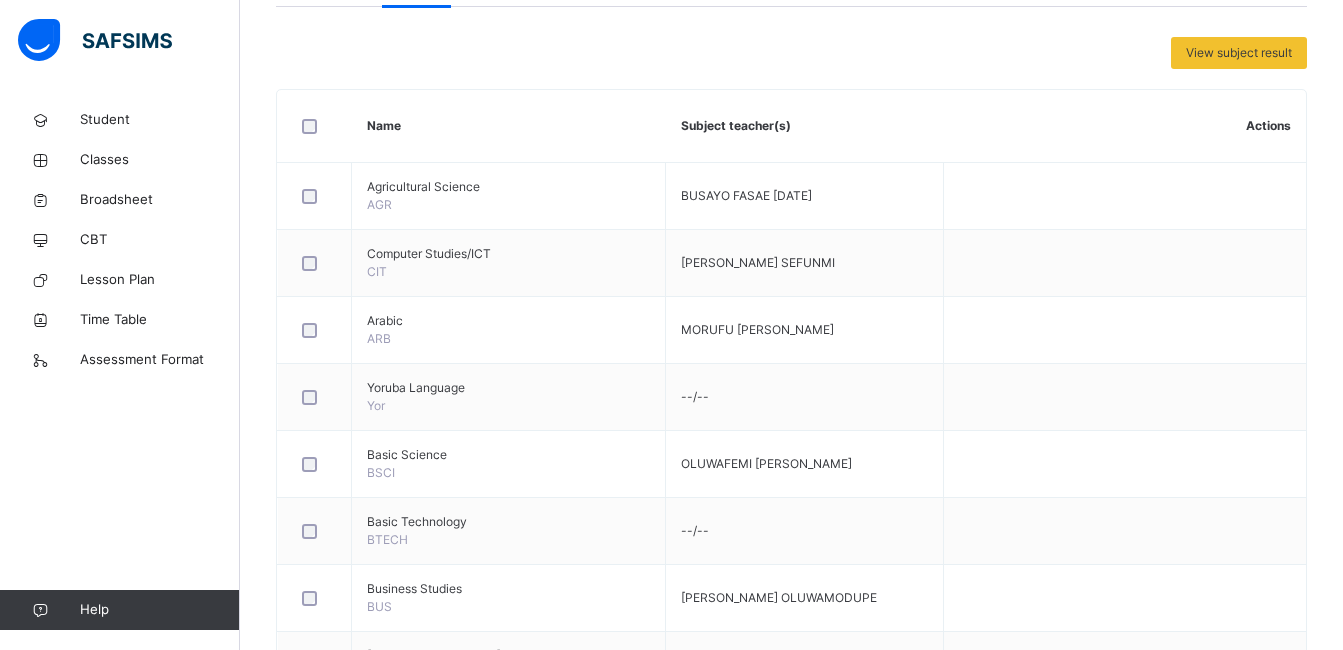 scroll, scrollTop: 978, scrollLeft: 0, axis: vertical 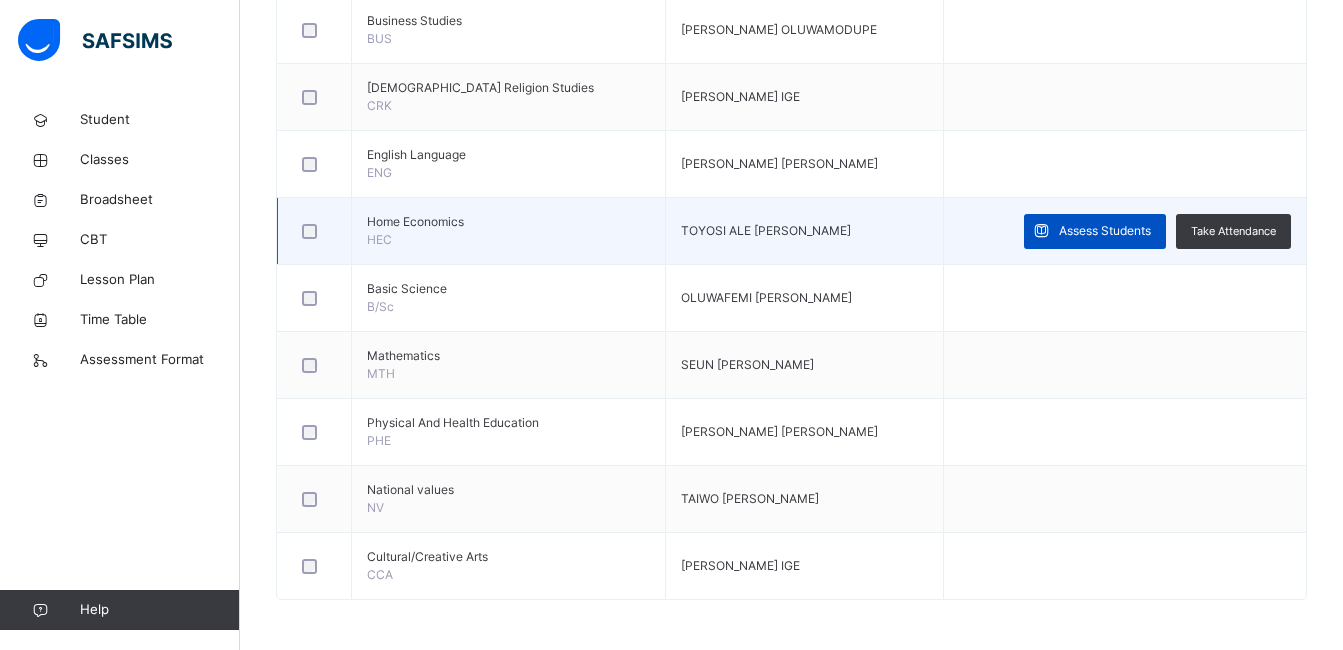 click on "Assess Students" at bounding box center [1105, 231] 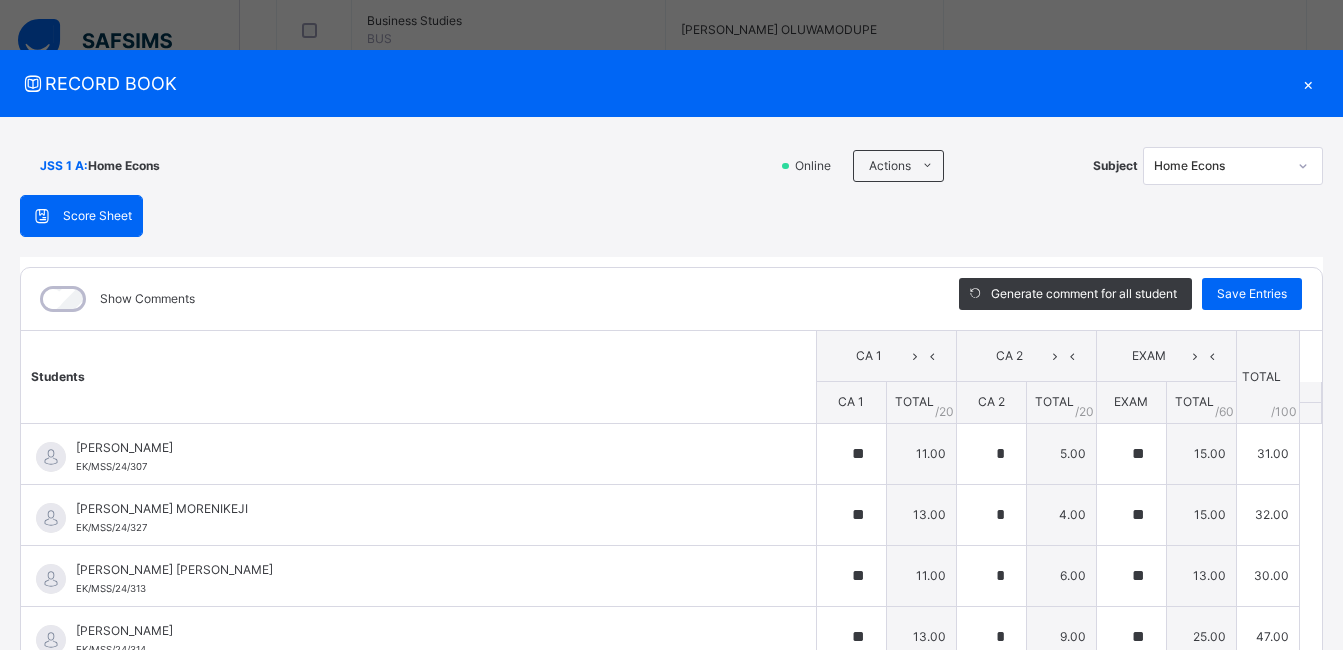 click on "Score Sheet" at bounding box center (97, 216) 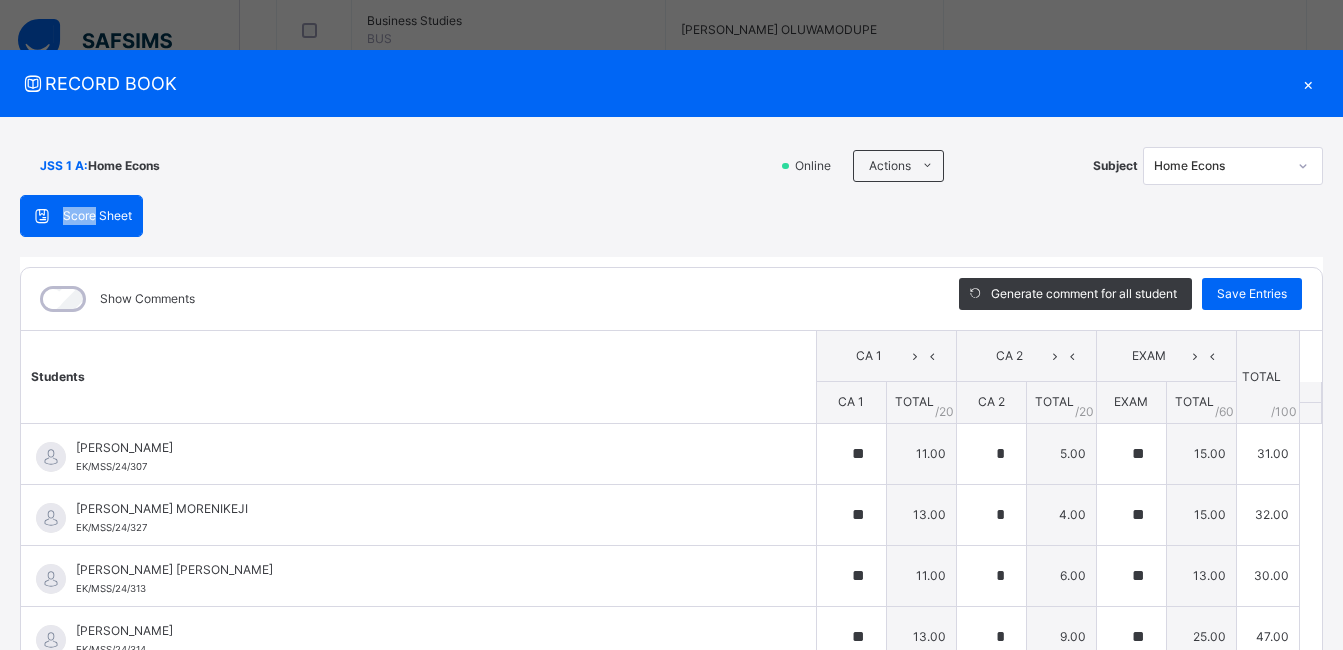 click on "Score Sheet" at bounding box center [97, 216] 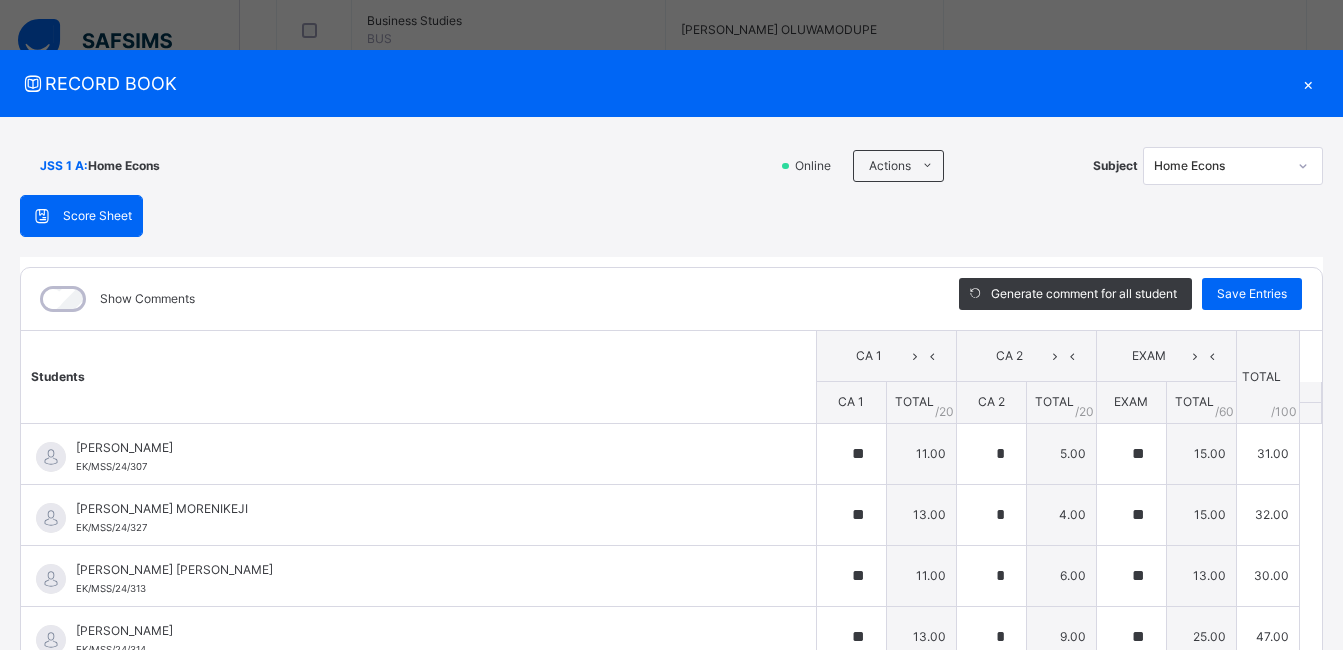 click on "Score Sheet" at bounding box center [97, 216] 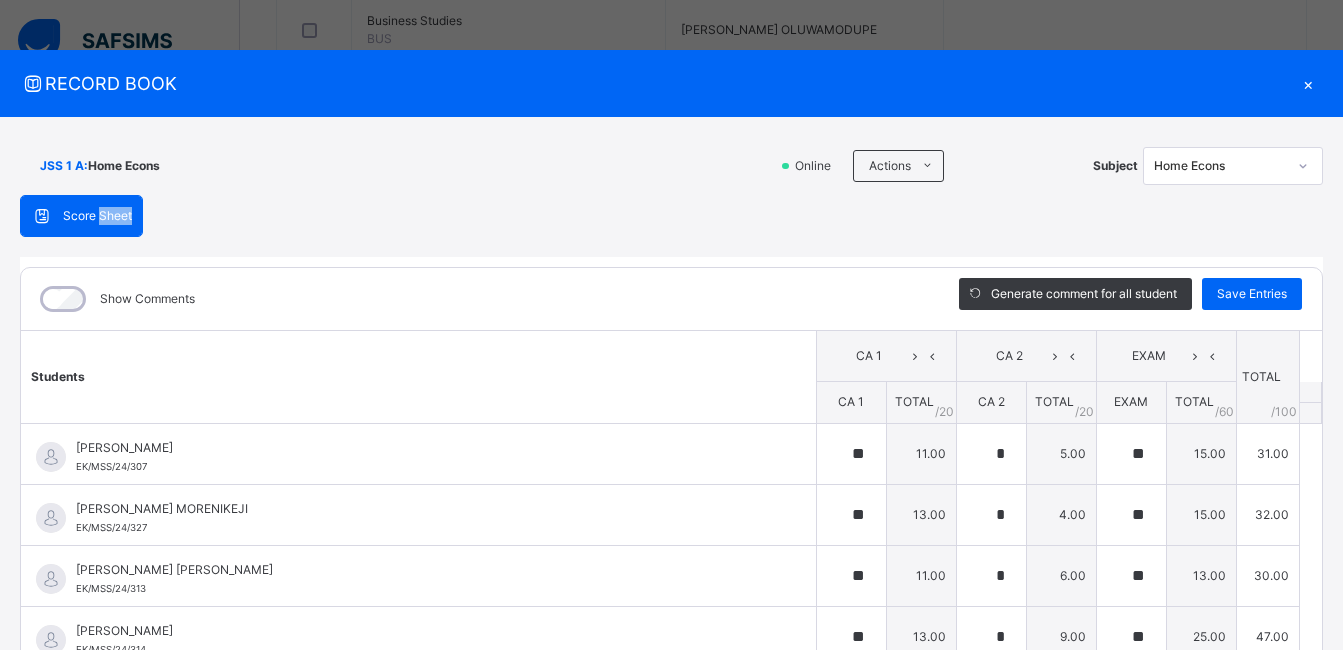 click on "Score Sheet" at bounding box center (97, 216) 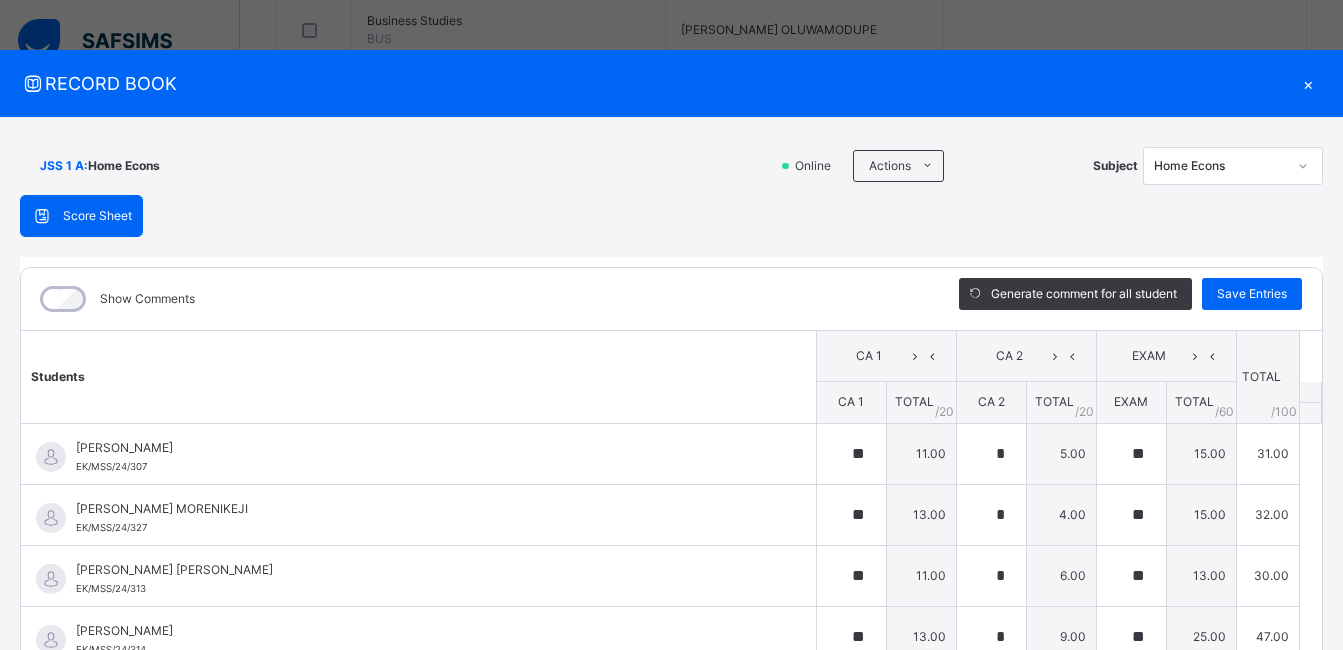 click on "×" at bounding box center [1308, 83] 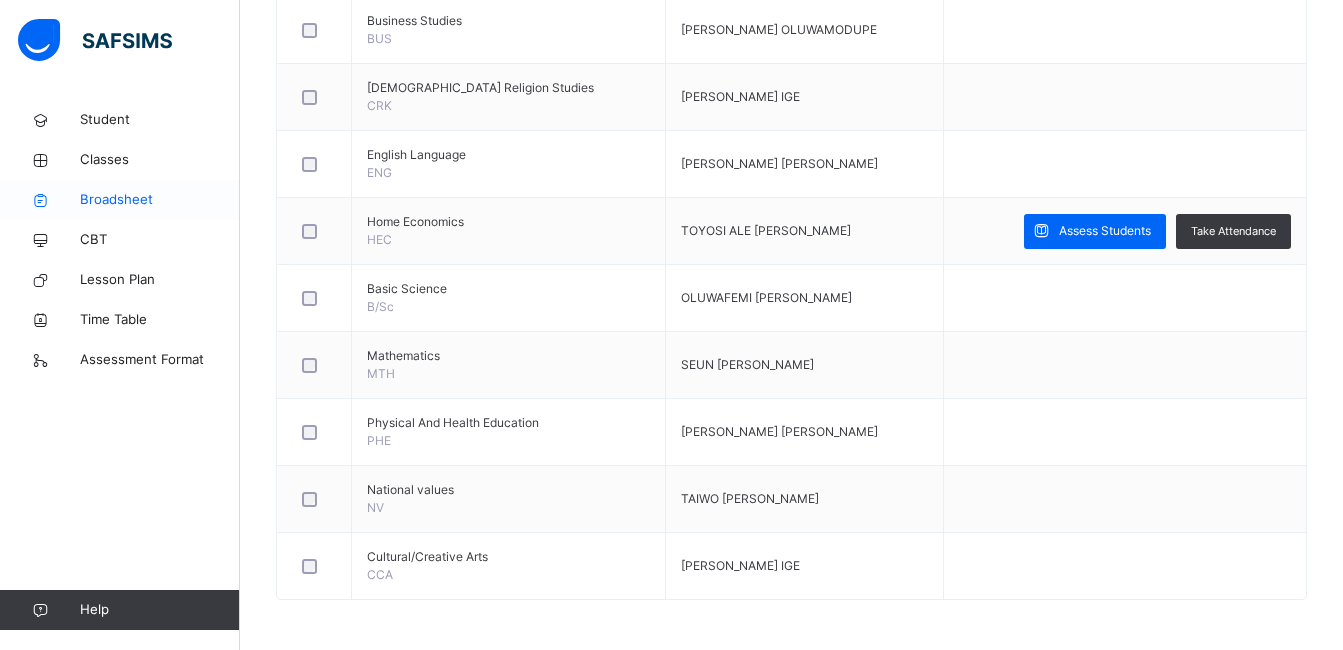 click on "Broadsheet" at bounding box center (120, 200) 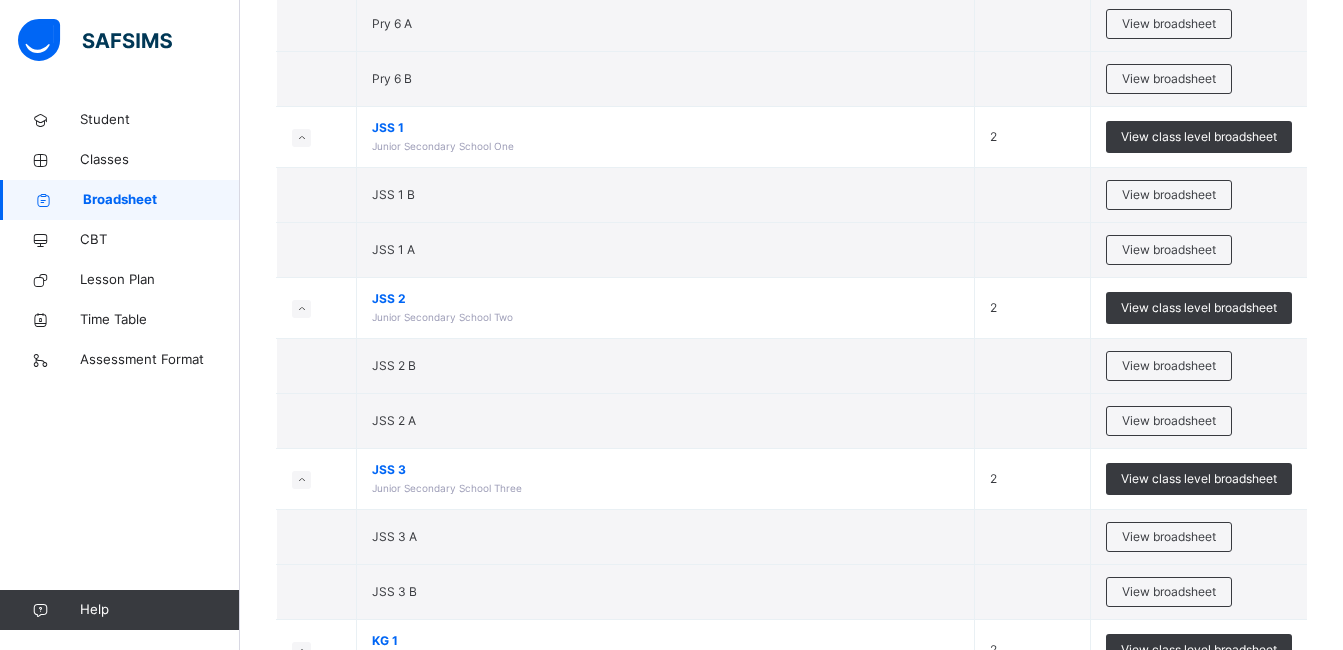 scroll, scrollTop: 1063, scrollLeft: 0, axis: vertical 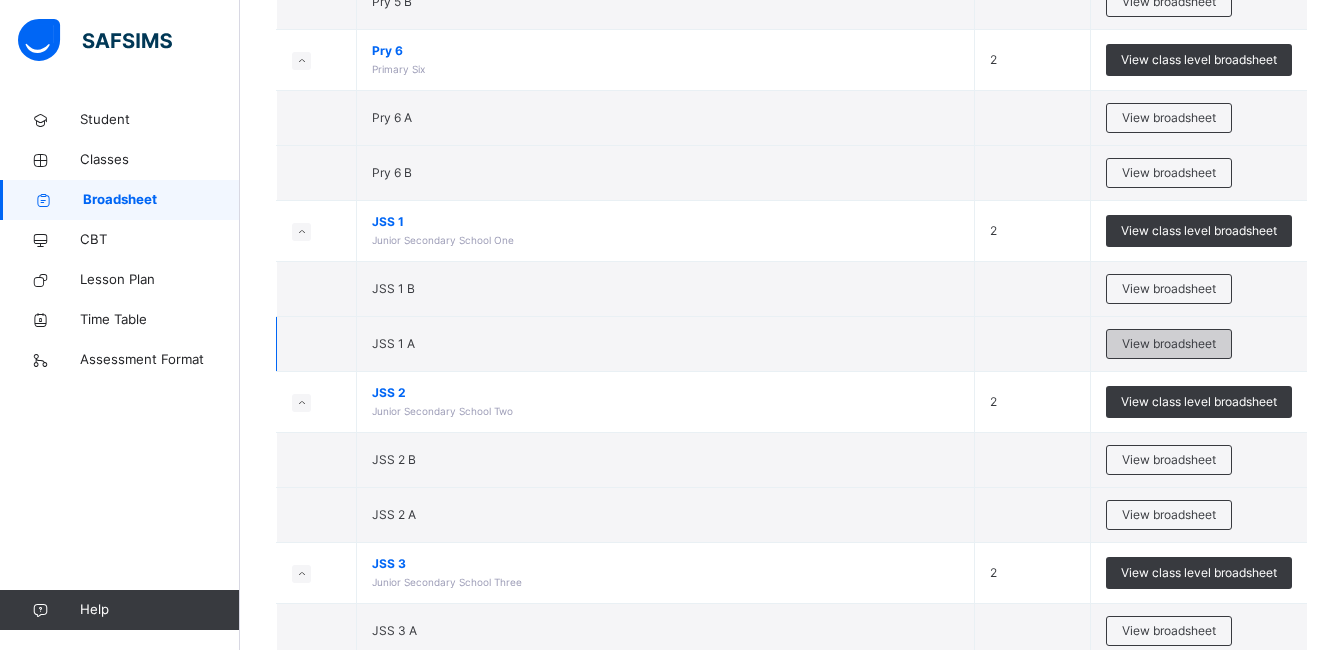 click on "View broadsheet" at bounding box center [1169, 344] 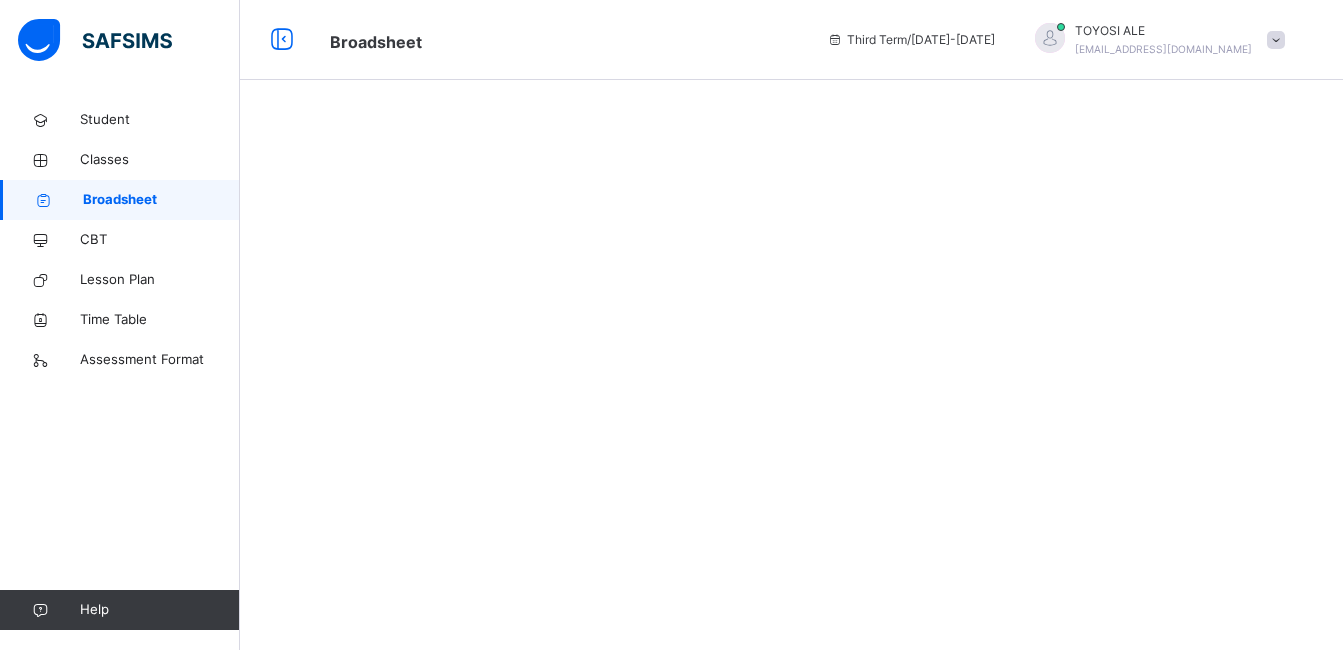 scroll, scrollTop: 0, scrollLeft: 0, axis: both 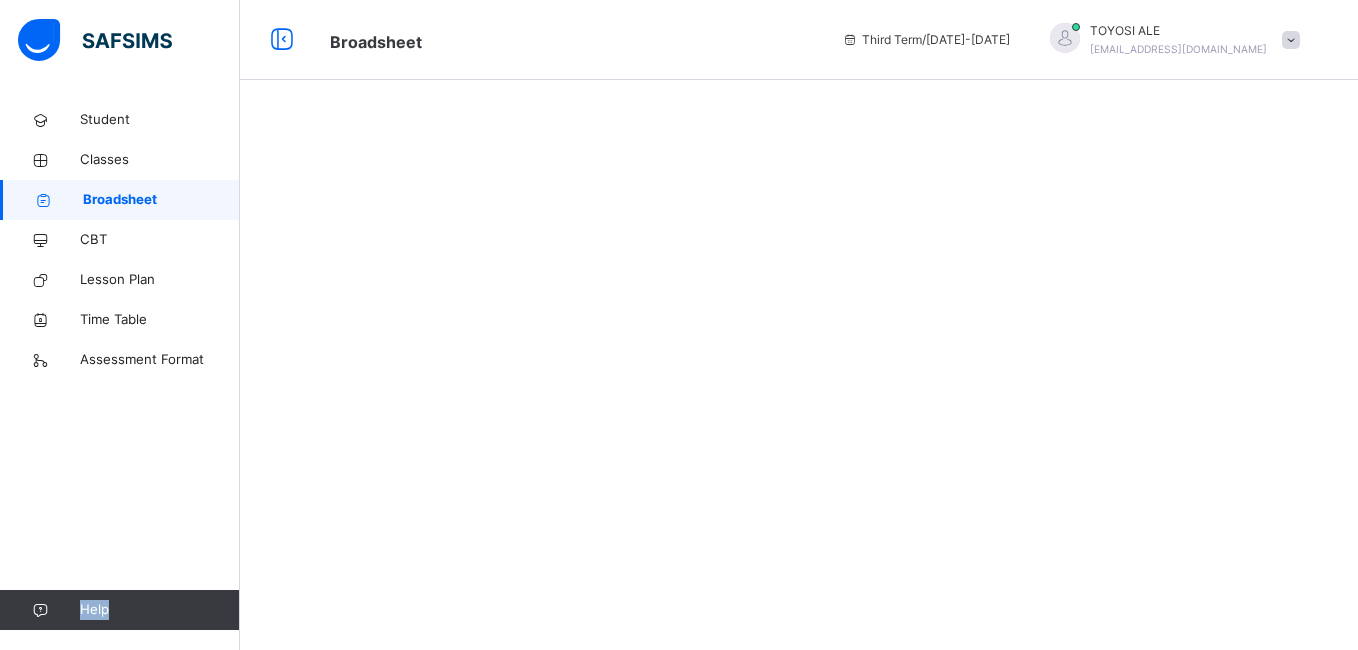 click at bounding box center [799, 325] 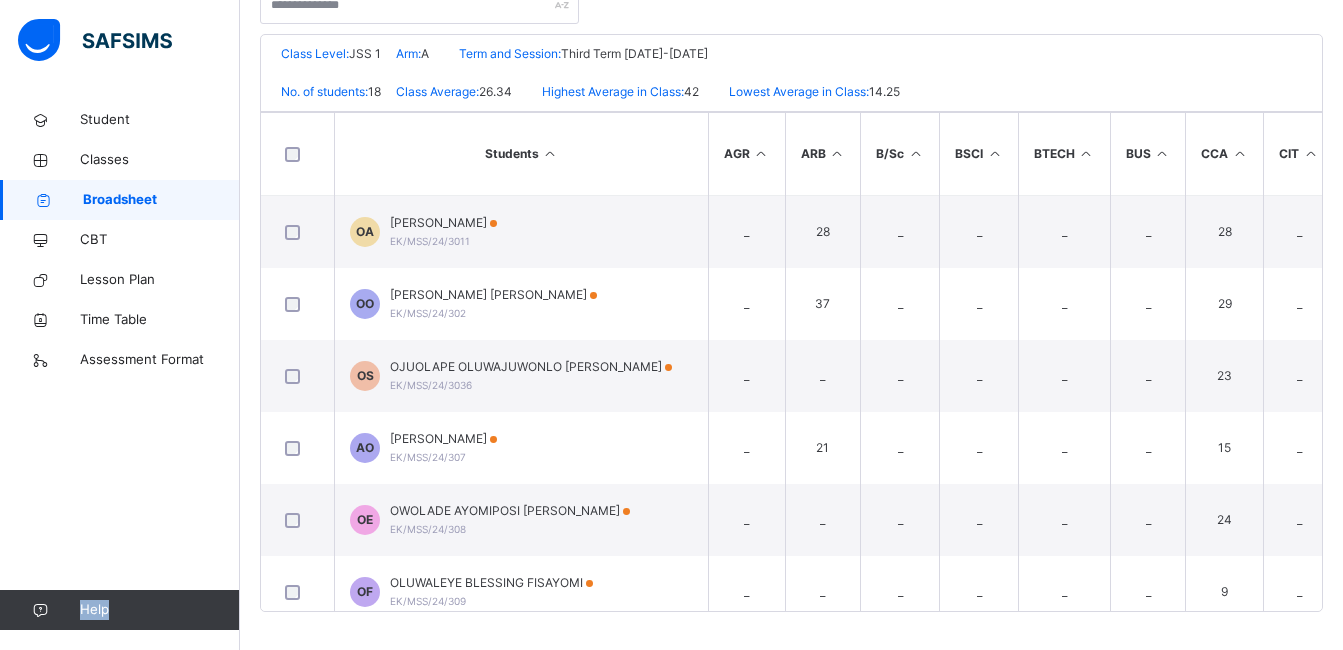 scroll, scrollTop: 443, scrollLeft: 0, axis: vertical 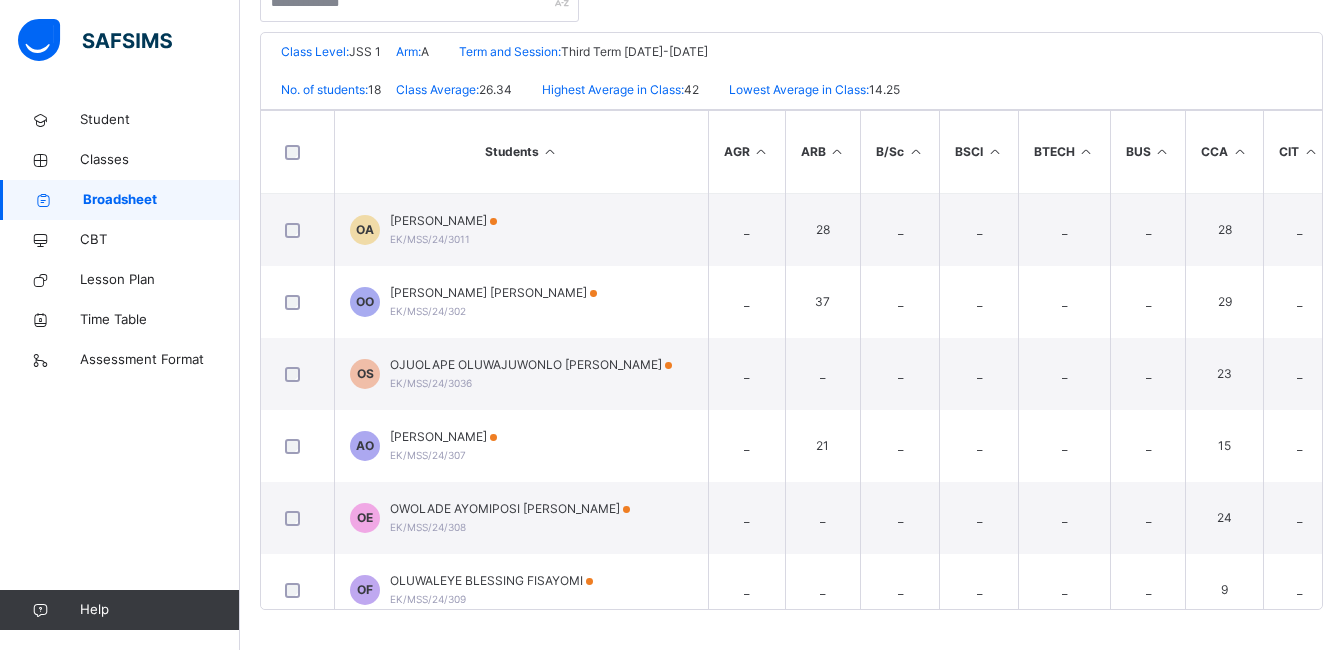 click on "CRK" at bounding box center [1373, 152] 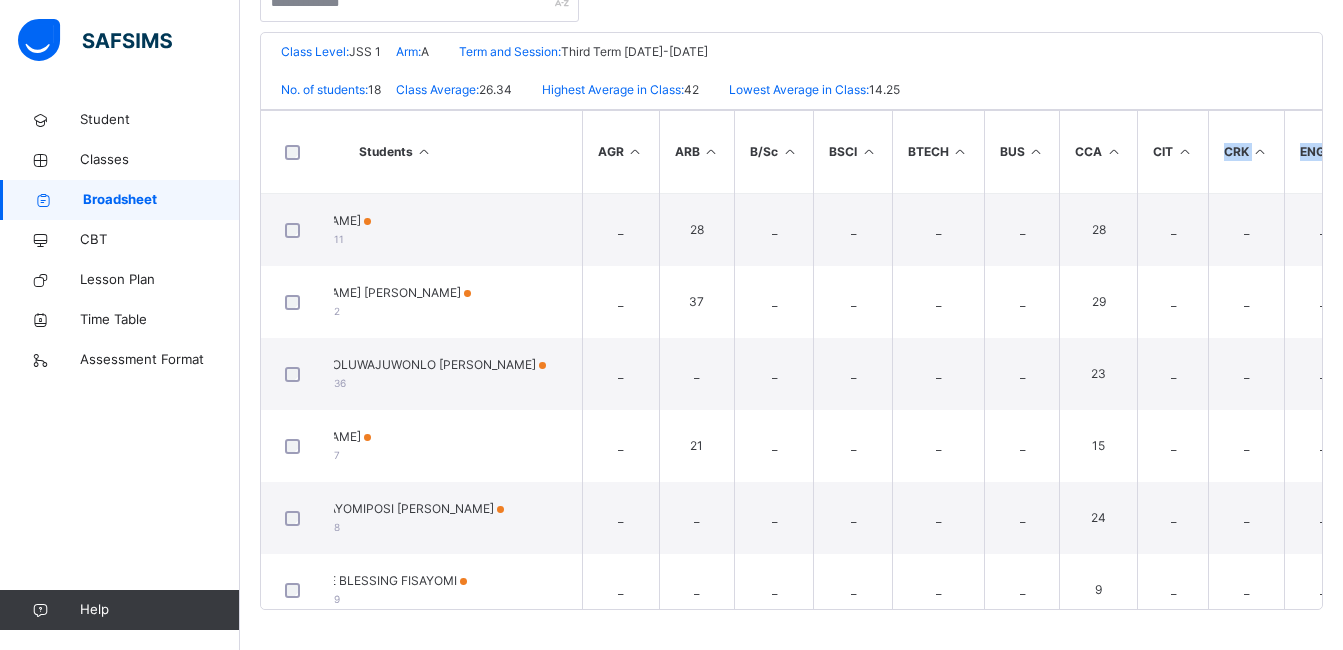click on "Students   AGR   ARB   B/Sc   BSCI   BTECH   BUS   CCA   CIT   CRK   ENG   HEC   MTH   NV   PHE   Yor   TOTAL Average Position   Grade" at bounding box center (1089, 152) 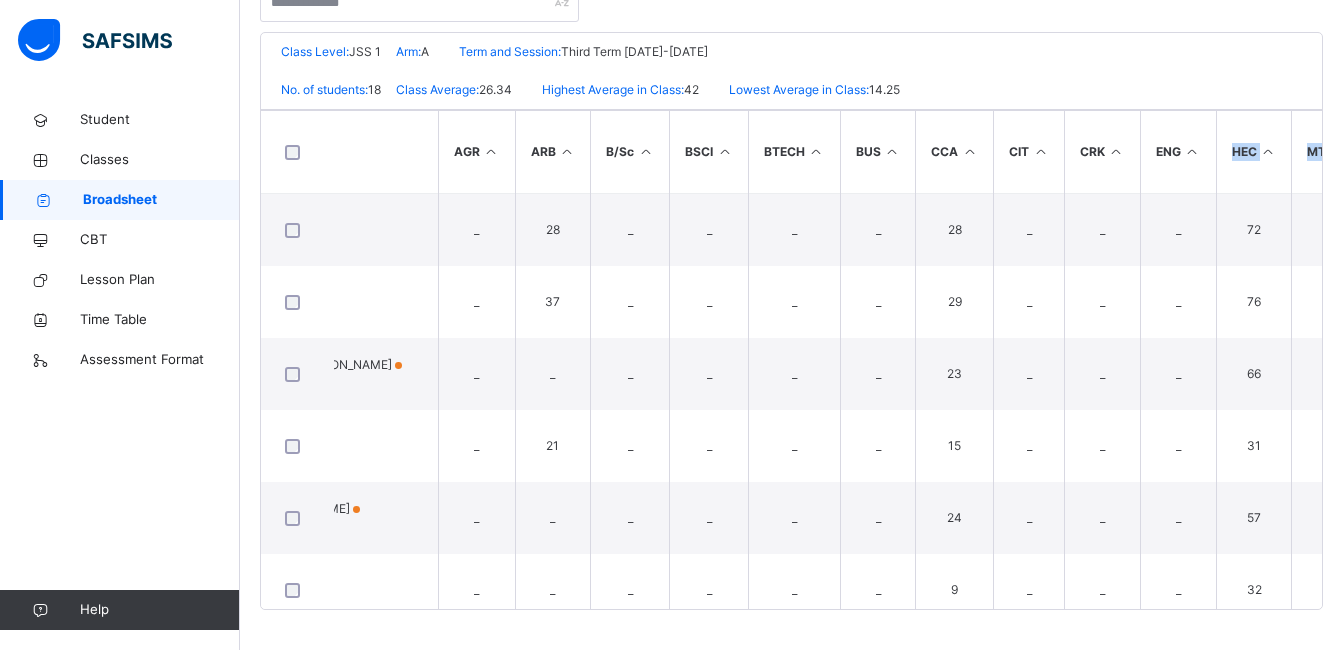 scroll, scrollTop: 0, scrollLeft: 342, axis: horizontal 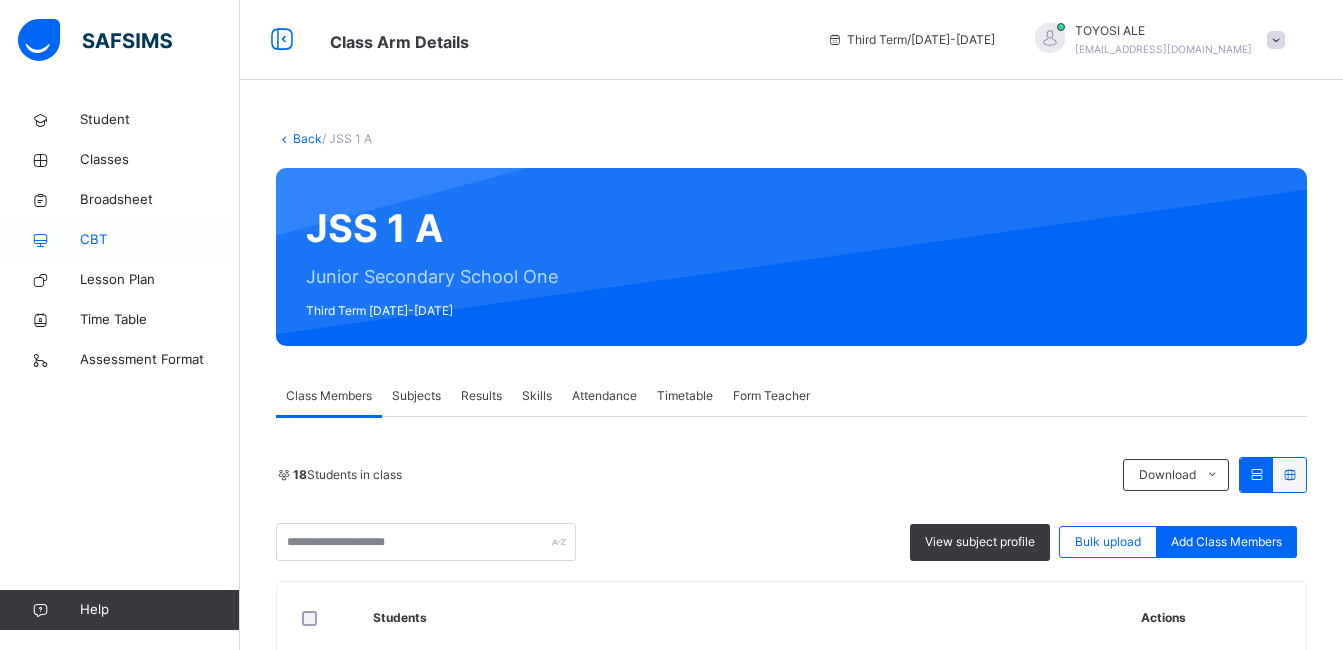 click on "CBT" at bounding box center (160, 240) 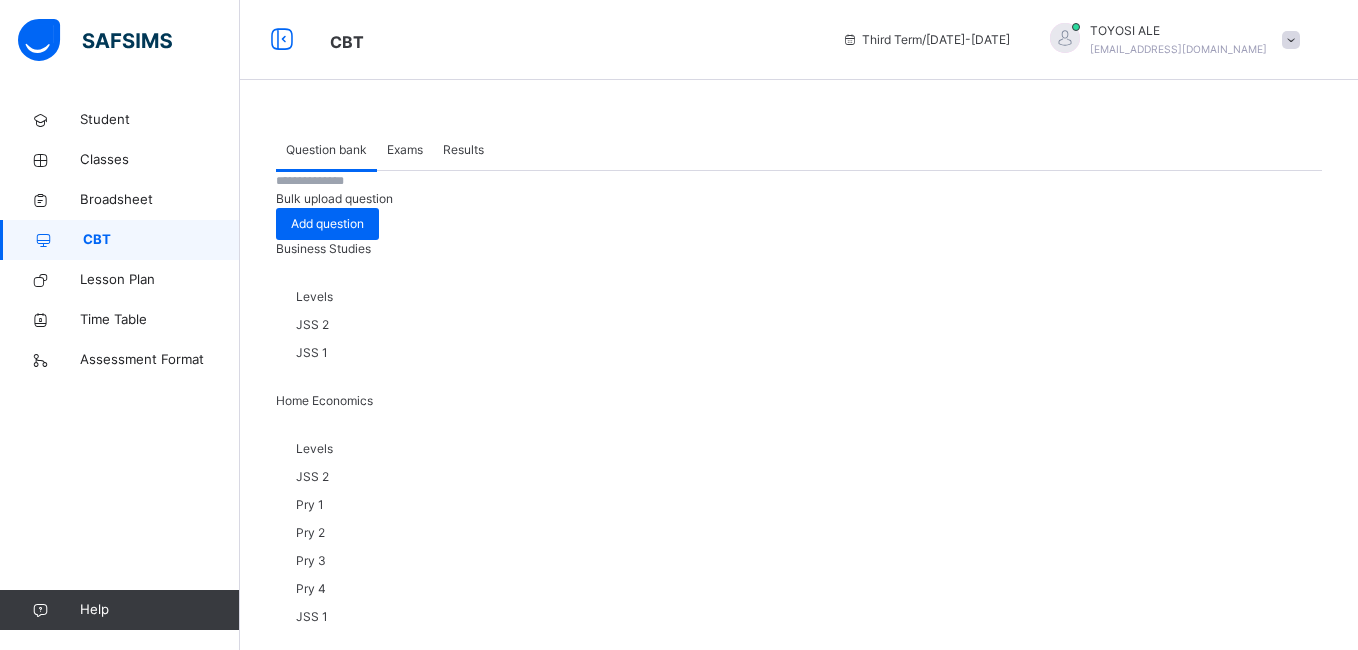 click on "Results" at bounding box center [463, 150] 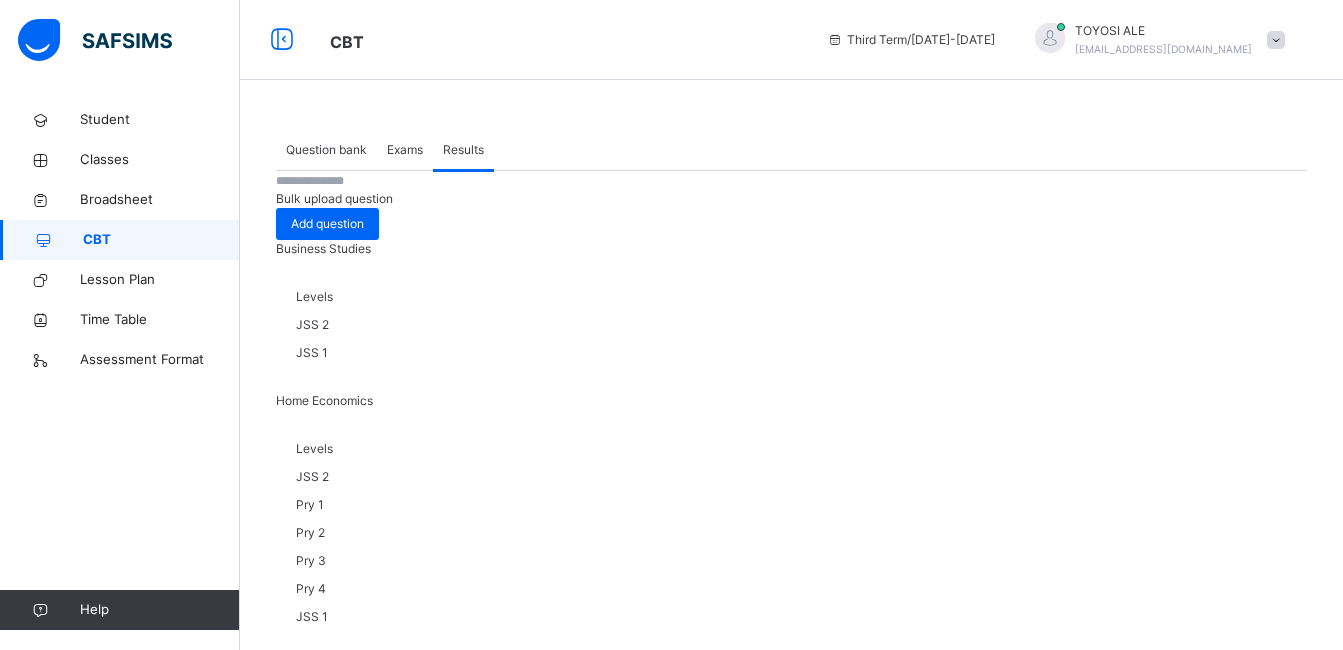 click at bounding box center (436, 1413) 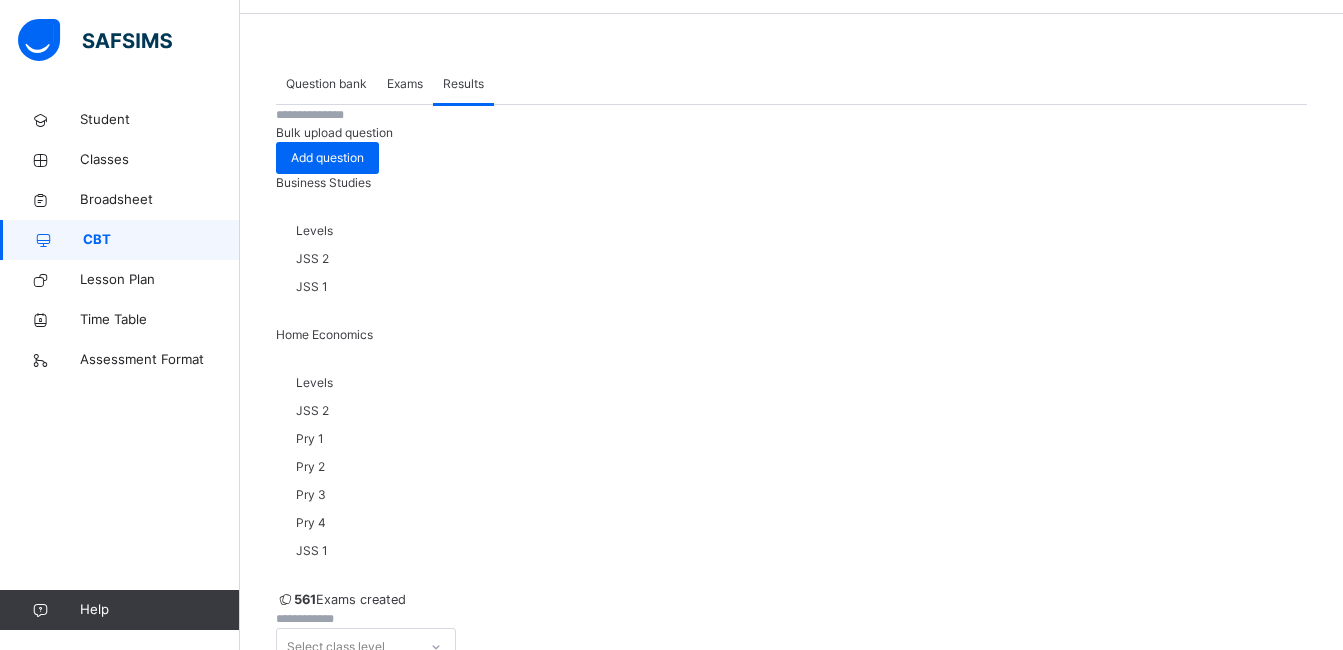 scroll, scrollTop: 80, scrollLeft: 0, axis: vertical 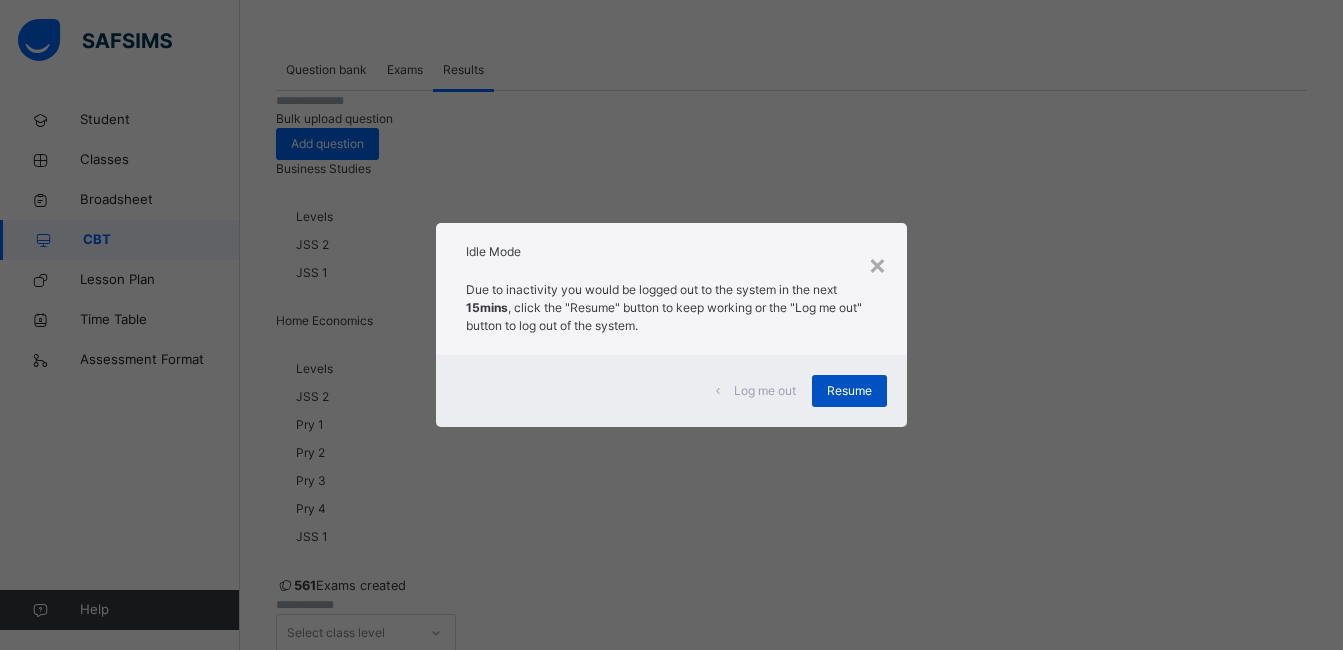 click on "Resume" at bounding box center (849, 391) 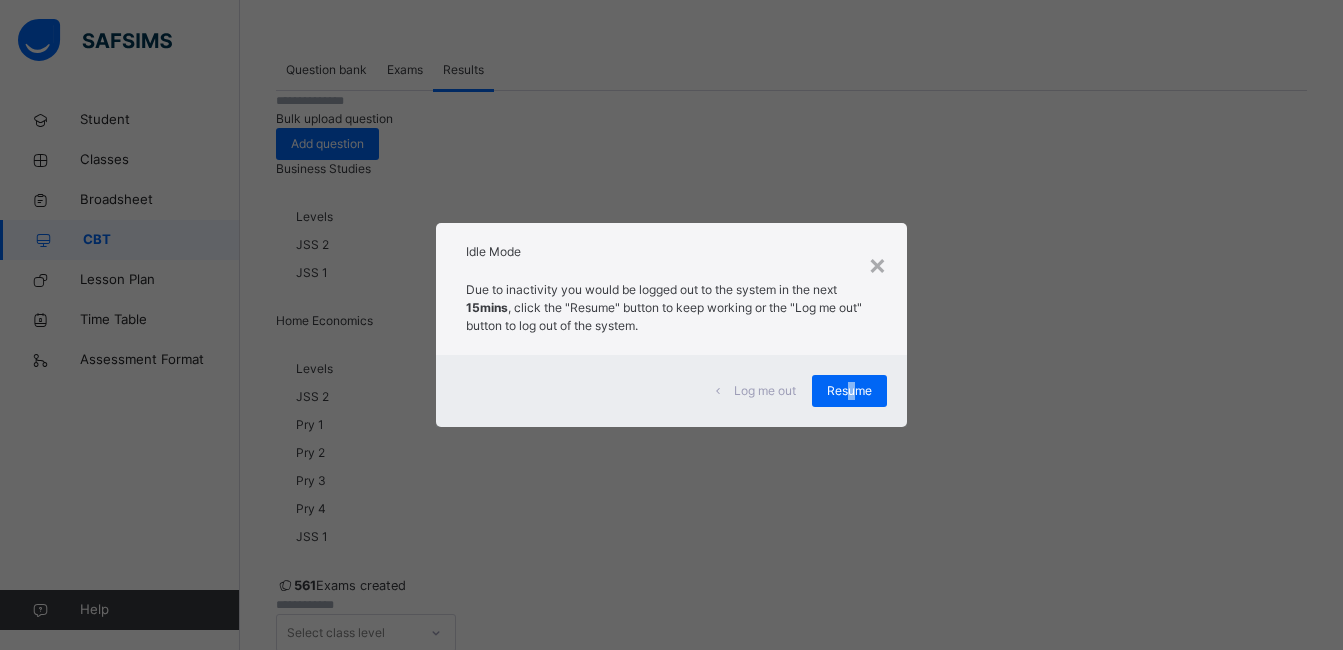click on "Resume" at bounding box center [849, 391] 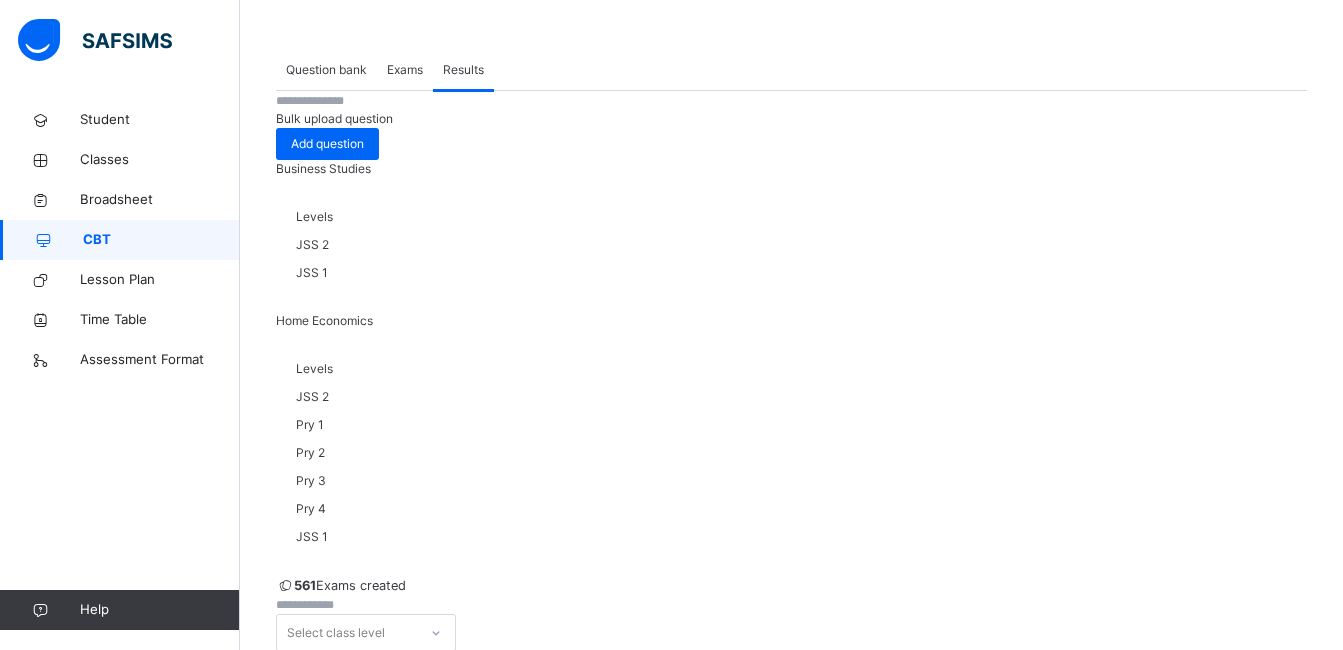 click on "00:08:00" at bounding box center (686, 1509) 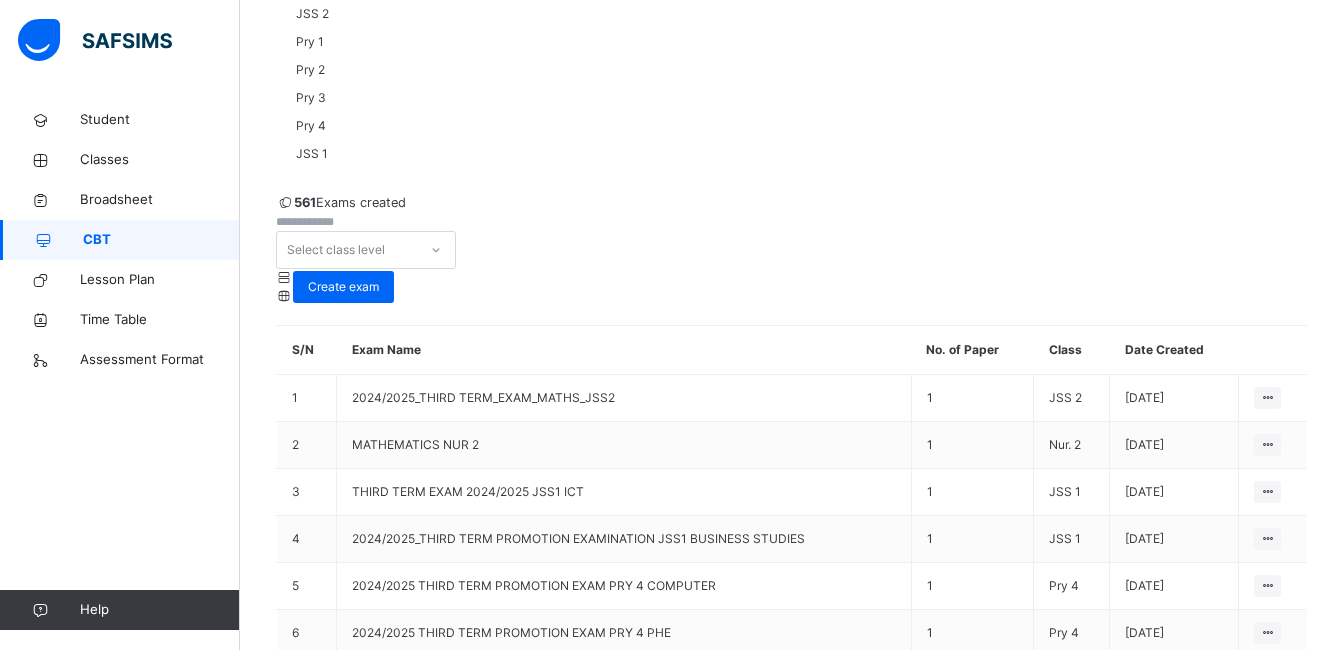 scroll, scrollTop: 520, scrollLeft: 0, axis: vertical 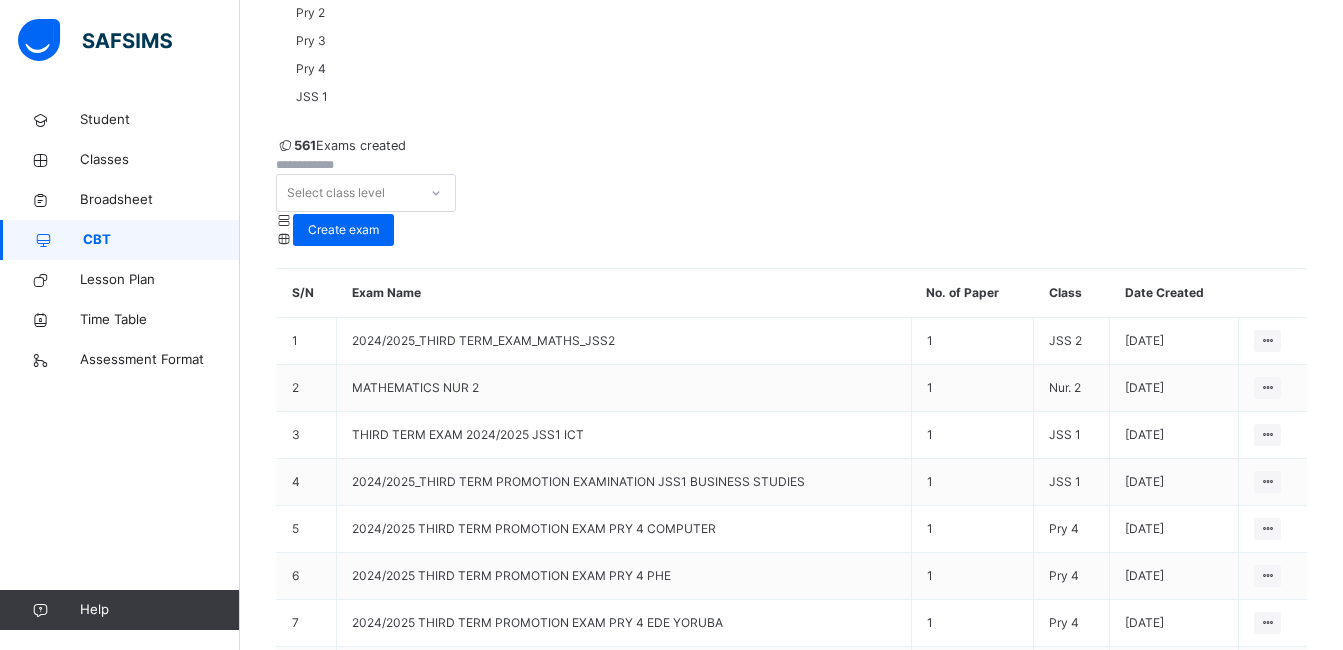 click on "2" at bounding box center (542, 1470) 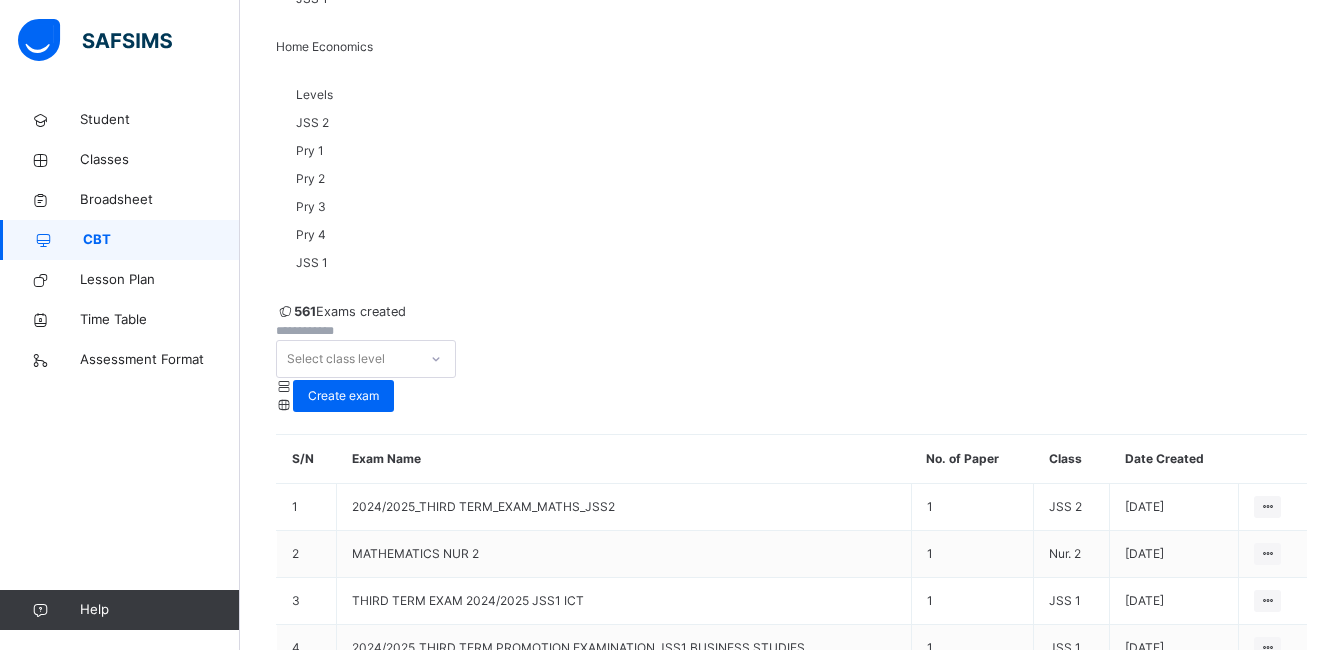 scroll, scrollTop: 364, scrollLeft: 0, axis: vertical 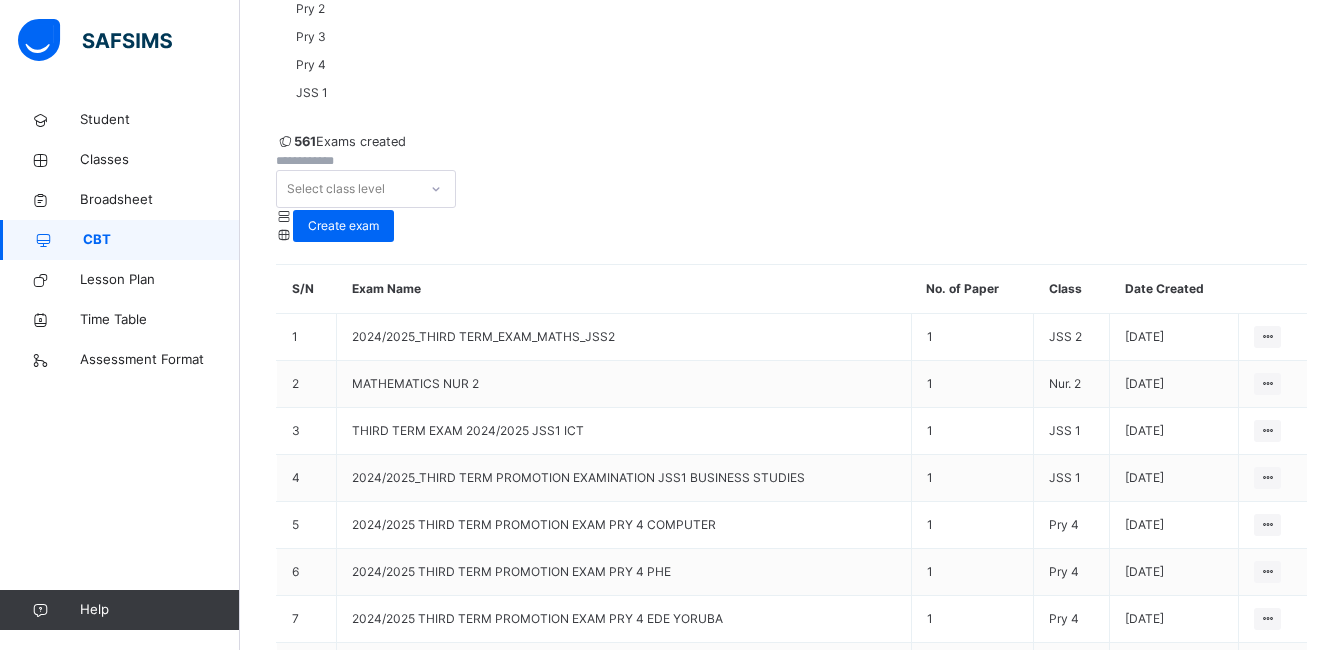 click on "3" at bounding box center (586, 1466) 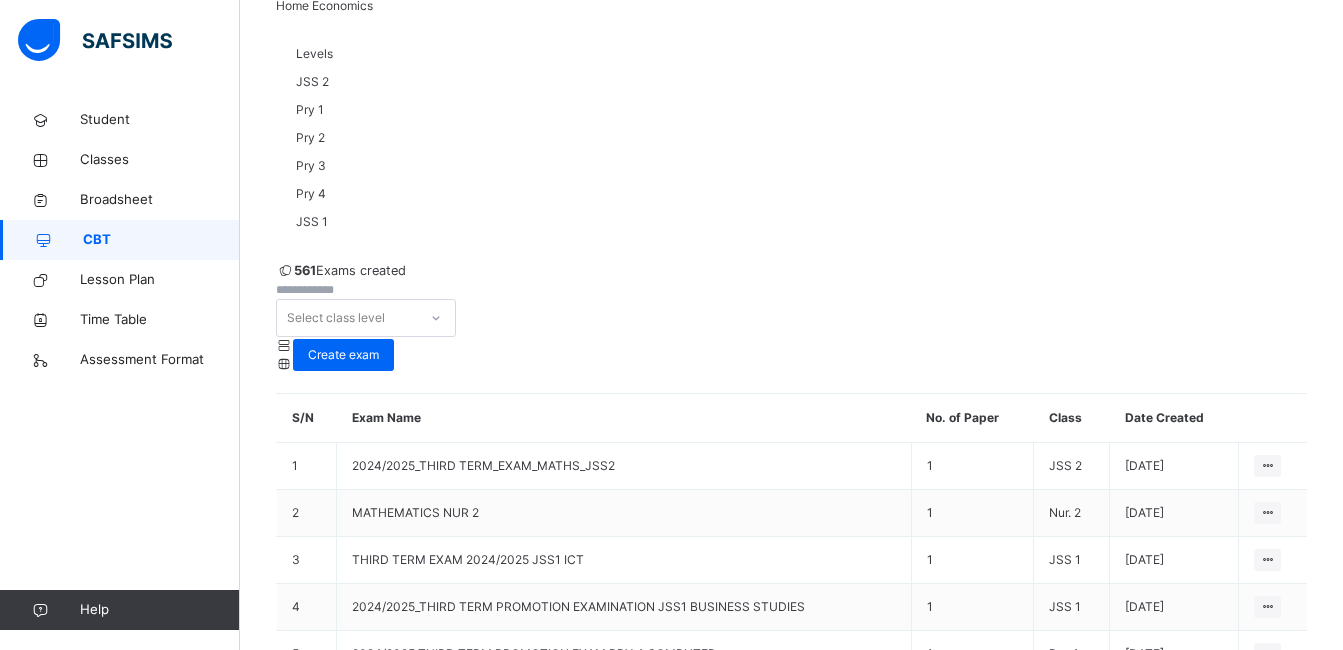scroll, scrollTop: 404, scrollLeft: 0, axis: vertical 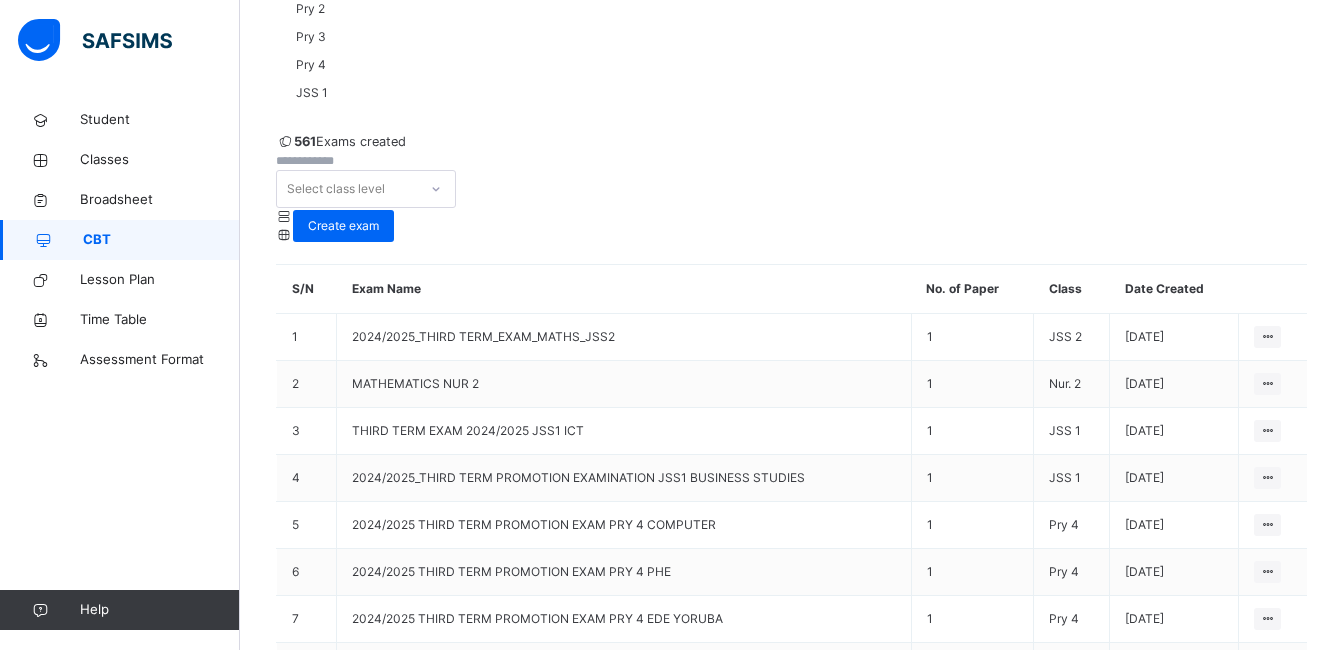 click on "4" at bounding box center (624, 1466) 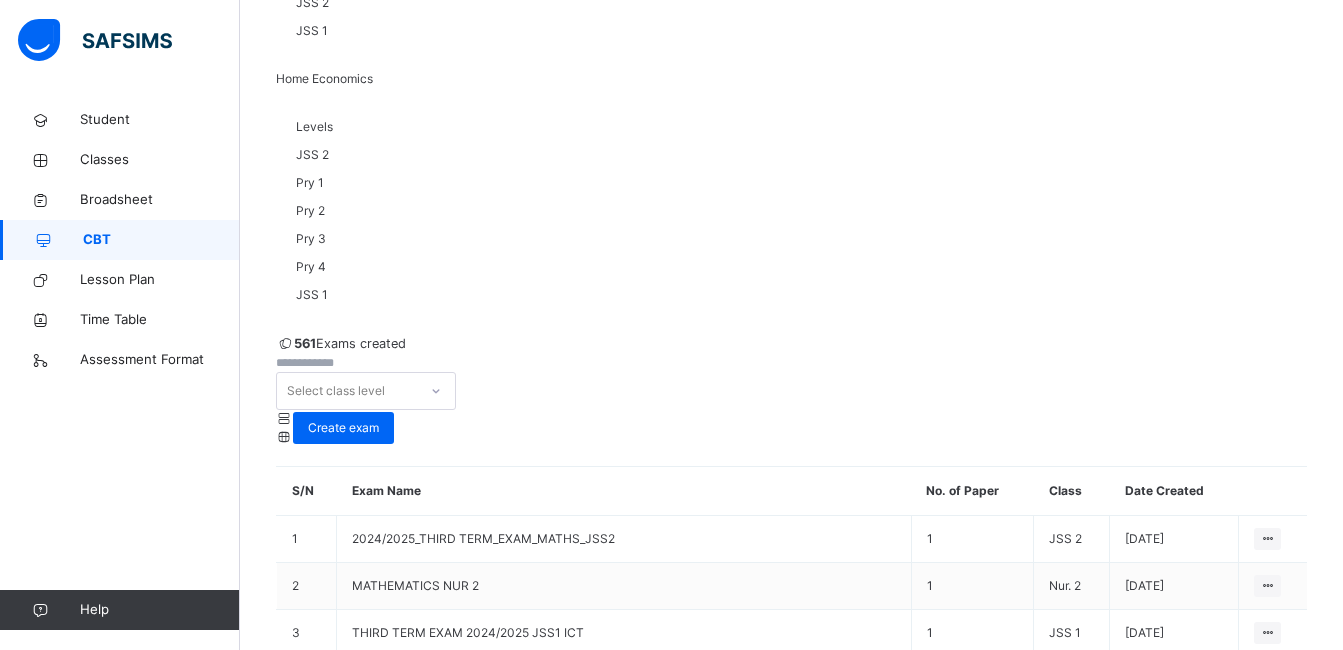 scroll, scrollTop: 324, scrollLeft: 0, axis: vertical 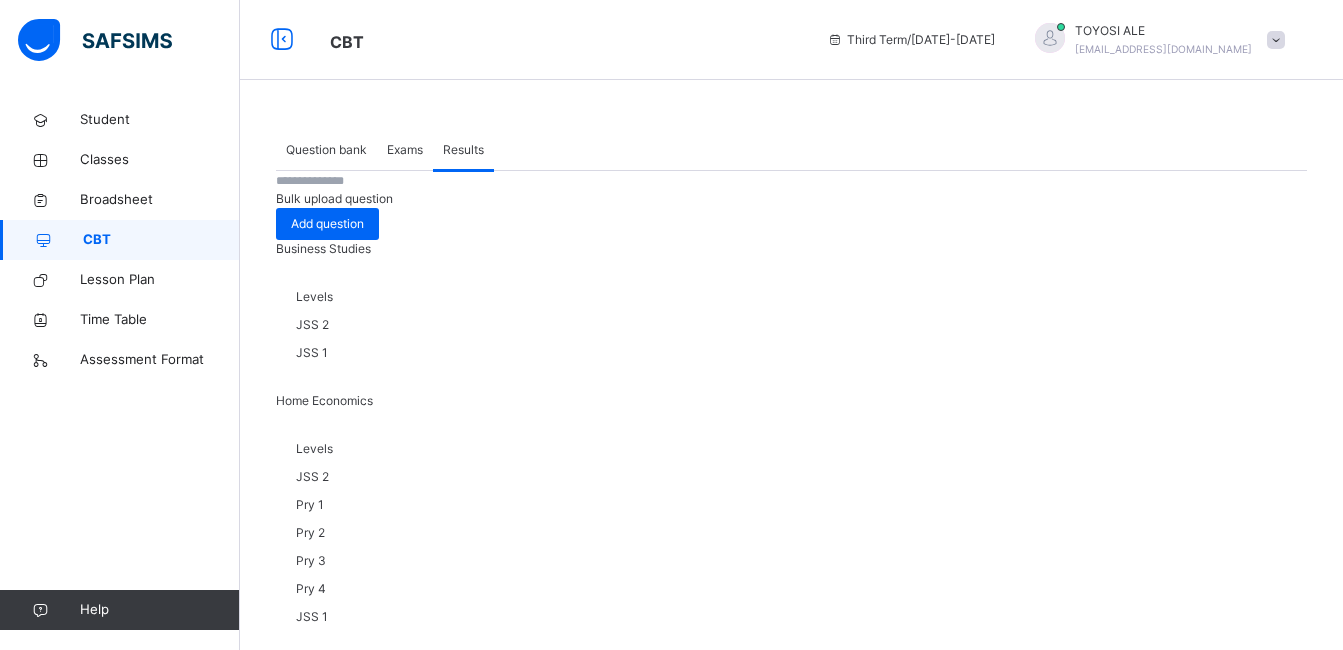 click 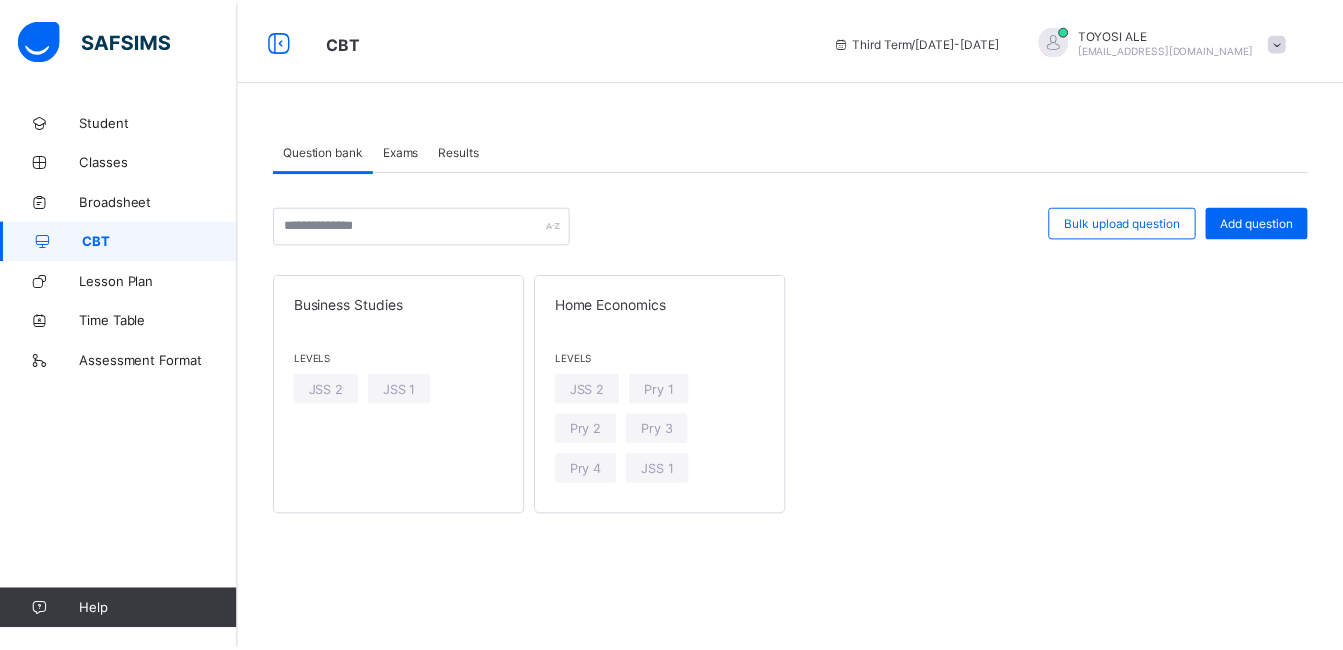 scroll, scrollTop: 0, scrollLeft: 0, axis: both 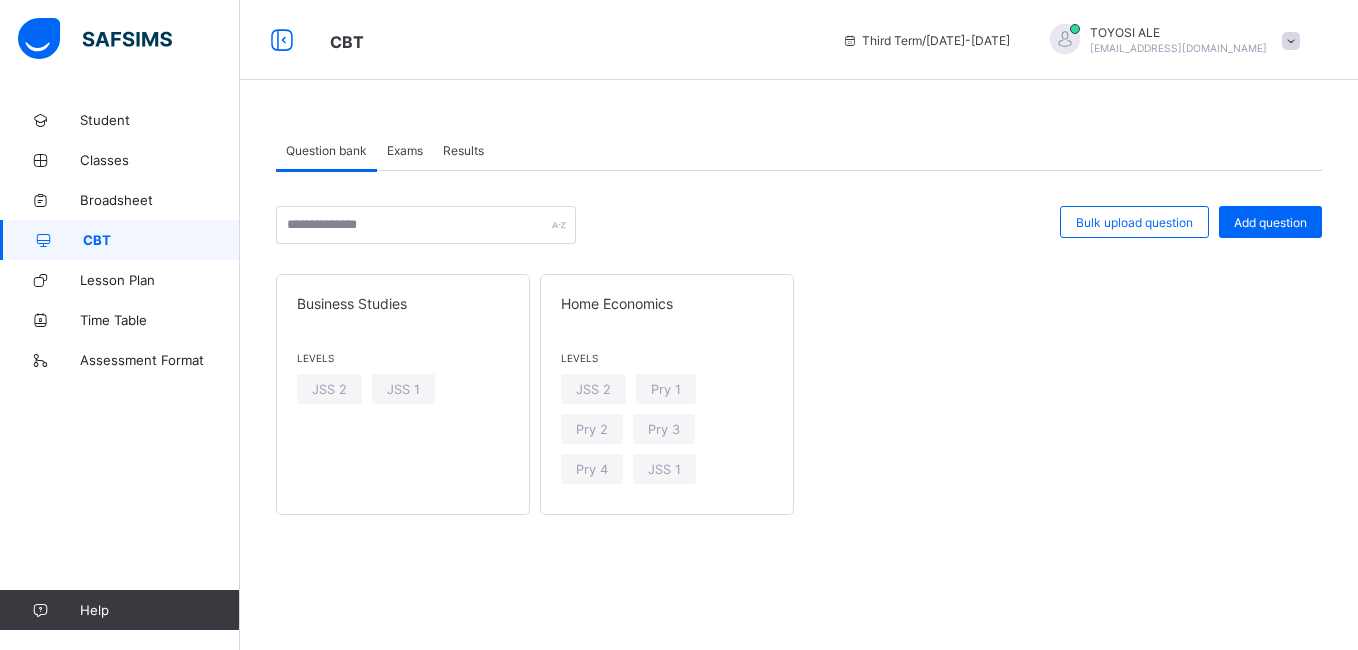 click on "Results" at bounding box center (463, 150) 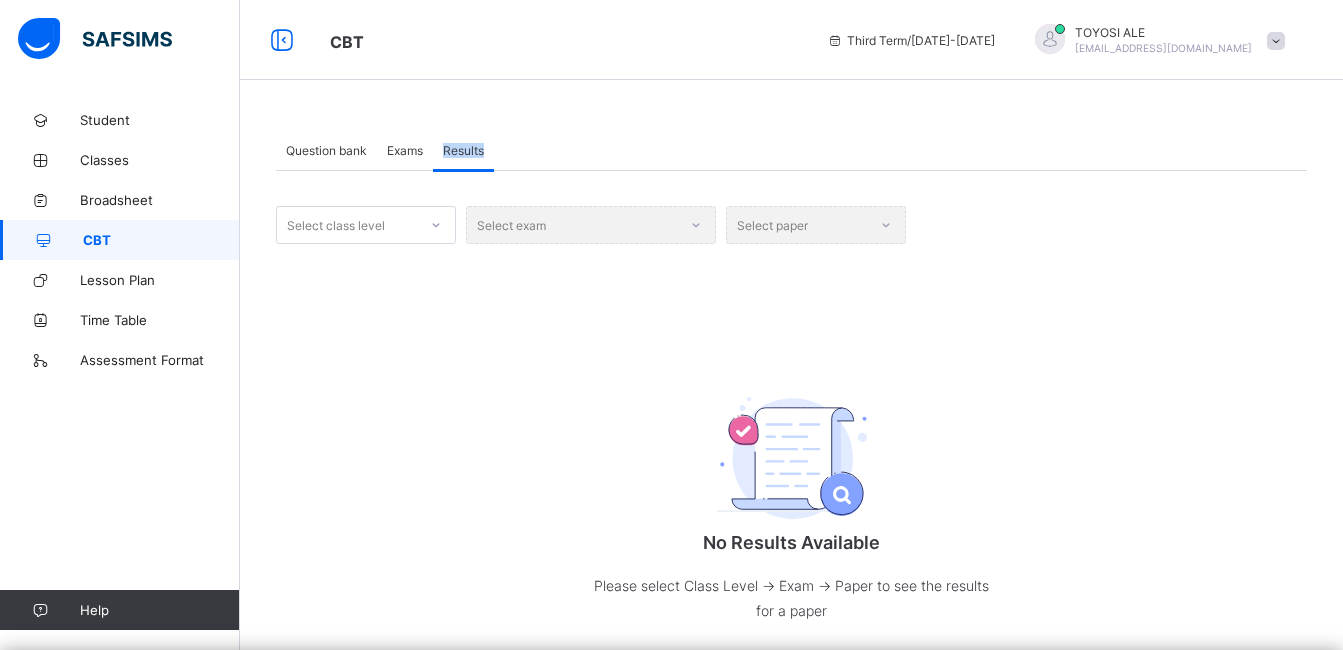 click on "Results" at bounding box center (463, 150) 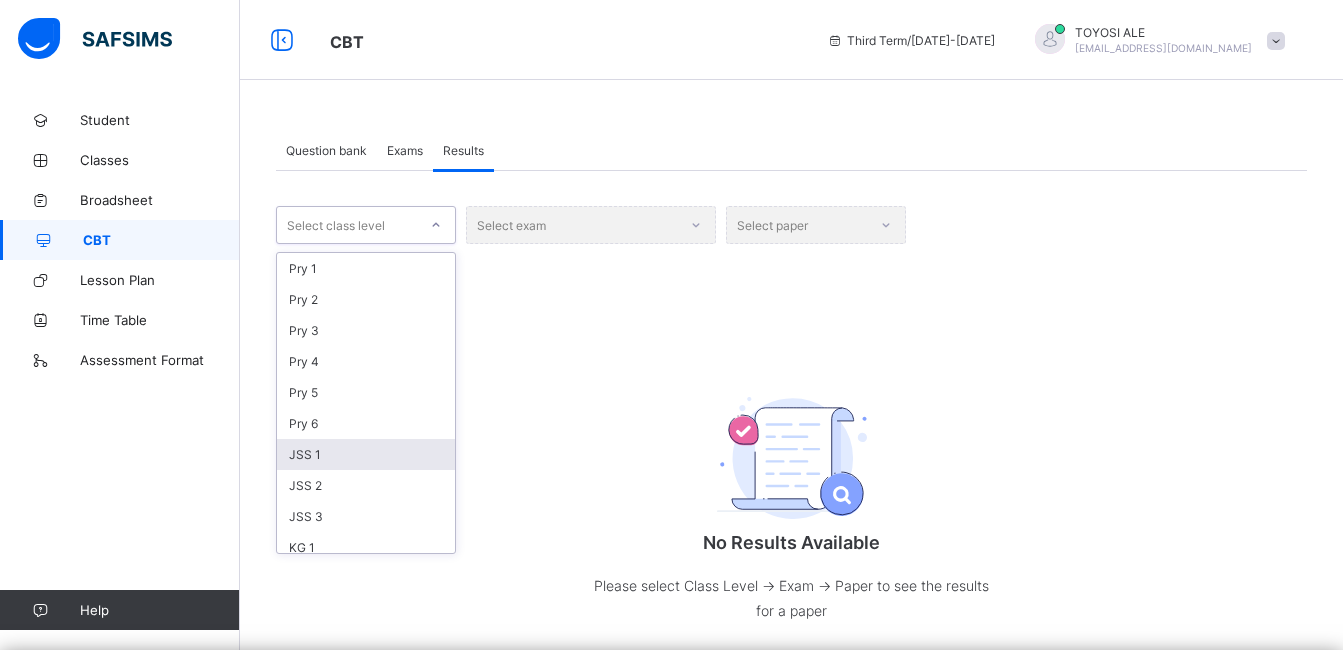click on "JSS 1" at bounding box center [366, 454] 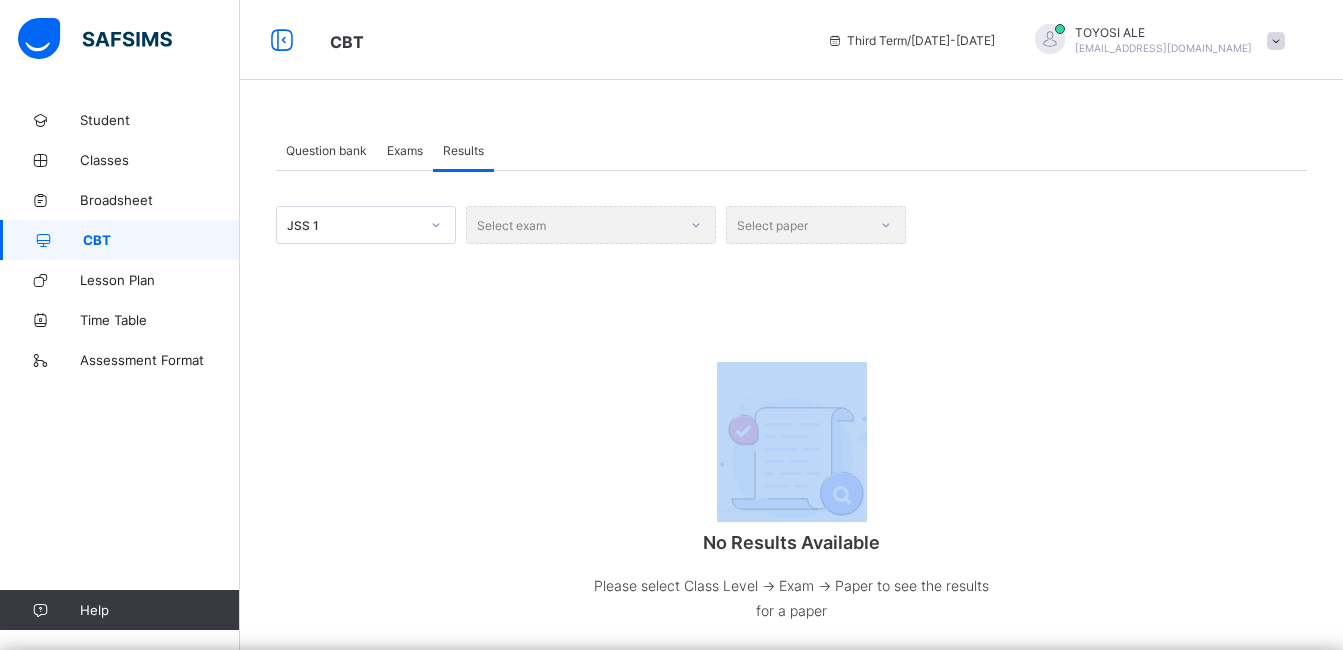 click on "No Results Available Please select Class Level -> Exam -> Paper to see the results for a paper" at bounding box center [791, 502] 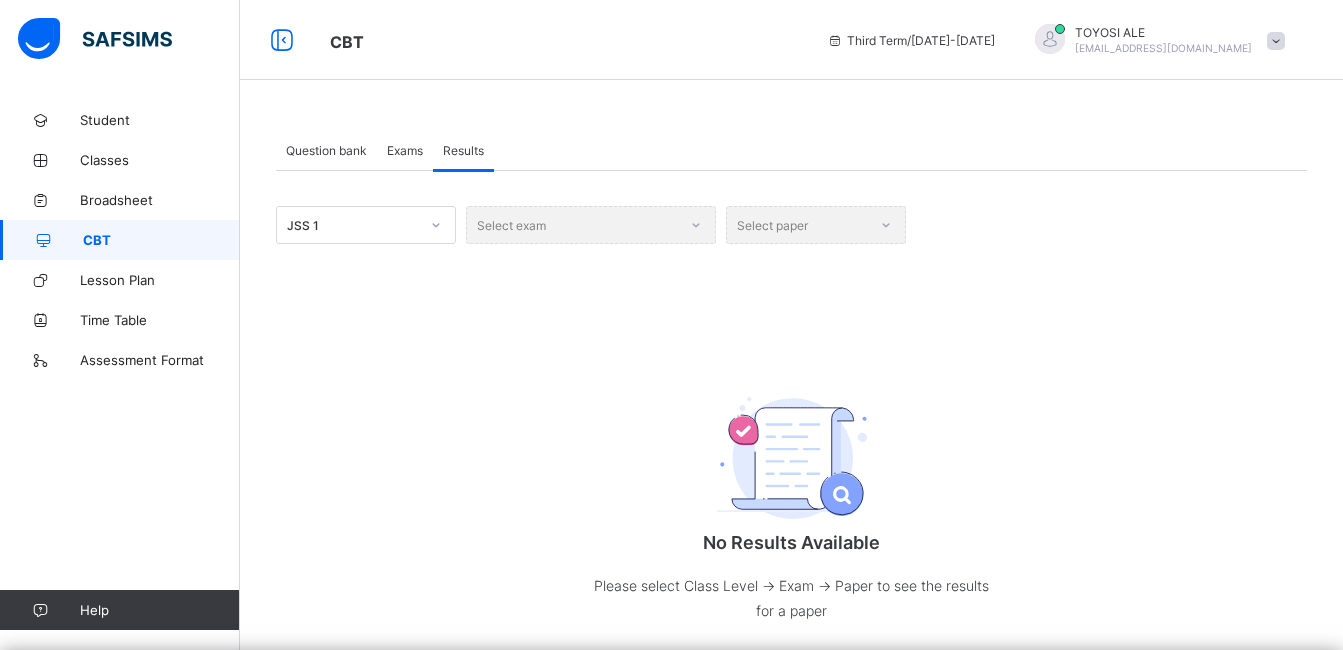 click on "Select exam" at bounding box center (591, 225) 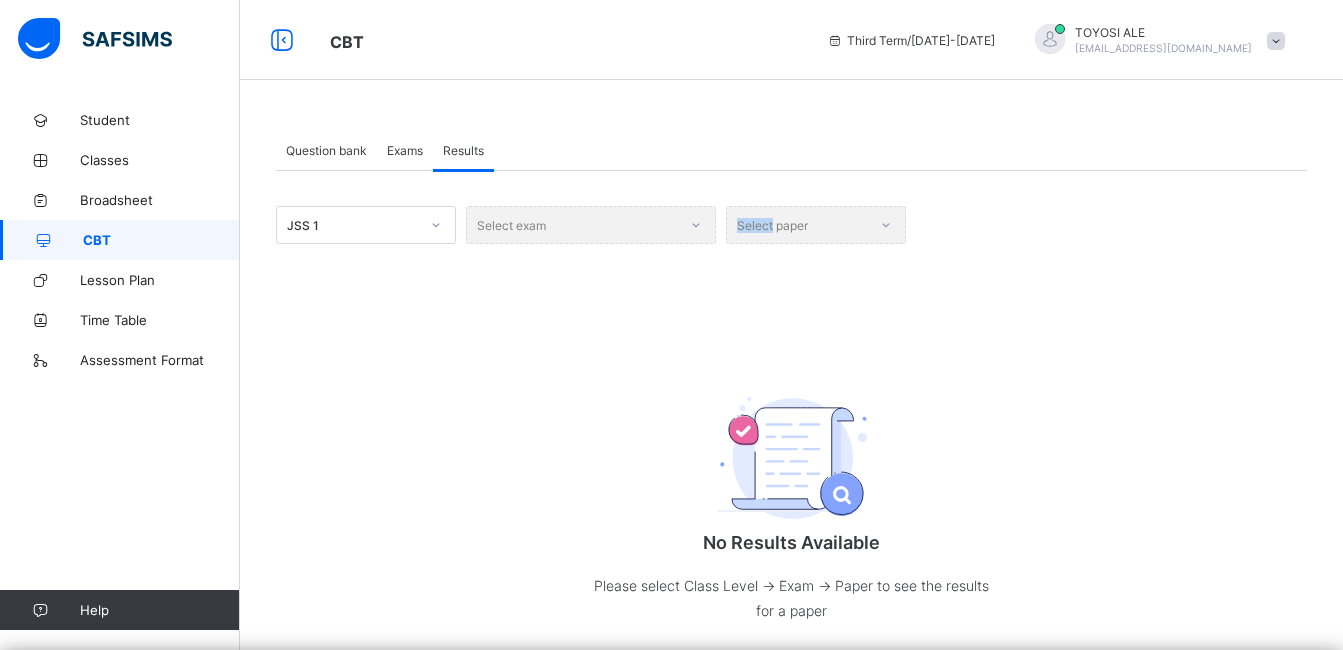 click on "Select exam" at bounding box center (591, 225) 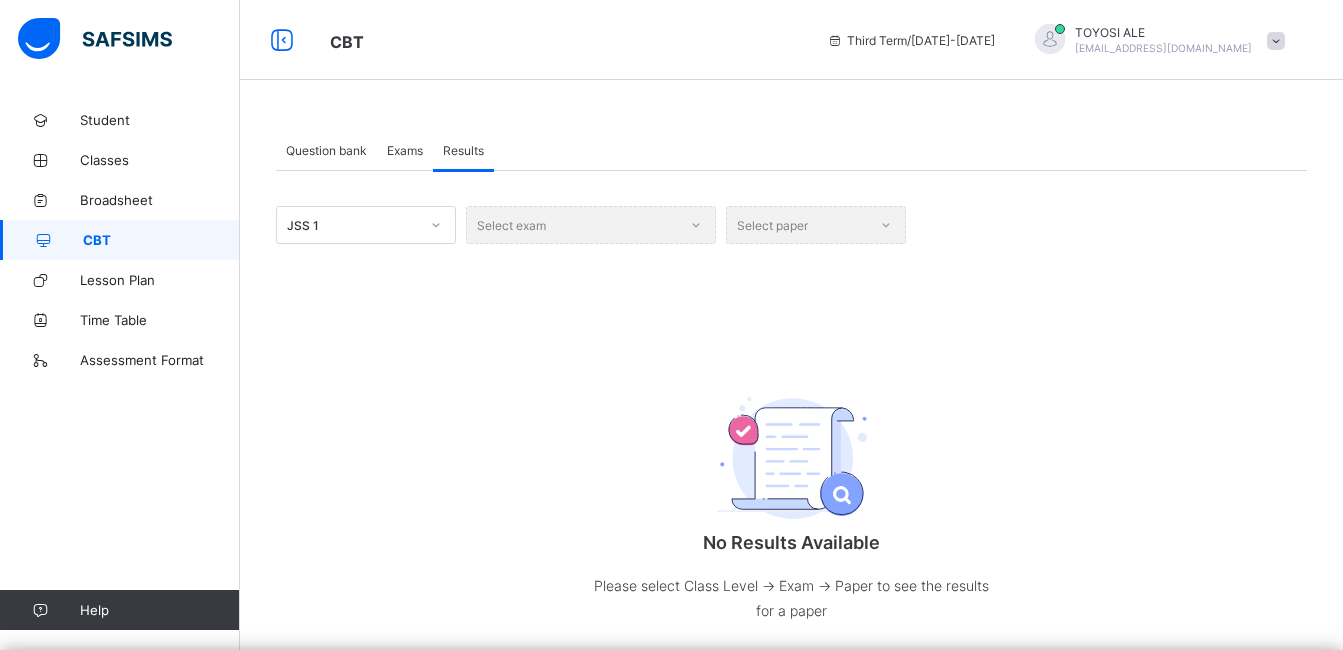 drag, startPoint x: 687, startPoint y: 237, endPoint x: 698, endPoint y: 231, distance: 12.529964 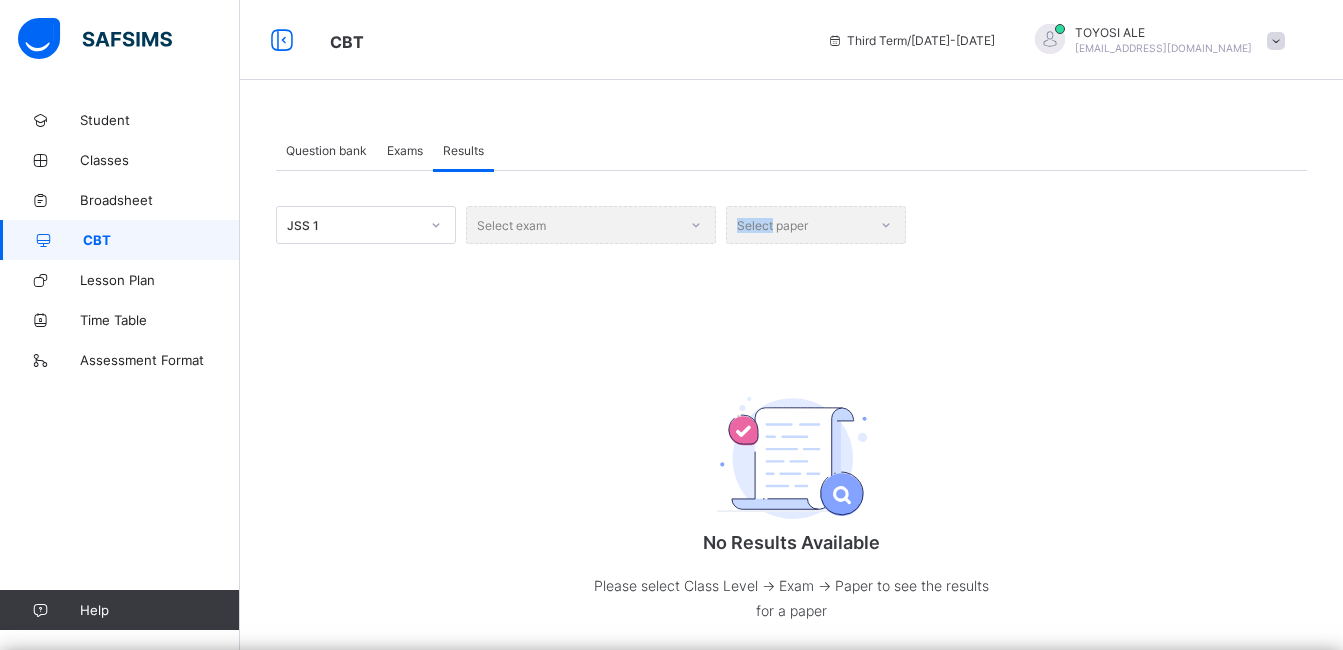 click on "Select exam" at bounding box center [591, 225] 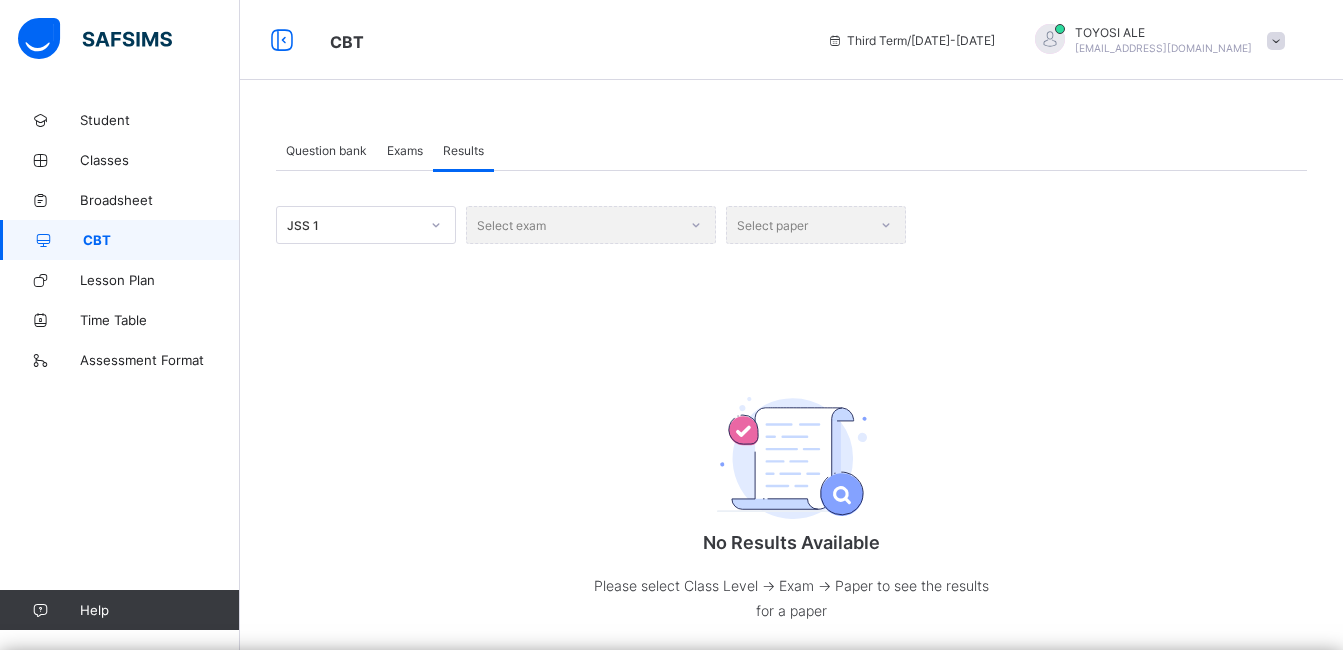 click on "Select exam" at bounding box center (591, 225) 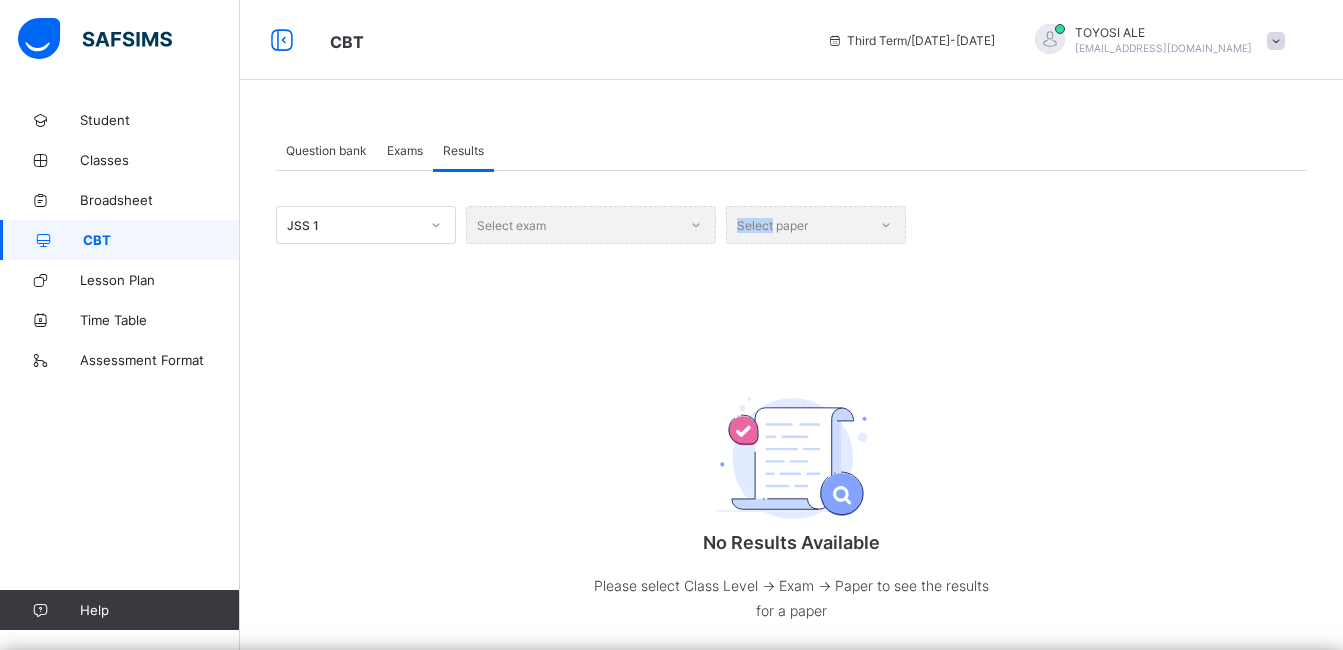 click on "Select exam" at bounding box center [591, 225] 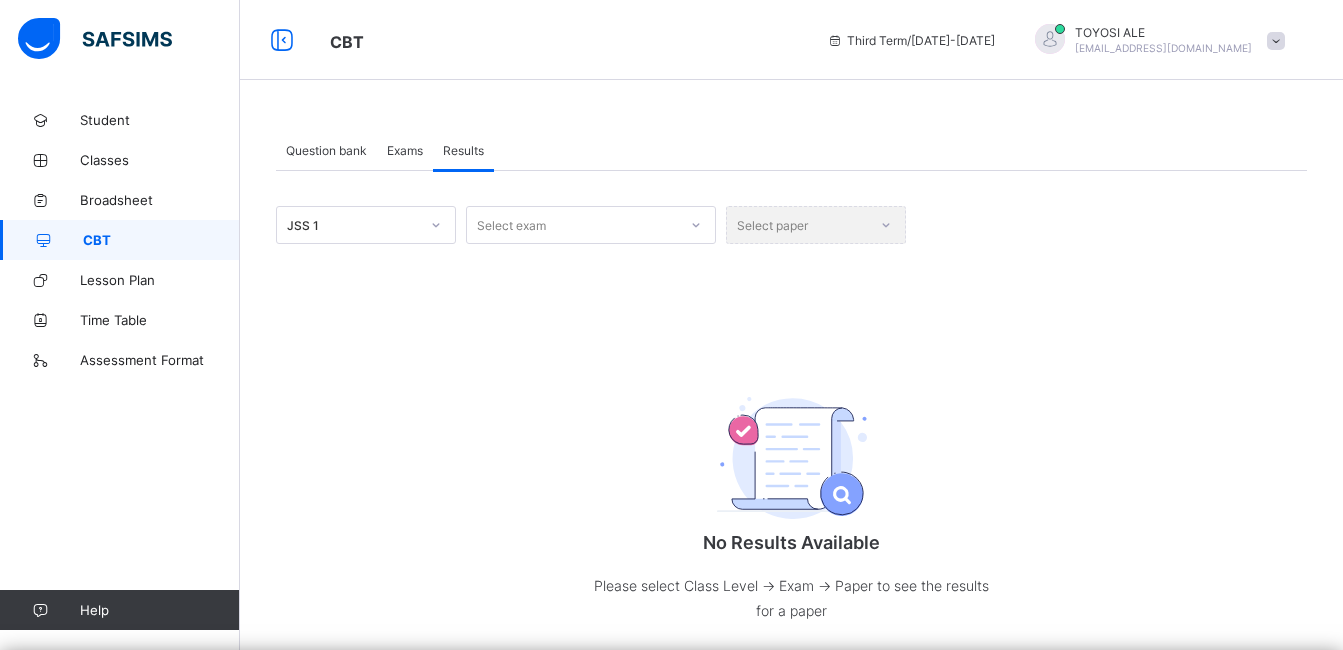drag, startPoint x: 698, startPoint y: 231, endPoint x: 663, endPoint y: 307, distance: 83.67198 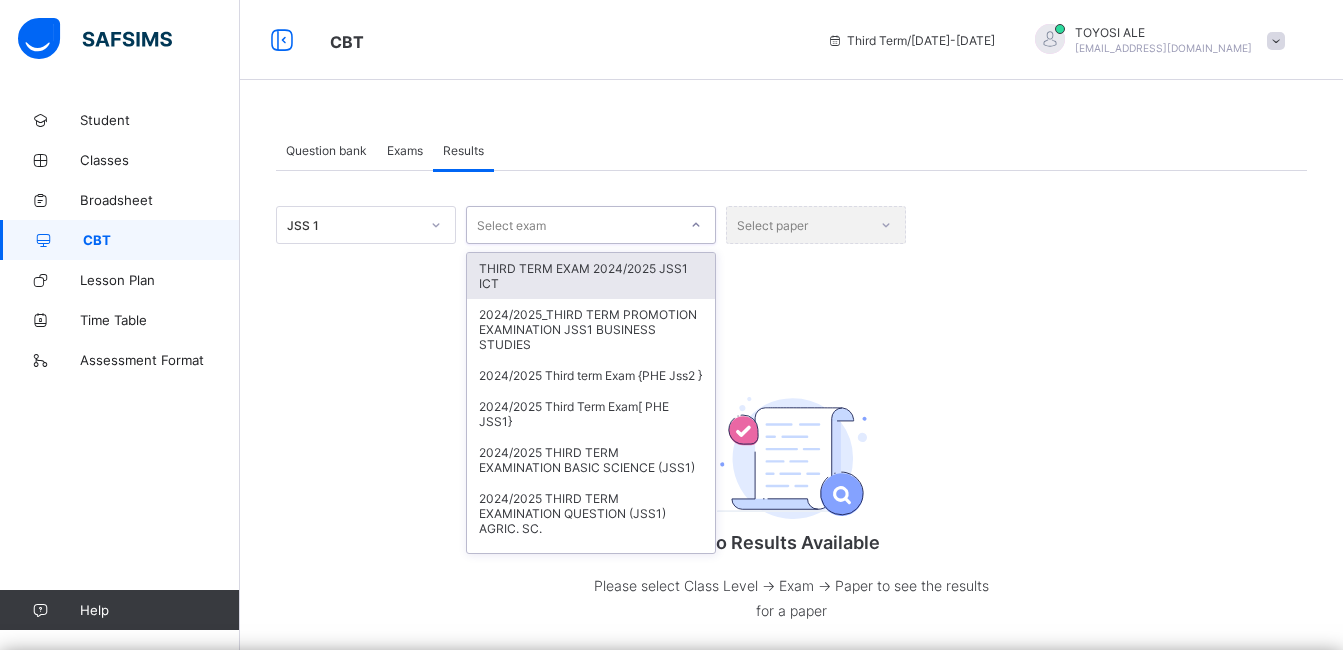 click on "Select exam" at bounding box center (511, 225) 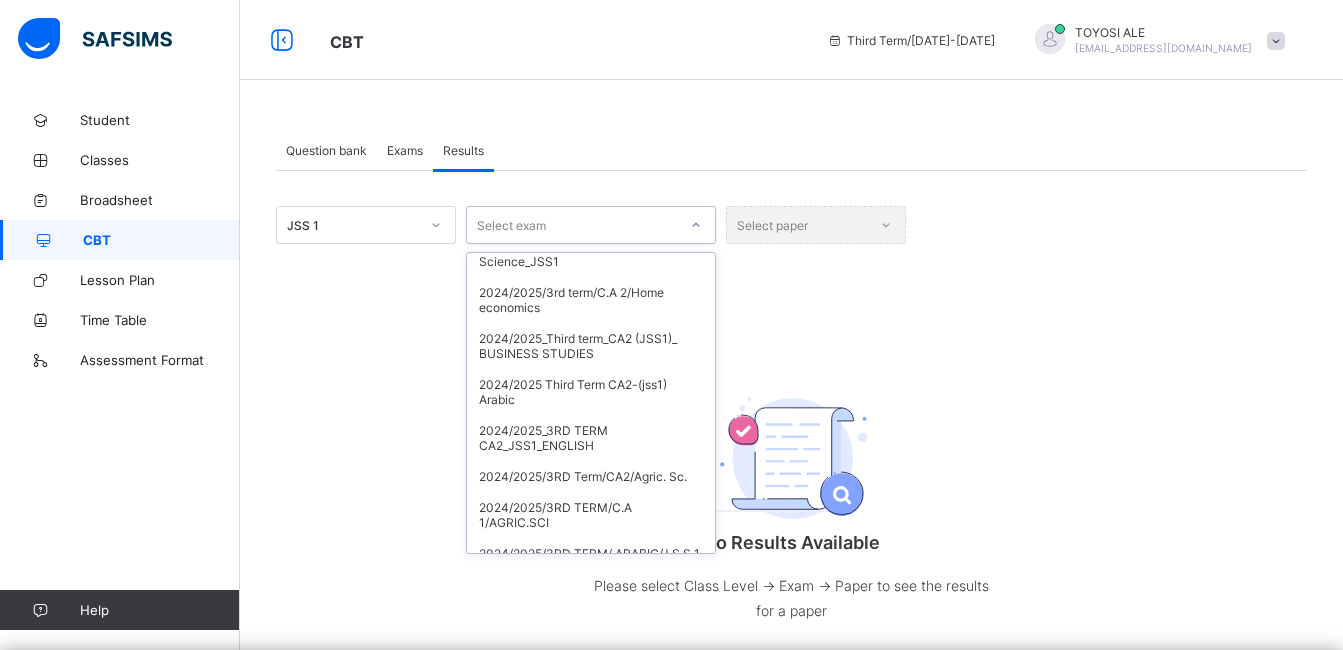 scroll, scrollTop: 827, scrollLeft: 0, axis: vertical 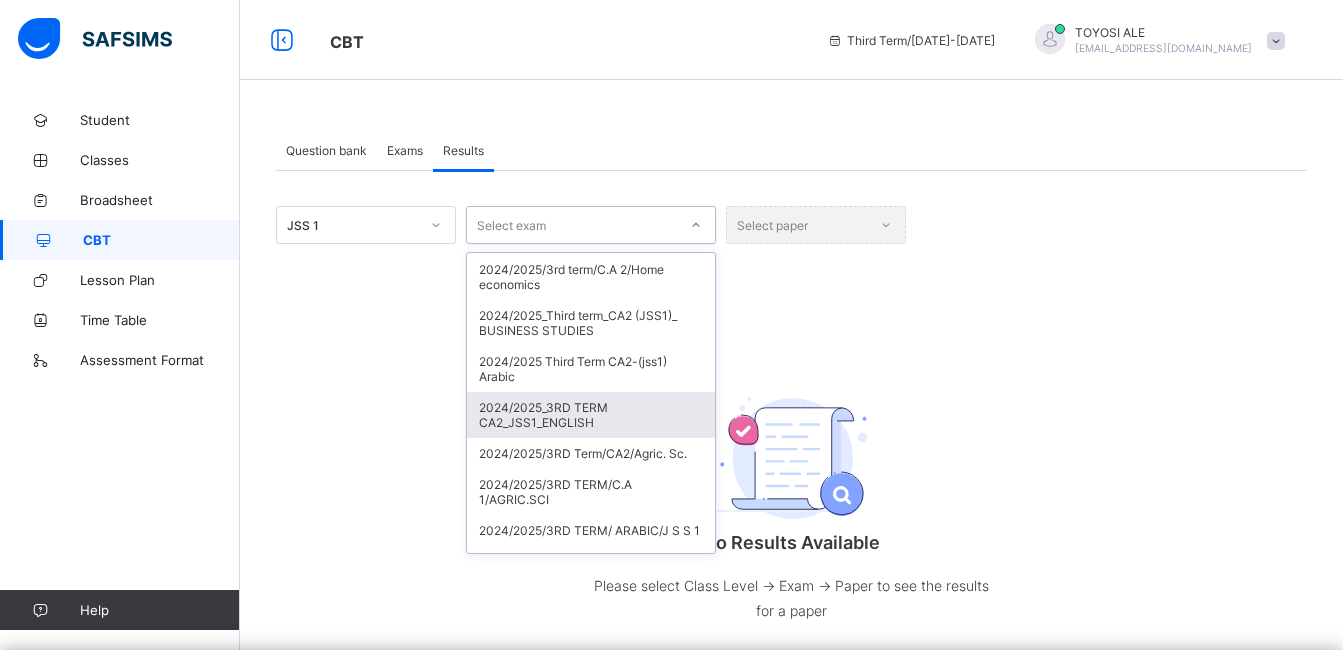 click on "2024/2025_3RD TERM CA2_JSS1_ENGLISH" at bounding box center (591, 415) 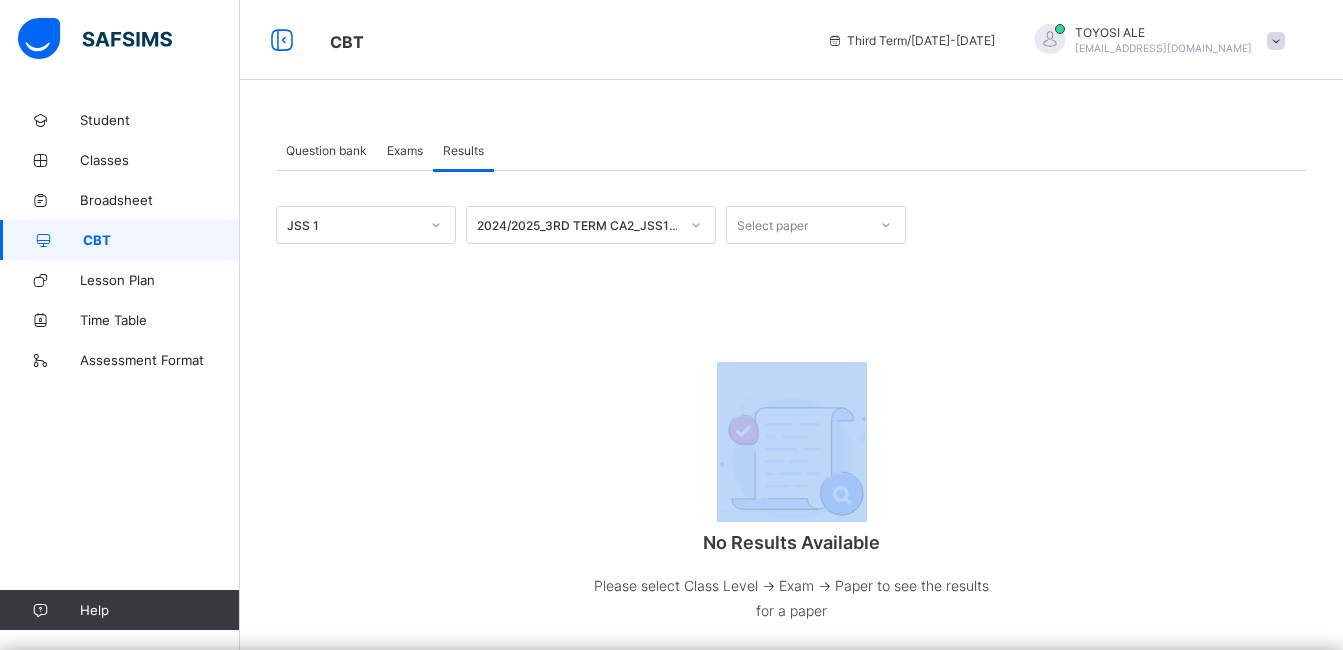 click on "No Results Available Please select Class Level -> Exam -> Paper to see the results for a paper" at bounding box center [791, 502] 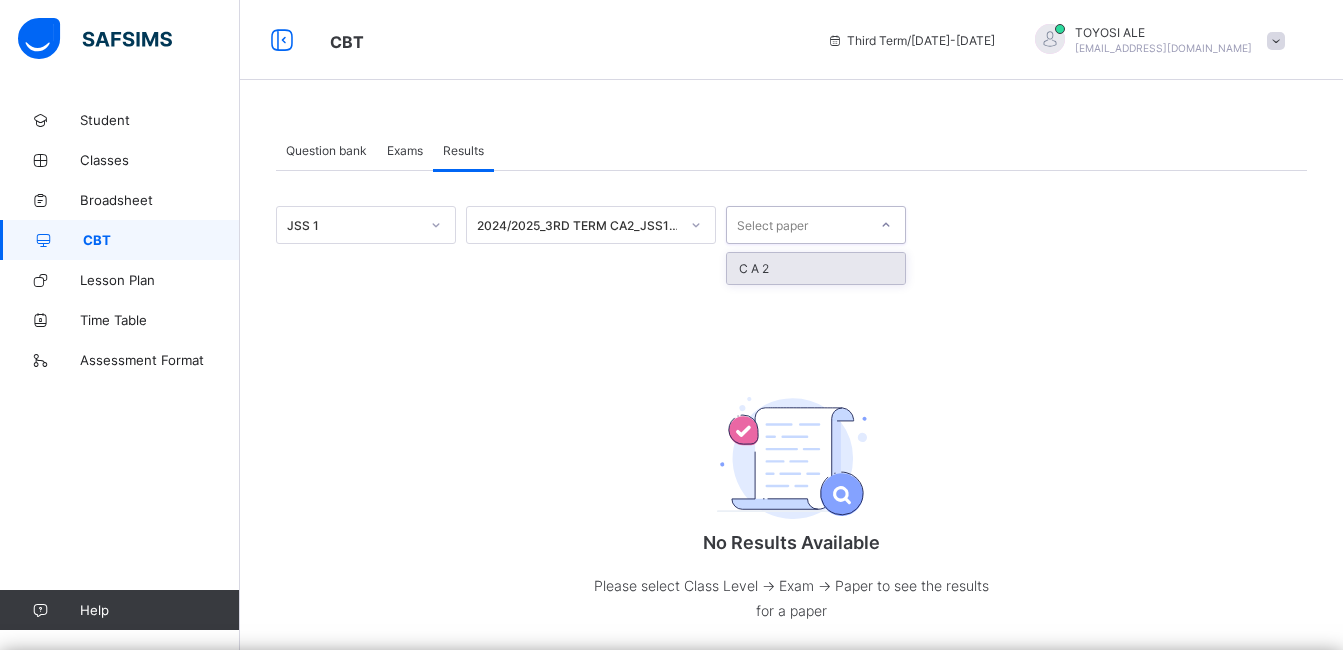 drag, startPoint x: 572, startPoint y: 432, endPoint x: 832, endPoint y: 226, distance: 331.71674 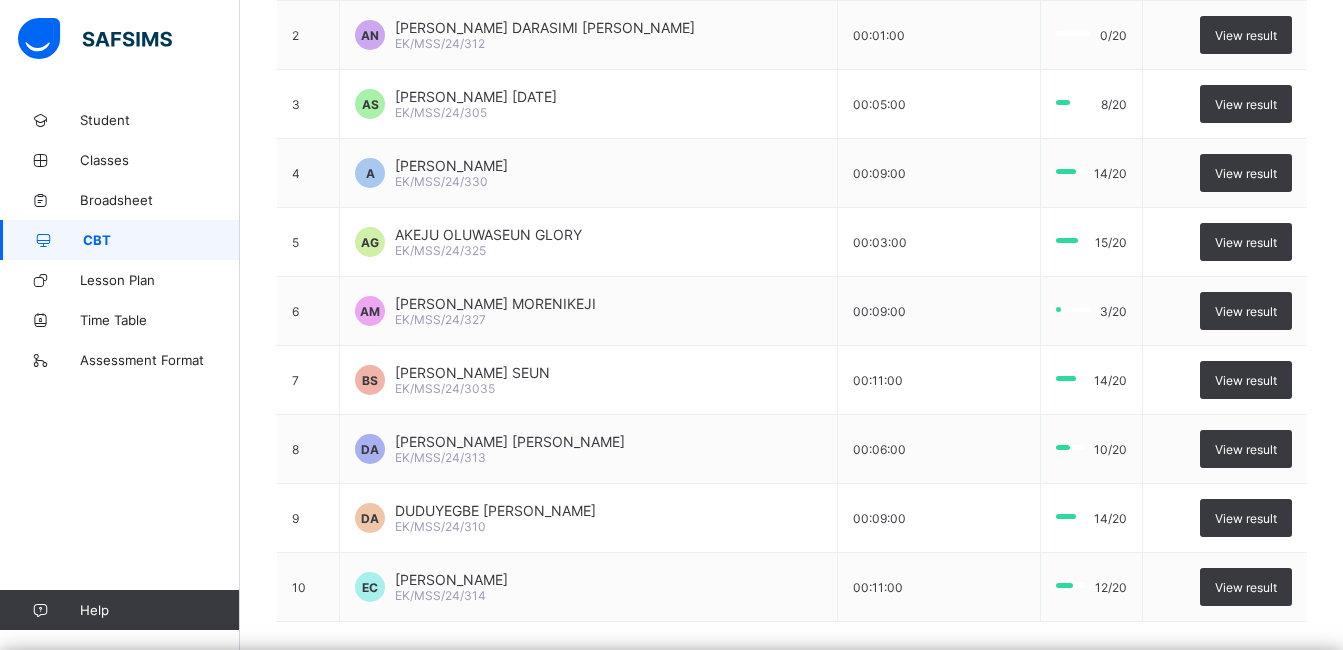 scroll, scrollTop: 400, scrollLeft: 0, axis: vertical 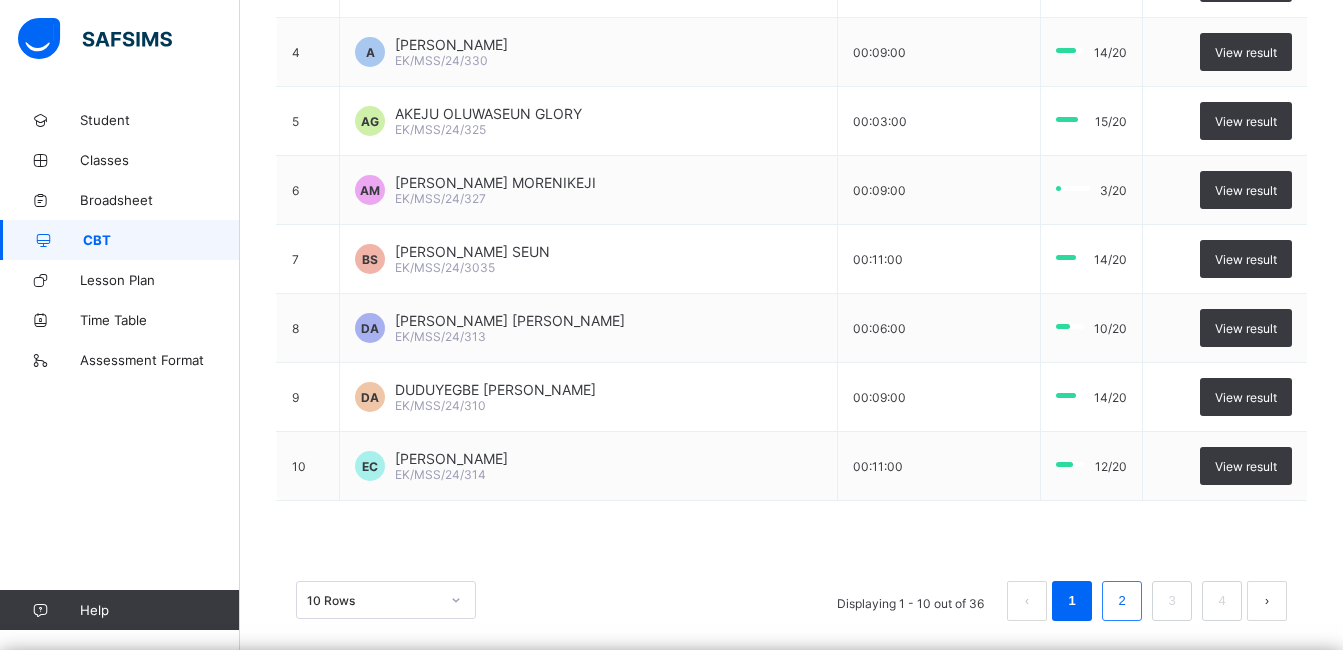 click on "2" at bounding box center [1121, 601] 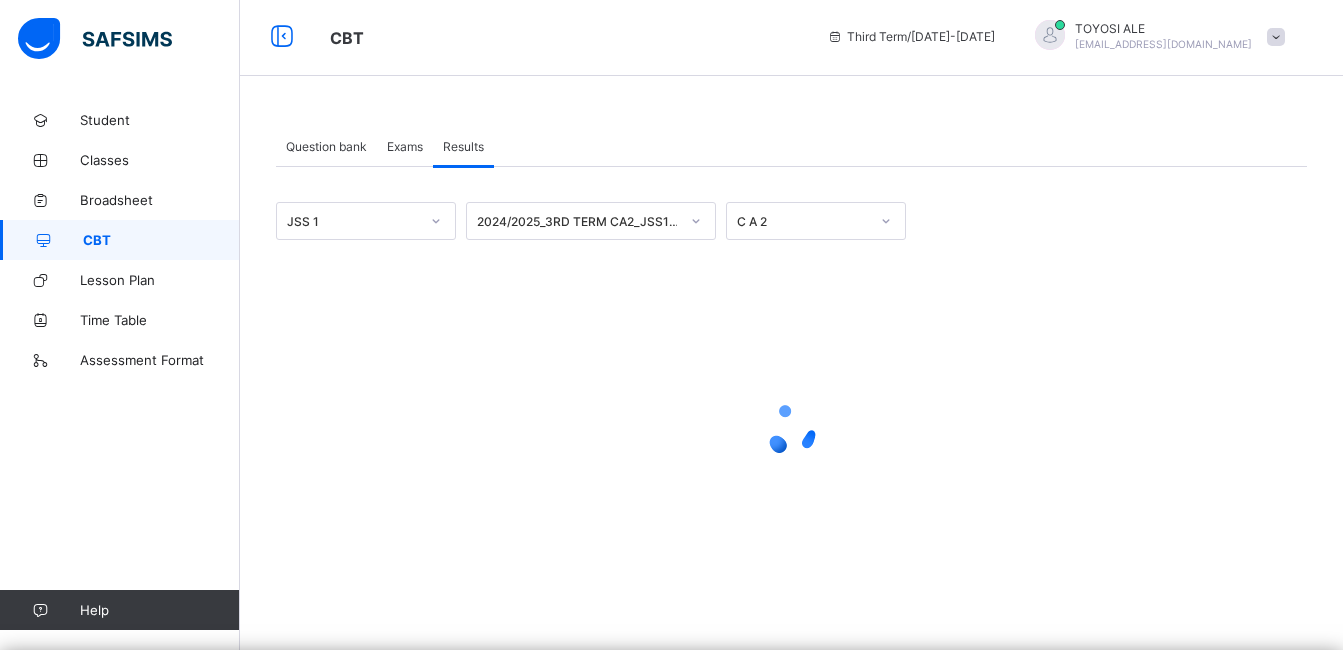 scroll, scrollTop: 4, scrollLeft: 0, axis: vertical 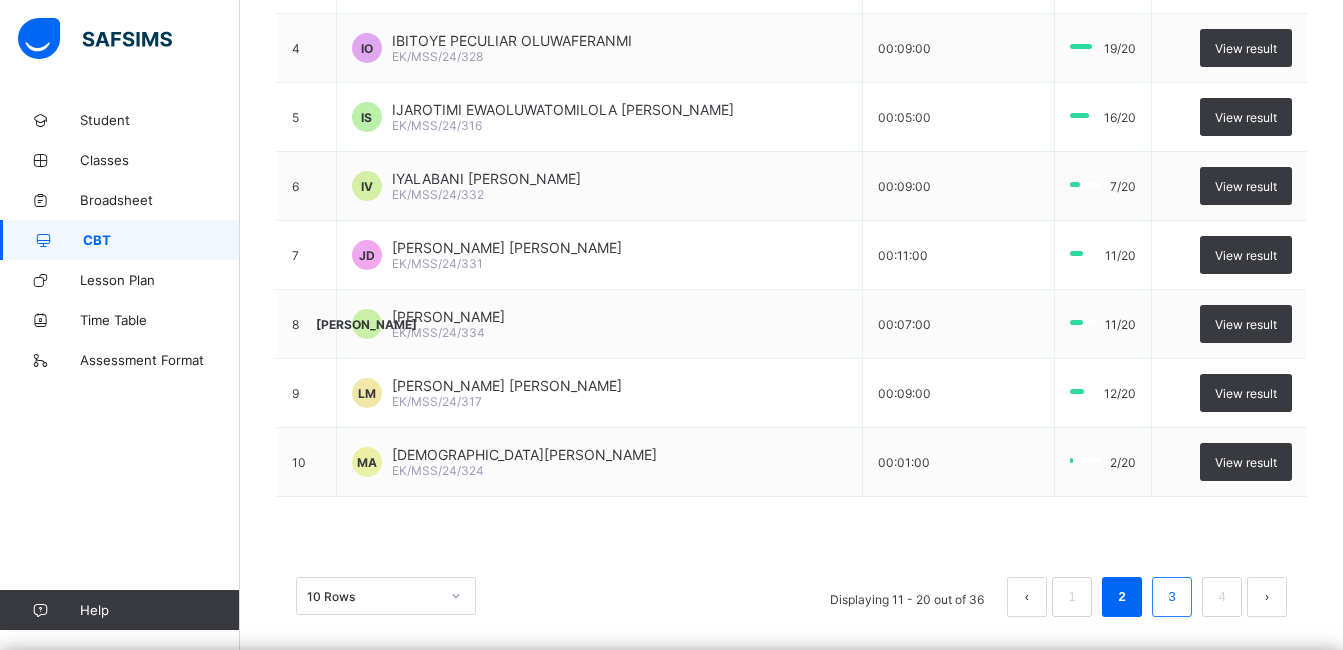 click on "3" at bounding box center (1171, 597) 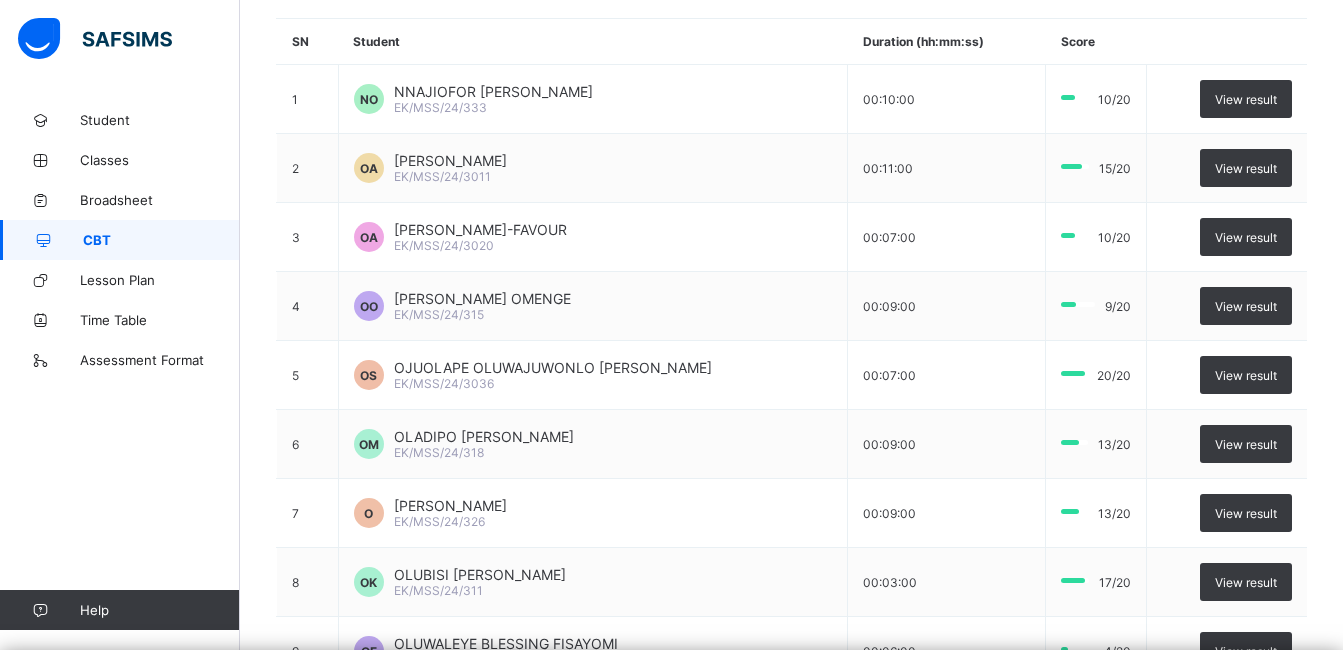 scroll, scrollTop: 284, scrollLeft: 0, axis: vertical 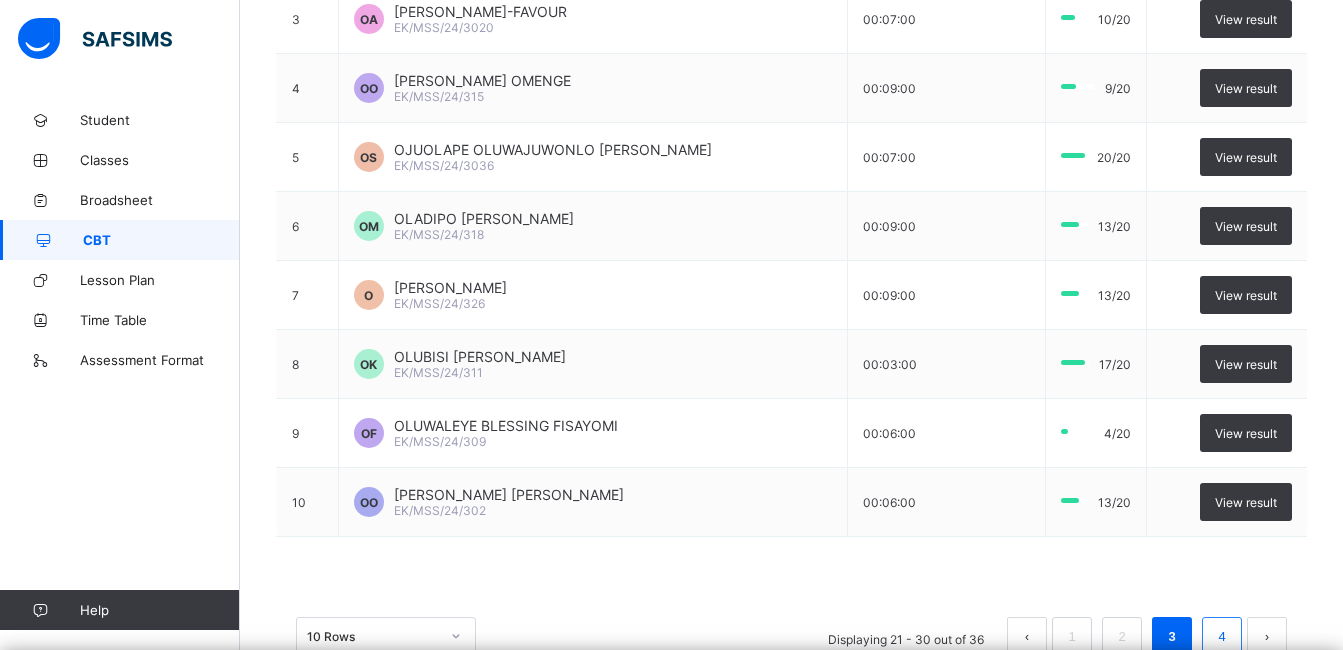 click on "4" at bounding box center (1221, 637) 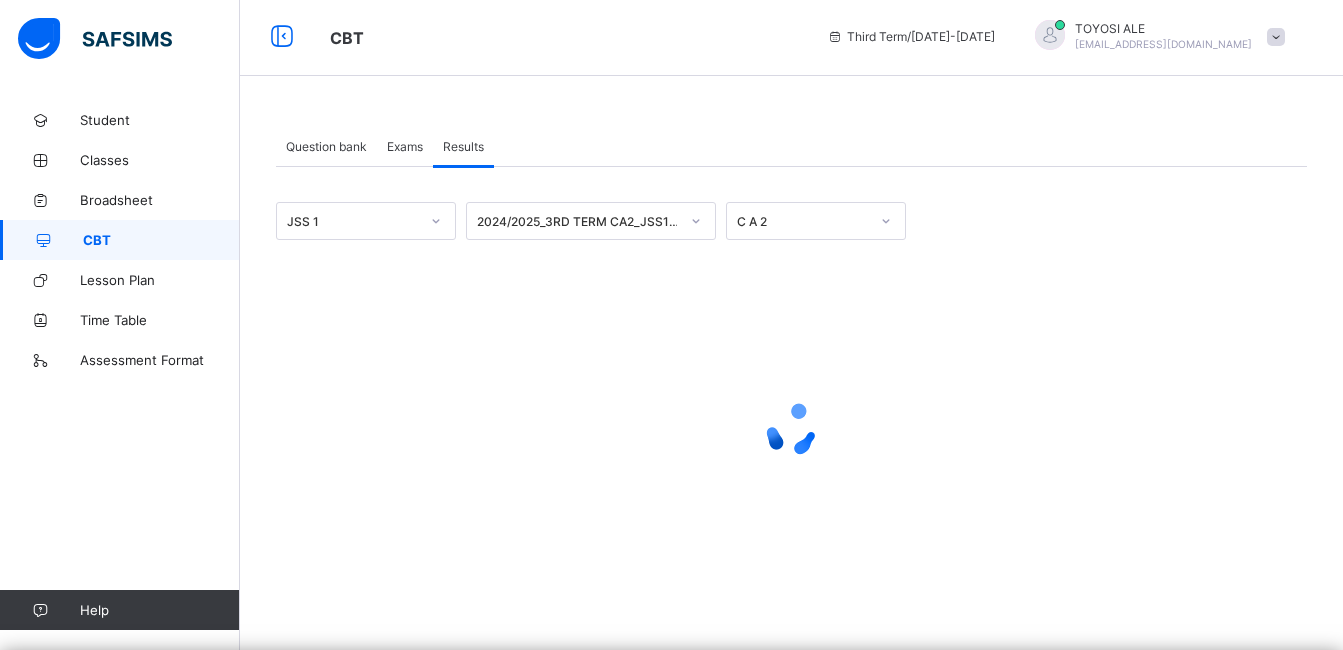 scroll, scrollTop: 4, scrollLeft: 0, axis: vertical 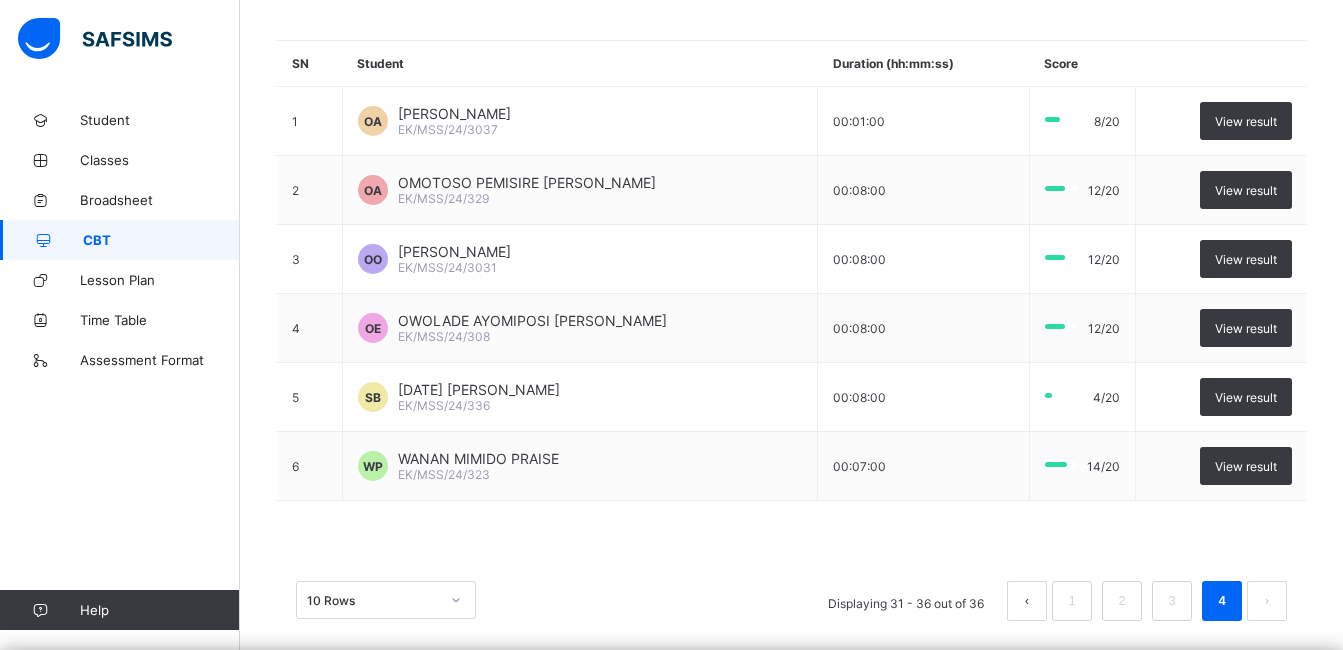 click on "Question bank Exams Results Results More Options   Bulk upload question Add question Business Studies Levels JSS 2 JSS 1 Home Economics Levels JSS 2 Pry 1 Pry 2 Pry 3 Pry 4 JSS 1 × Create Question subject Select subject class Select class question Undo CTRL+ Z Redo CTRL+ Y  / CTRL+SHIFT+ Z Bold CTRL+ B Underline CTRL+ U Italic CTRL+ I Size Size Font Color Highlight Color Align Horizontal line List Table Link Image Show blocks Code view Align left Align center Align right Align justify (Default) 12 14 16 18 20 Insert Link URL to link Text to display  Open in new window  Download link Submit Insert image Image Link Select from files Image URL Alternative text Width   Height **** x ****  Constrain proportions  Insert description URL to link Text to display  Open in new window  Download link Basic Left Center Right Submit Insert Video Media embed URL, YouTube/Vimeo Width   Height (Ratio) x * **** *** ****  Constrain proportions Basic Left Center Right Submit Insert Audio Audio URL Submit   Edit Unlink" at bounding box center [791, 263] 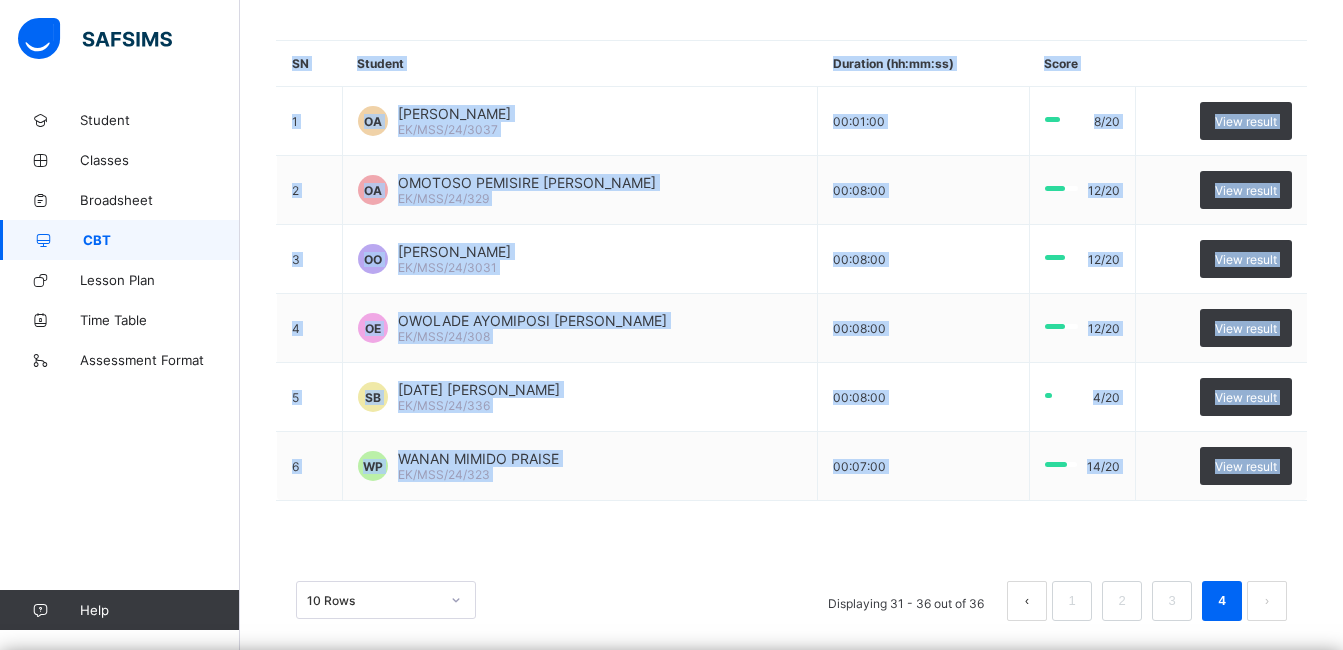 click on "Question bank Exams Results Results More Options   Bulk upload question Add question Business Studies Levels JSS 2 JSS 1 Home Economics Levels JSS 2 Pry 1 Pry 2 Pry 3 Pry 4 JSS 1 × Create Question subject Select subject class Select class question Undo CTRL+ Z Redo CTRL+ Y  / CTRL+SHIFT+ Z Bold CTRL+ B Underline CTRL+ U Italic CTRL+ I Size Size Font Color Highlight Color Align Horizontal line List Table Link Image Show blocks Code view Align left Align center Align right Align justify (Default) 12 14 16 18 20 Insert Link URL to link Text to display  Open in new window  Download link Submit Insert image Image Link Select from files Image URL Alternative text Width   Height **** x ****  Constrain proportions  Insert description URL to link Text to display  Open in new window  Download link Basic Left Center Right Submit Insert Video Media embed URL, YouTube/Vimeo Width   Height (Ratio) x * **** *** ****  Constrain proportions Basic Left Center Right Submit Insert Audio Audio URL Submit   Edit Unlink" at bounding box center [791, 263] 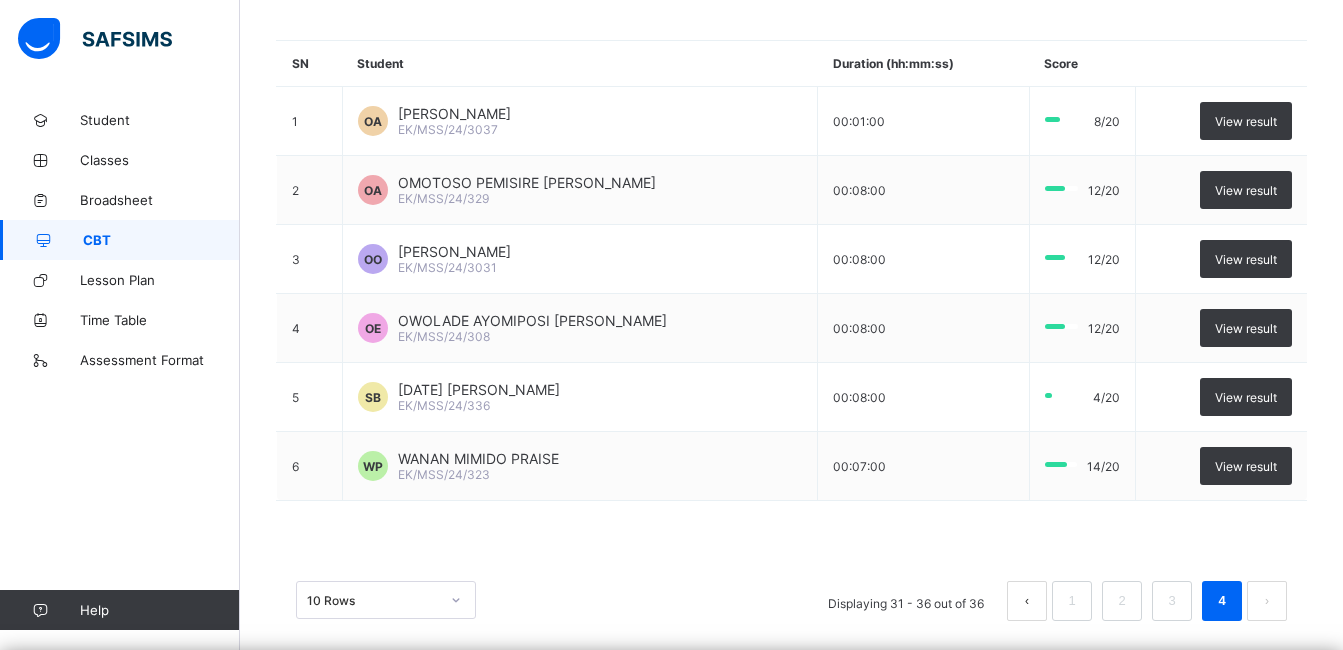 click on "SN Student Duration (hh:mm:ss) Score 1 OA OMODARA EMMANUEL AYOMIDE   EK/MSS/24/3037   00:01:00     8/20   View result 2 OA OMOTOSO PEMISIRE ALEXANDA   EK/MSS/24/329   00:08:00     12/20   View result 3 OO ORIMOLOYE JOSHUA OLUWAFUNMILAYO   EK/MSS/24/3031   00:08:00     12/20   View result 4 OE OWOLADE AYOMIPOSI ELIZABETH   EK/MSS/24/308   00:08:00     12/20   View result 5 SB SUNDAY OLUWAFEMI BLESSING   EK/MSS/24/336   00:08:00     4/20   View result 6 WP WANAN MIMIDO PRAISE   EK/MSS/24/323   00:07:00     14/20   View result 10 Rows Displaying 31 - 36 out of 36 1 2 3 4" at bounding box center [791, 340] 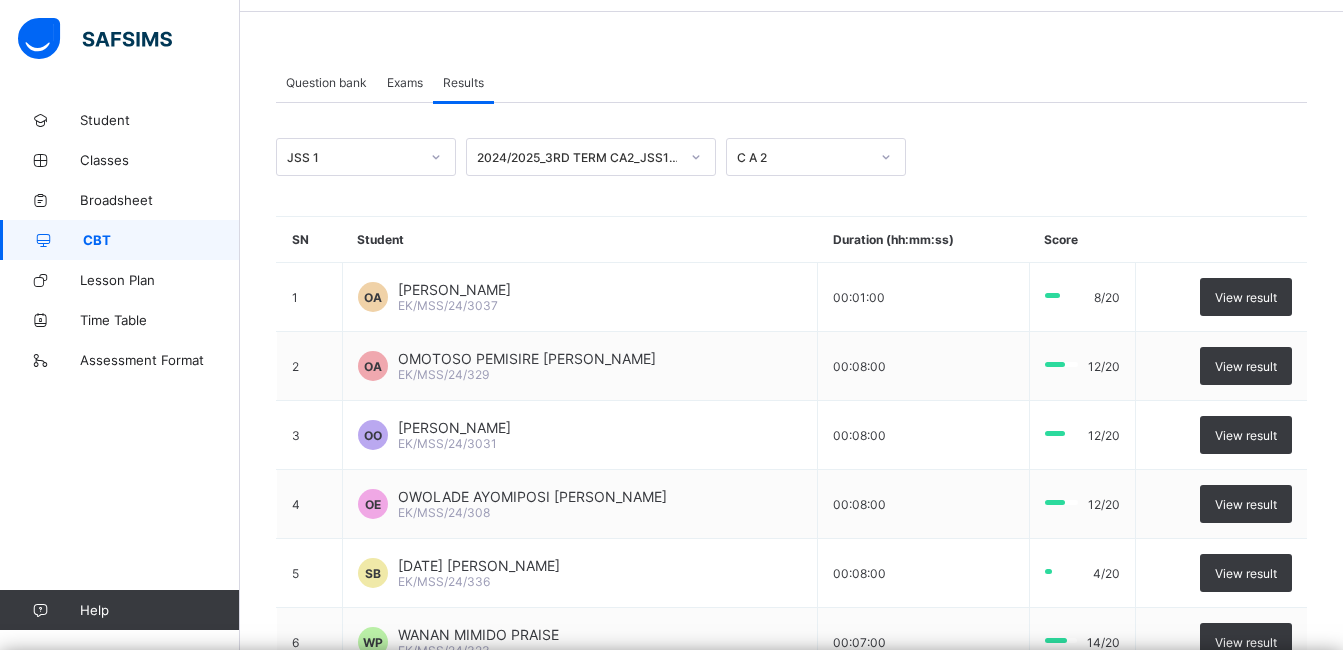 scroll, scrollTop: 0, scrollLeft: 0, axis: both 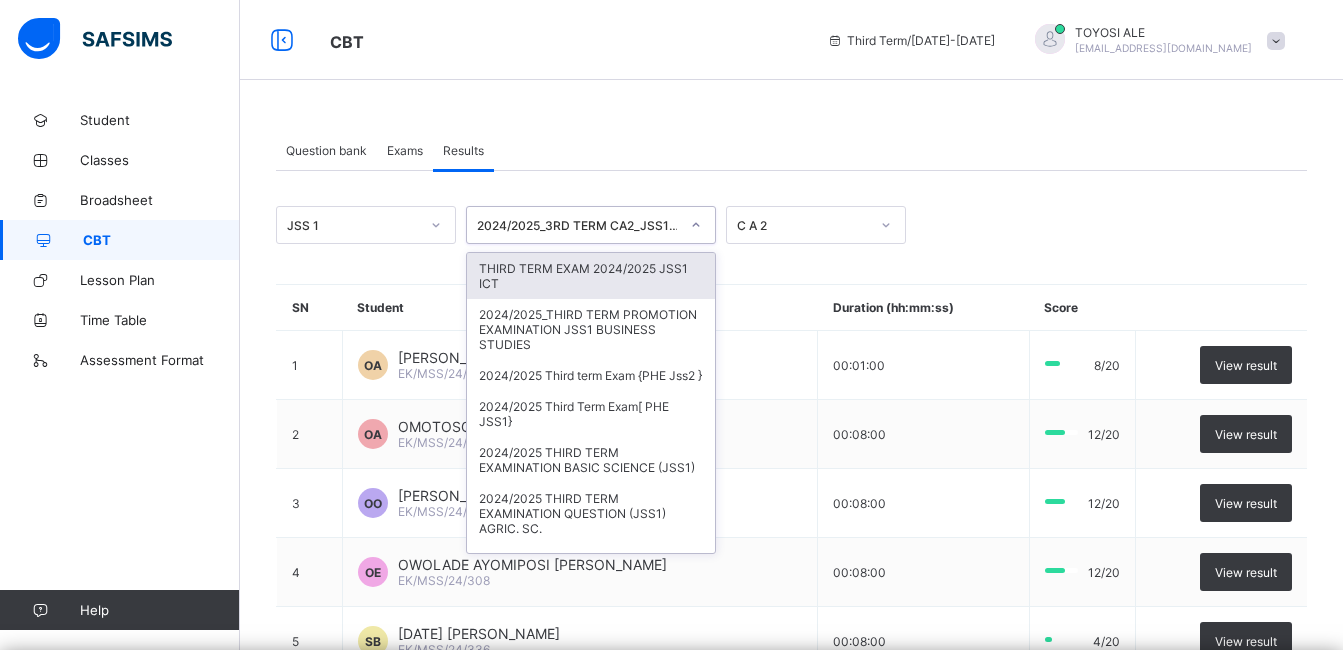 click 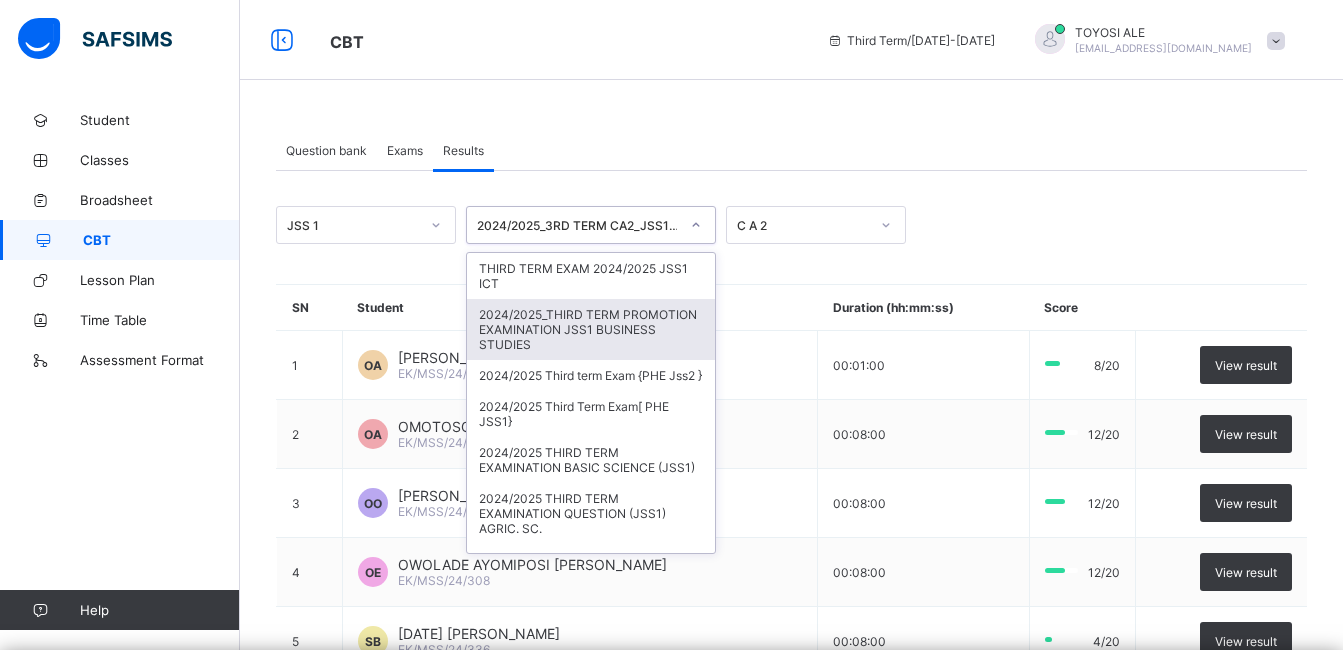 scroll, scrollTop: 249, scrollLeft: 0, axis: vertical 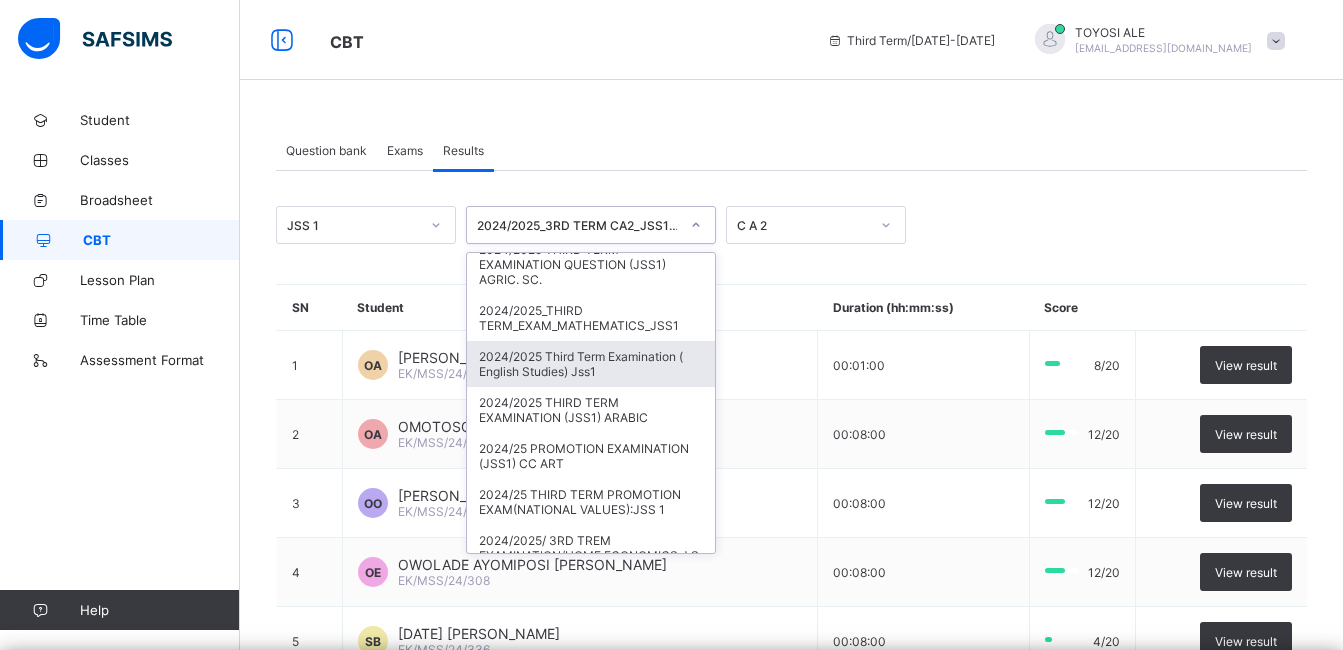 click on "2024/2025 Third Term Examination ( English Studies) Jss1" at bounding box center (591, 364) 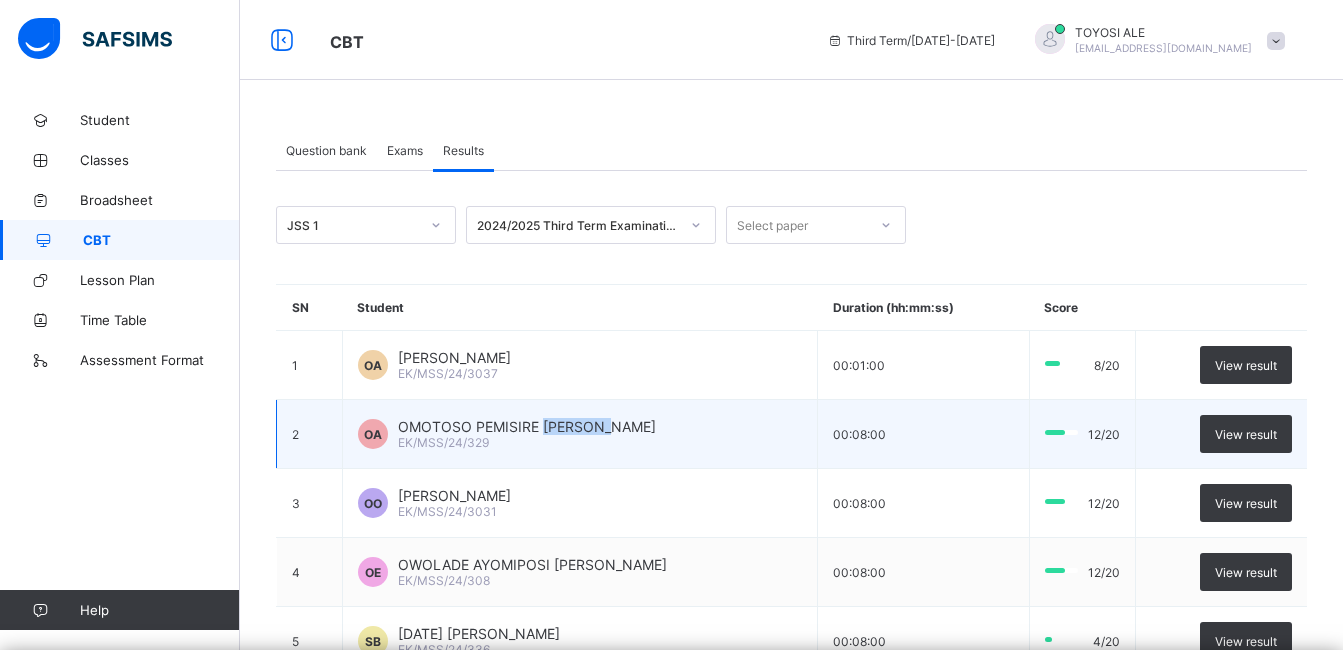 click on "OA OMOTOSO PEMISIRE ALEXANDA   EK/MSS/24/329" at bounding box center (580, 434) 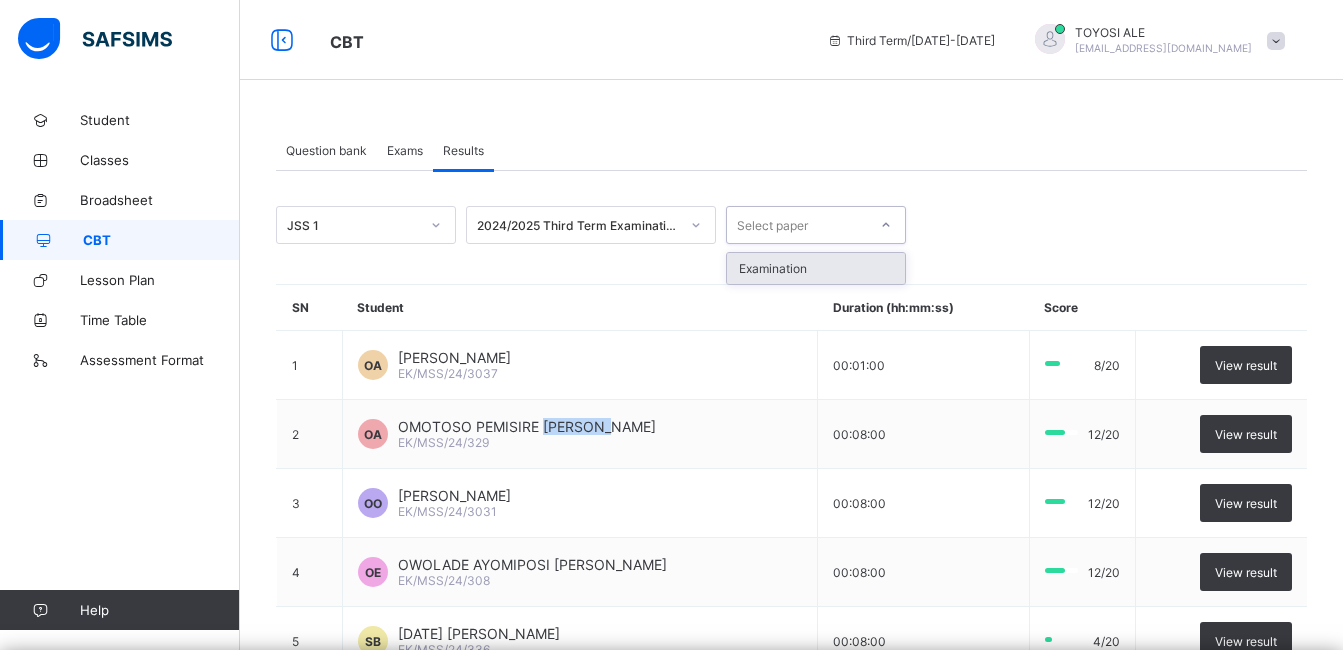 drag, startPoint x: 598, startPoint y: 403, endPoint x: 818, endPoint y: 229, distance: 280.49243 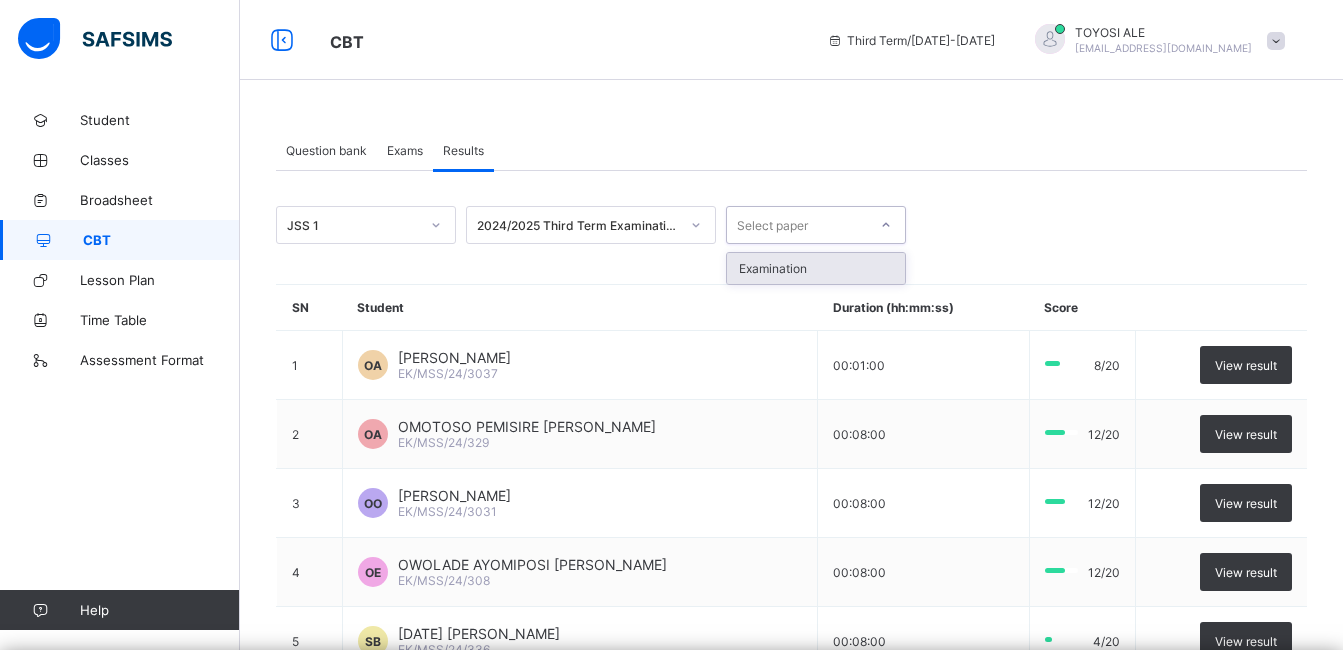 click on "Examination" at bounding box center [816, 268] 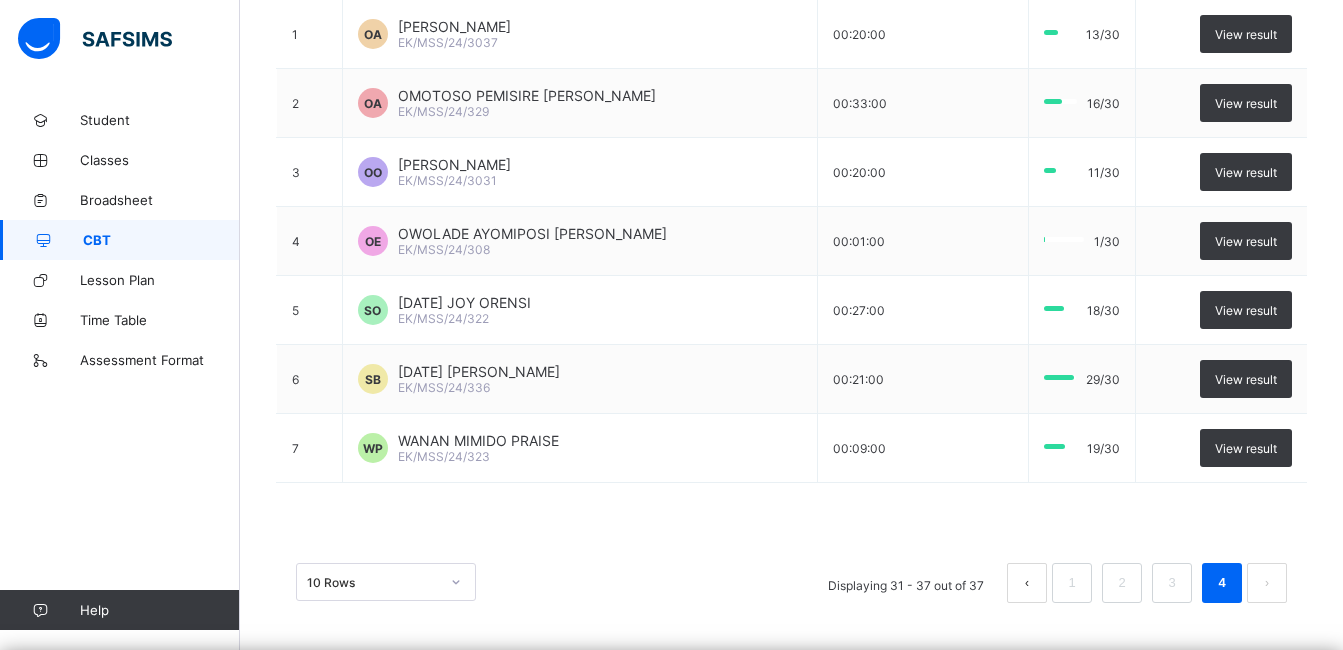 scroll, scrollTop: 334, scrollLeft: 0, axis: vertical 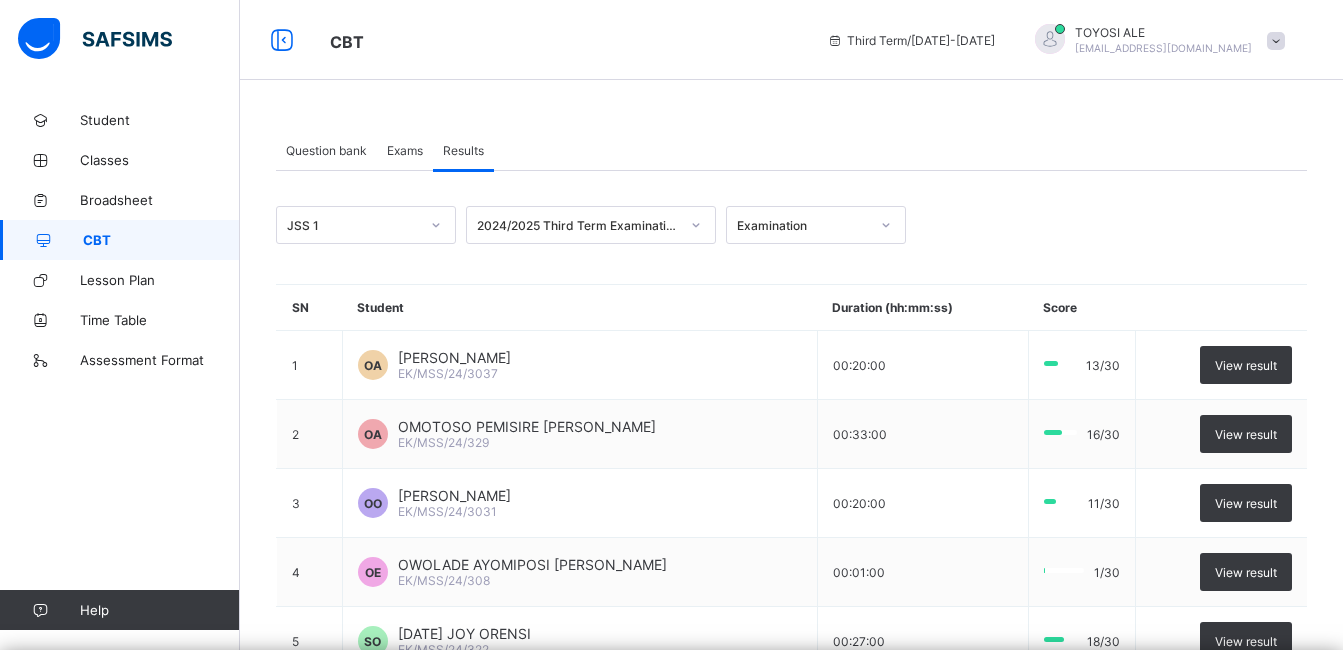 click on "Question bank Exams Results Results More Options   Bulk upload question Add question Business Studies Levels JSS 2 JSS 1 Home Economics Levels JSS 2 Pry 1 Pry 2 Pry 3 Pry 4 JSS 1 × Create Question subject Select subject class Select class question Undo CTRL+ Z Redo CTRL+ Y  / CTRL+SHIFT+ Z Bold CTRL+ B Underline CTRL+ U Italic CTRL+ I Size Size Font Color Highlight Color Align Horizontal line List Table Link Image Show blocks Code view Align left Align center Align right Align justify (Default) 12 14 16 18 20 Insert Link URL to link Text to display  Open in new window  Download link Submit Insert image Image Link Select from files Image URL Alternative text Width   Height **** x ****  Constrain proportions  Insert description URL to link Text to display  Open in new window  Download link Basic Left Center Right Submit Insert Video Media embed URL, YouTube/Vimeo Width   Height (Ratio) x * **** *** ****  Constrain proportions Basic Left Center Right Submit Insert Audio Audio URL Submit   Edit Unlink" at bounding box center [791, 542] 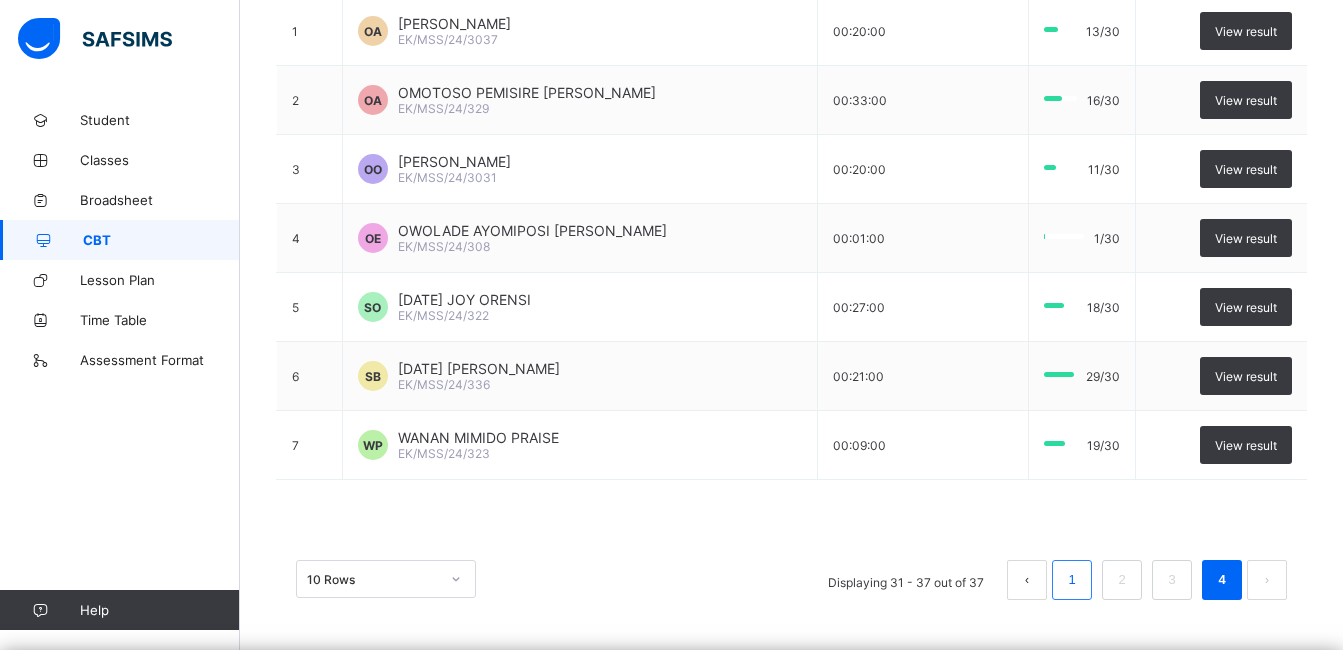 click on "1" at bounding box center [1071, 580] 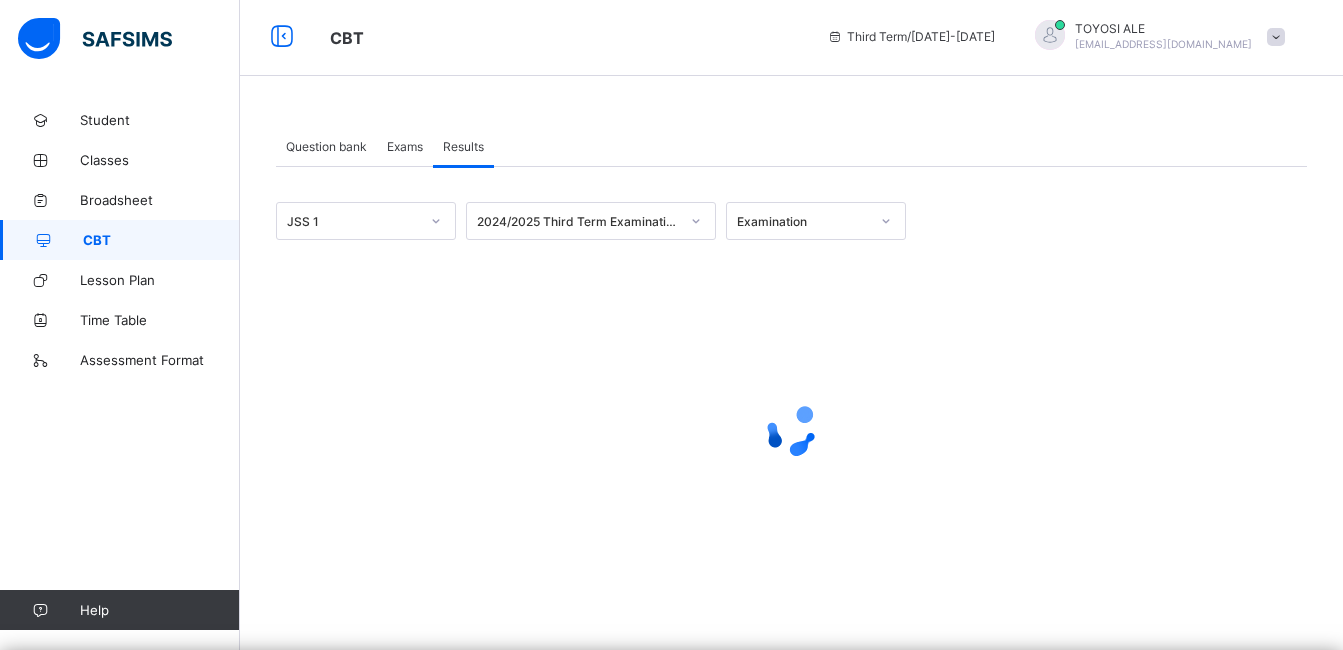 scroll, scrollTop: 4, scrollLeft: 0, axis: vertical 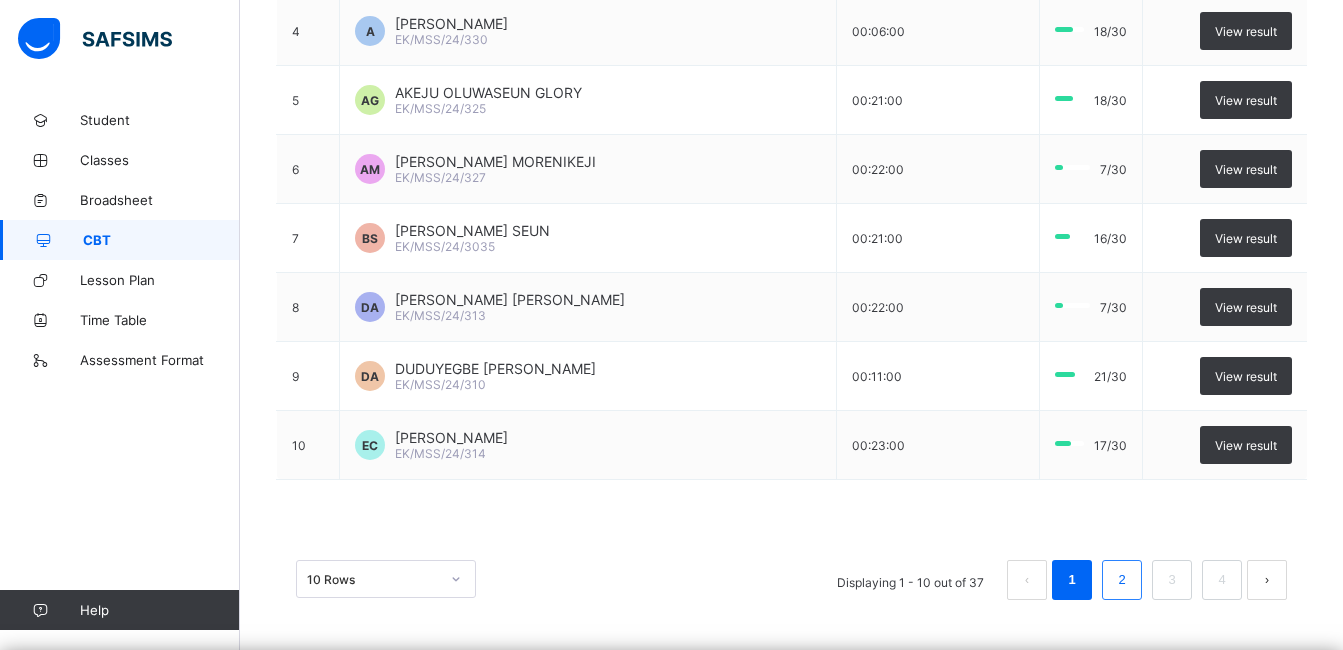 click on "2" at bounding box center (1122, 580) 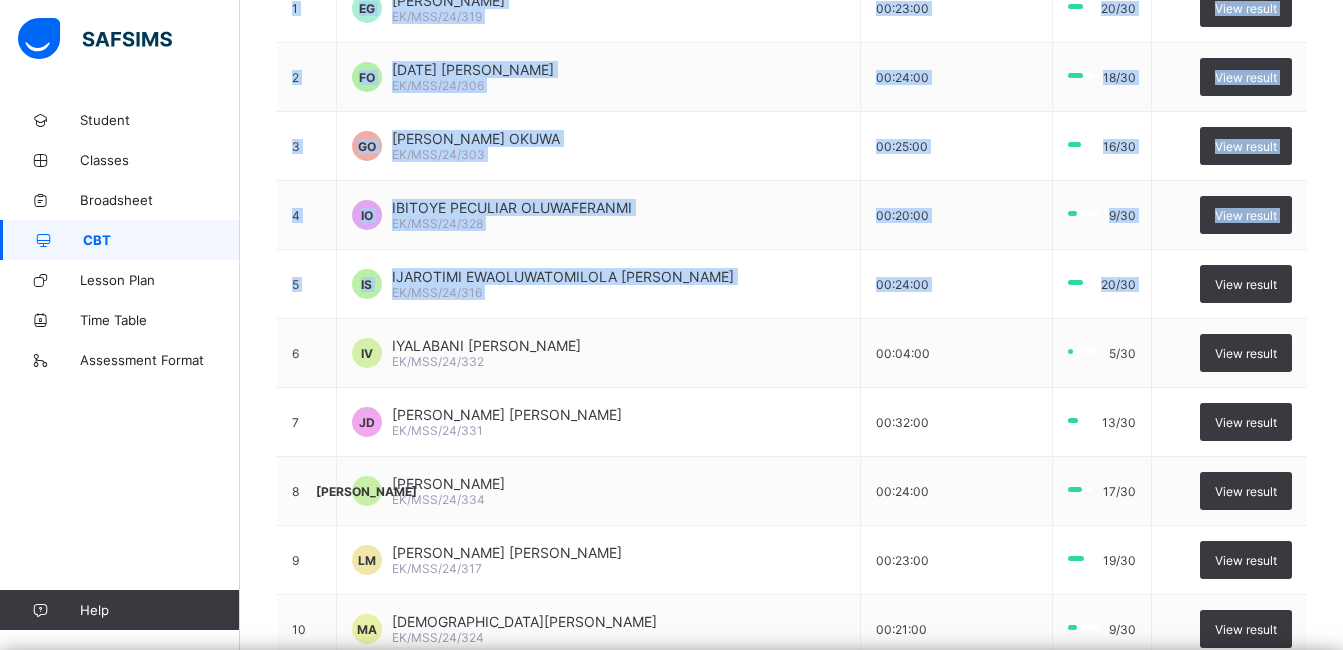 drag, startPoint x: 1285, startPoint y: 603, endPoint x: 1335, endPoint y: 639, distance: 61.611687 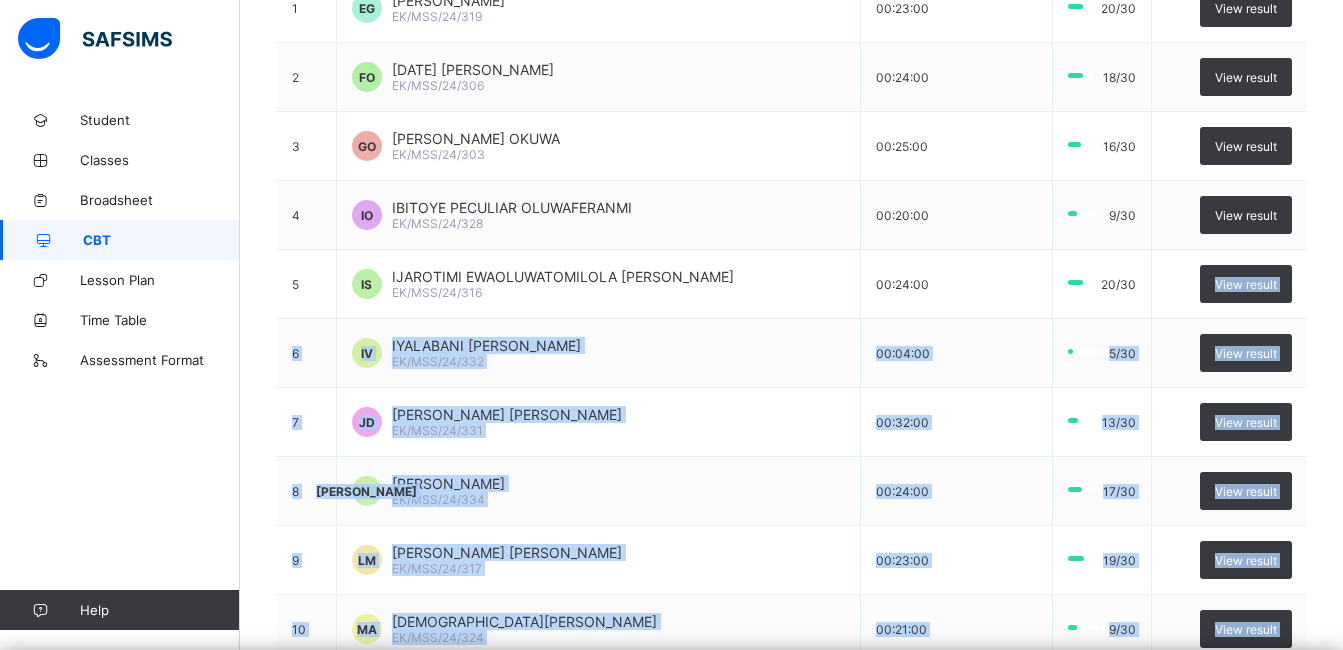 scroll, scrollTop: 394, scrollLeft: 0, axis: vertical 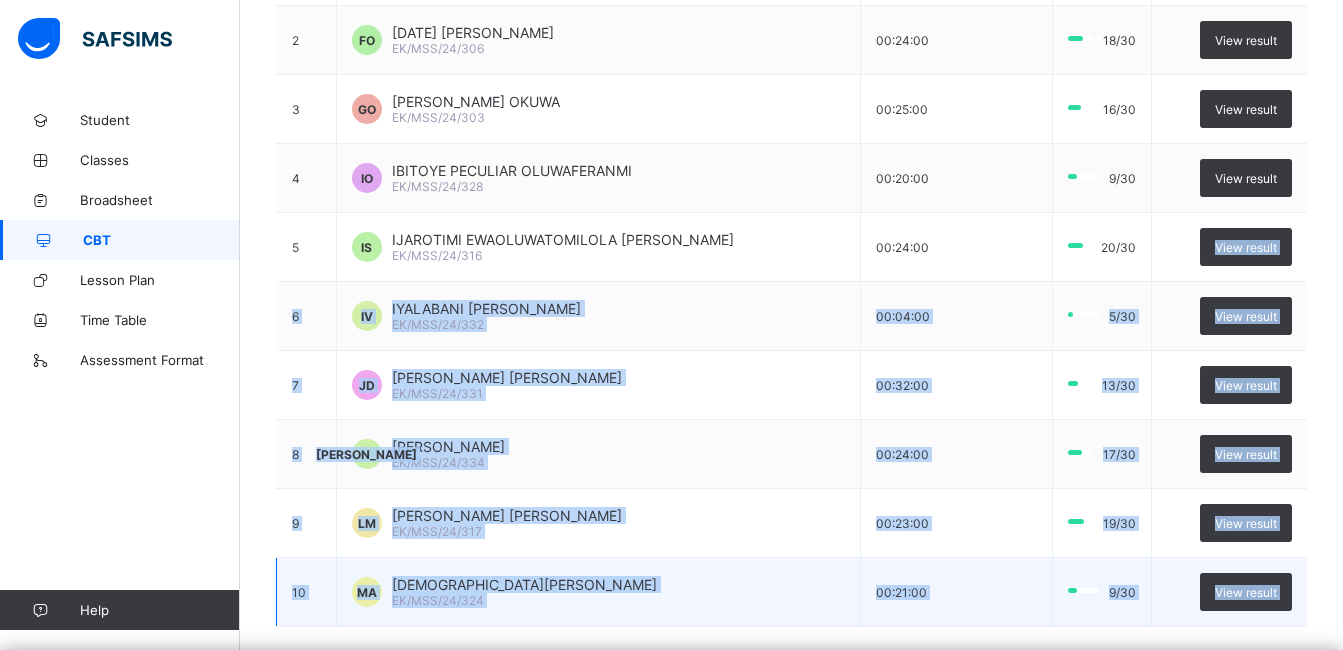 click on "9/30" at bounding box center [1101, 592] 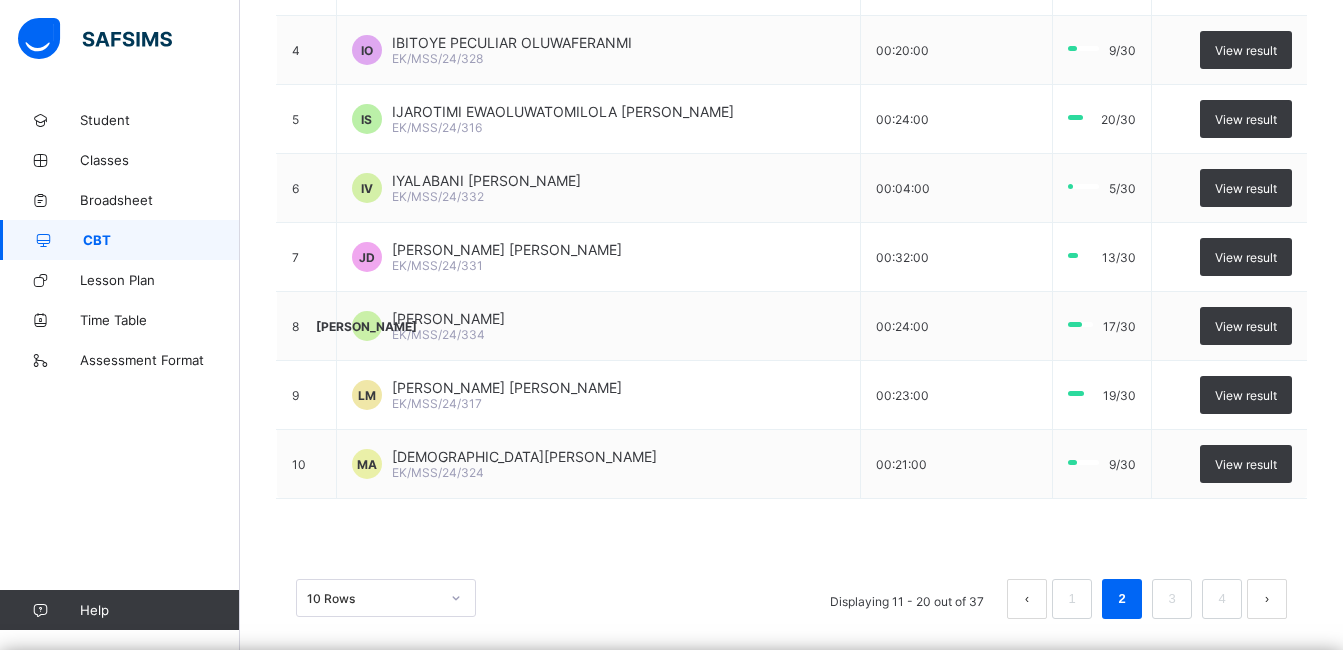 scroll, scrollTop: 541, scrollLeft: 0, axis: vertical 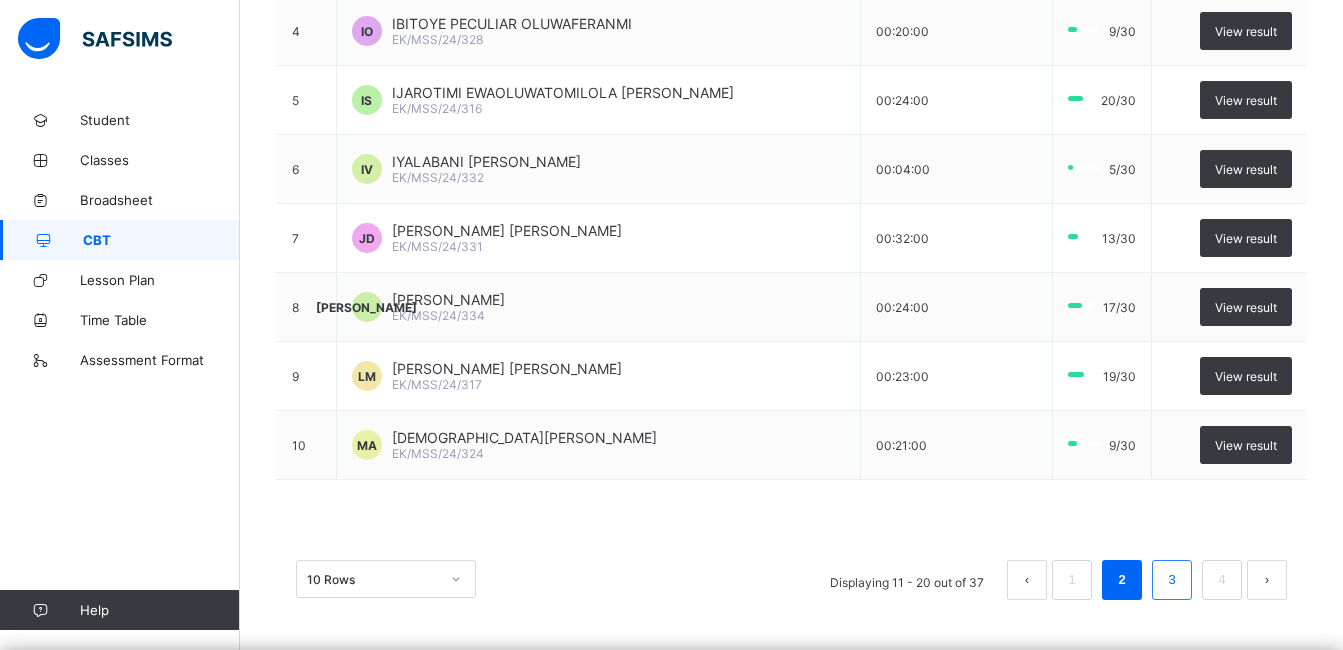 click on "3" at bounding box center [1171, 580] 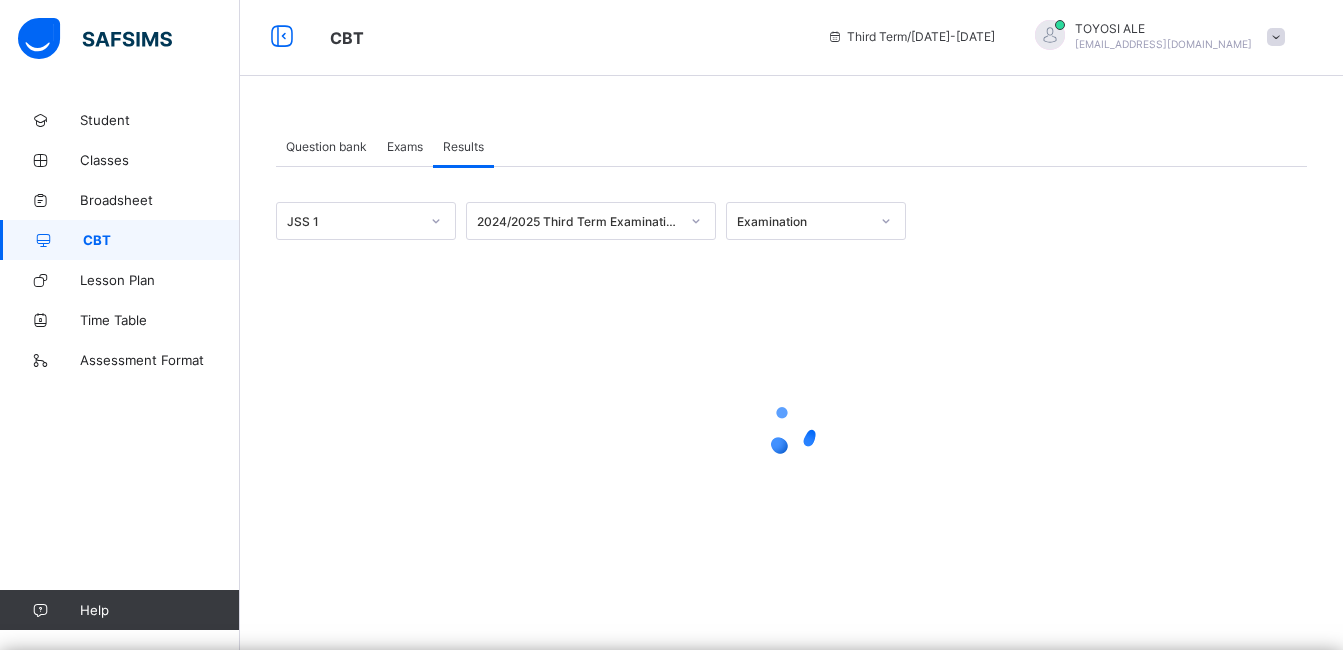 scroll, scrollTop: 4, scrollLeft: 0, axis: vertical 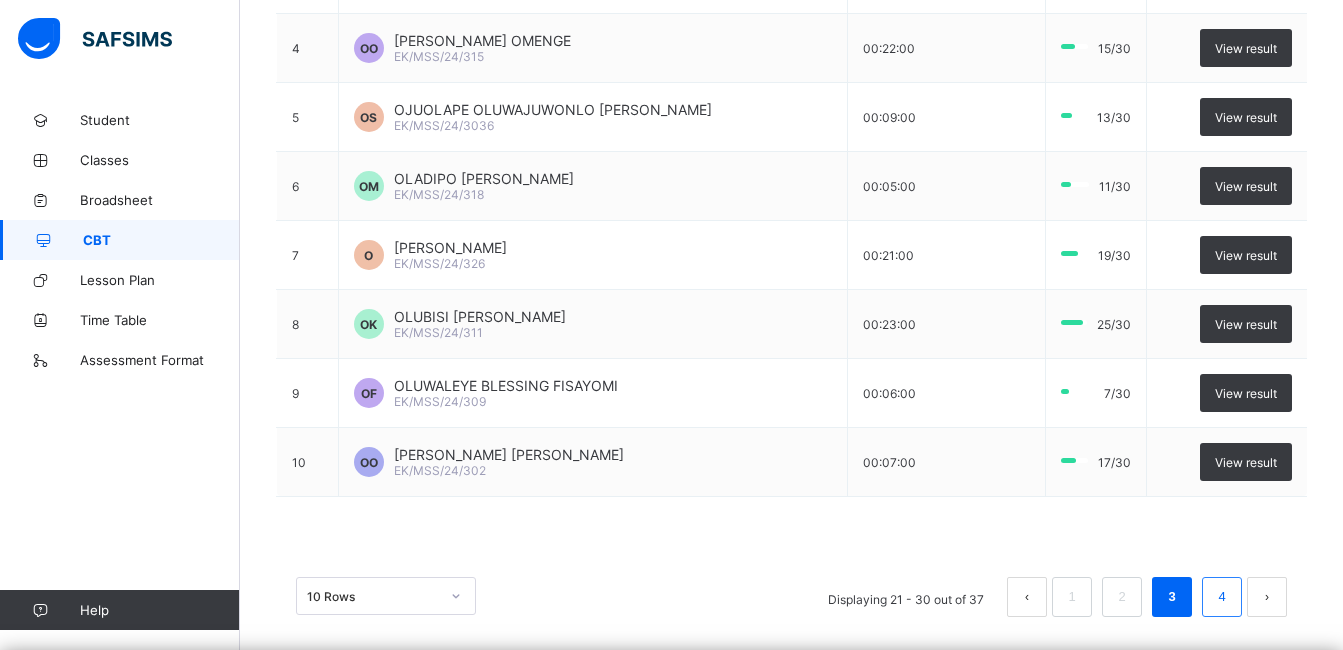 click on "4" at bounding box center [1221, 597] 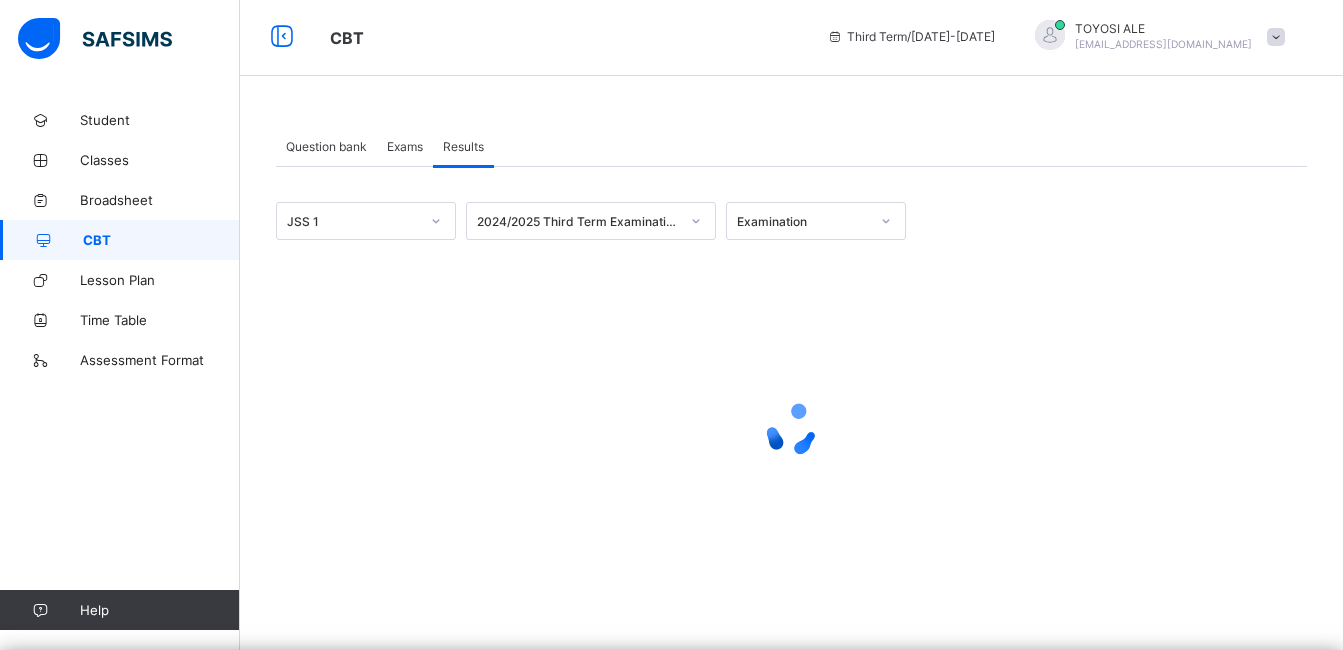 scroll, scrollTop: 4, scrollLeft: 0, axis: vertical 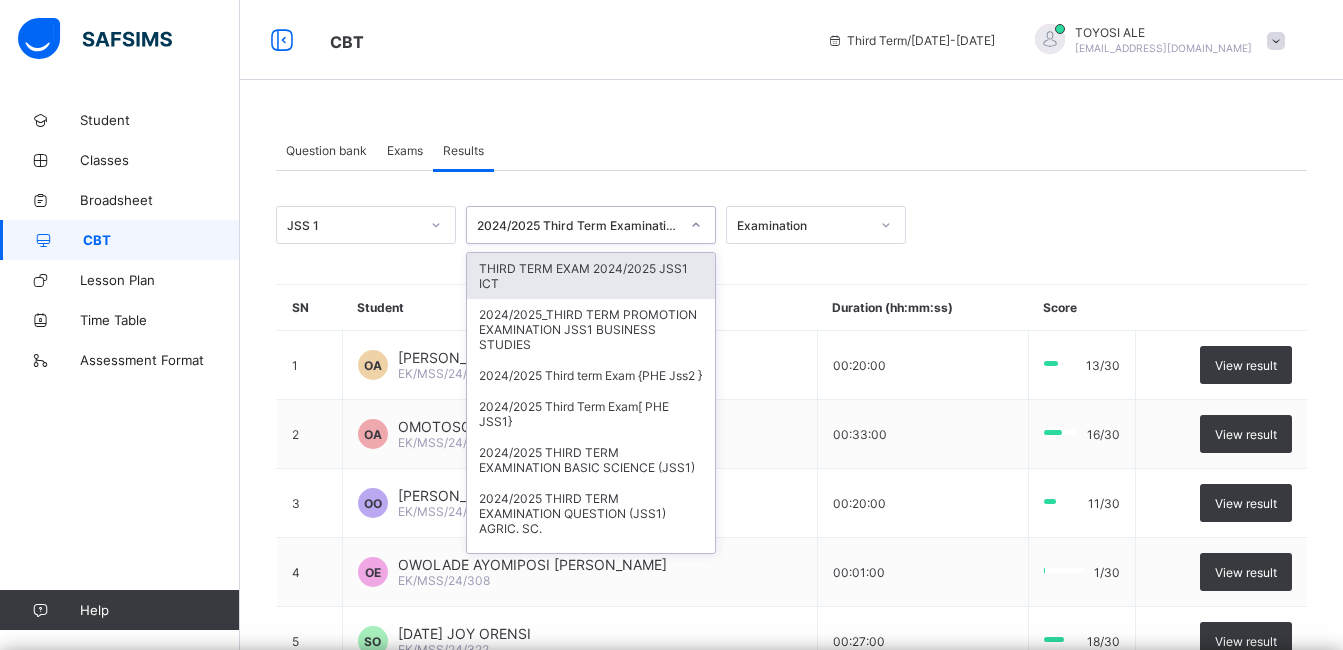 click 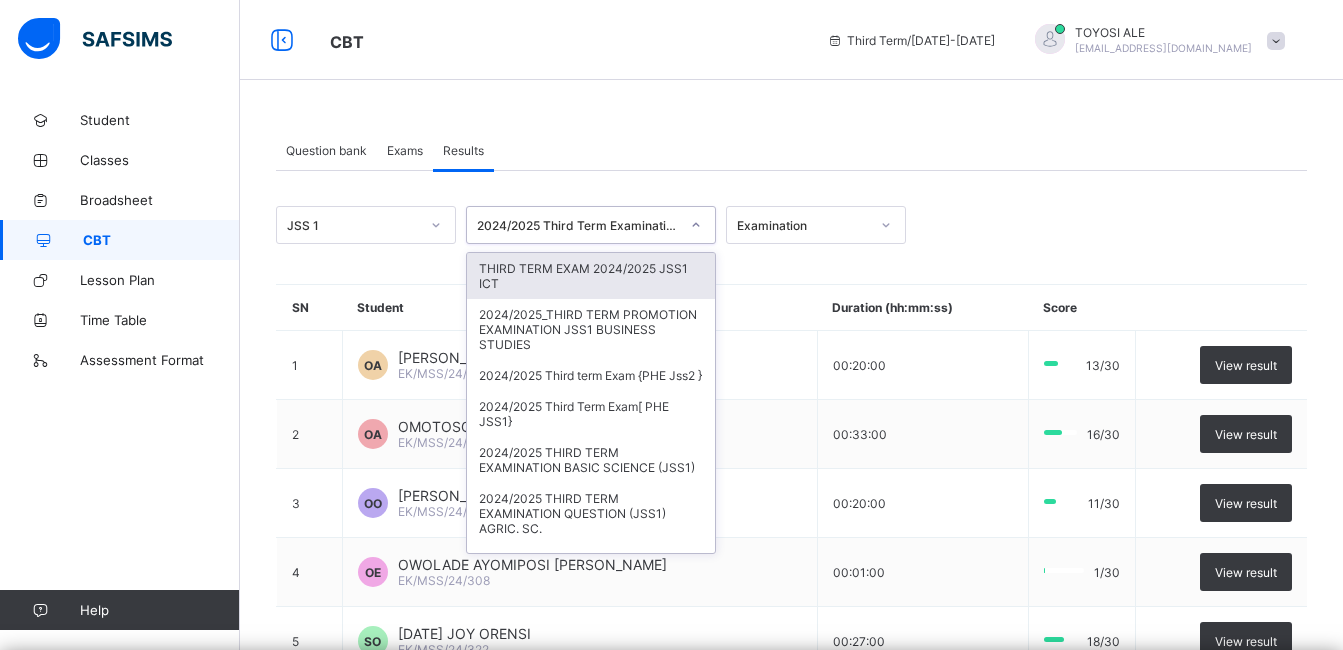 click on "THIRD TERM EXAM 2024/2025 JSS1 ICT" at bounding box center [591, 276] 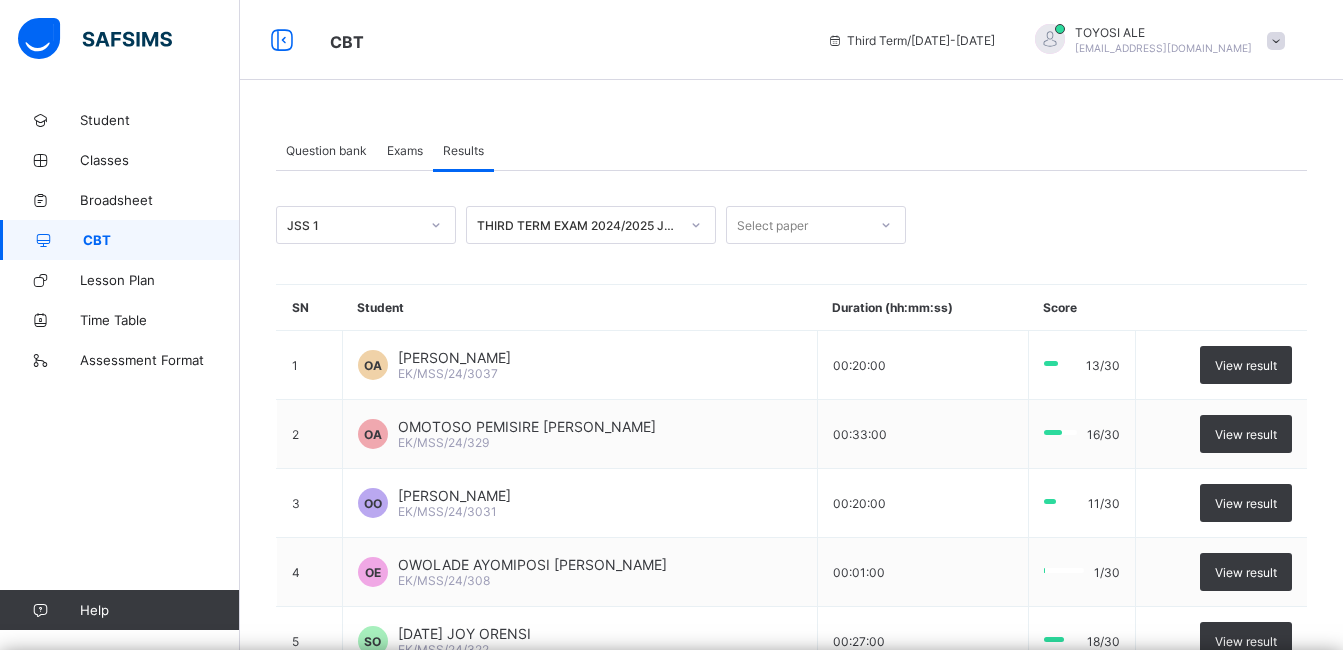 click on "JSS 1 THIRD TERM EXAM 2024/2025 JSS1 ICT Select paper SN Student Duration (hh:mm:ss) Score 1 OA OMODARA EMMANUEL AYOMIDE   EK/MSS/24/3037   00:20:00     13/30   View result 2 OA OMOTOSO PEMISIRE ALEXANDA   EK/MSS/24/329   00:33:00     16/30   View result 3 OO ORIMOLOYE JOSHUA OLUWAFUNMILAYO   EK/MSS/24/3031   00:20:00     11/30   View result 4 OE OWOLADE AYOMIPOSI ELIZABETH   EK/MSS/24/308   00:01:00     1/30   View result 5 SO SUNDAY JOY ORENSI   EK/MSS/24/322   00:27:00     18/30   View result 6 SB SUNDAY OLUWAFEMI BLESSING   EK/MSS/24/336   00:21:00     29/30   View result 7 WP WANAN MIMIDO PRAISE   EK/MSS/24/323   00:09:00     19/30   View result 10 Rows Displaying 31 - 37 out of 37 1 2 3 4   •    /" at bounding box center (791, 580) 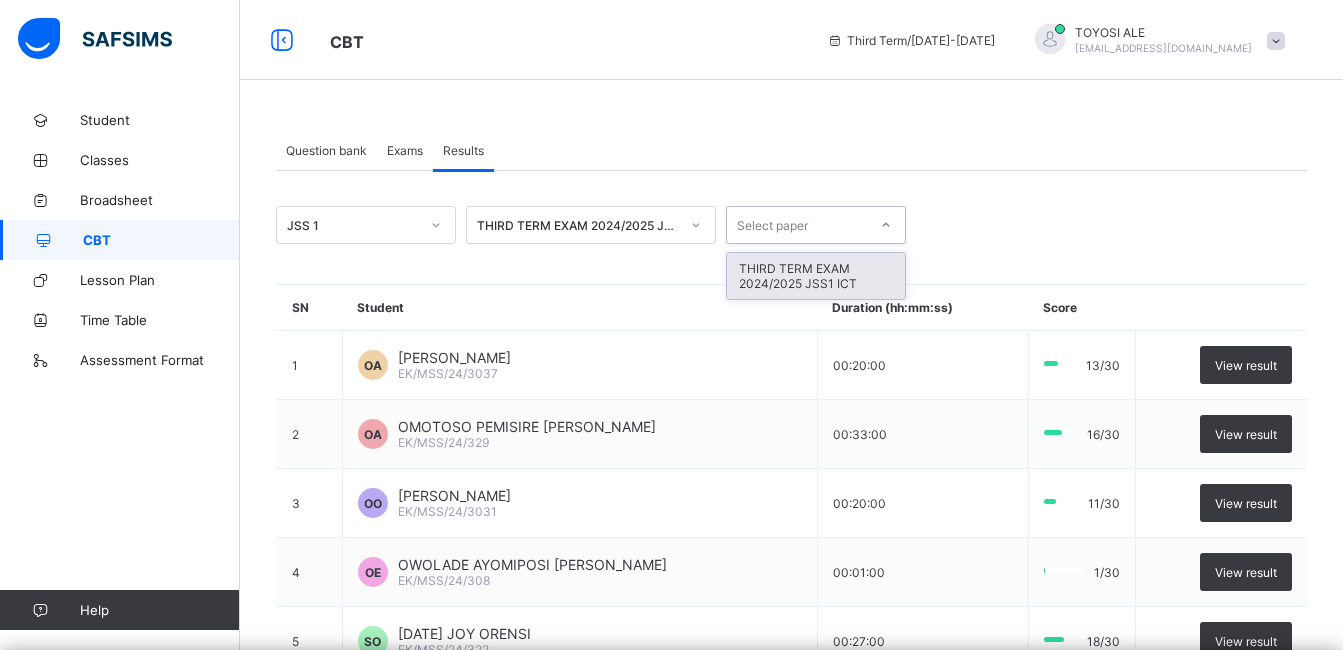 click on "Select paper" at bounding box center (772, 225) 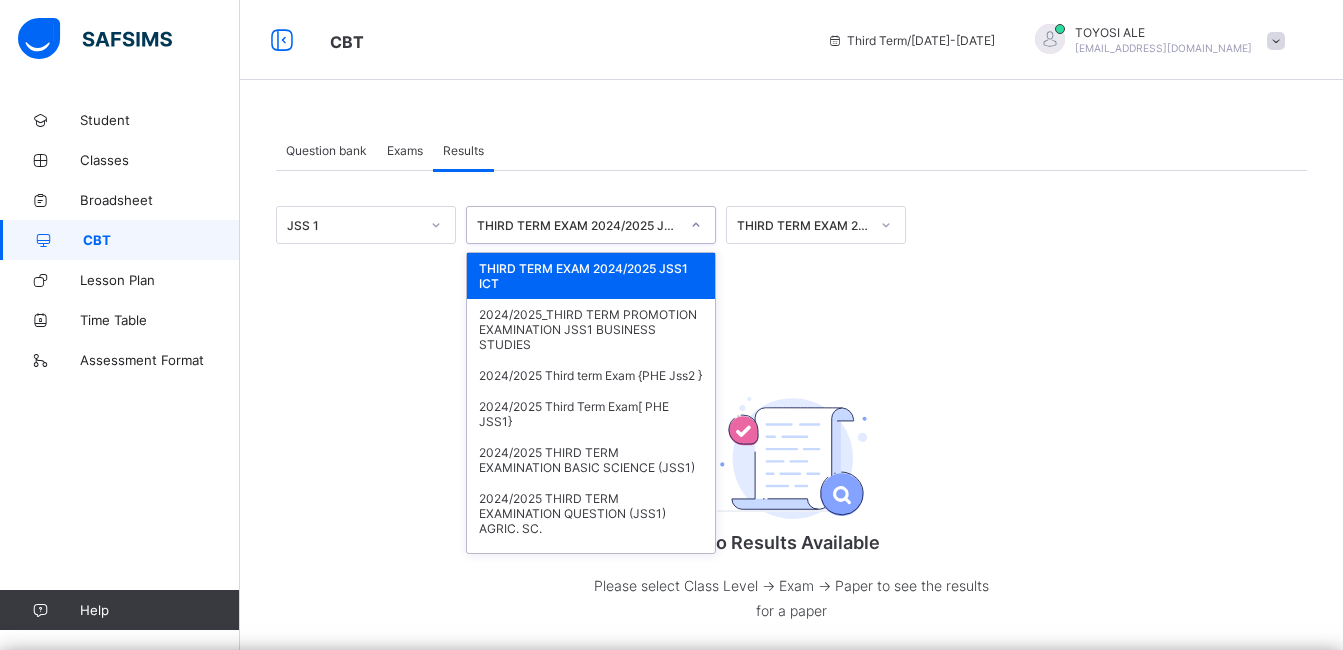 click 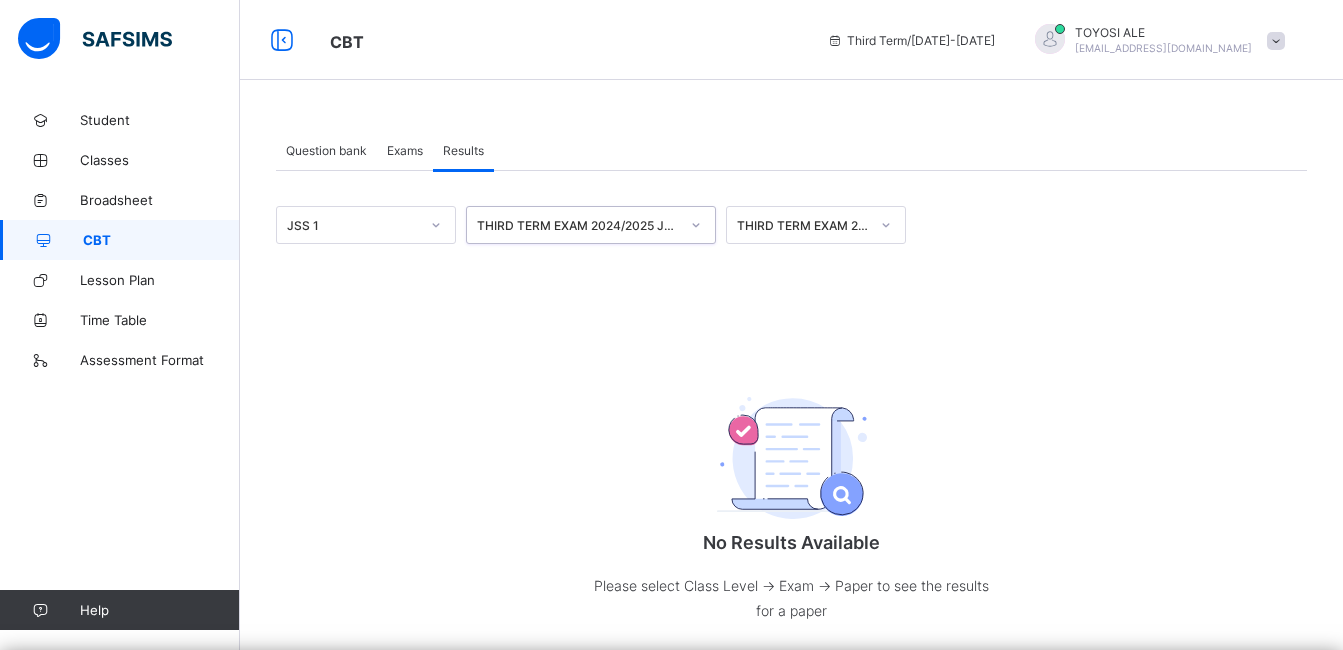 click 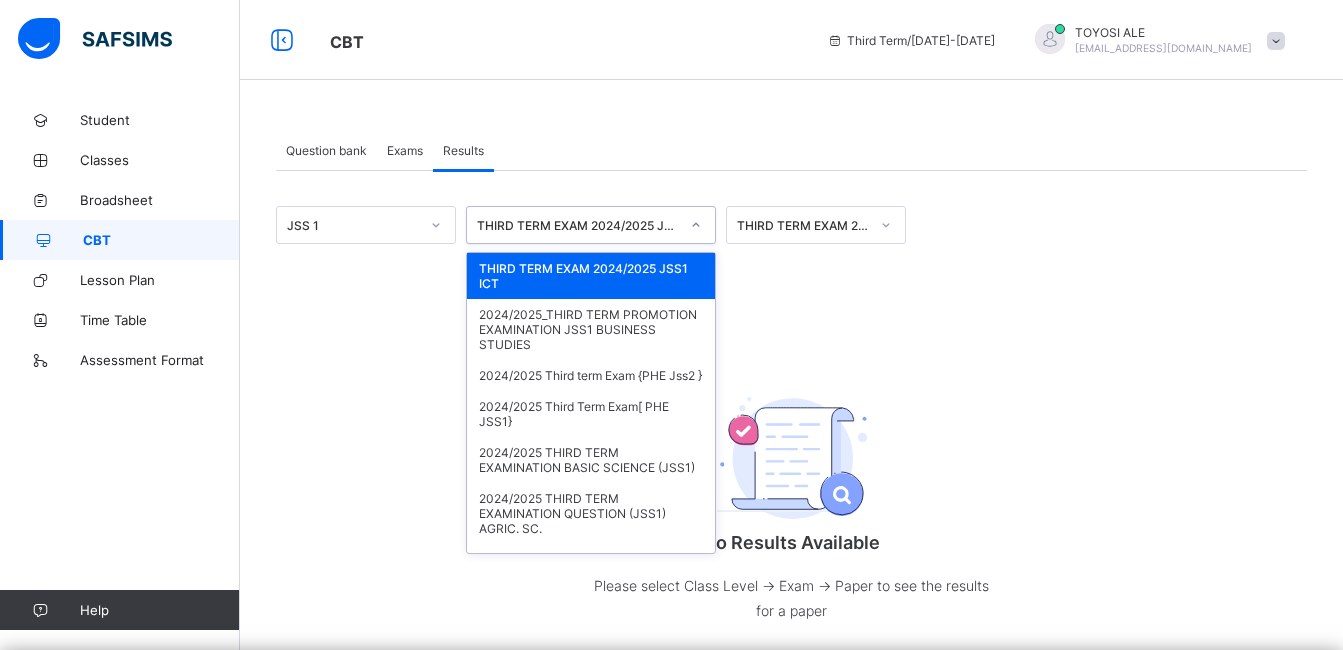 click 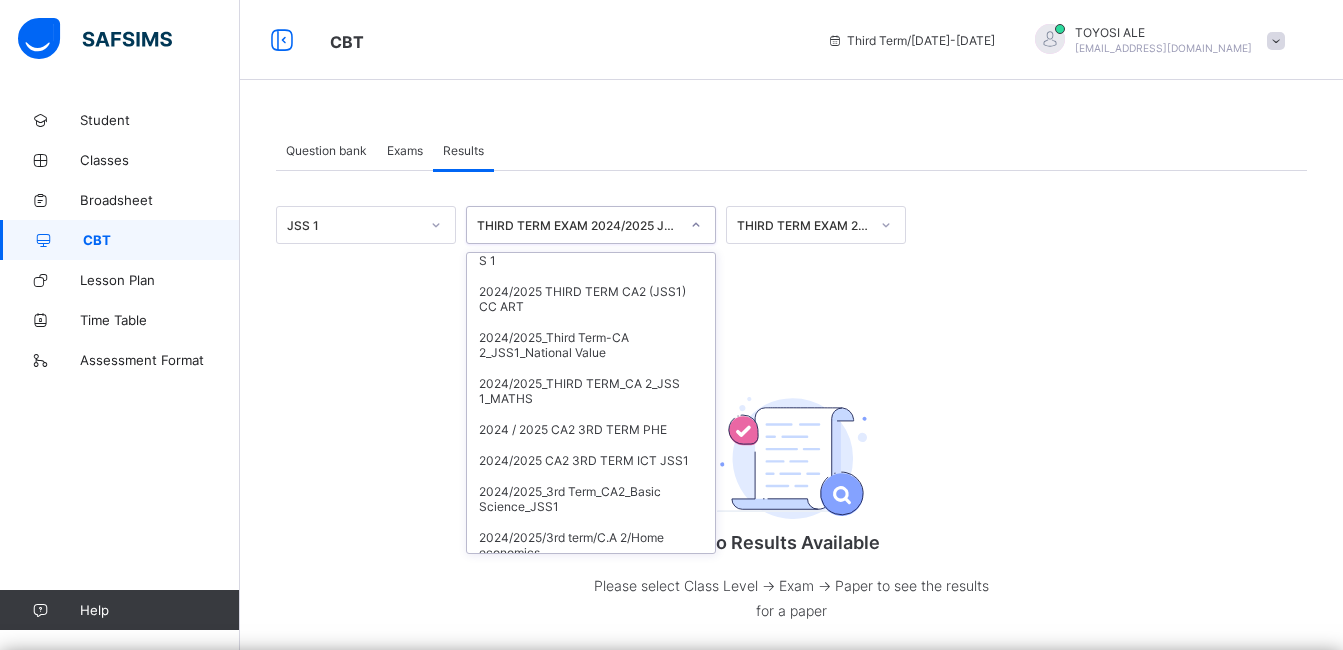 scroll, scrollTop: 560, scrollLeft: 0, axis: vertical 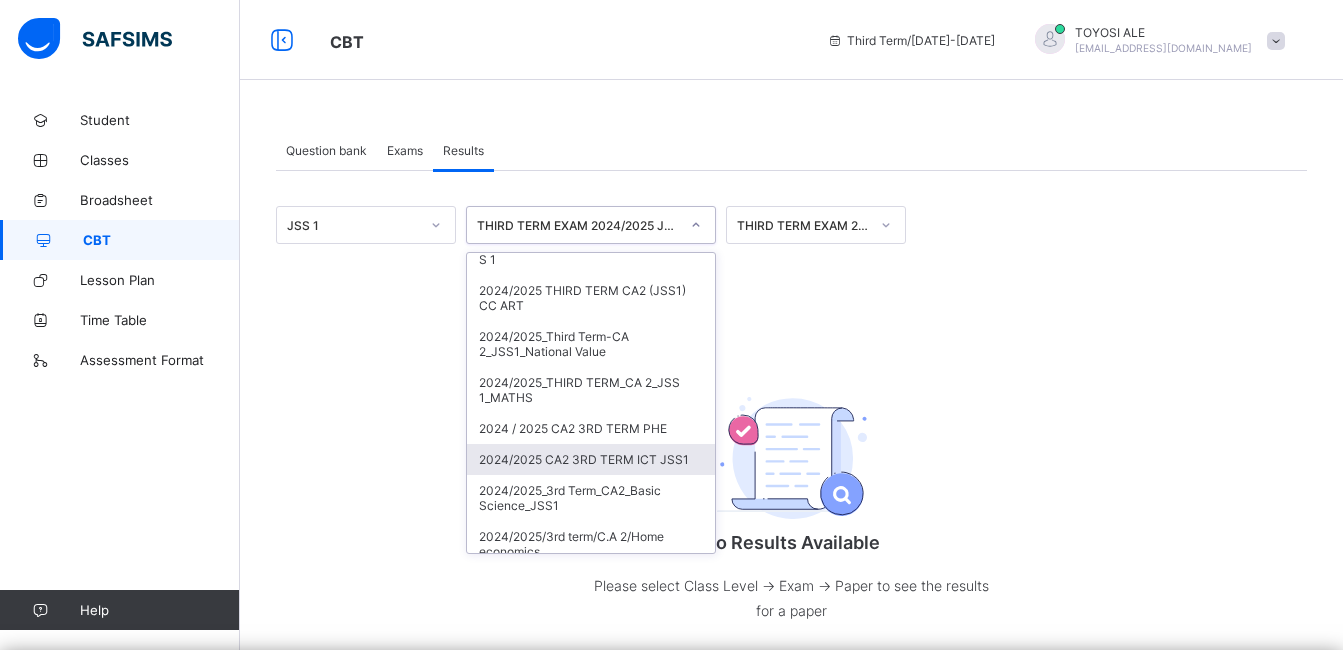 click on "2024/2025 CA2 3RD TERM ICT JSS1" at bounding box center (591, 459) 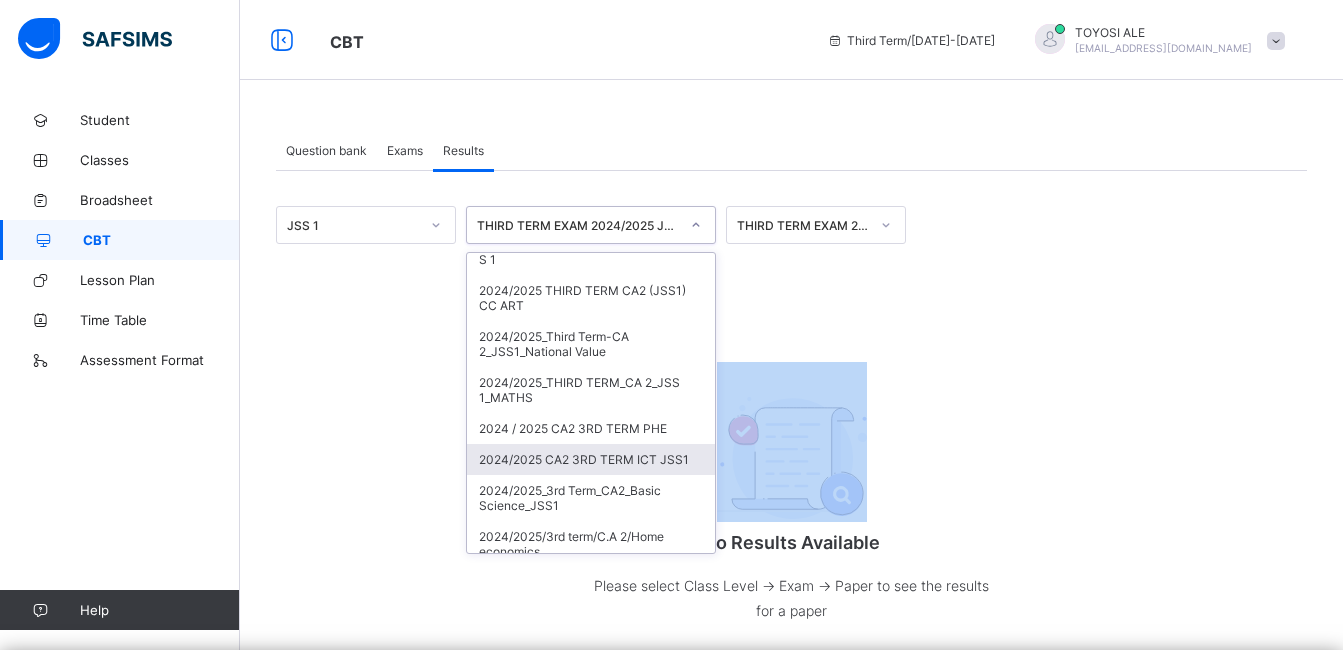 click on "No Results Available Please select Class Level -> Exam -> Paper to see the results for a paper" at bounding box center [792, 502] 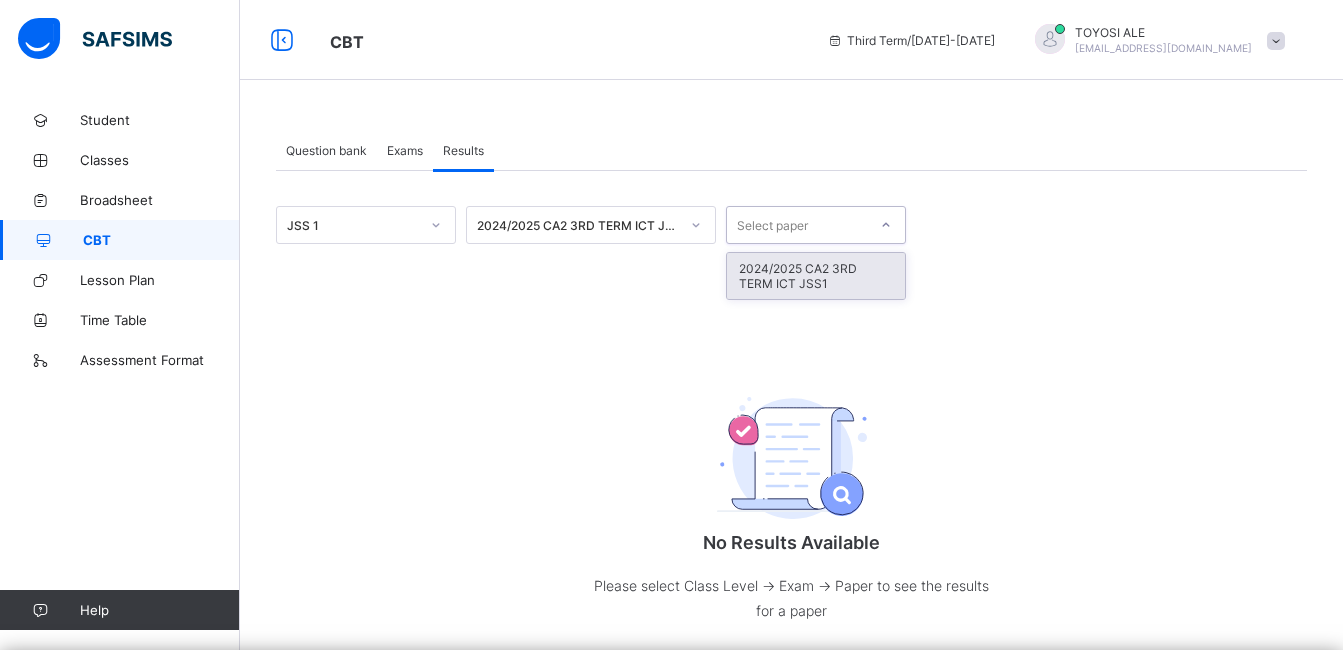drag, startPoint x: 656, startPoint y: 485, endPoint x: 783, endPoint y: 228, distance: 286.66705 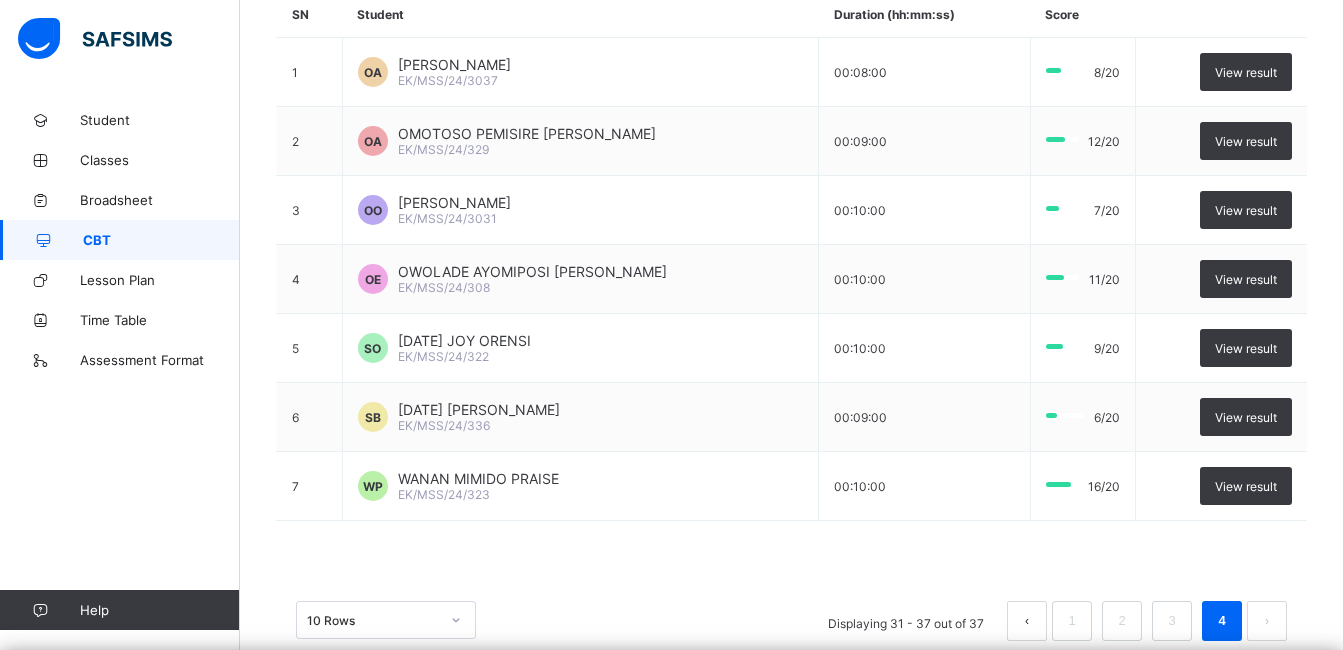 scroll, scrollTop: 334, scrollLeft: 0, axis: vertical 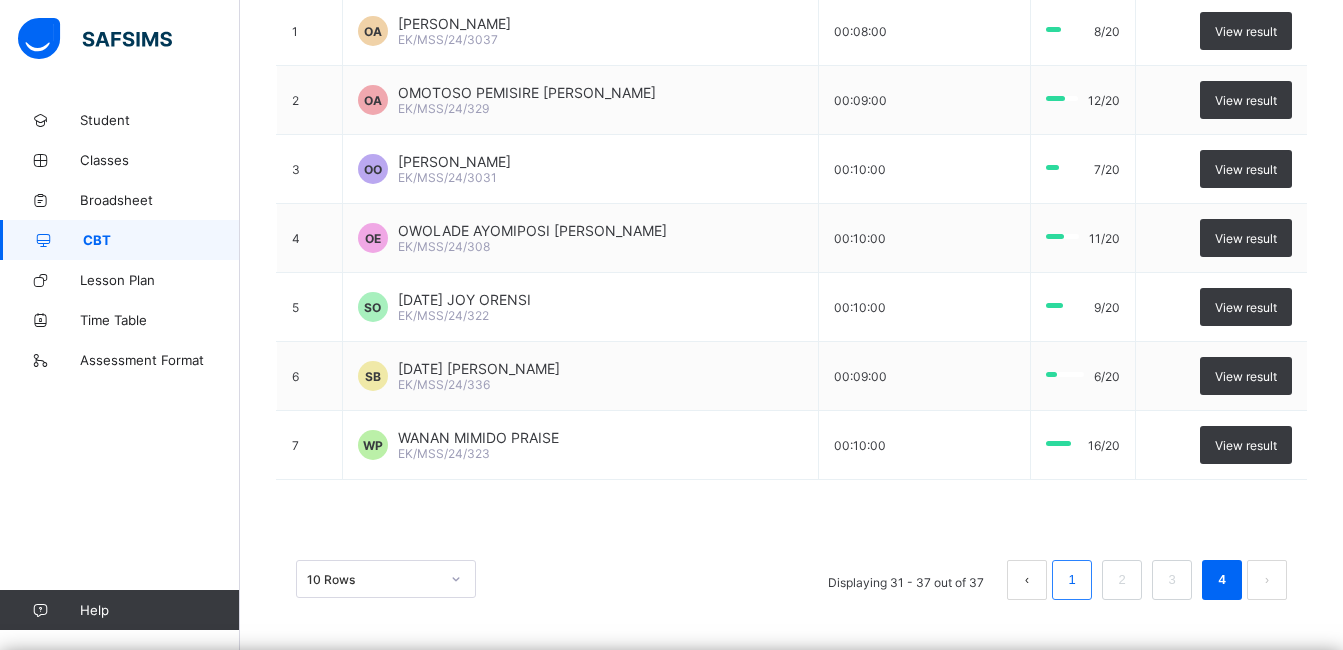 click on "1" at bounding box center (1071, 580) 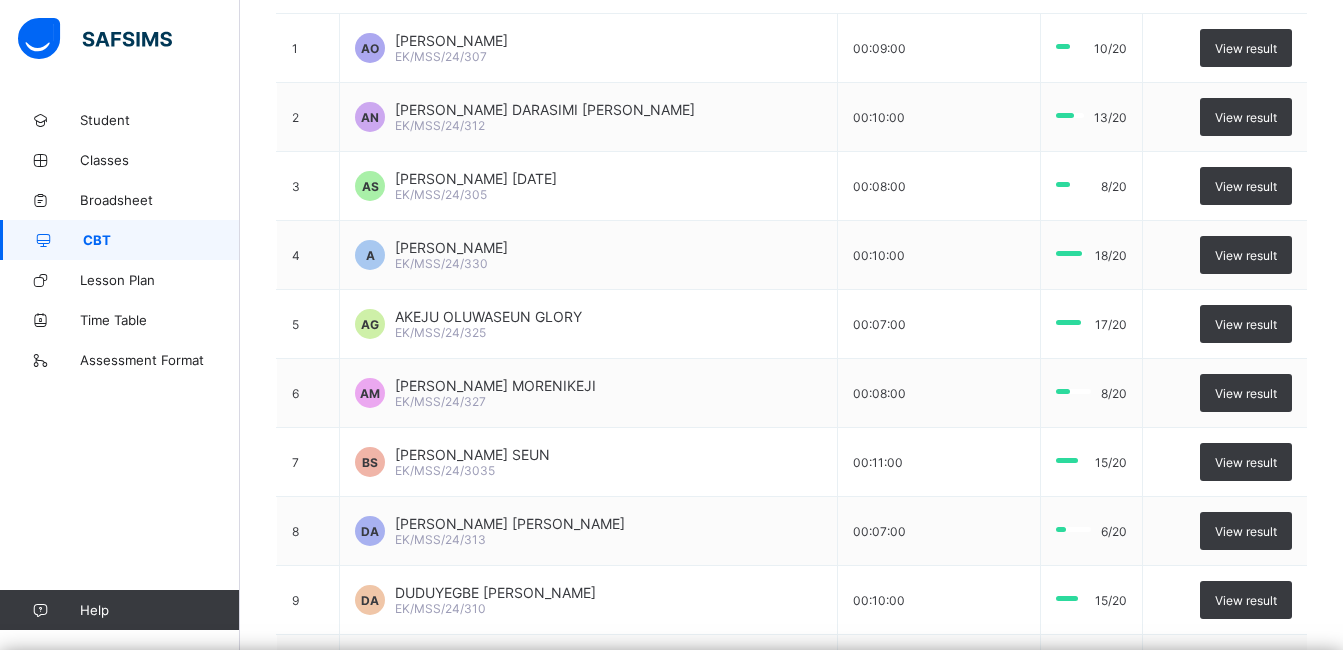 scroll, scrollTop: 364, scrollLeft: 0, axis: vertical 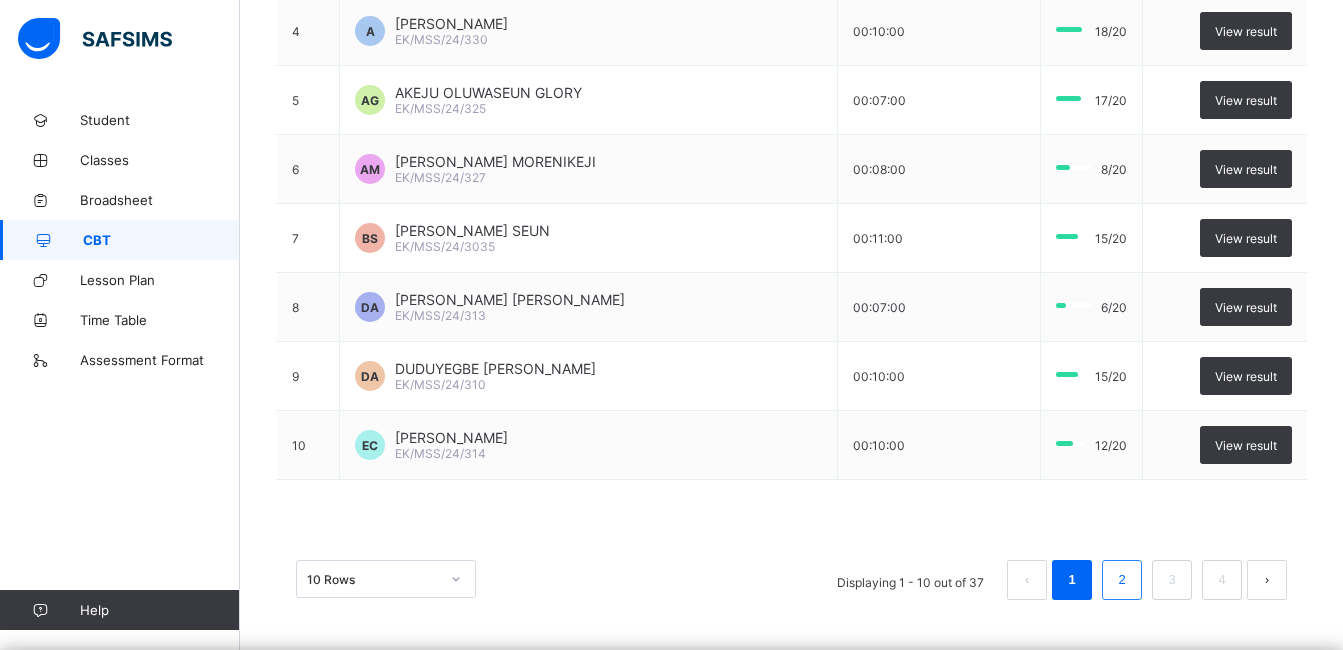 click on "2" at bounding box center (1121, 580) 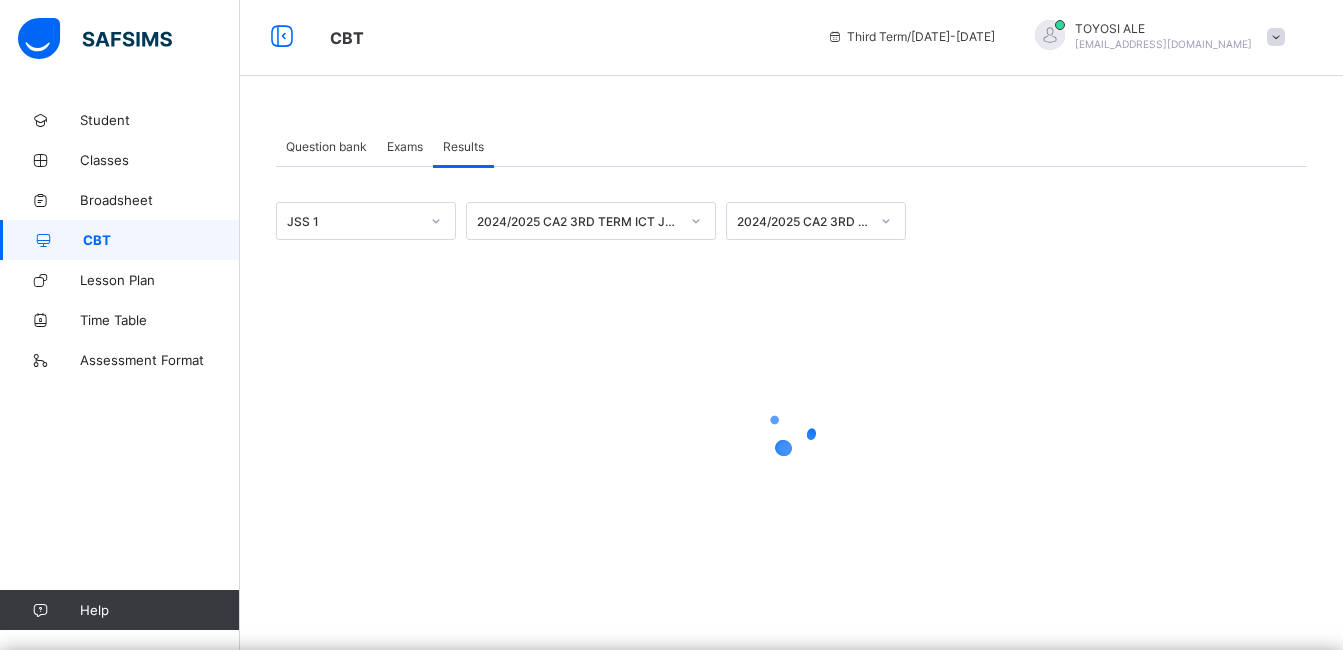 scroll, scrollTop: 4, scrollLeft: 0, axis: vertical 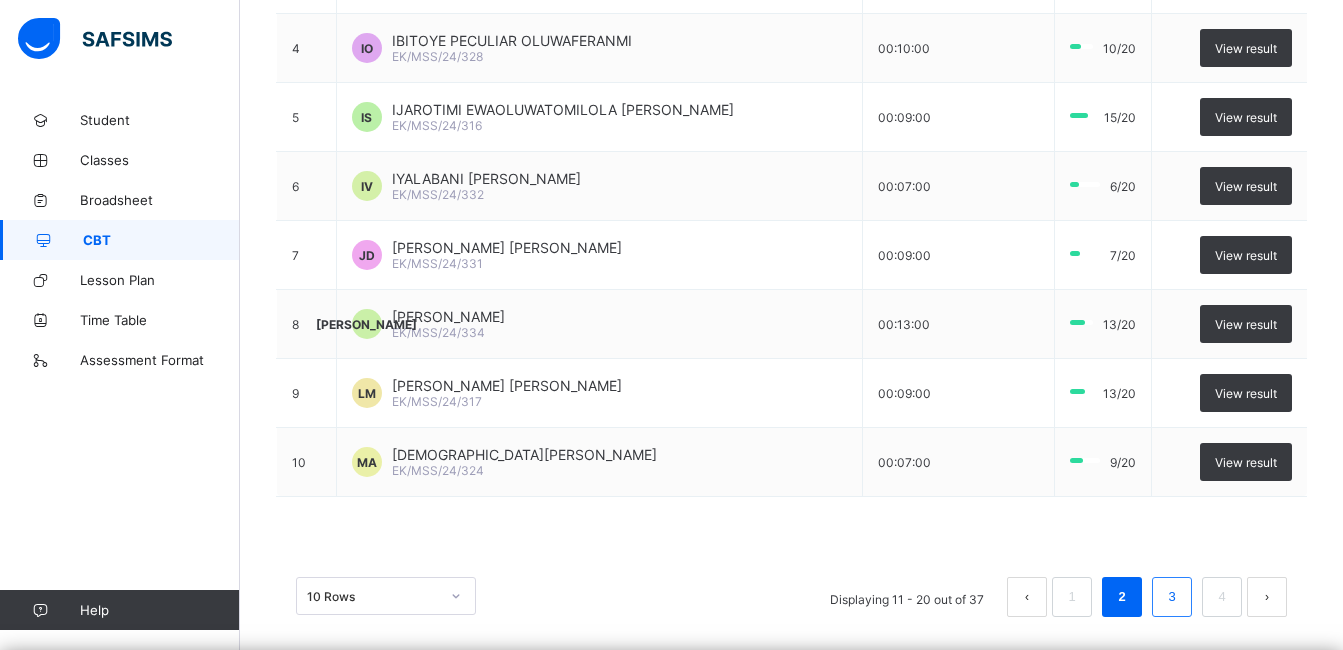 click on "3" at bounding box center [1171, 597] 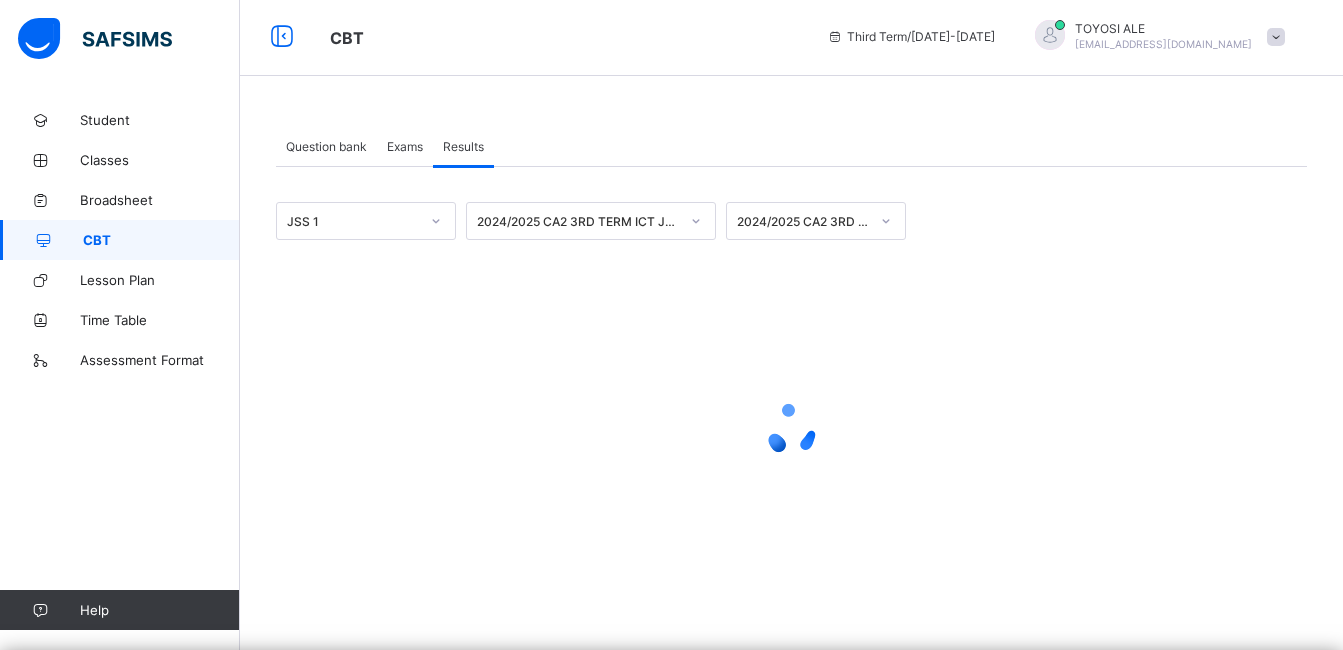 scroll, scrollTop: 4, scrollLeft: 0, axis: vertical 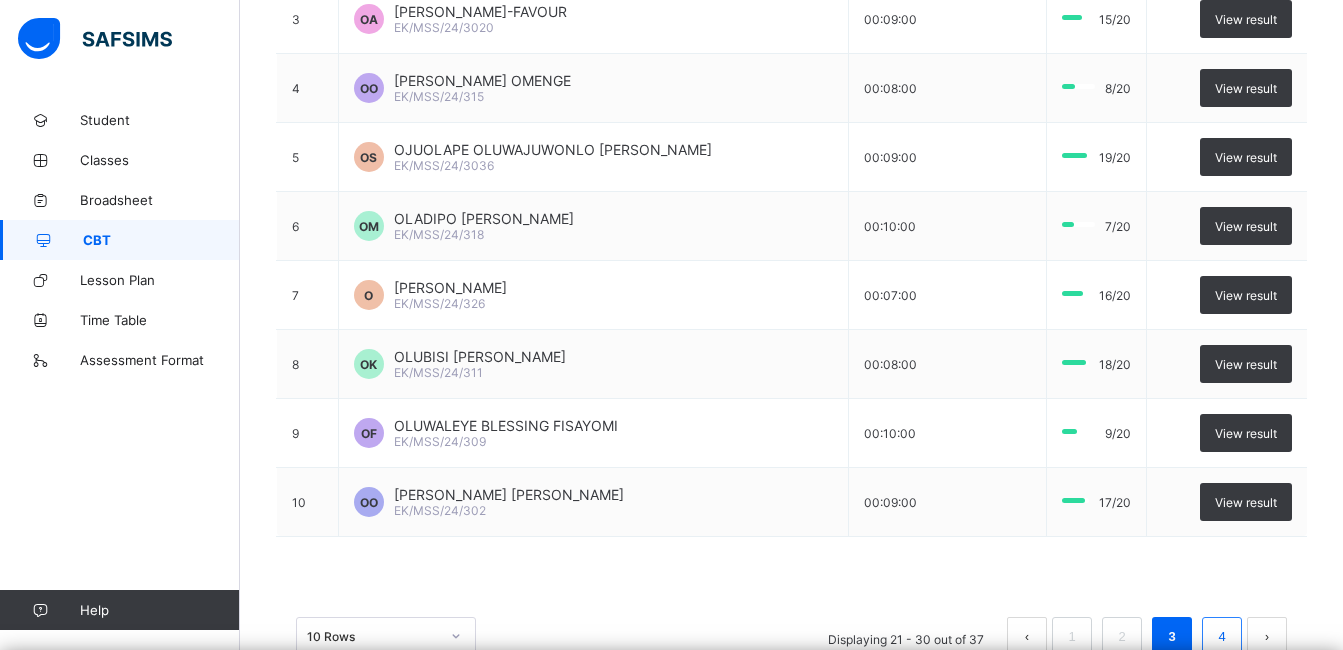 click on "4" at bounding box center [1222, 637] 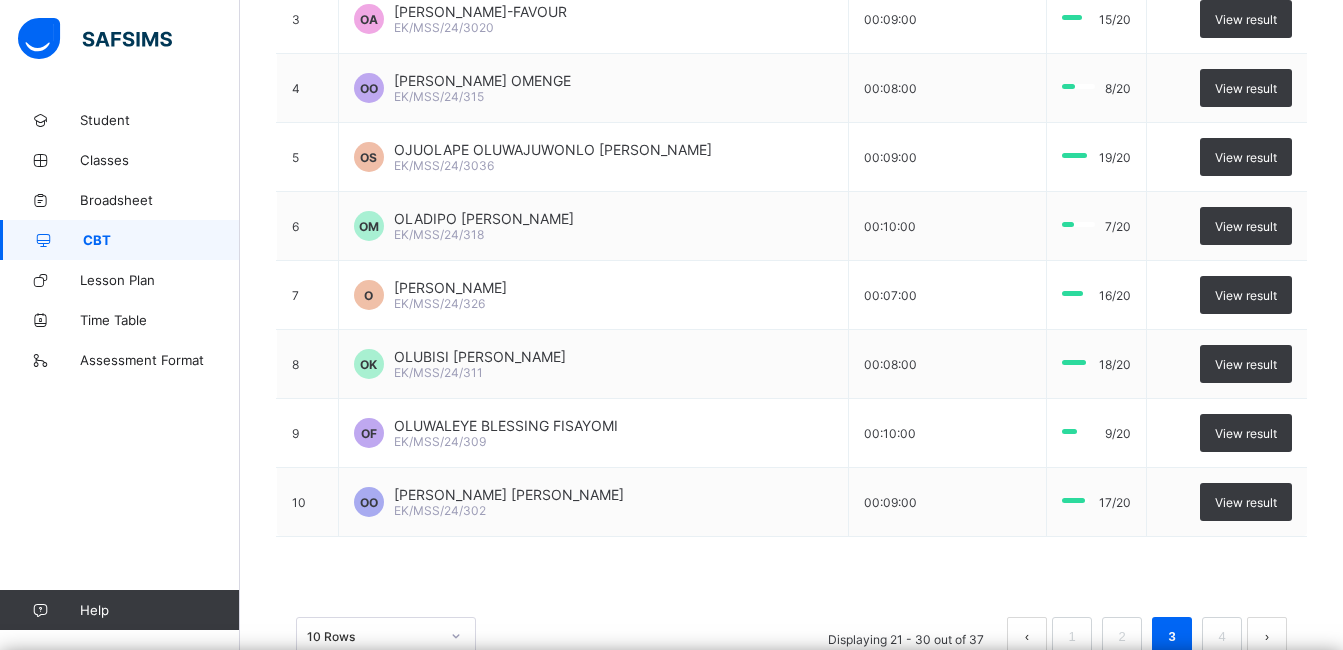 scroll, scrollTop: 4, scrollLeft: 0, axis: vertical 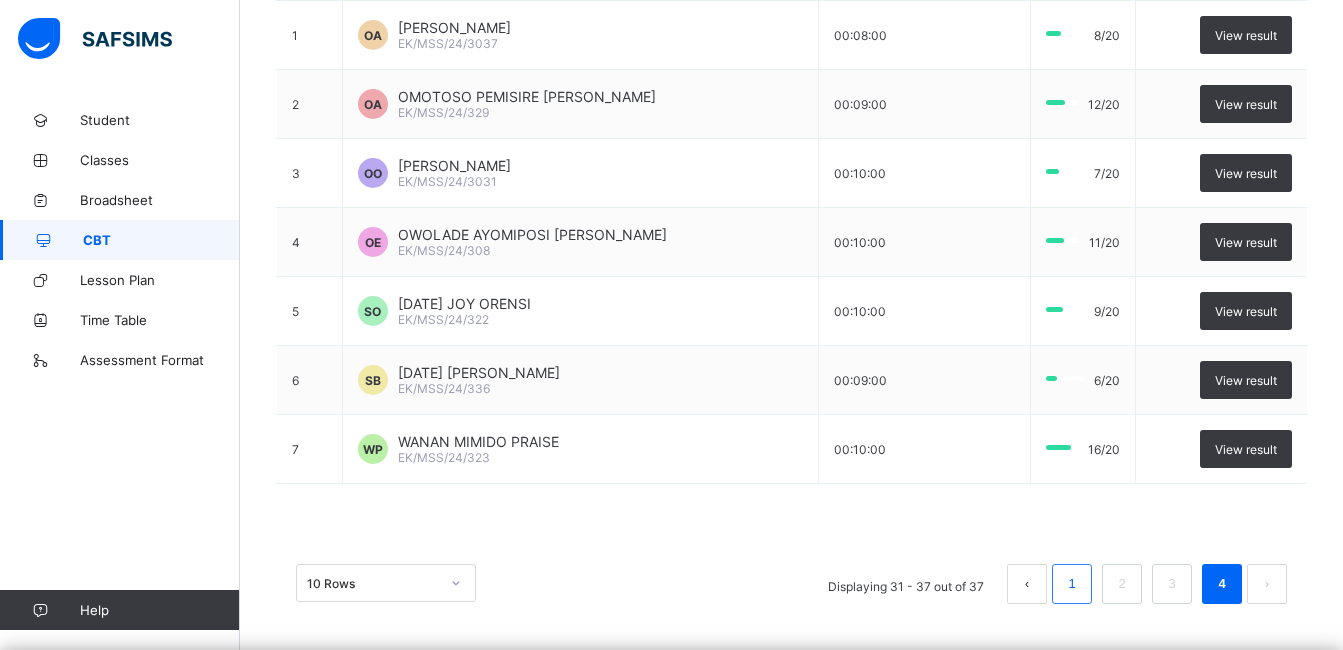 click on "1" at bounding box center (1071, 584) 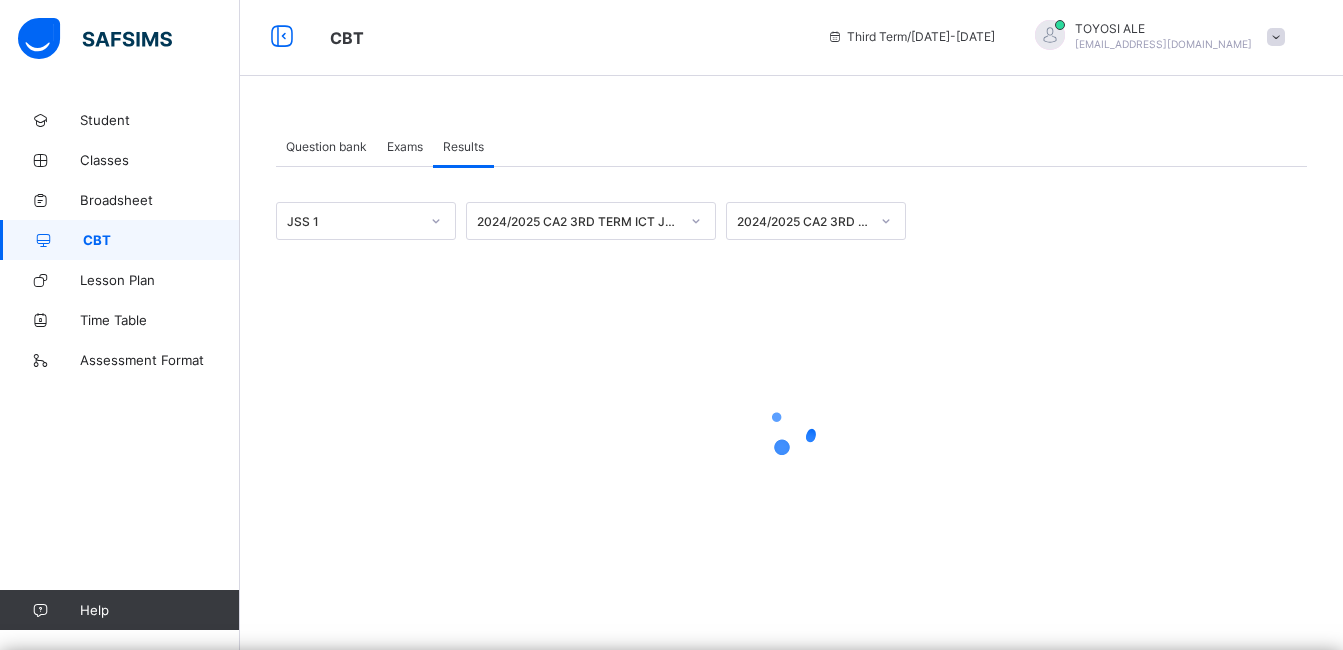 scroll, scrollTop: 4, scrollLeft: 0, axis: vertical 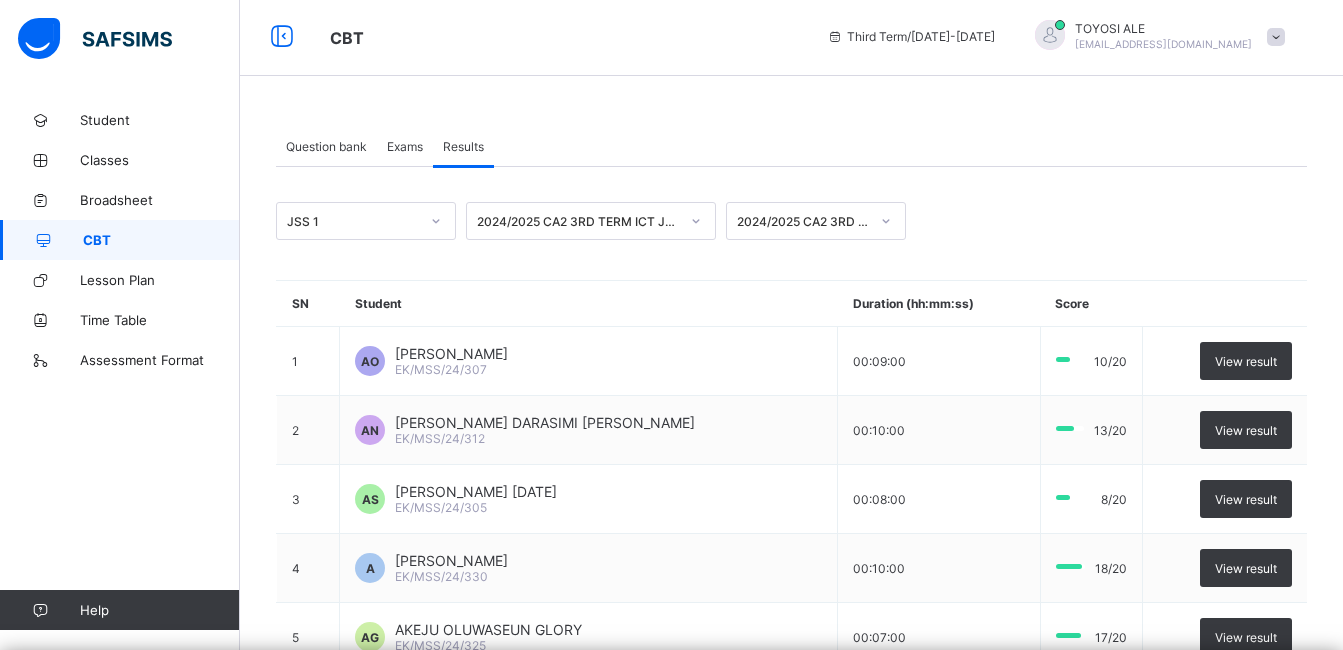 click on "2024/2025 CA2 3RD TERM ICT JSS1" at bounding box center [578, 221] 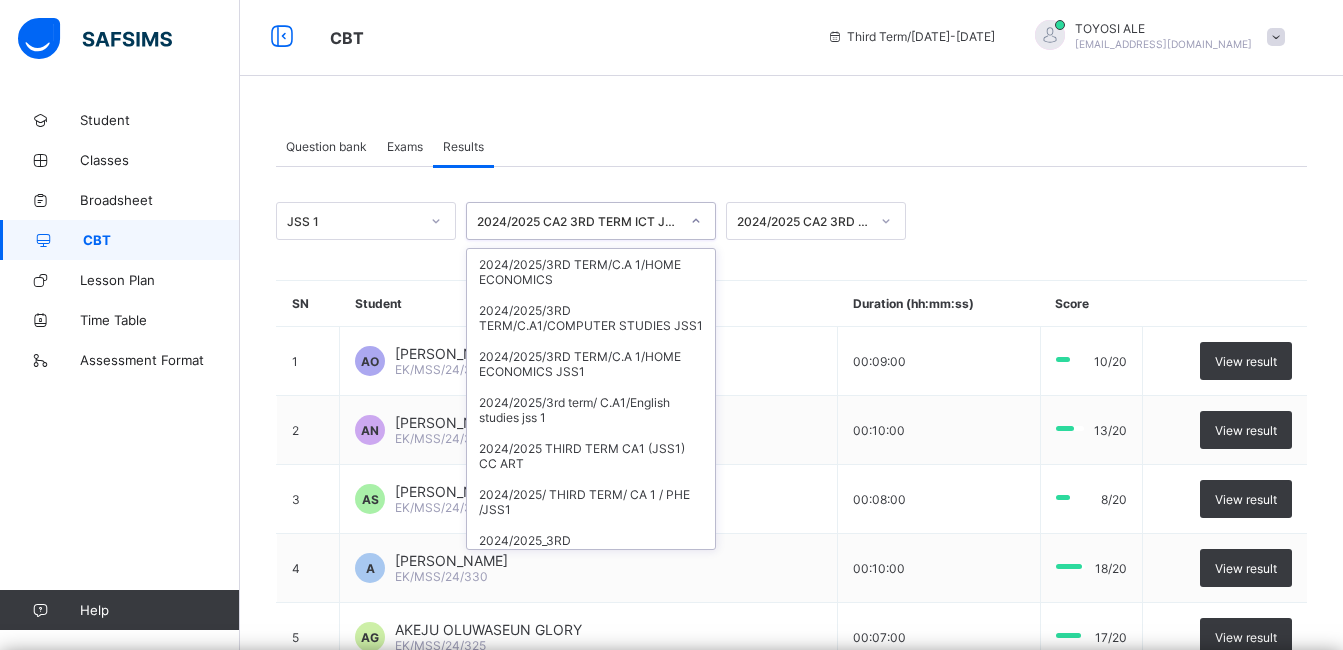 scroll, scrollTop: 1160, scrollLeft: 0, axis: vertical 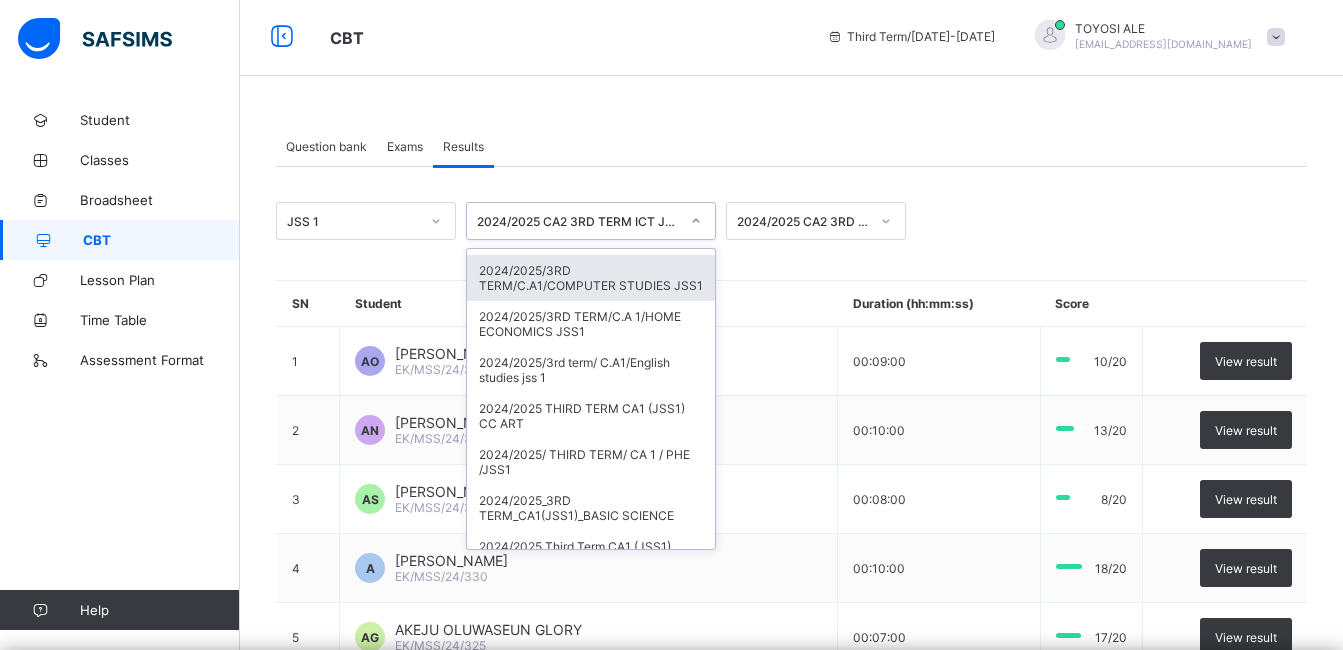 click on "2024/2025/3RD TERM/C.A1/COMPUTER STUDIES JSS1" at bounding box center [591, 278] 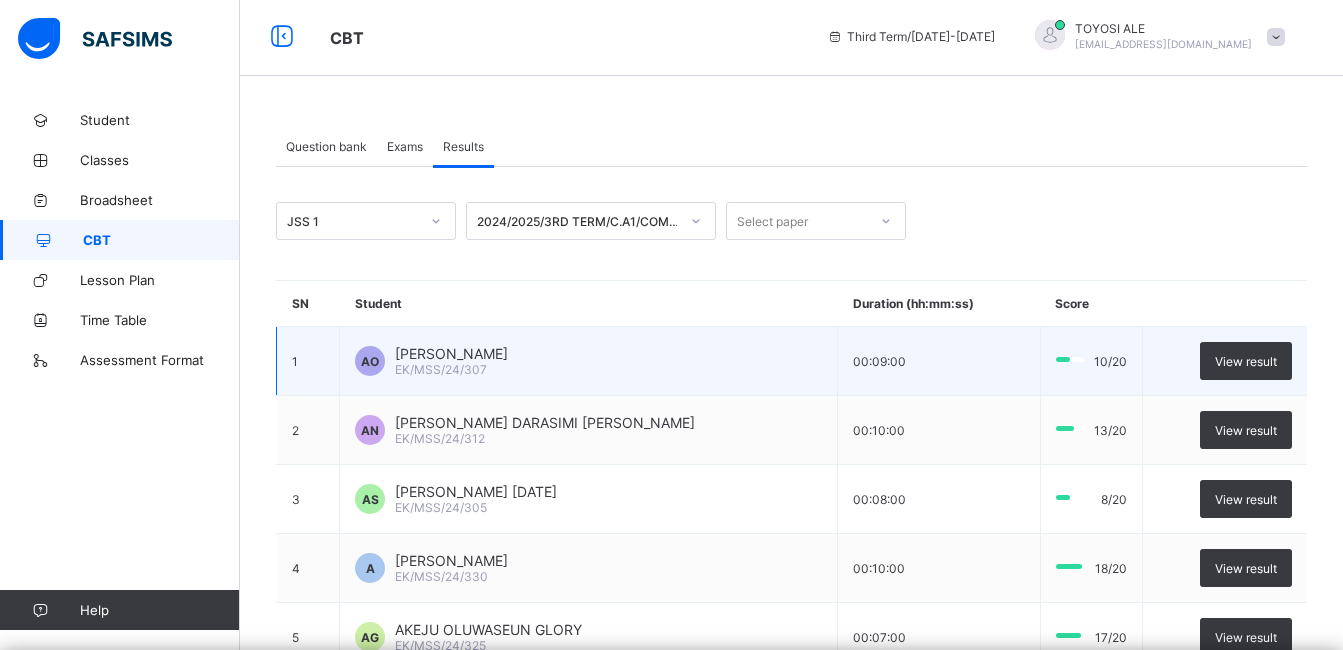 click on "ABDULMUJIBU AMUDA OLAMILEKAN   EK/MSS/24/307" at bounding box center [451, 361] 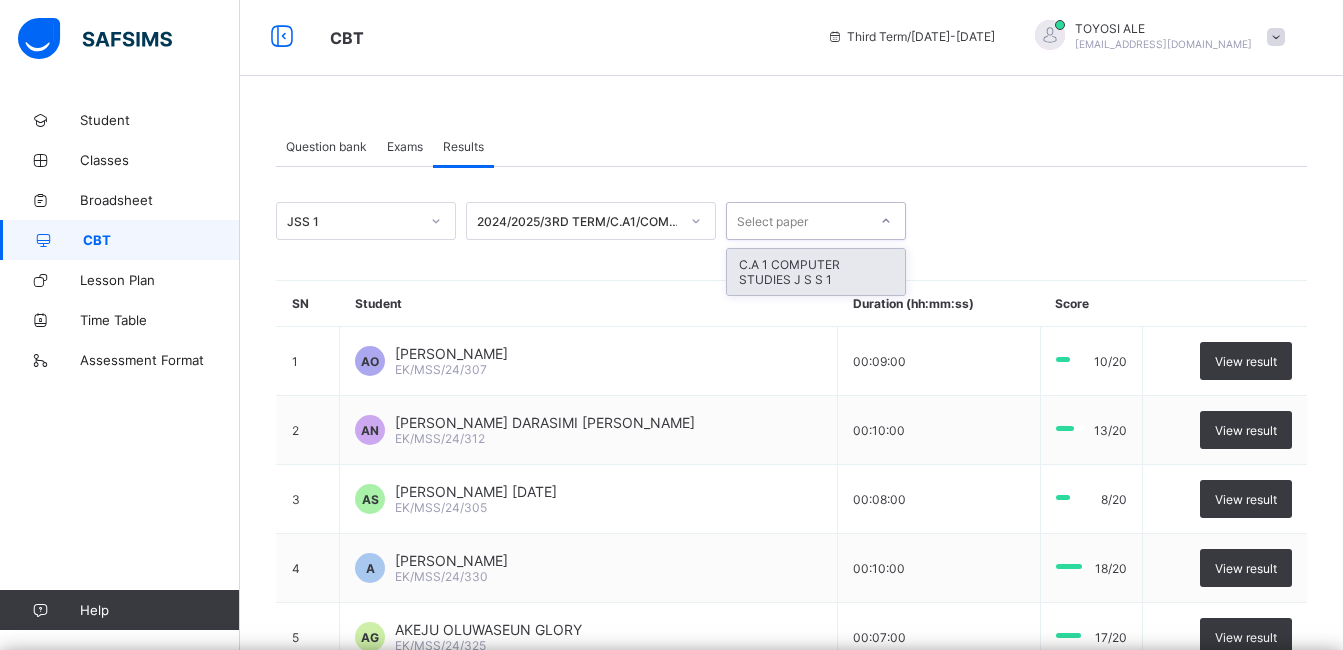click on "Select paper" at bounding box center (772, 221) 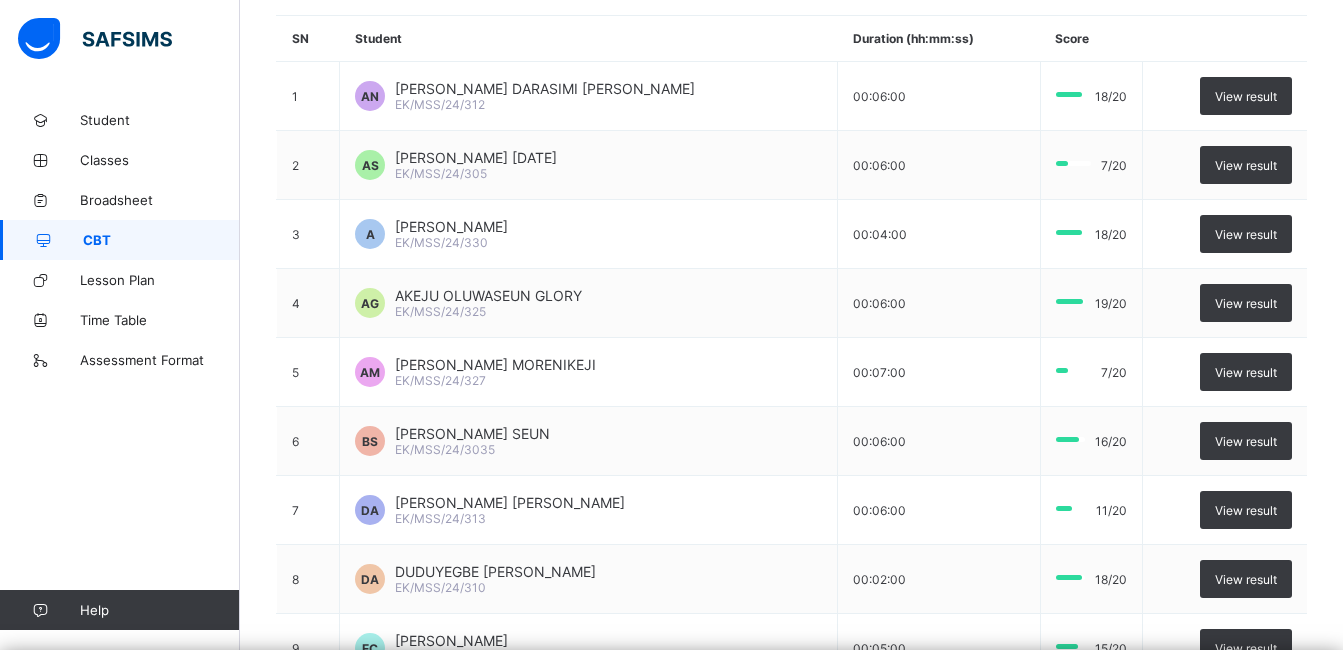 scroll, scrollTop: 284, scrollLeft: 0, axis: vertical 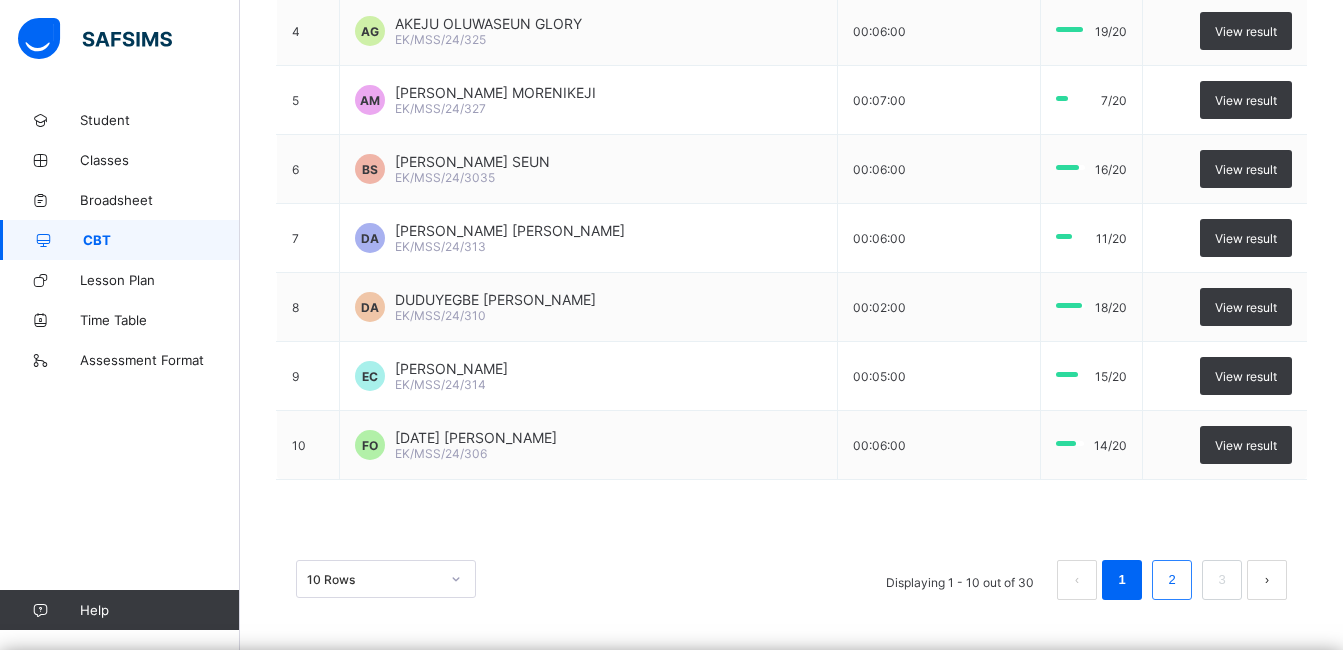 click on "2" at bounding box center (1171, 580) 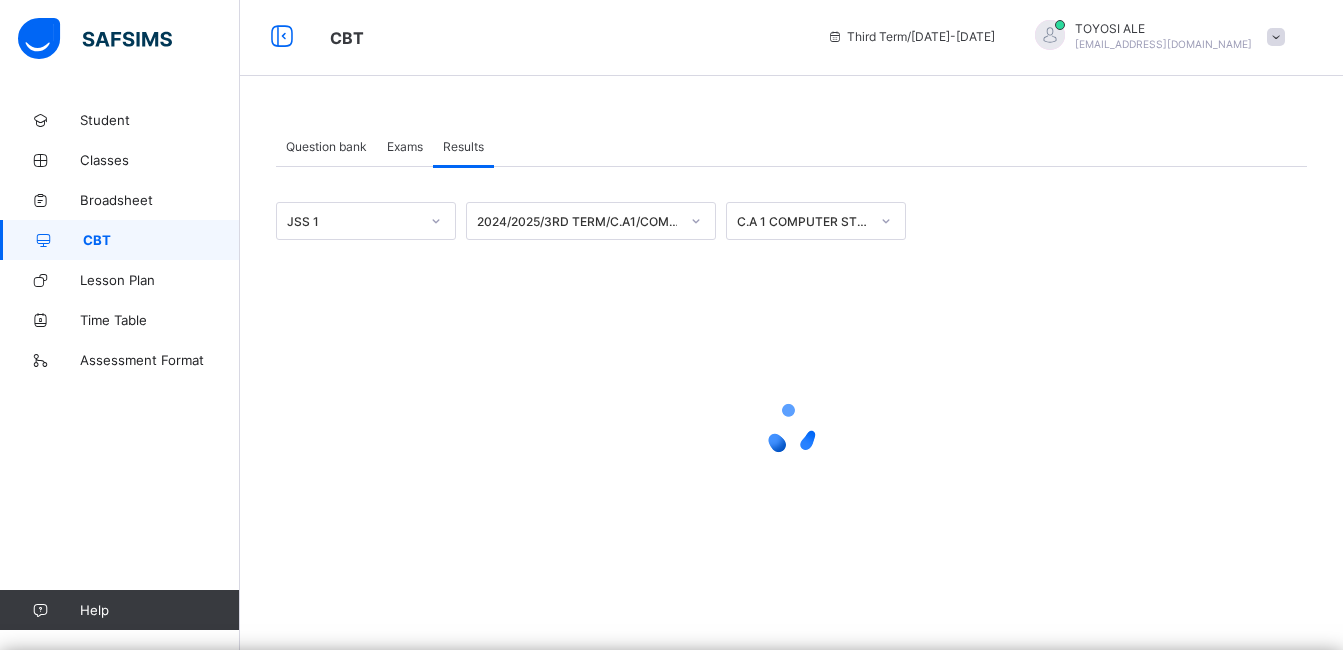 scroll, scrollTop: 4, scrollLeft: 0, axis: vertical 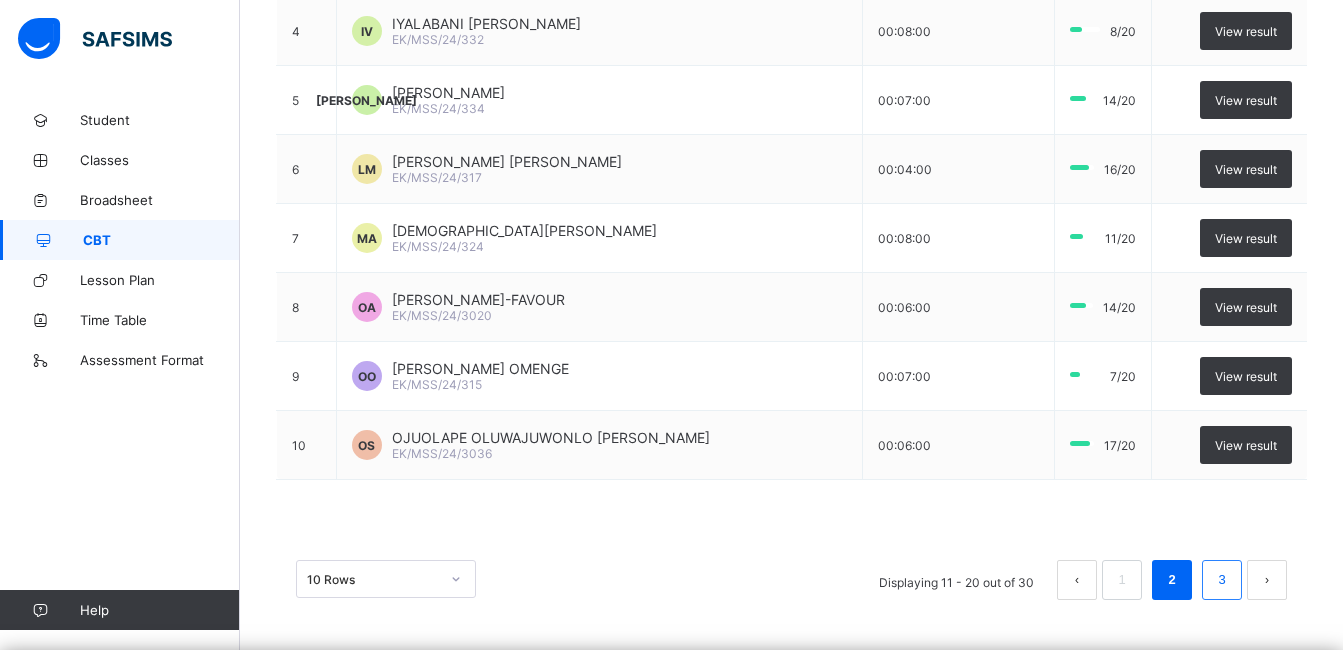 click on "3" at bounding box center (1221, 580) 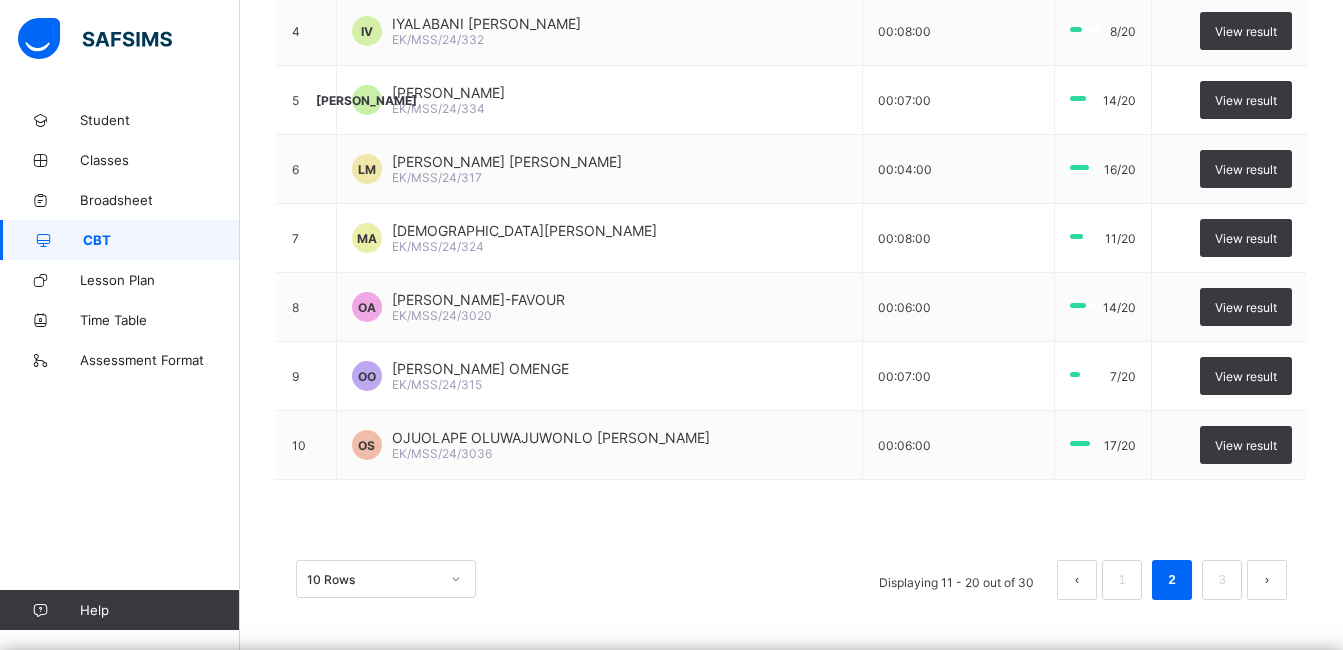 scroll, scrollTop: 4, scrollLeft: 0, axis: vertical 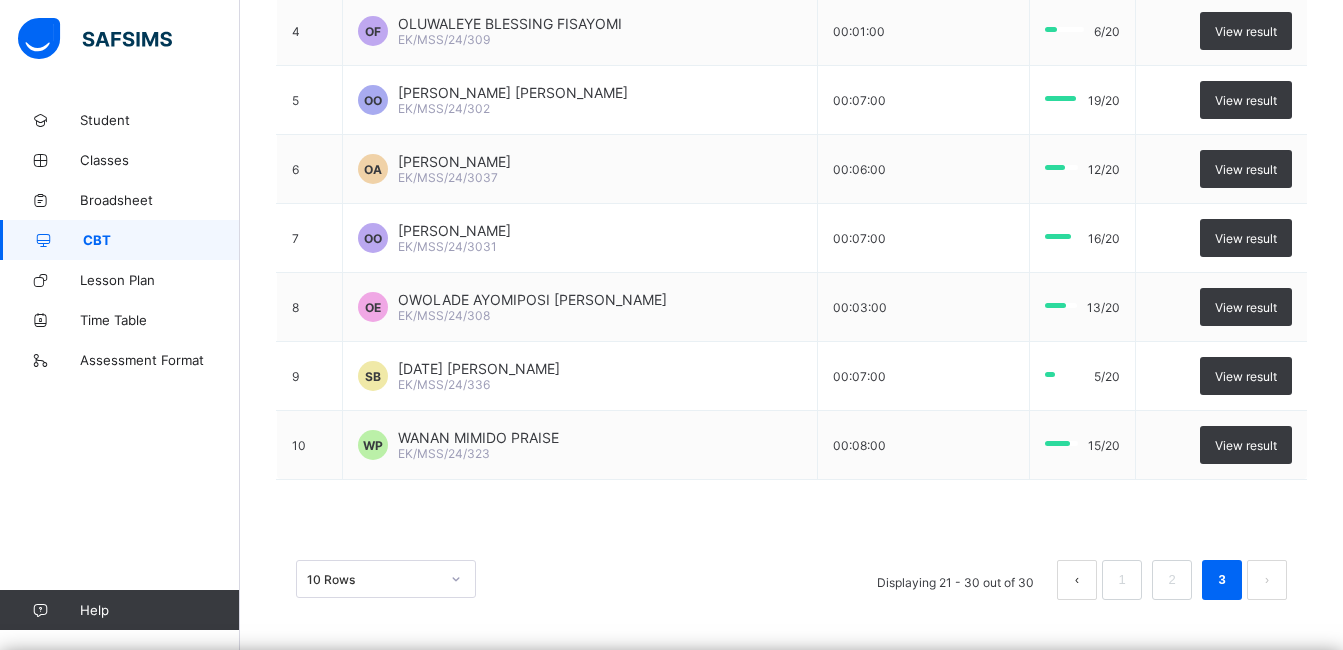click on "Question bank Exams Results Results More Options   Bulk upload question Add question Business Studies Levels JSS 2 JSS 1 Home Economics Levels JSS 2 Pry 1 Pry 2 Pry 3 Pry 4 JSS 1 × Create Question subject Select subject class Select class question Undo CTRL+ Z Redo CTRL+ Y  / CTRL+SHIFT+ Z Bold CTRL+ B Underline CTRL+ U Italic CTRL+ I Size Size Font Color Highlight Color Align Horizontal line List Table Link Image Show blocks Code view Align left Align center Align right Align justify (Default) 12 14 16 18 20 Insert Link URL to link Text to display  Open in new window  Download link Submit Insert image Image Link Select from files Image URL Alternative text Width   Height **** x ****  Constrain proportions  Insert description URL to link Text to display  Open in new window  Download link Basic Left Center Right Submit Insert Video Media embed URL, YouTube/Vimeo Width   Height (Ratio) x * **** *** ****  Constrain proportions Basic Left Center Right Submit Insert Audio Audio URL Submit   Edit Unlink" at bounding box center [791, 104] 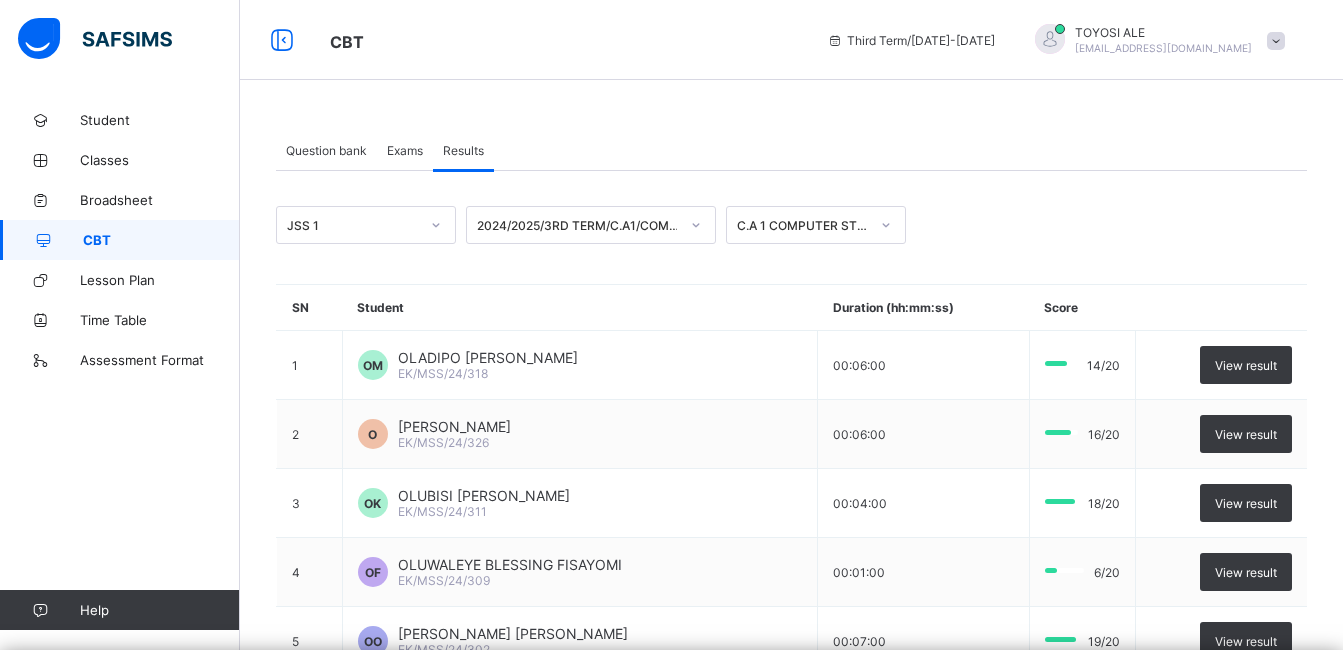 scroll, scrollTop: 541, scrollLeft: 0, axis: vertical 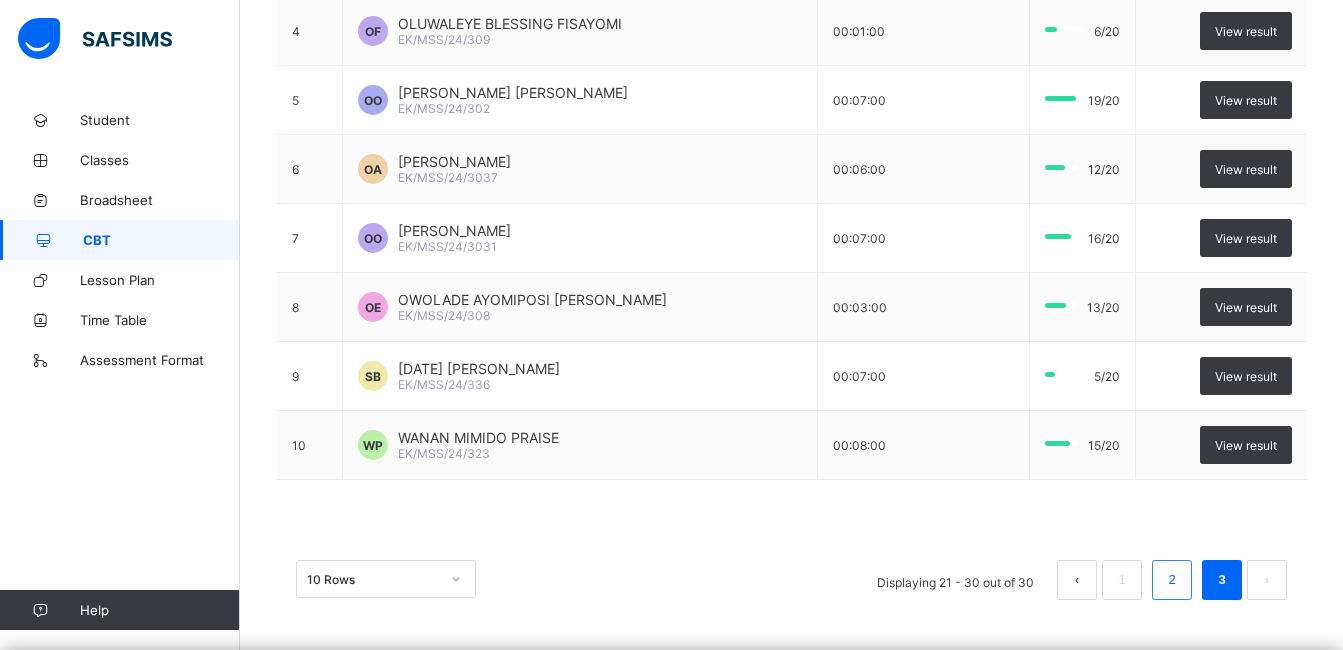 click on "2" at bounding box center [1172, 580] 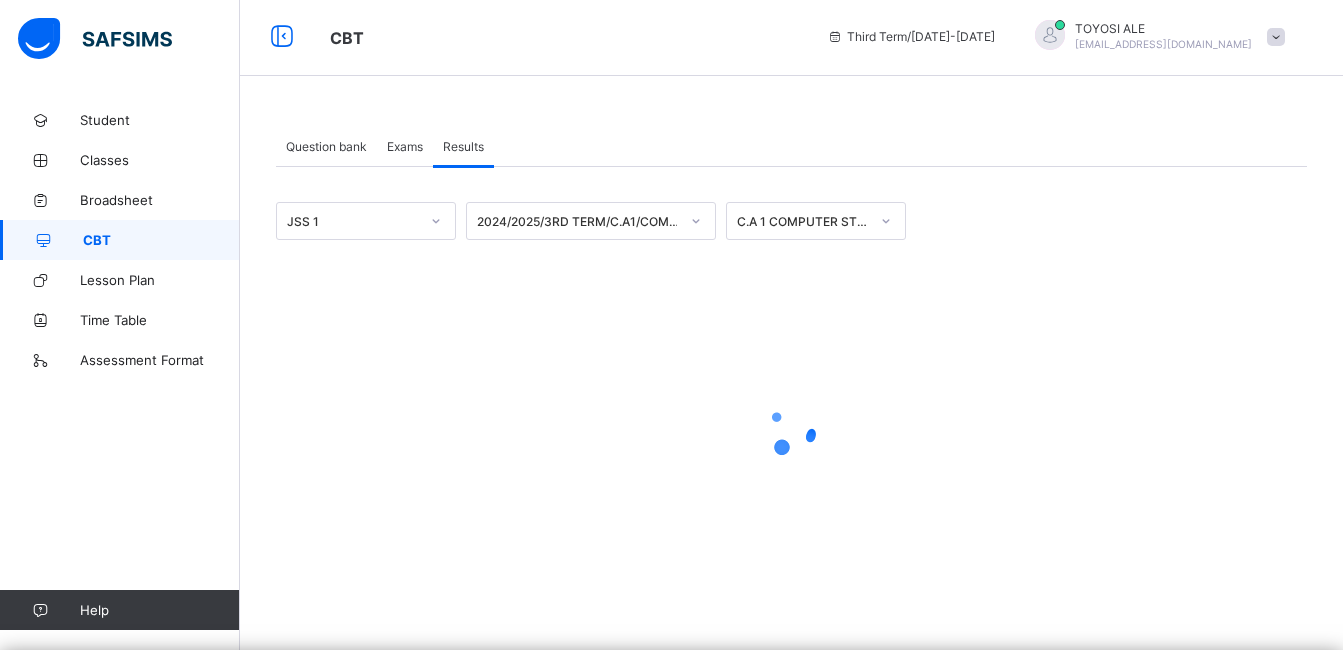 scroll, scrollTop: 4, scrollLeft: 0, axis: vertical 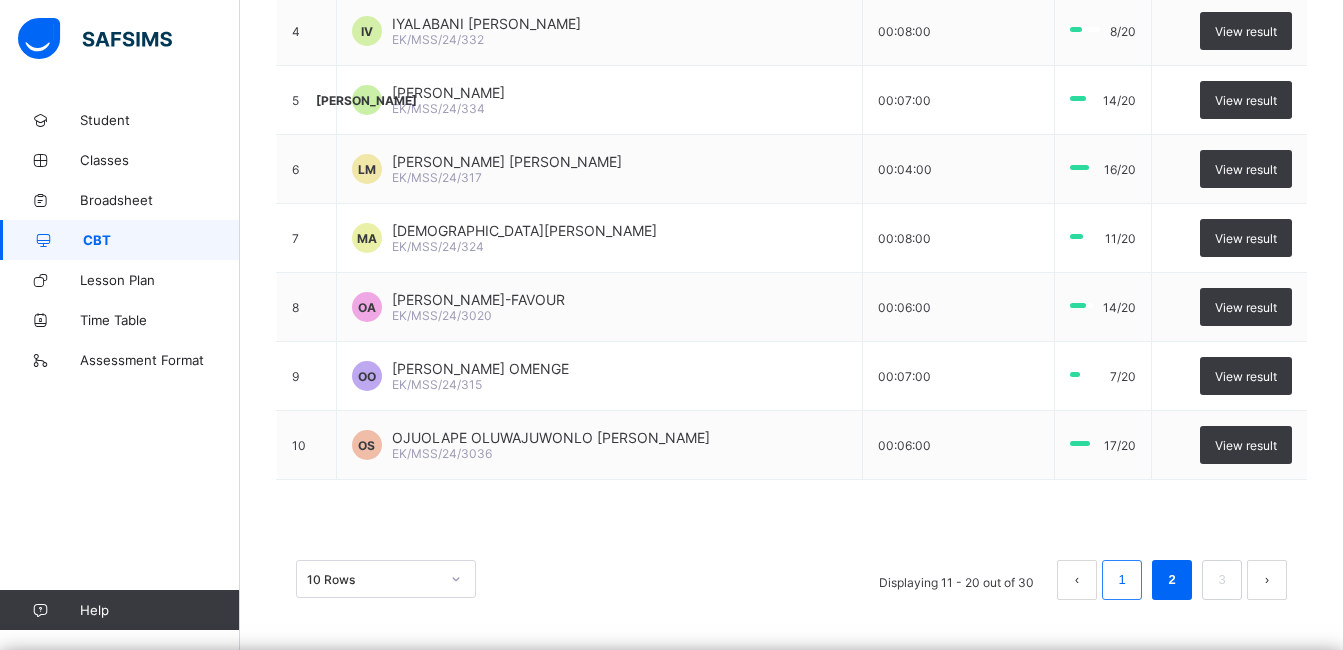 click on "1" at bounding box center [1121, 580] 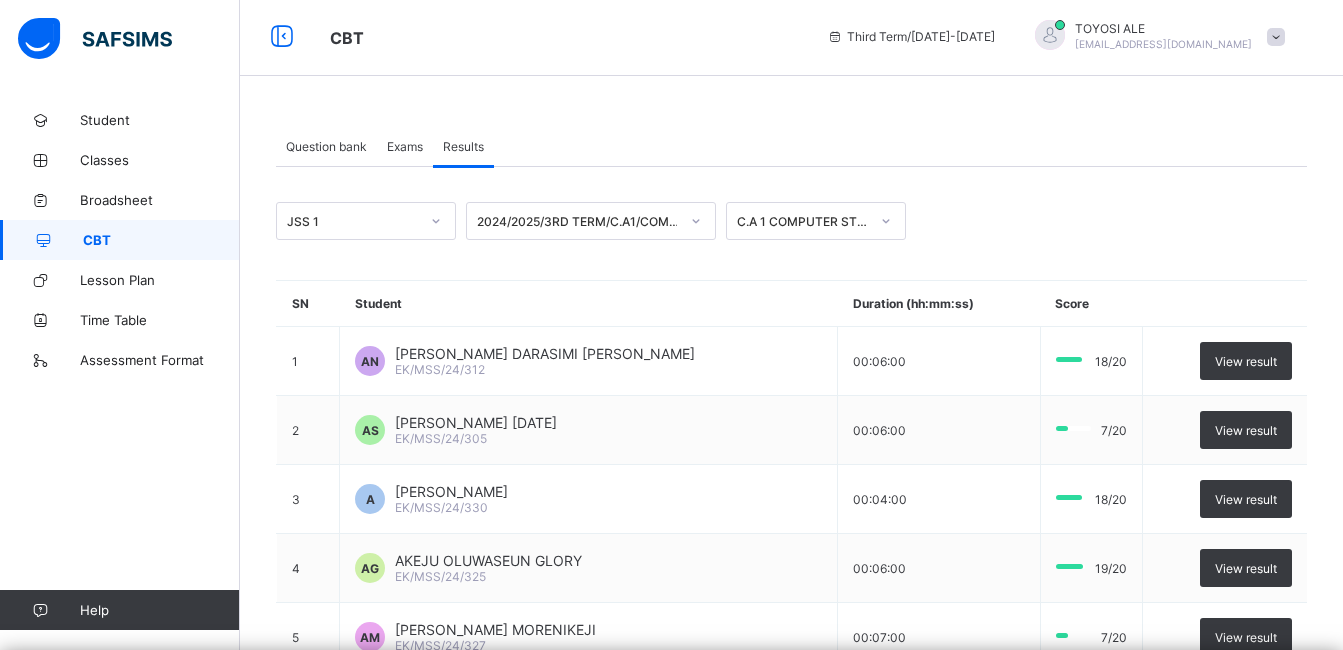 scroll, scrollTop: 541, scrollLeft: 0, axis: vertical 